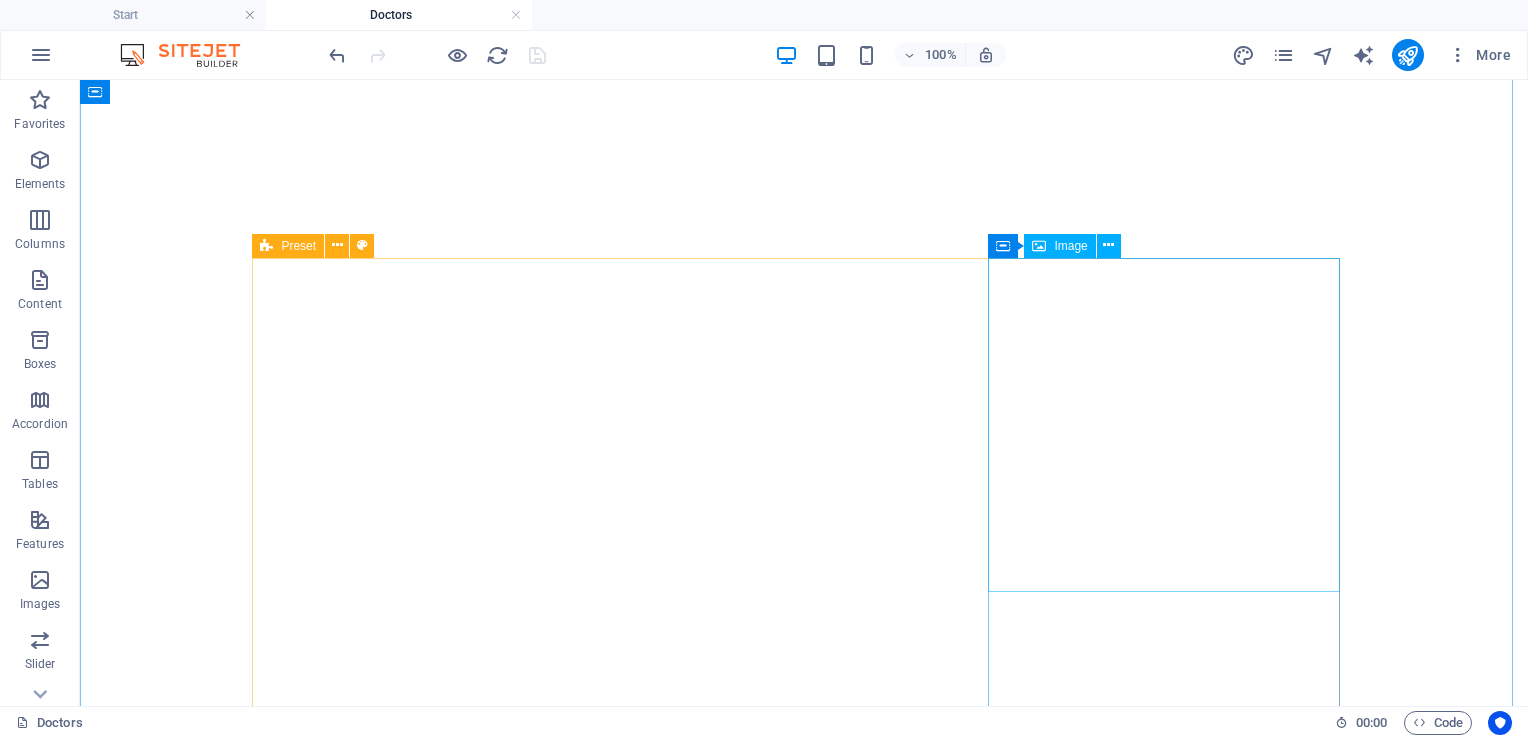 scroll, scrollTop: 0, scrollLeft: 0, axis: both 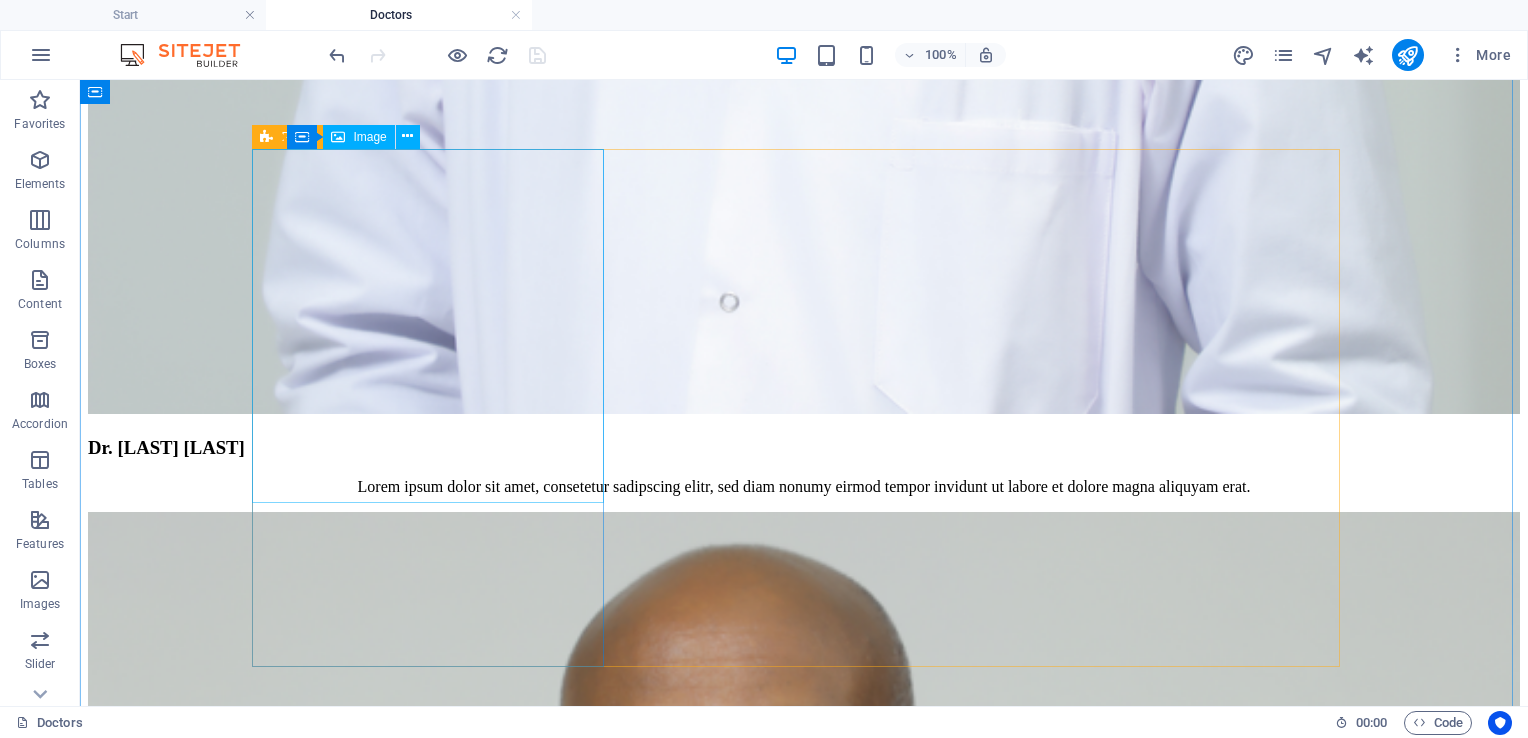click at bounding box center [804, 50403] 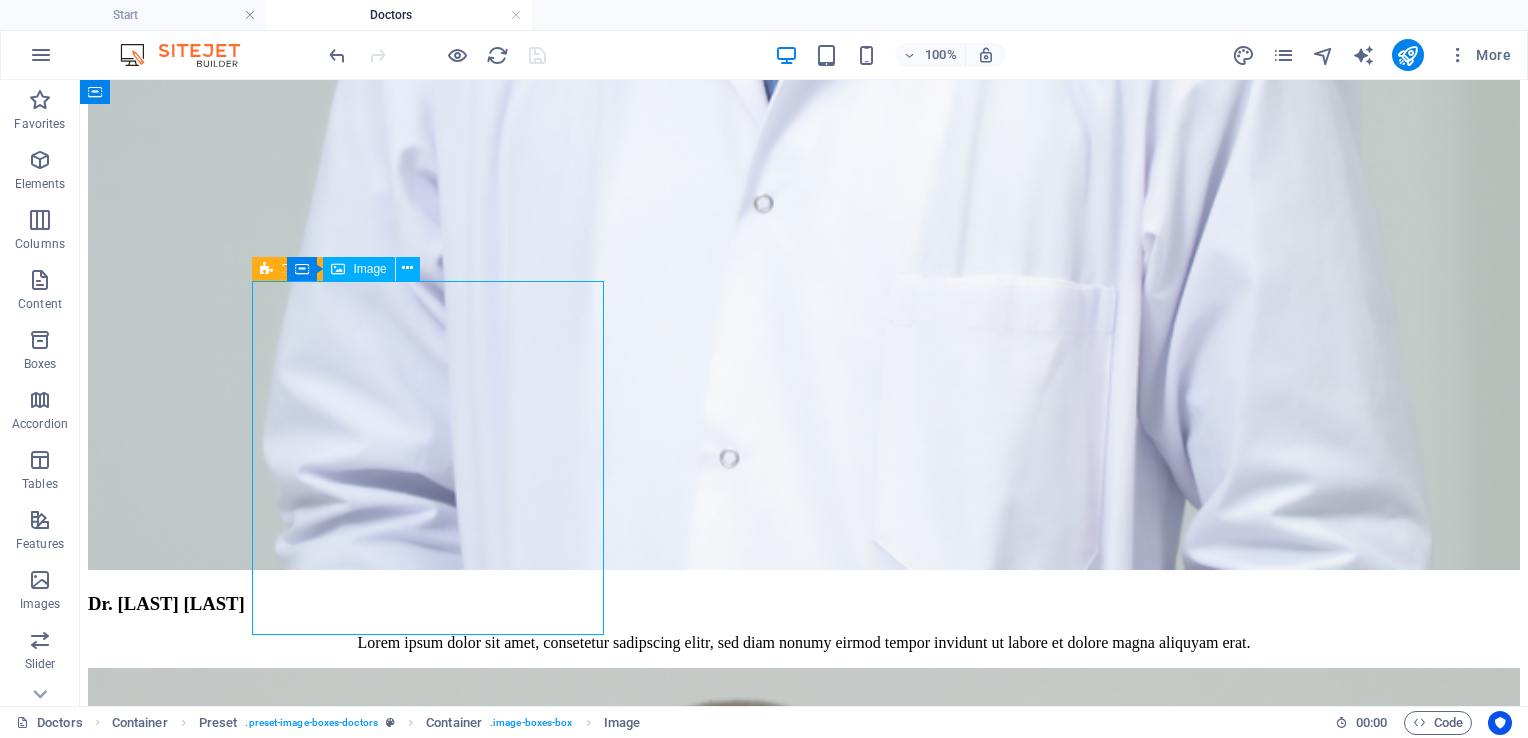 scroll, scrollTop: 6839, scrollLeft: 0, axis: vertical 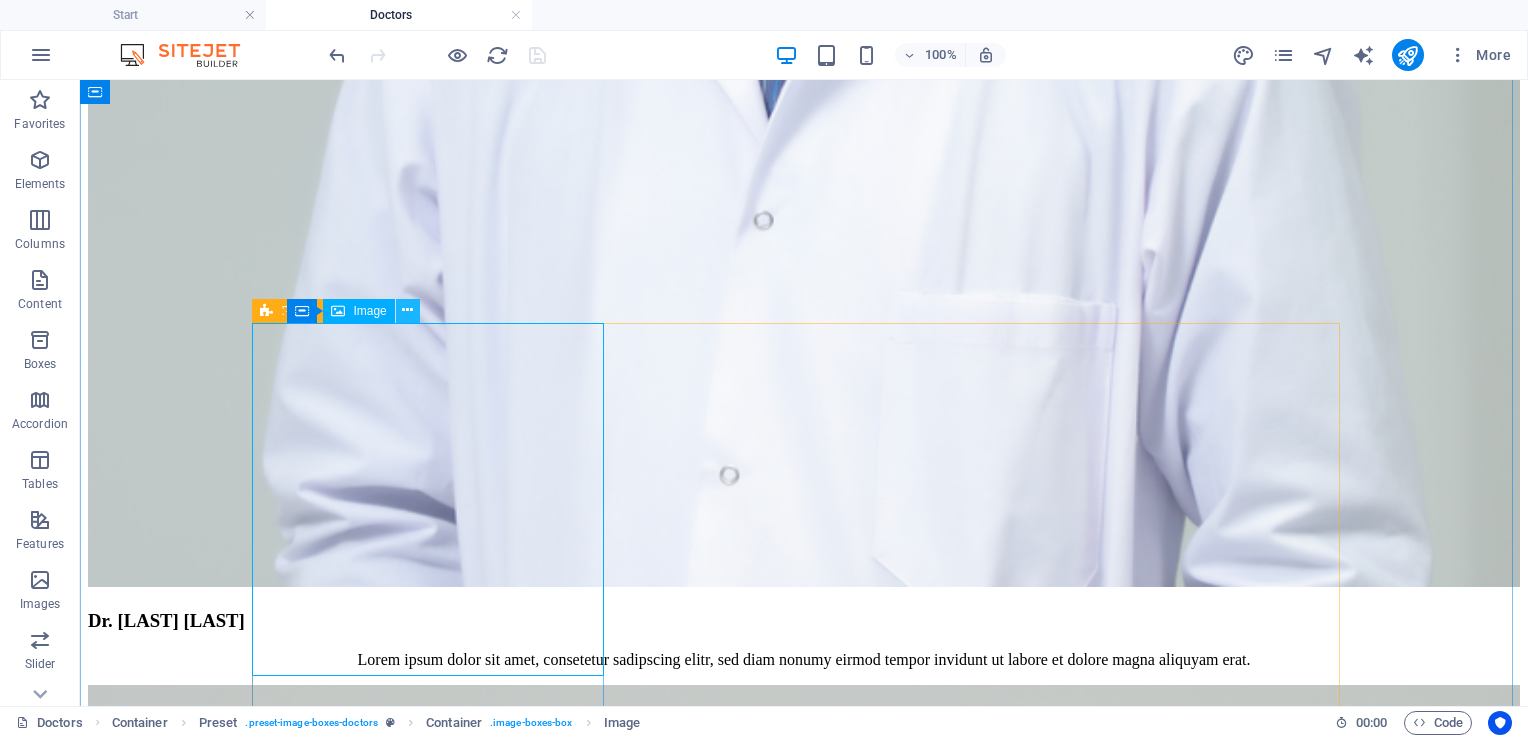 click at bounding box center [408, 311] 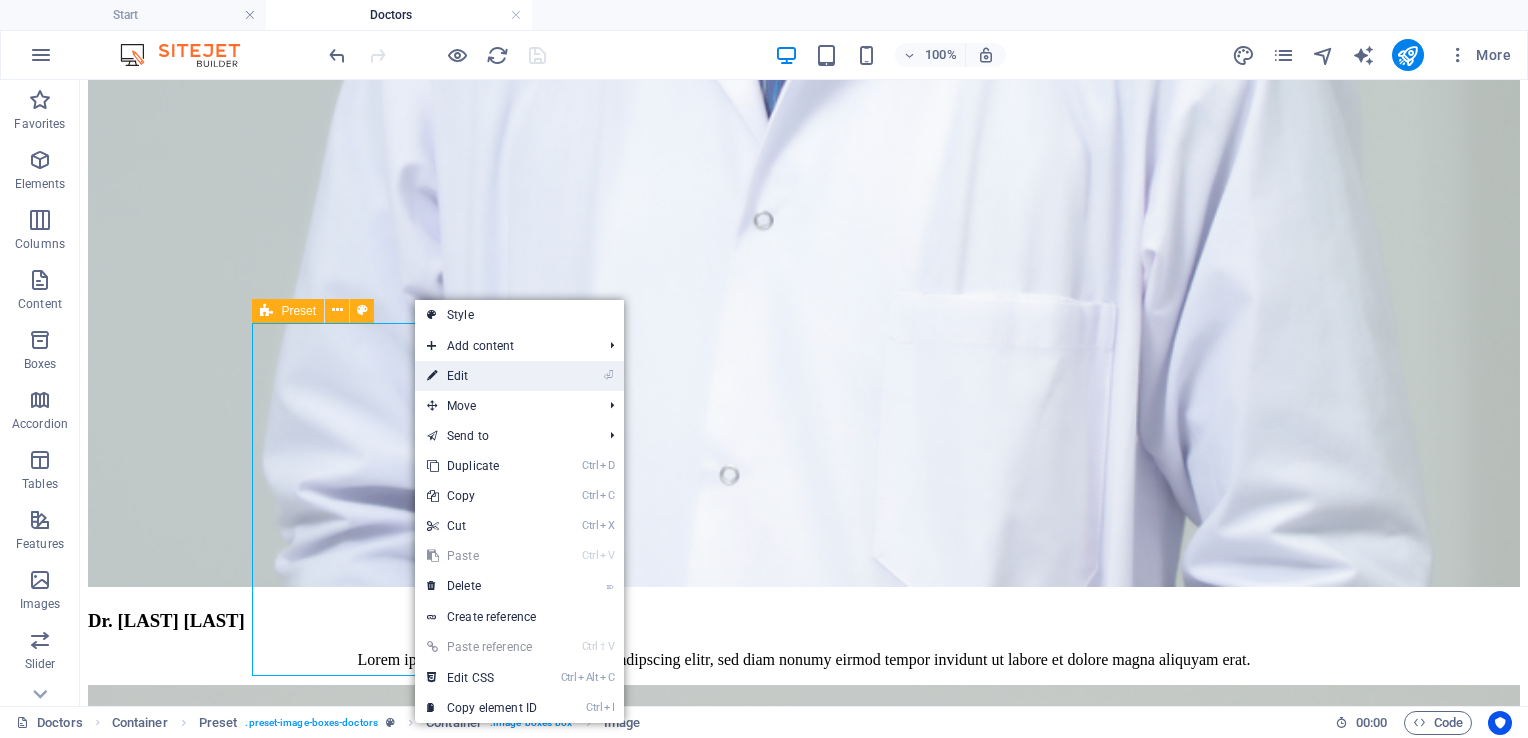 click on "⏎  Edit" at bounding box center (482, 376) 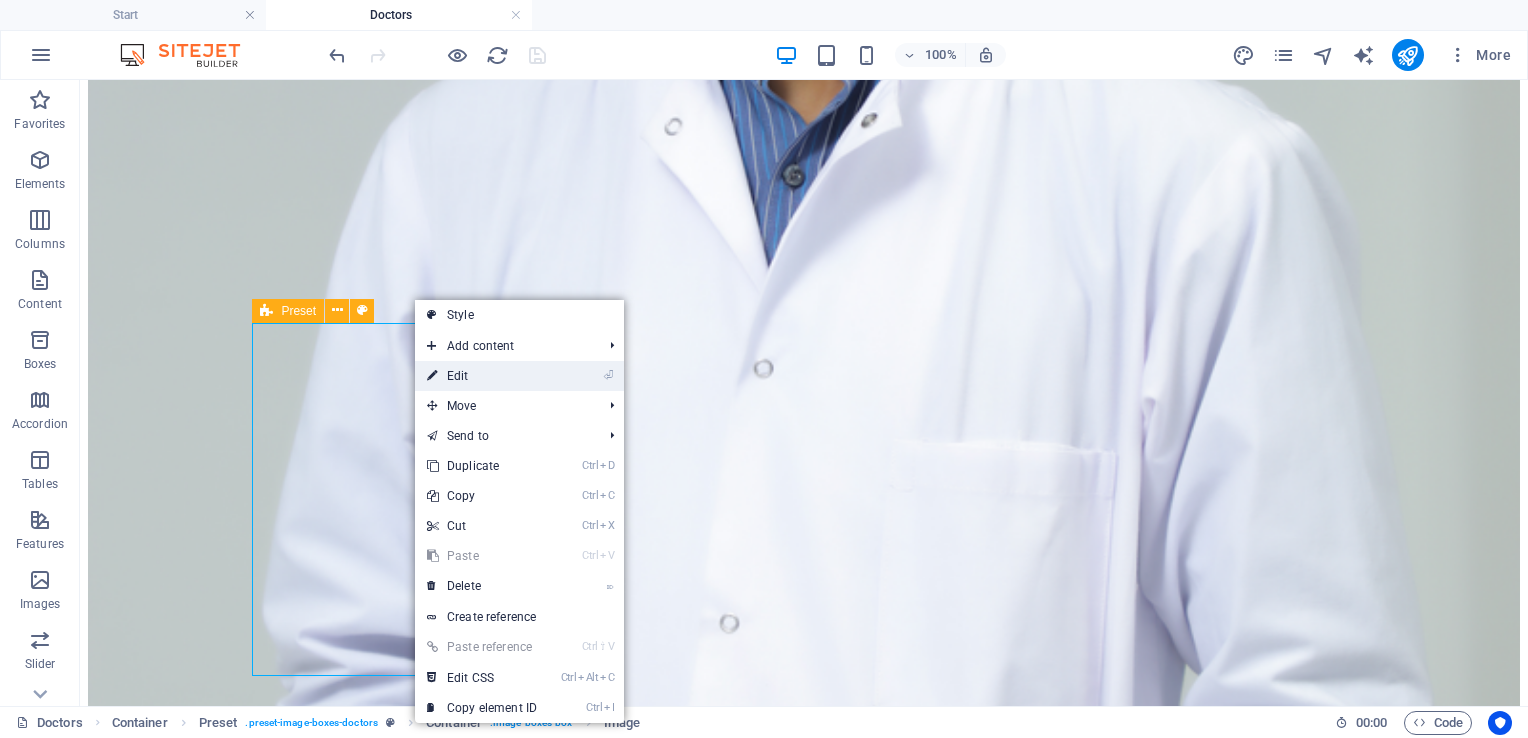 select on "%" 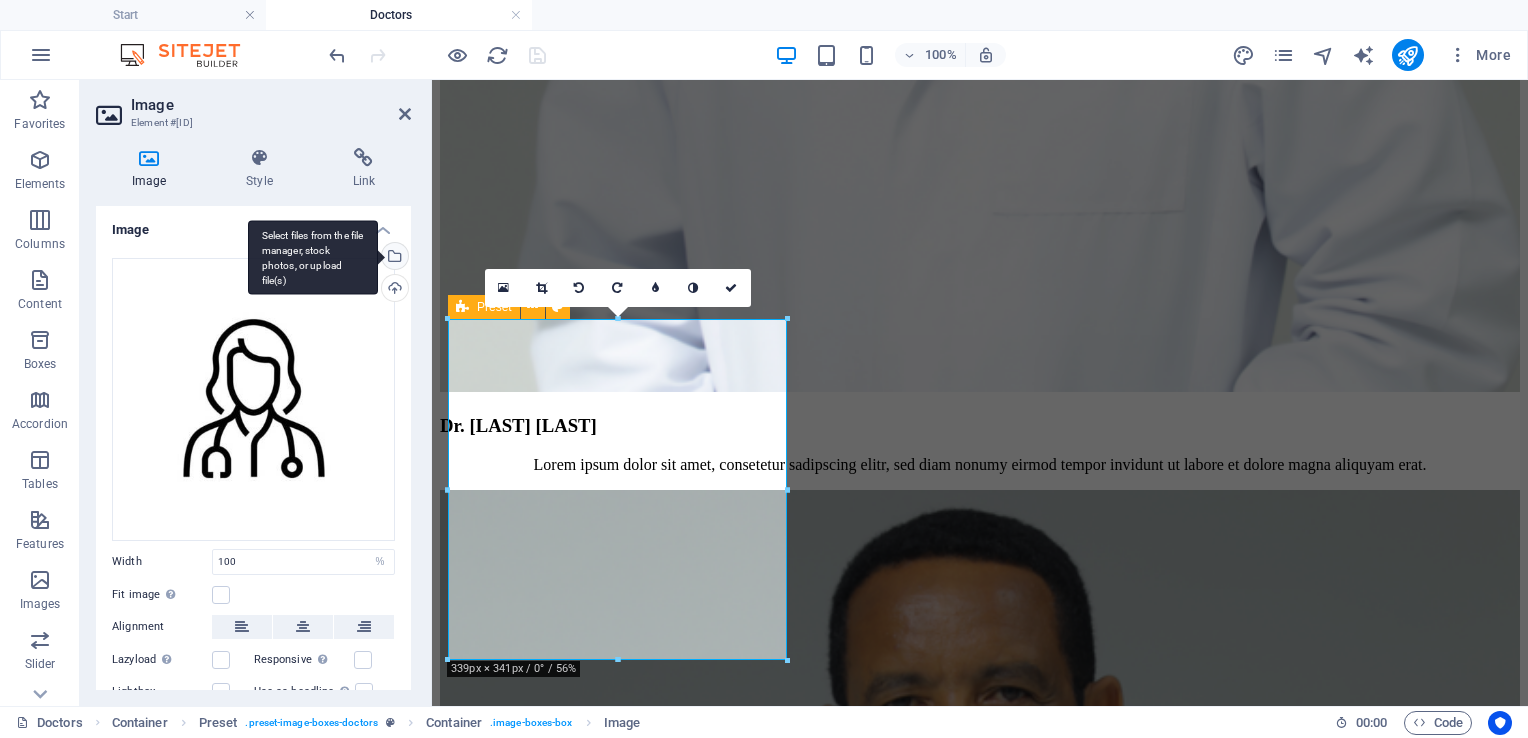 click on "Select files from the file manager, stock photos, or upload file(s)" at bounding box center (393, 258) 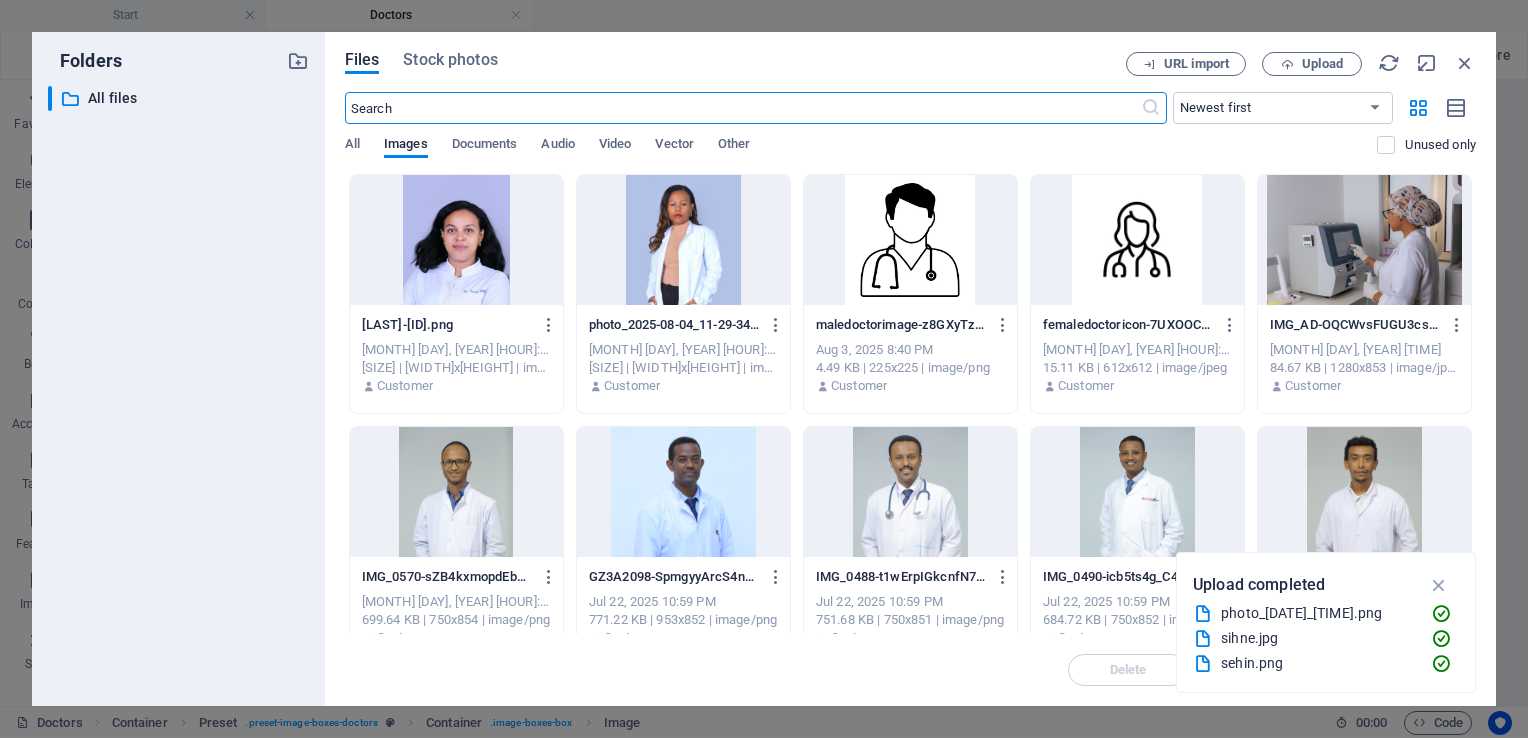 scroll, scrollTop: 6410, scrollLeft: 0, axis: vertical 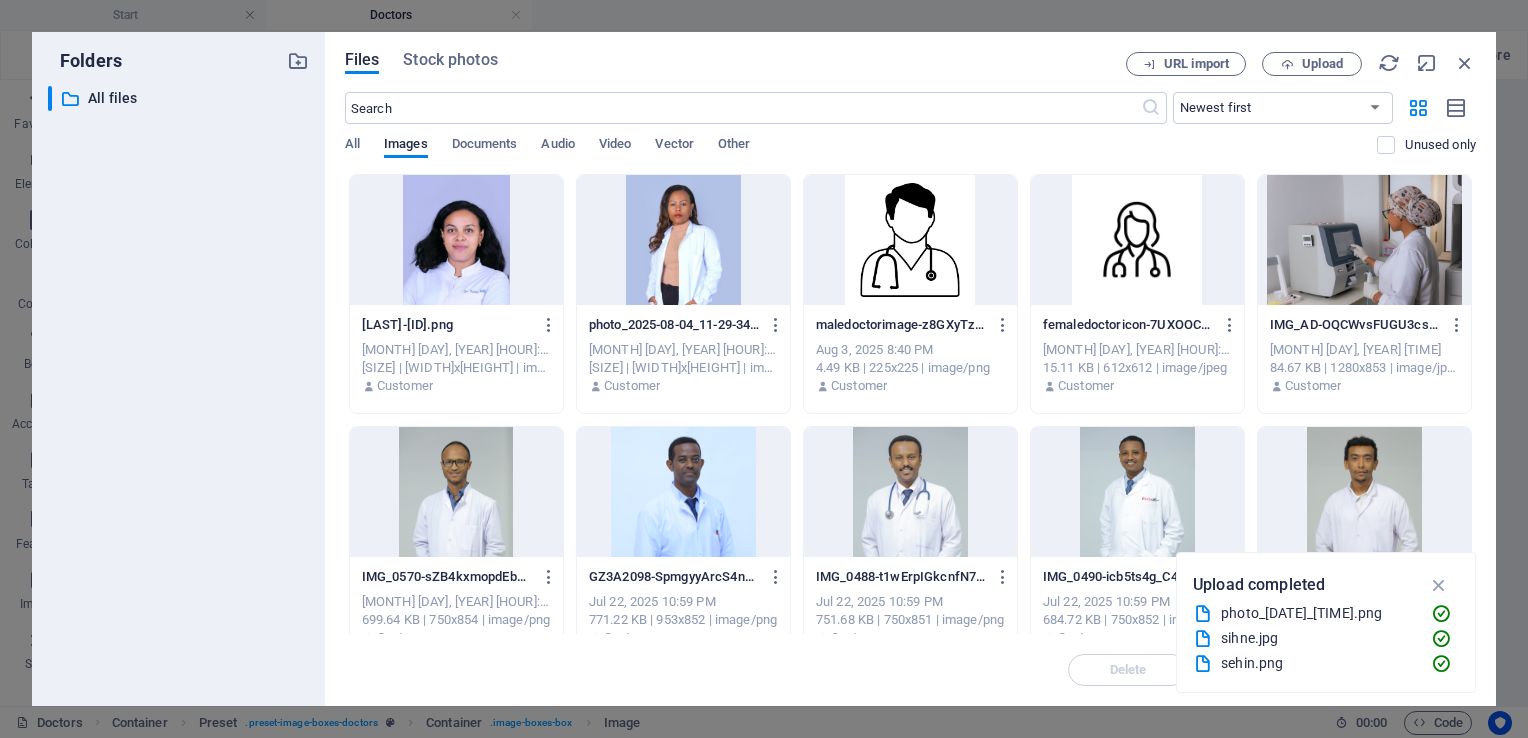 click at bounding box center [683, 240] 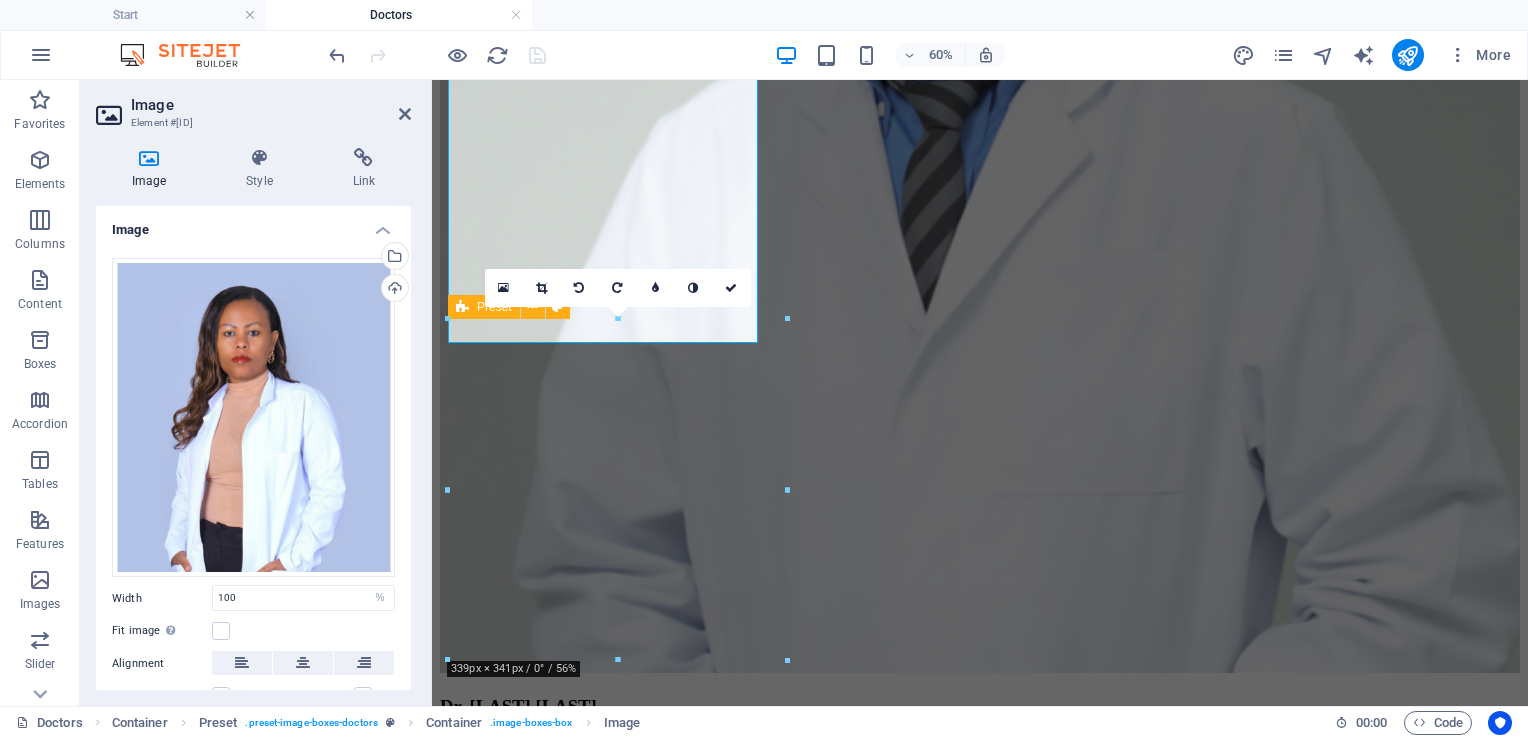 scroll, scrollTop: 6691, scrollLeft: 0, axis: vertical 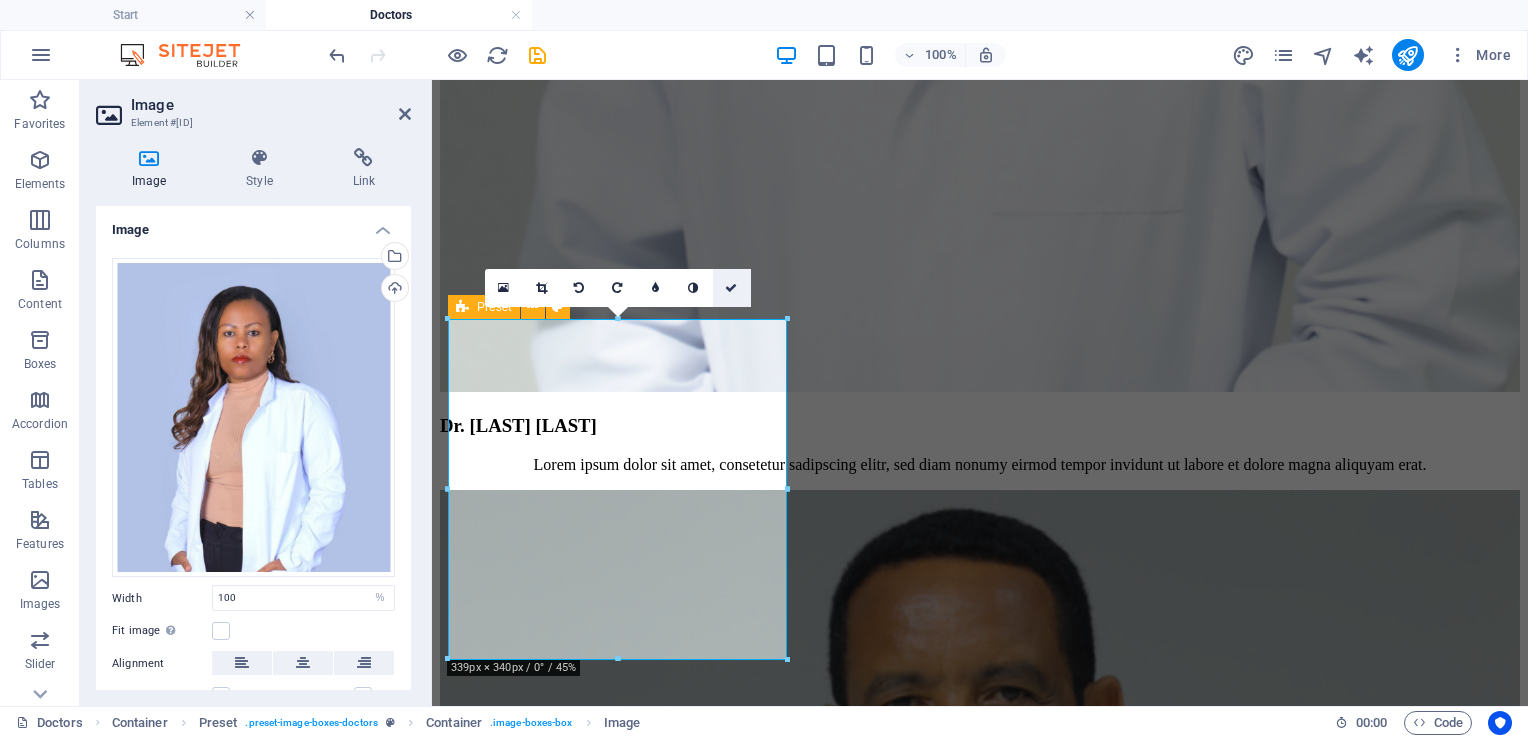 click at bounding box center (731, 288) 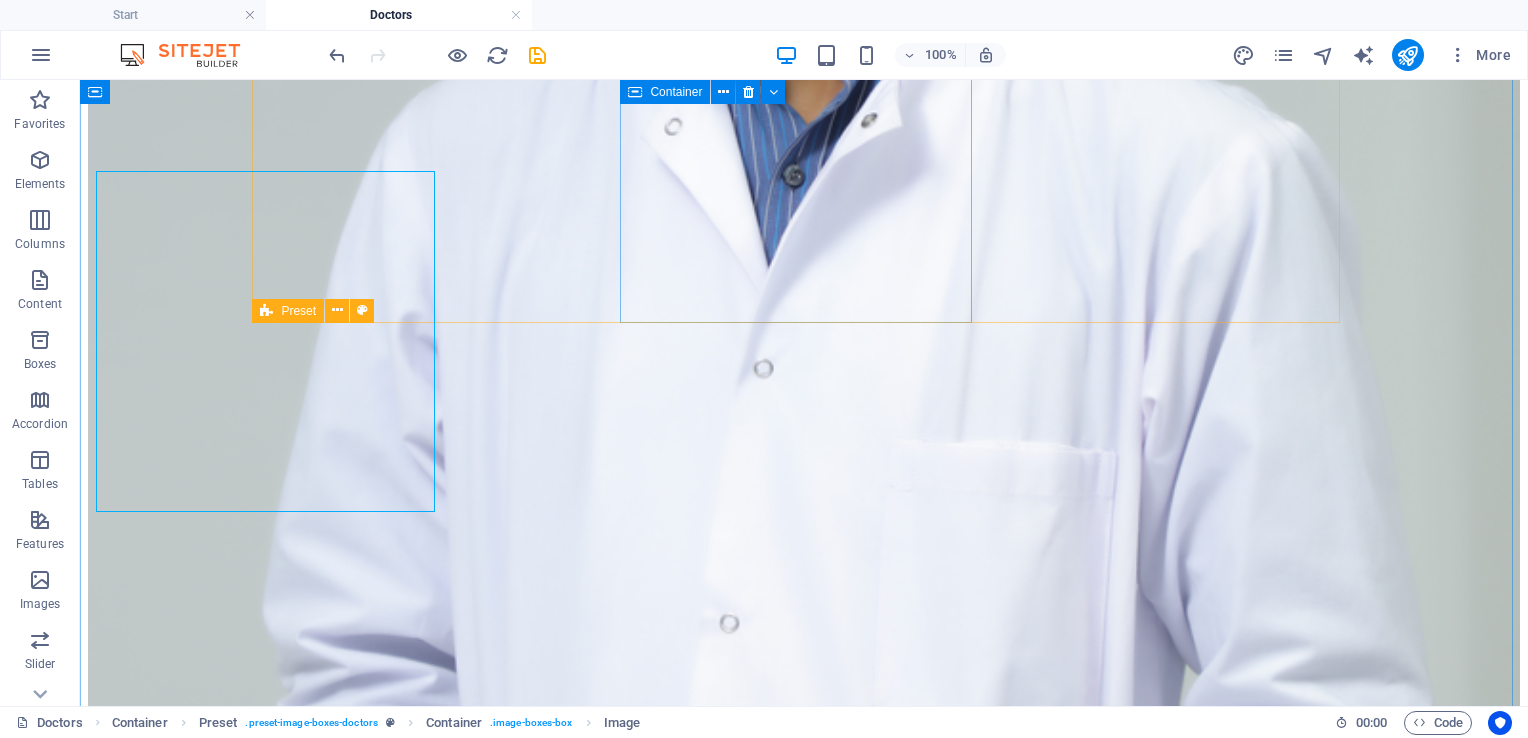 scroll, scrollTop: 6839, scrollLeft: 0, axis: vertical 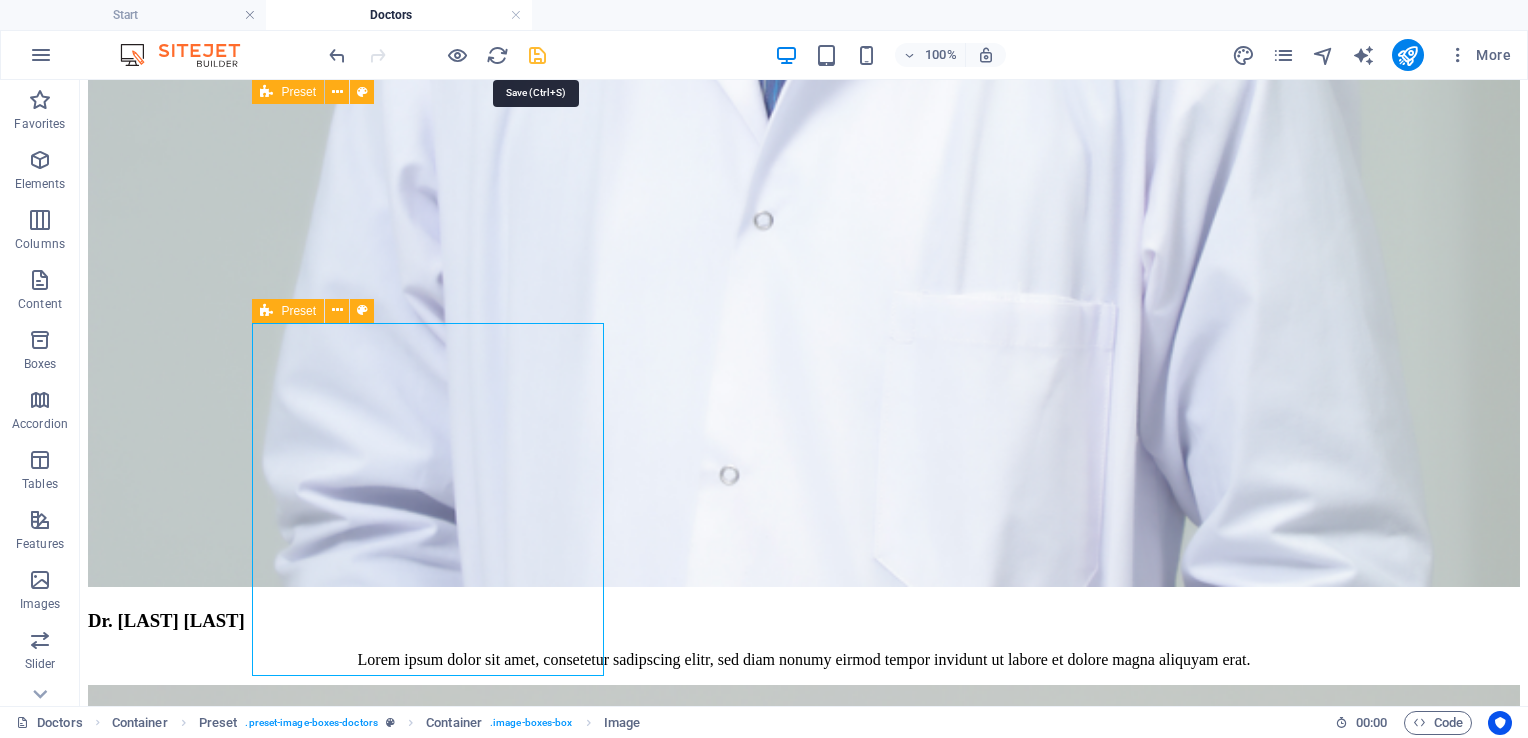 click at bounding box center [537, 55] 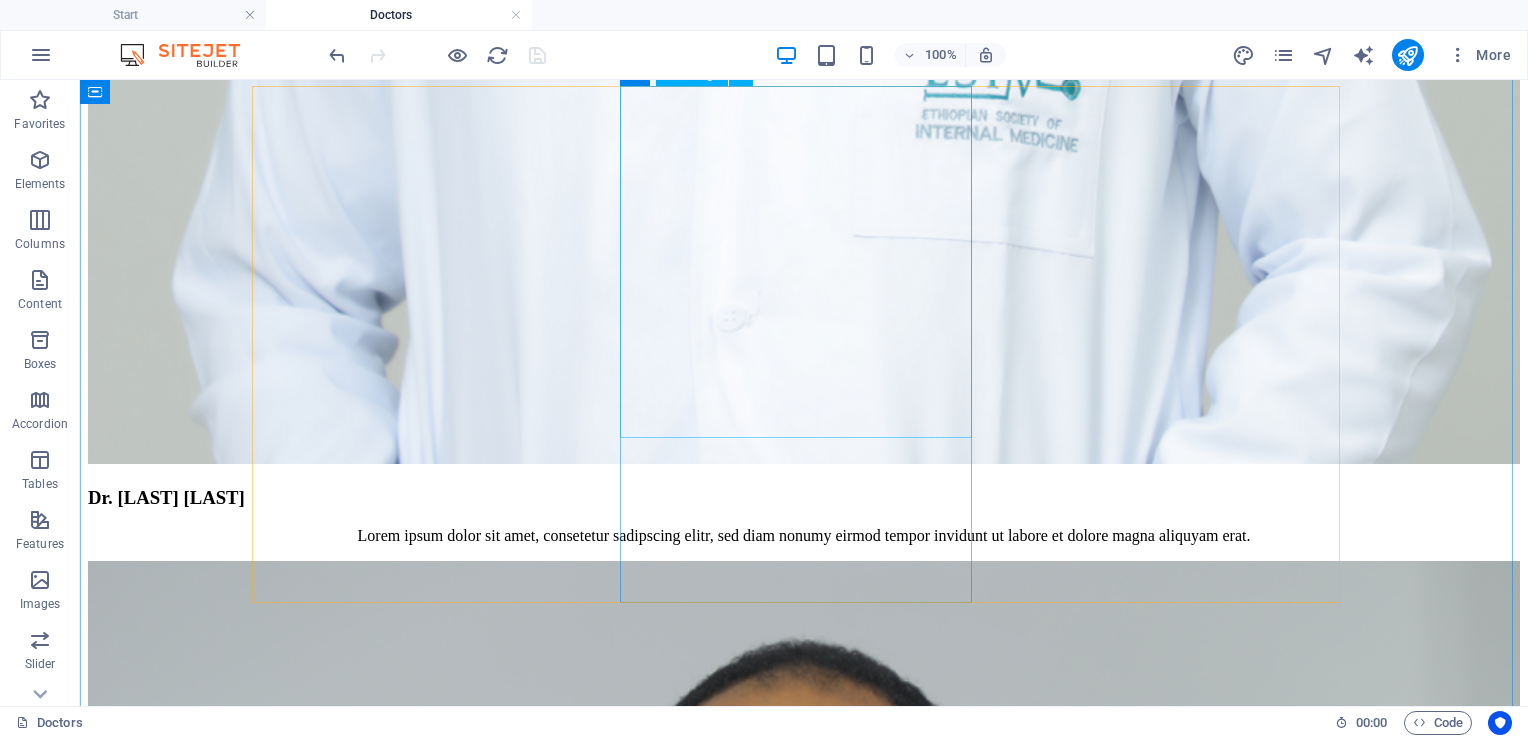 scroll, scrollTop: 5436, scrollLeft: 0, axis: vertical 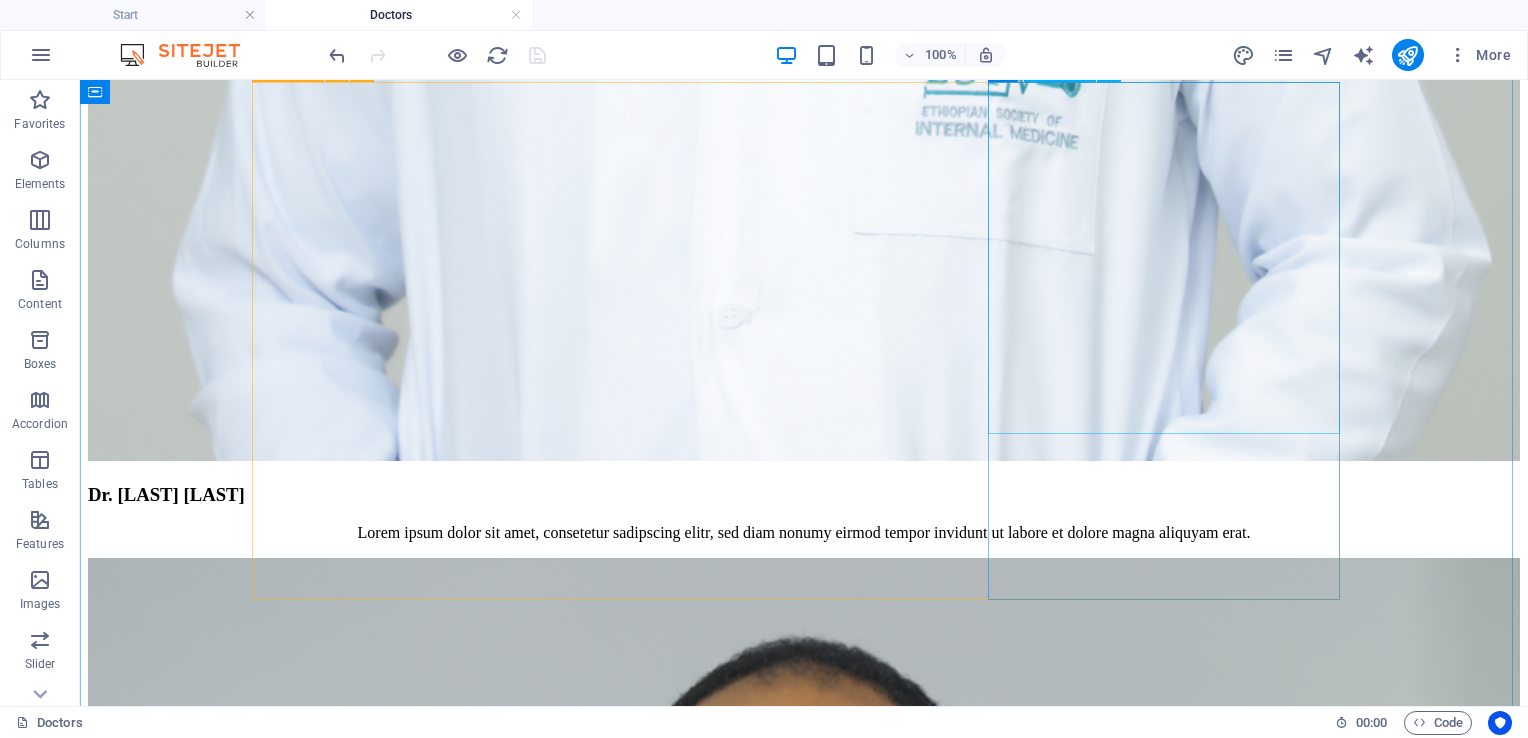 click at bounding box center [804, 40882] 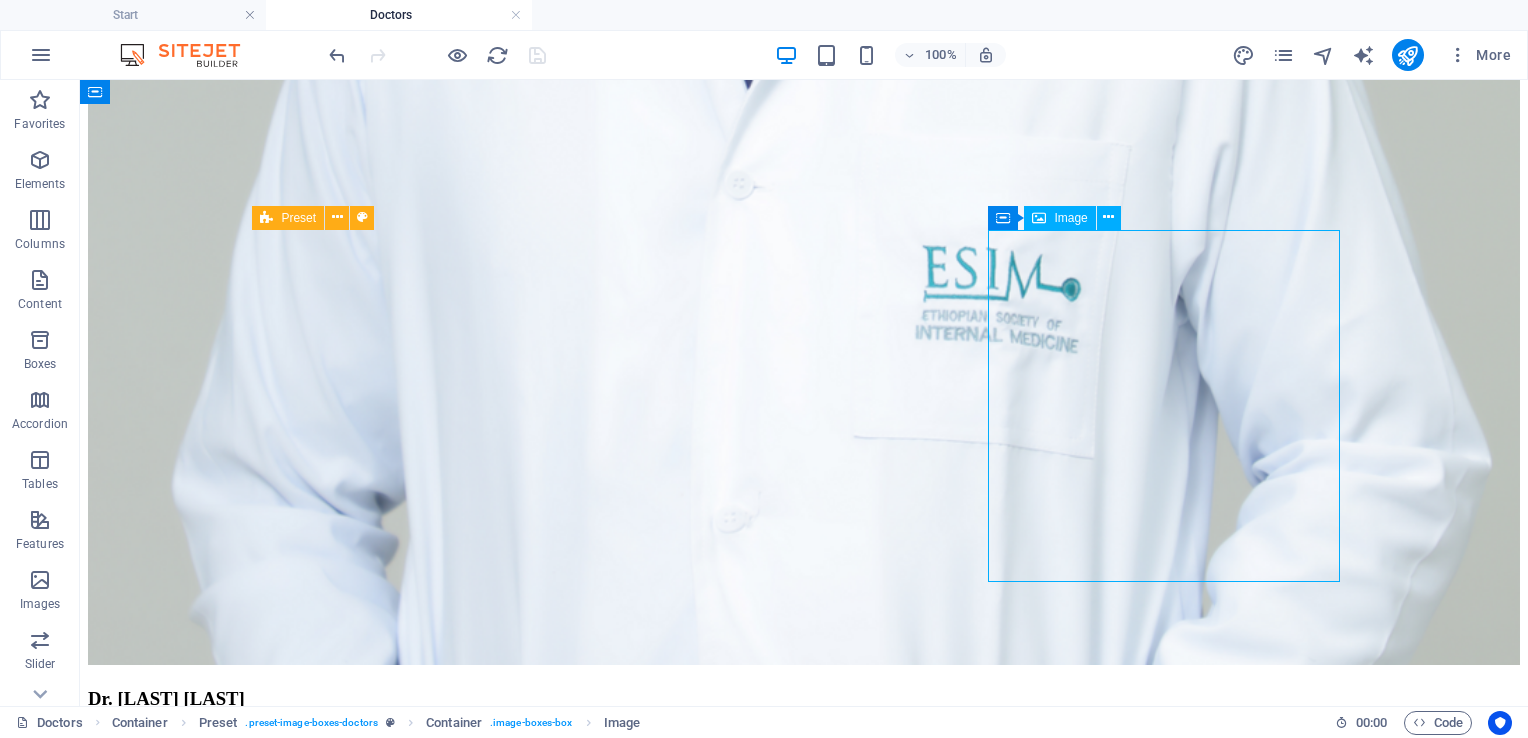 scroll, scrollTop: 5229, scrollLeft: 0, axis: vertical 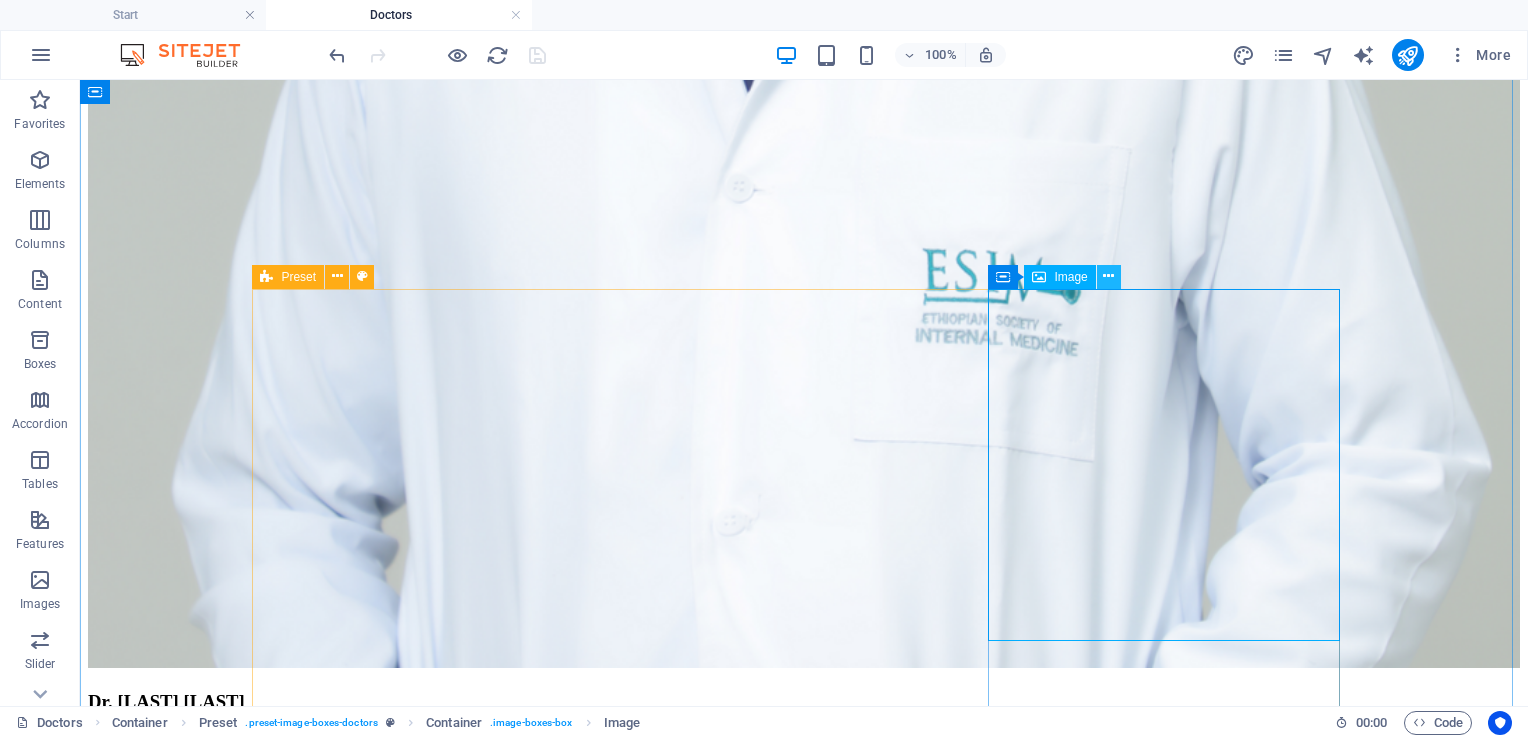 click at bounding box center (1108, 276) 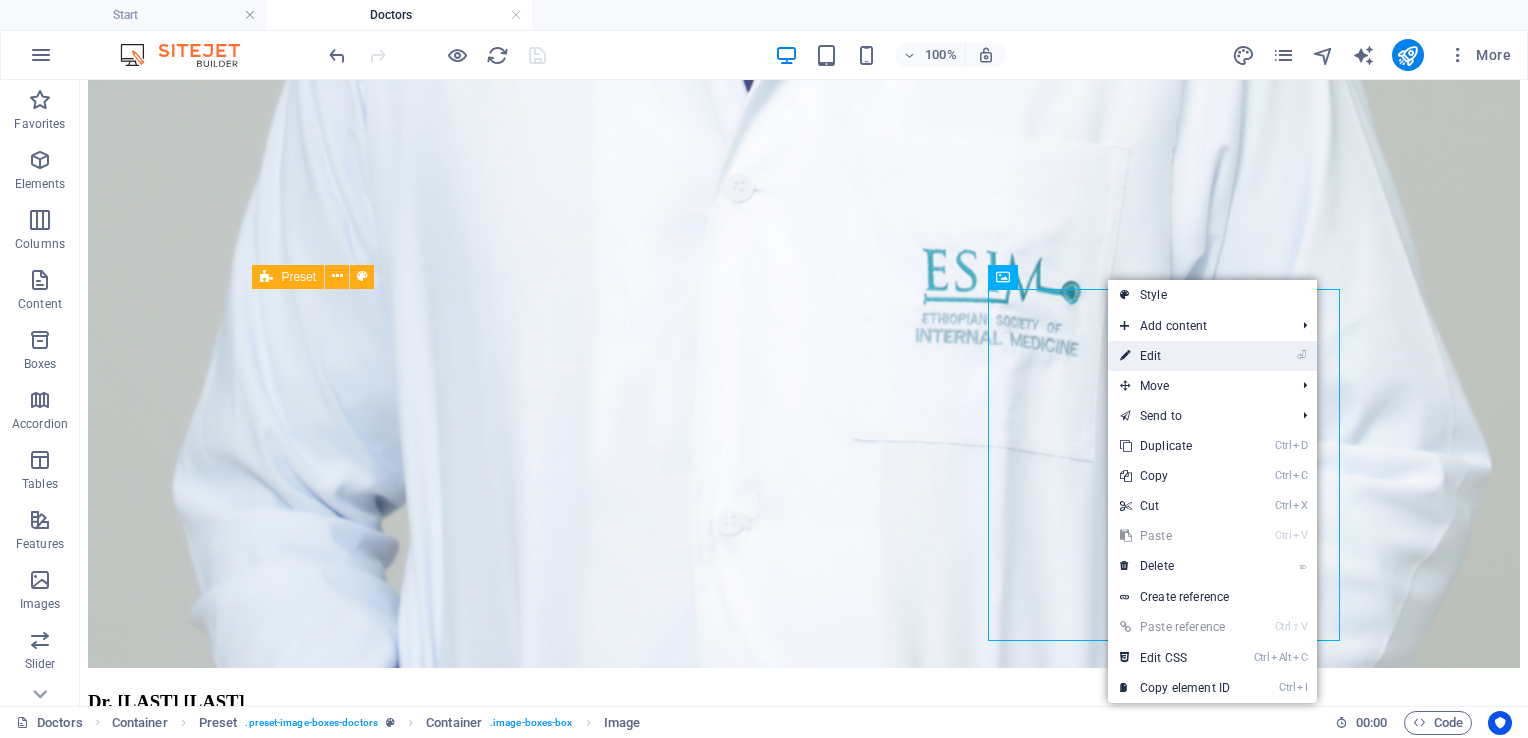 click on "⏎  Edit" at bounding box center [1175, 356] 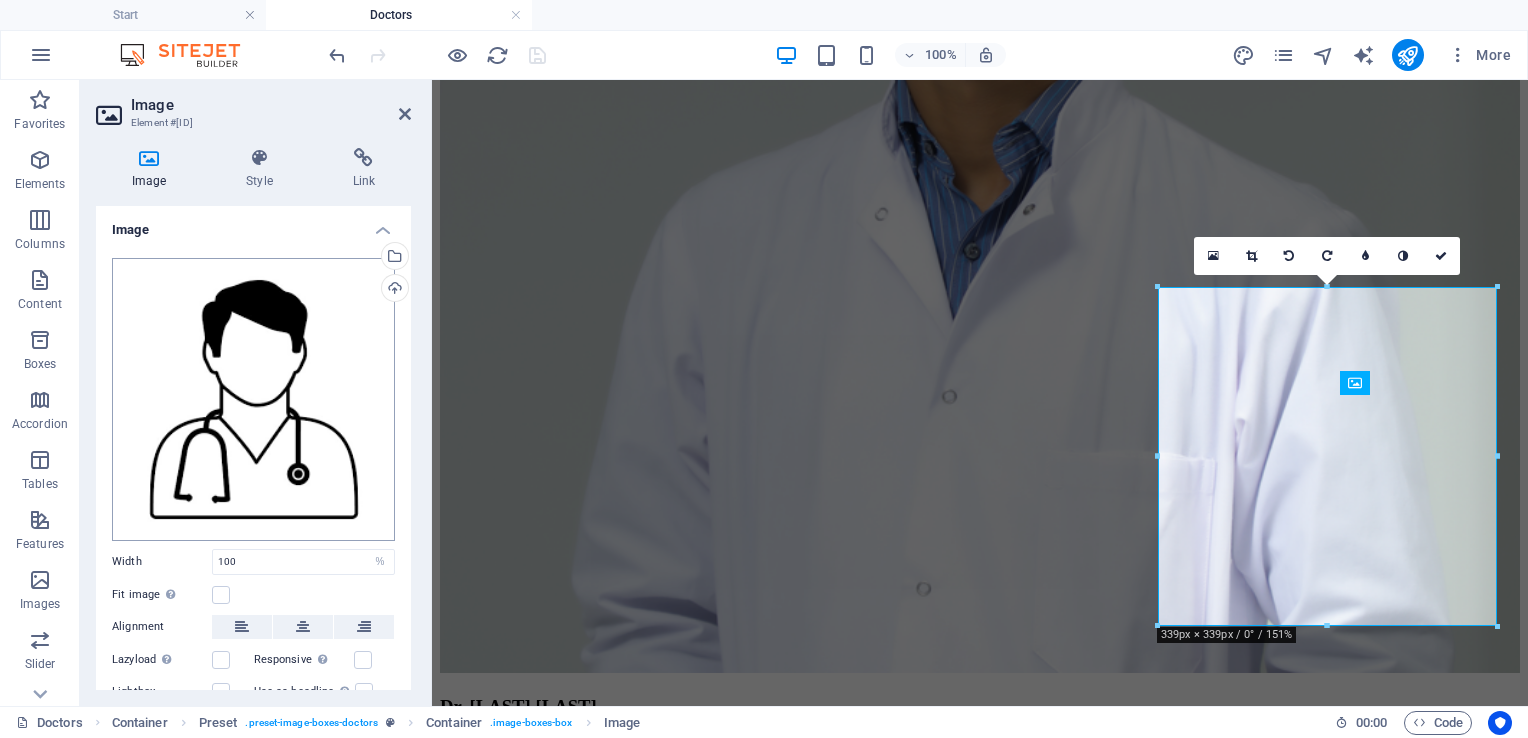 scroll, scrollTop: 5123, scrollLeft: 0, axis: vertical 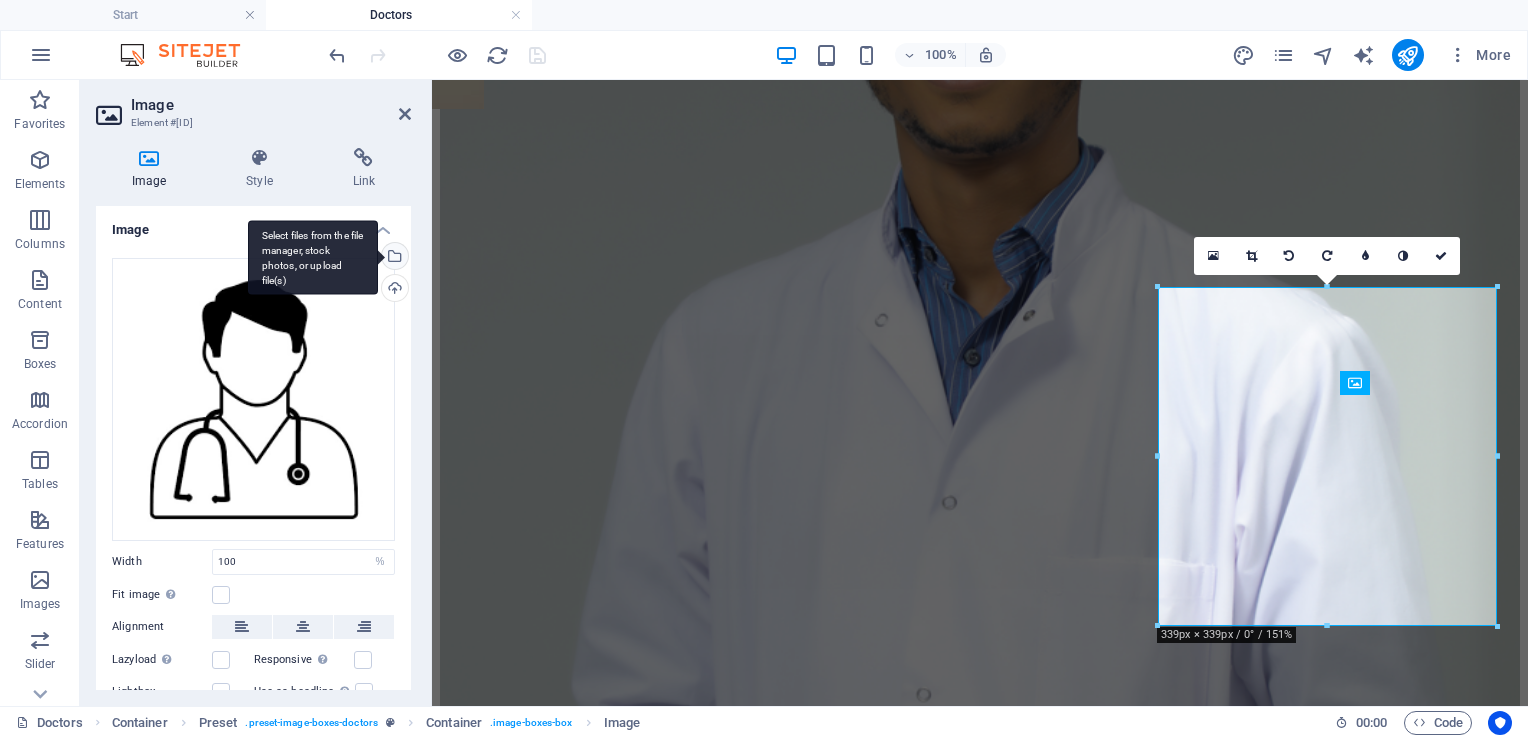 click on "Select files from the file manager, stock photos, or upload file(s)" at bounding box center [393, 258] 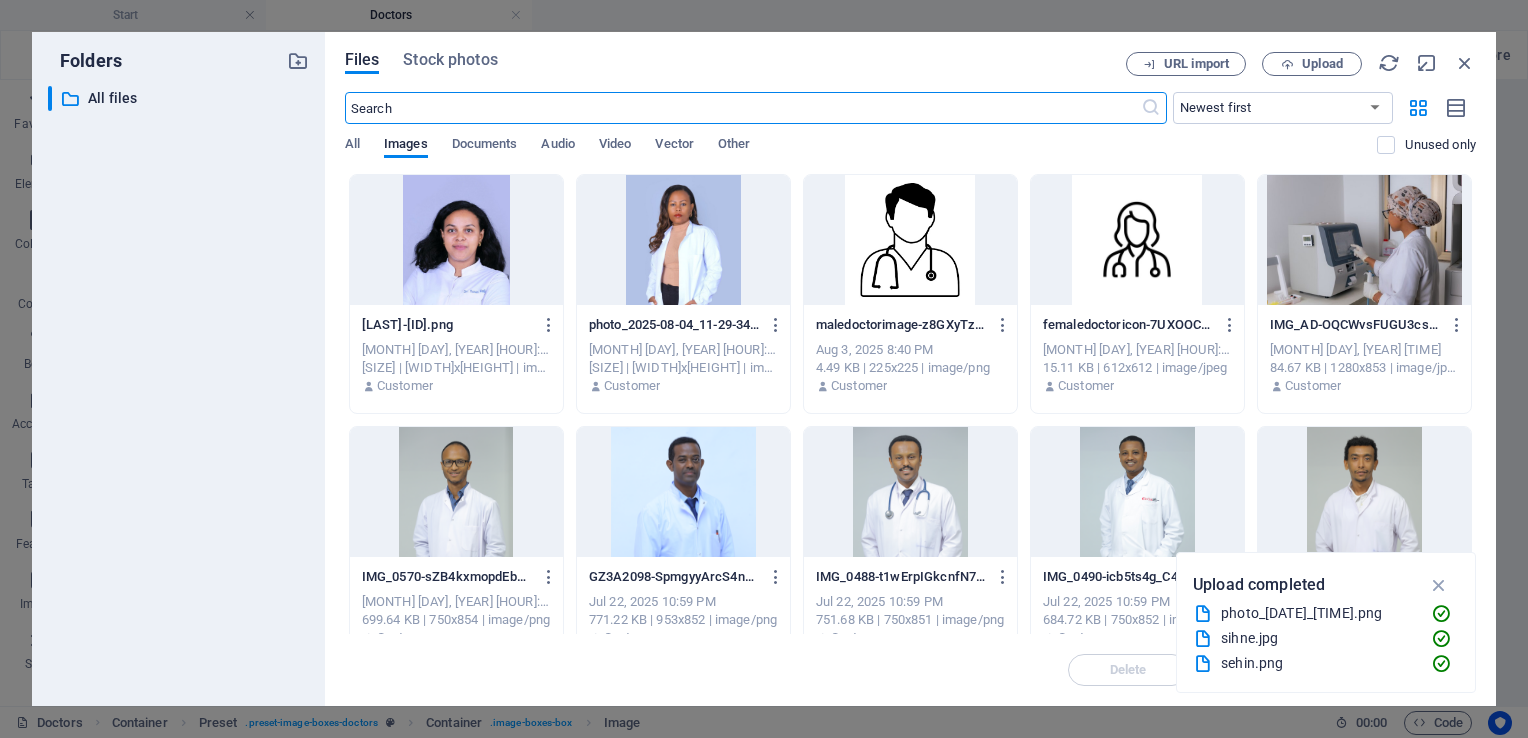 scroll, scrollTop: 4932, scrollLeft: 0, axis: vertical 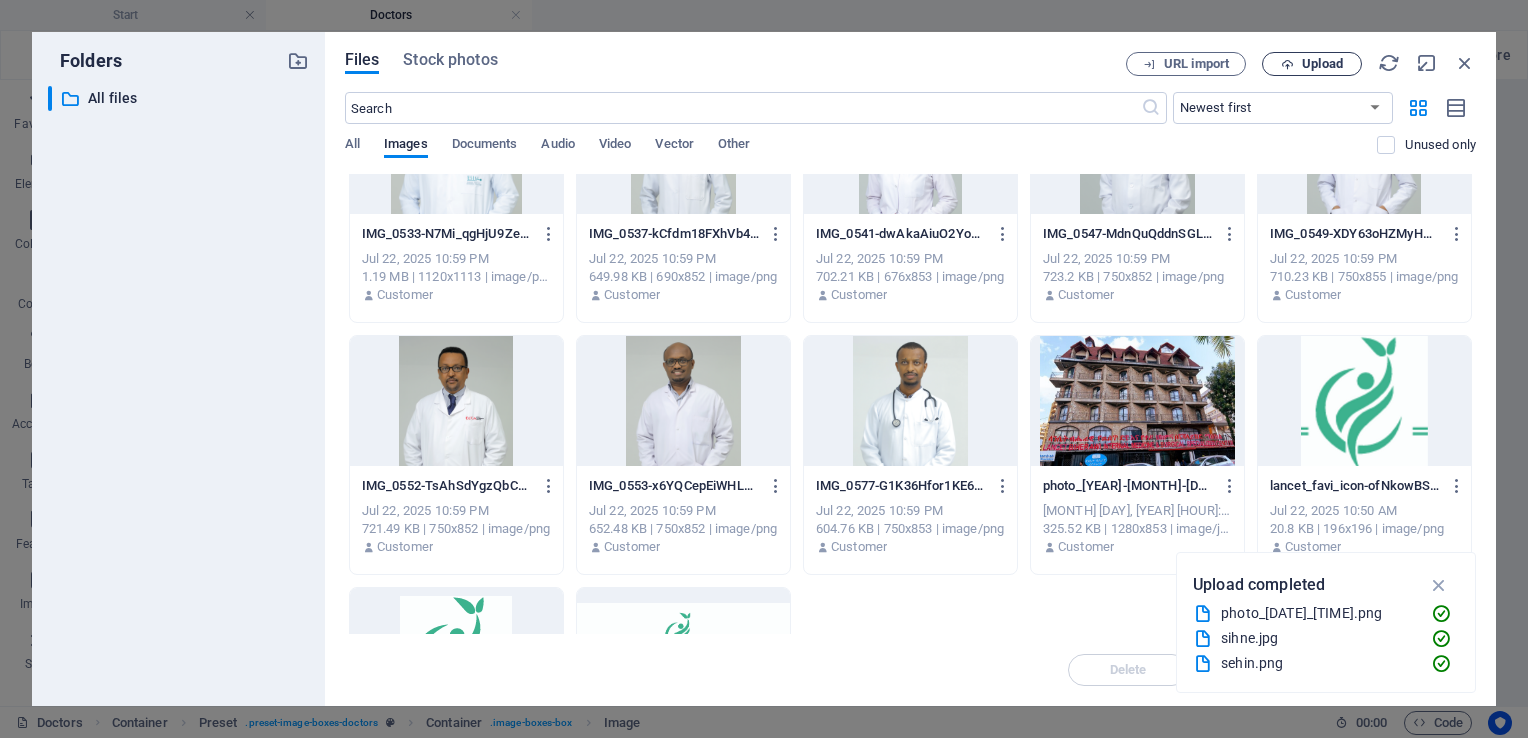 click on "Upload" at bounding box center [1322, 64] 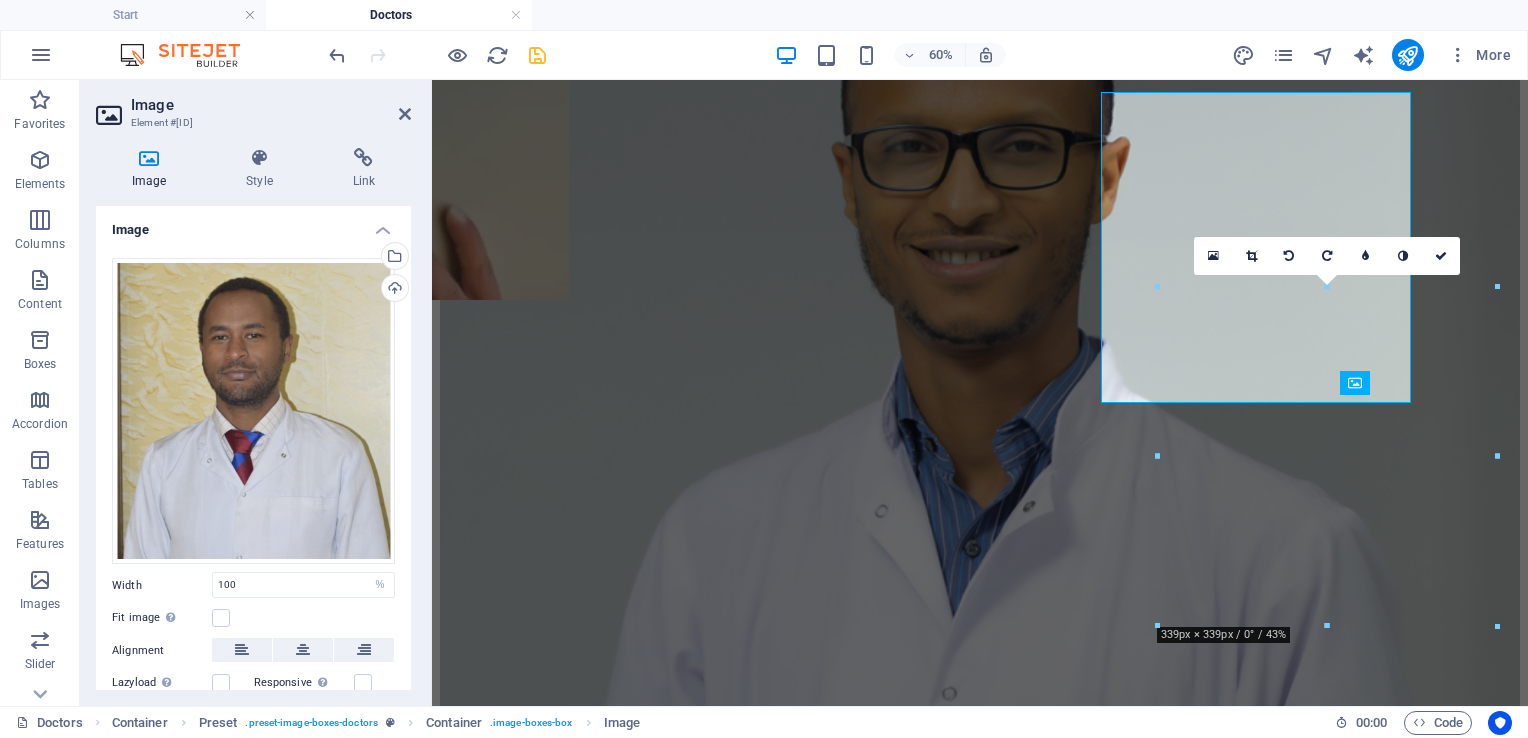 scroll, scrollTop: 5123, scrollLeft: 0, axis: vertical 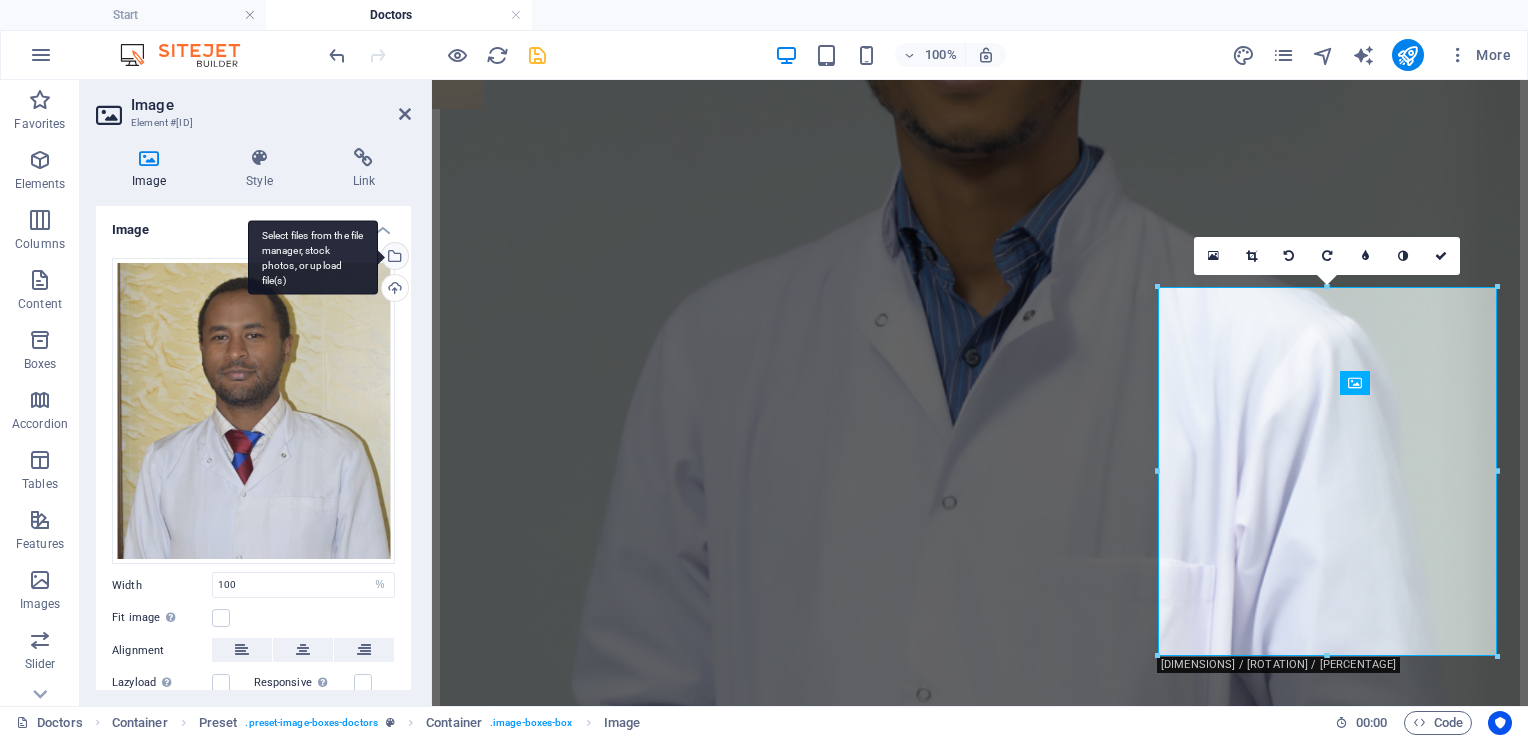 click on "Select files from the file manager, stock photos, or upload file(s)" at bounding box center (393, 258) 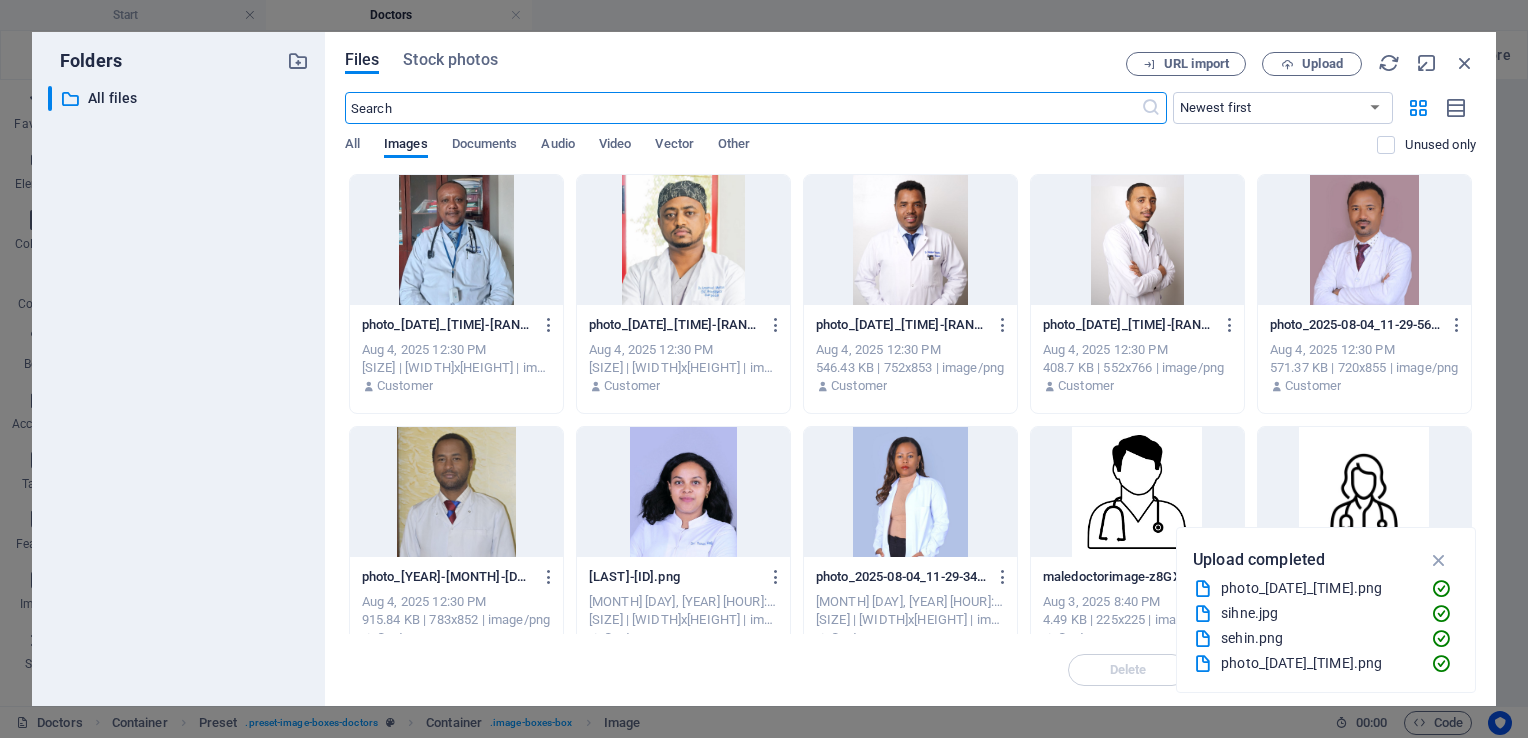 click at bounding box center (1364, 240) 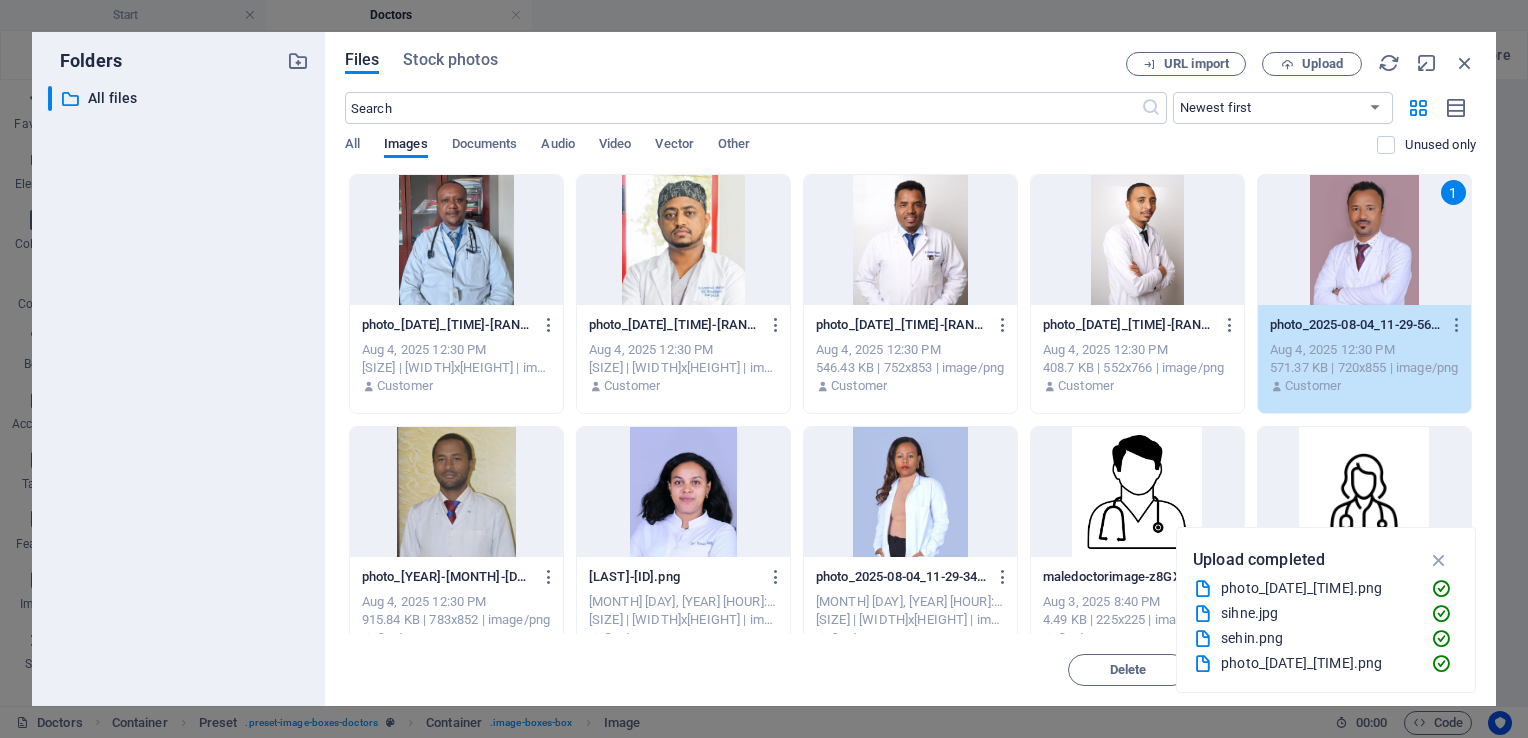 click on "1" at bounding box center [1364, 240] 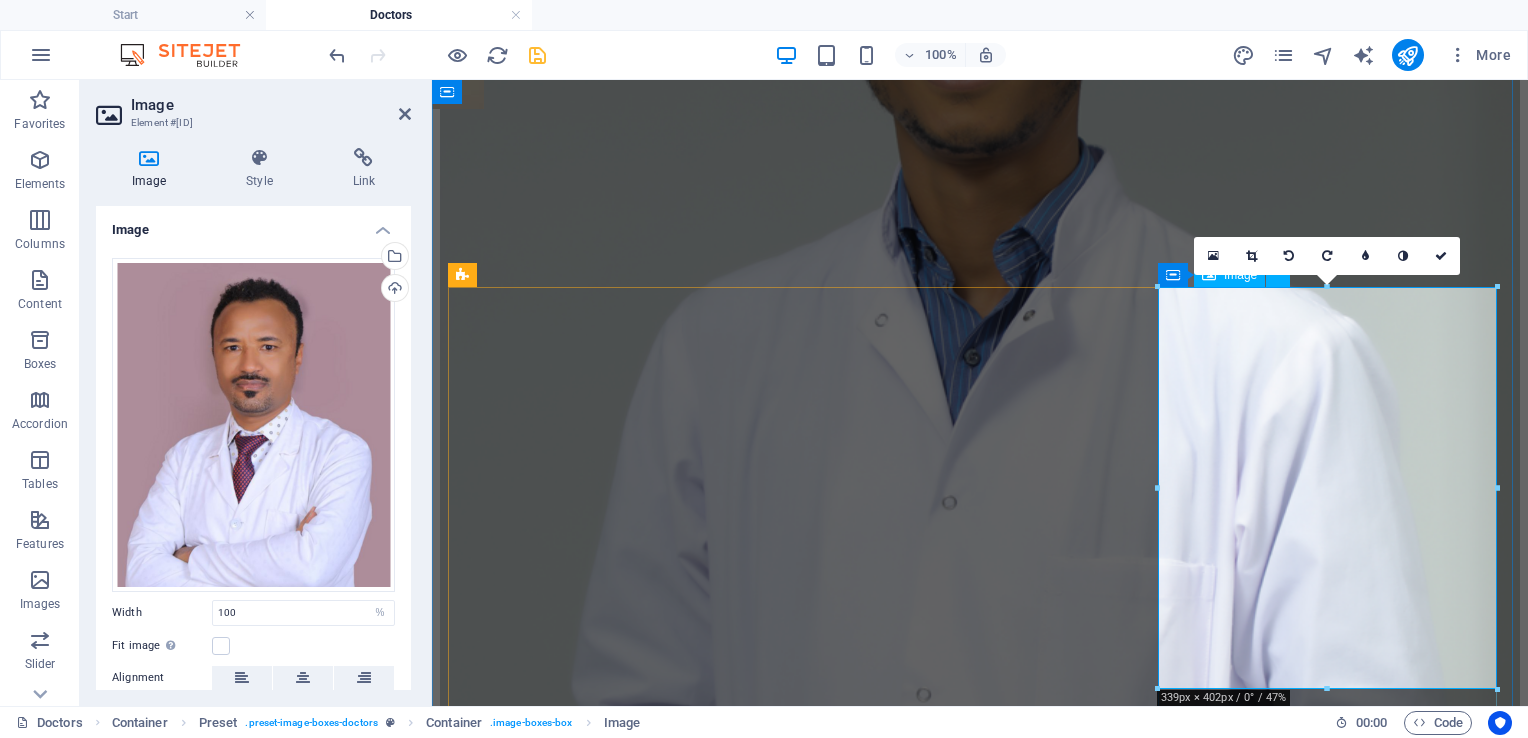 drag, startPoint x: 1758, startPoint y: 765, endPoint x: 1323, endPoint y: 614, distance: 460.4628 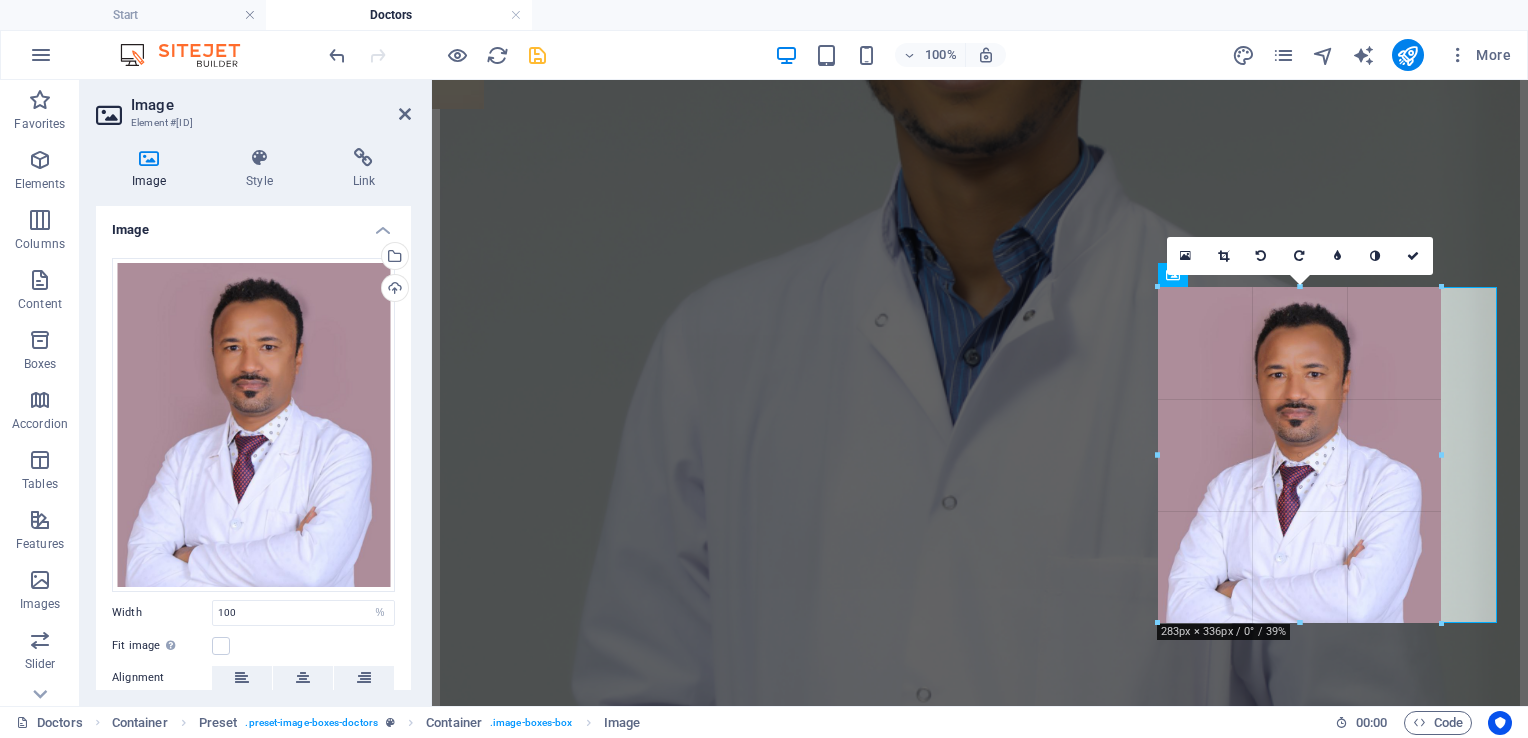 drag, startPoint x: 1326, startPoint y: 685, endPoint x: 1316, endPoint y: 623, distance: 62.801273 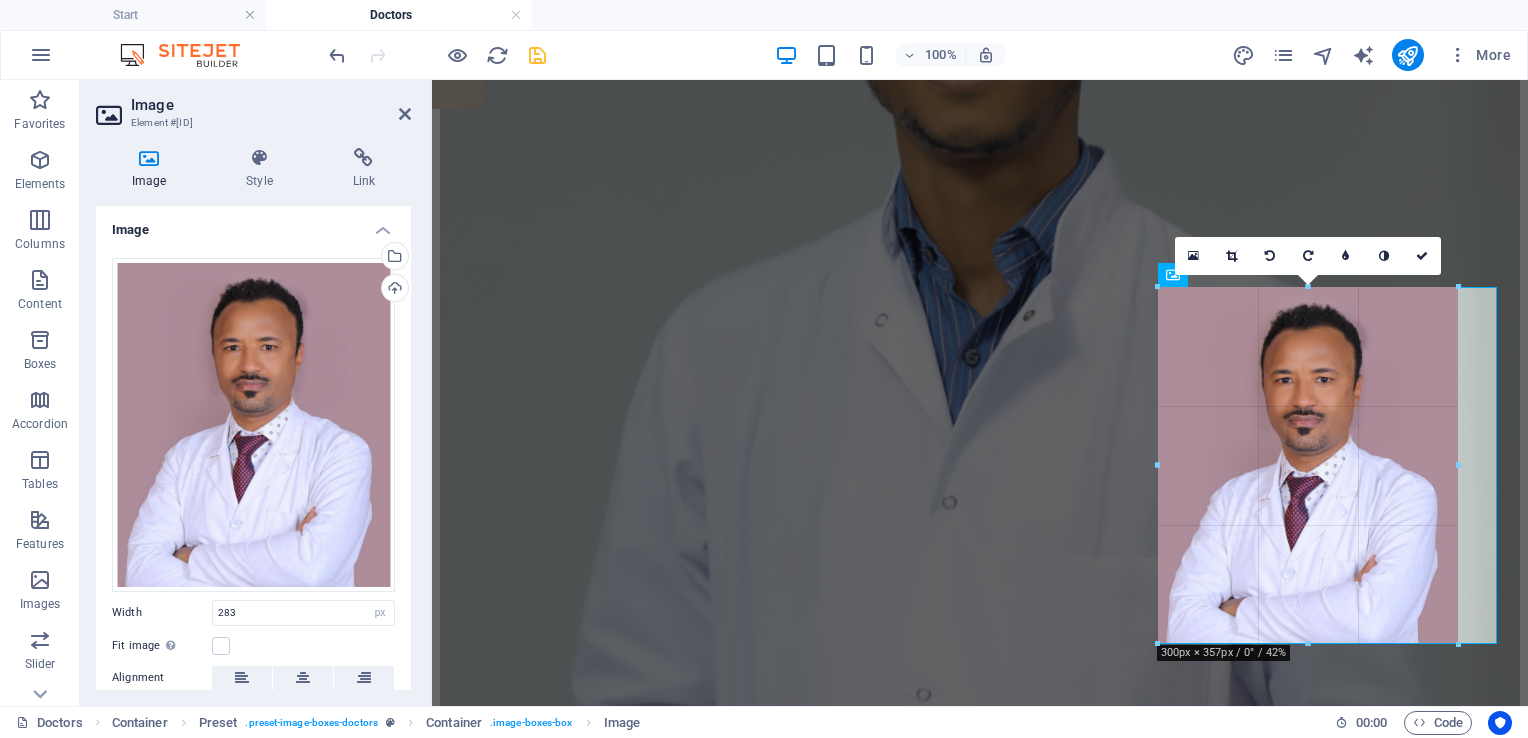 drag, startPoint x: 1443, startPoint y: 456, endPoint x: 1458, endPoint y: 458, distance: 15.132746 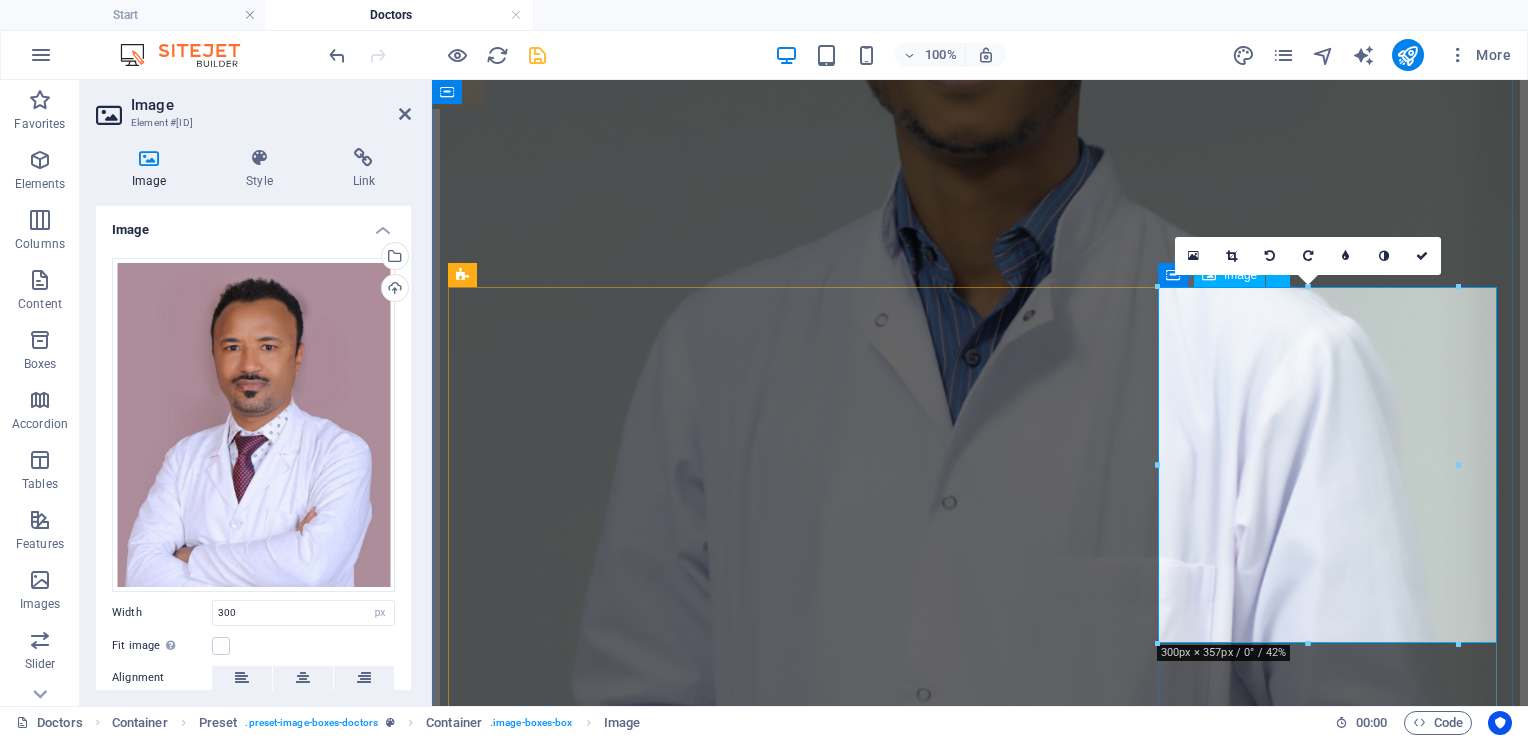 click at bounding box center [980, 30576] 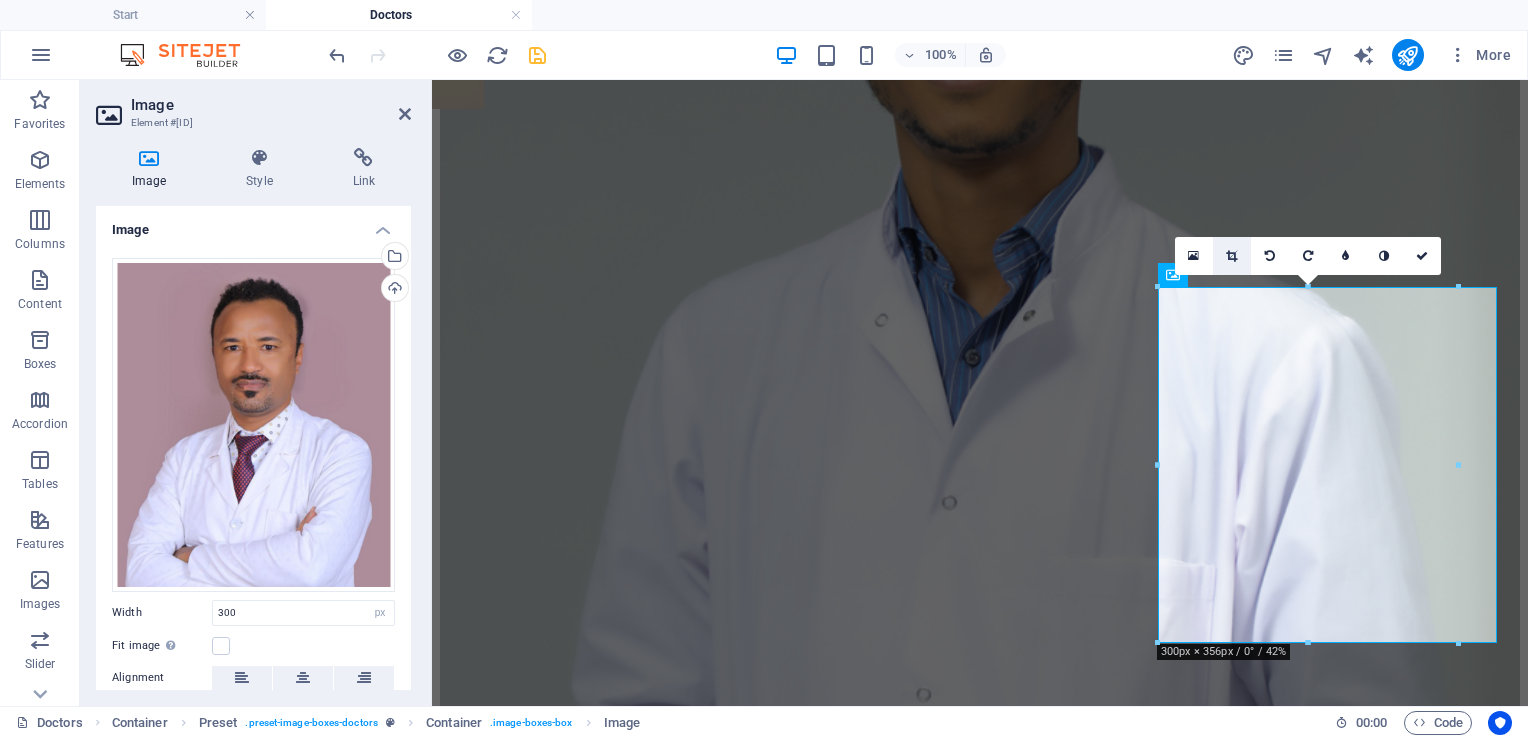 click at bounding box center [1231, 256] 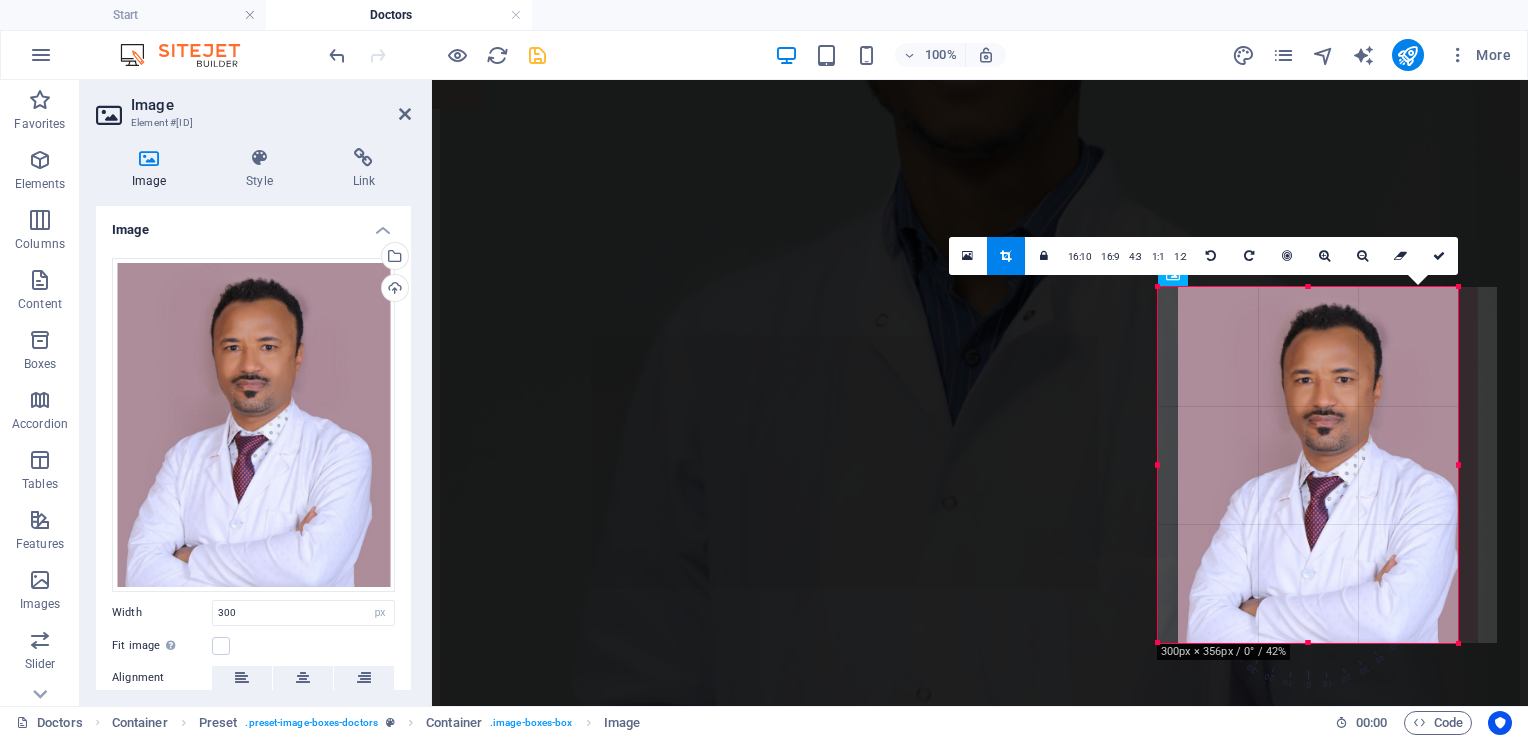 drag, startPoint x: 1273, startPoint y: 399, endPoint x: 1293, endPoint y: 400, distance: 20.024984 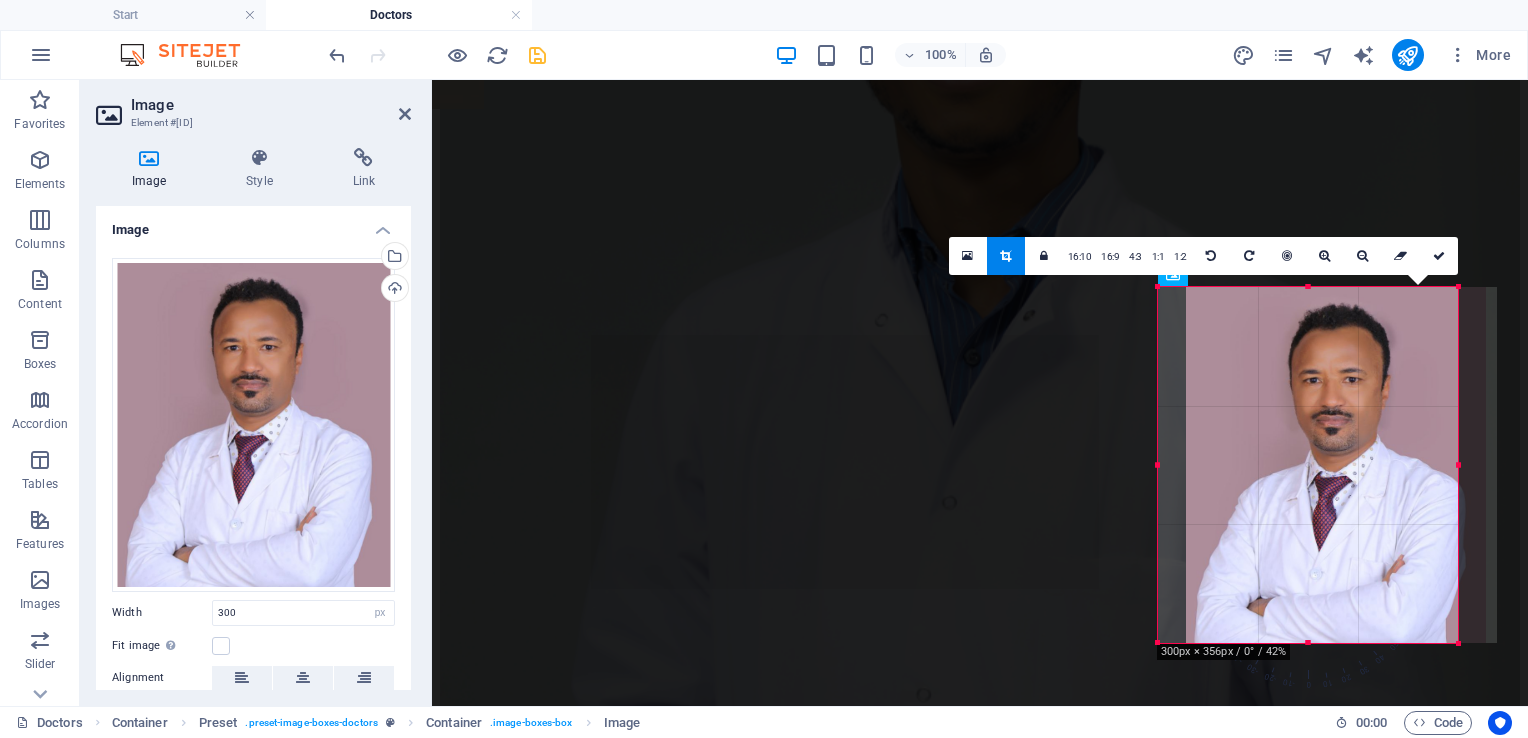 drag, startPoint x: 1293, startPoint y: 400, endPoint x: 1321, endPoint y: 399, distance: 28.01785 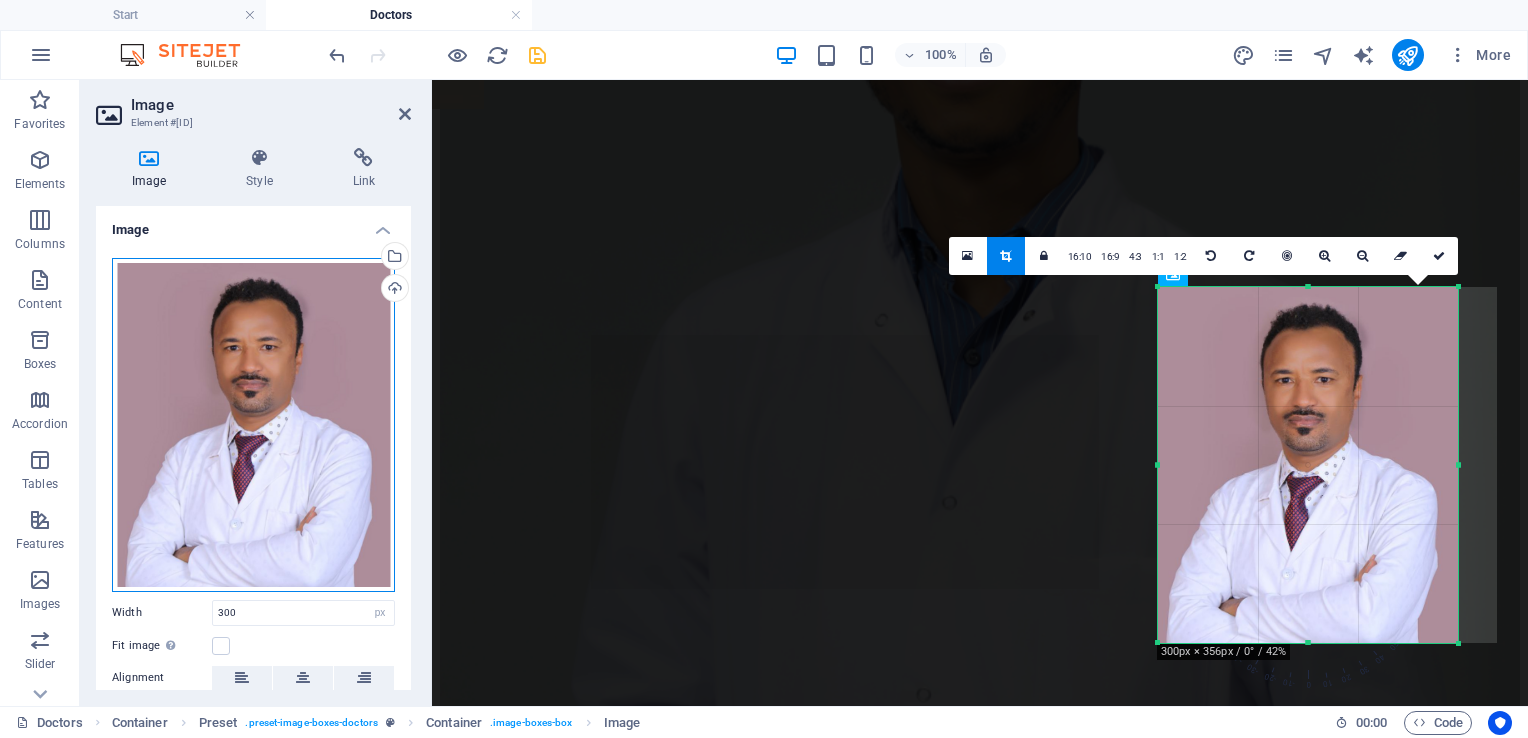 click on "Drag files here, click to choose files or select files from Files or our free stock photos & videos" at bounding box center [253, 425] 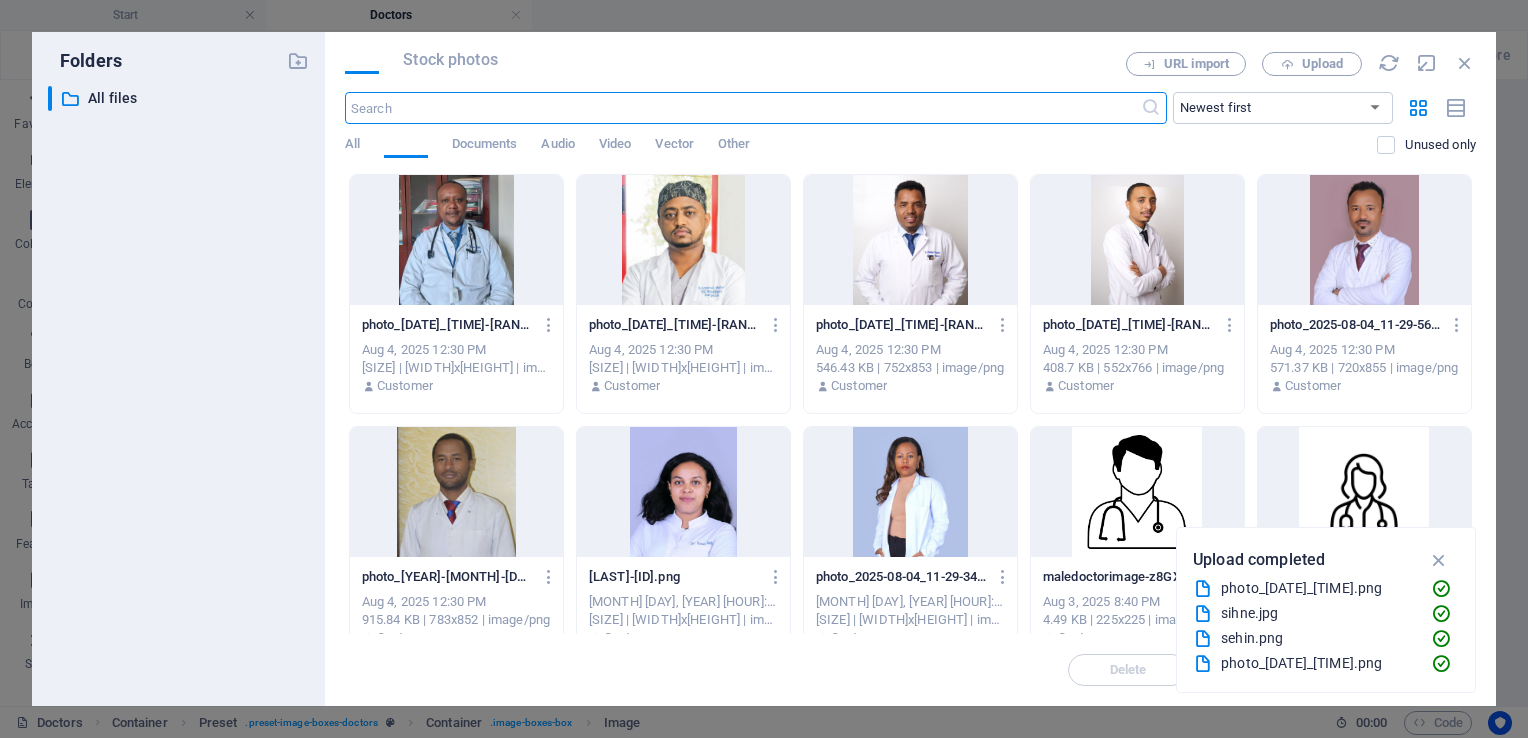 scroll, scrollTop: 4932, scrollLeft: 0, axis: vertical 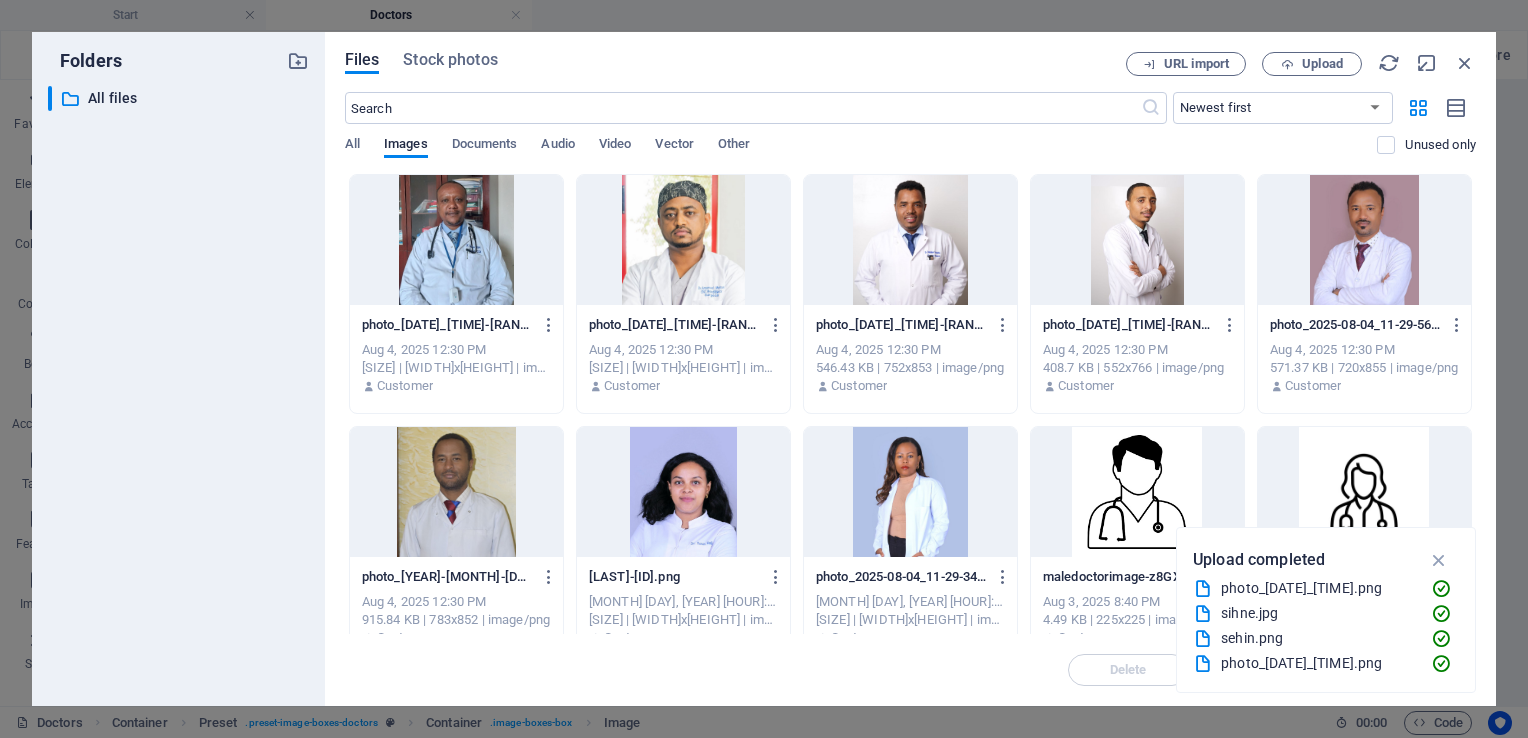 click at bounding box center (1364, 240) 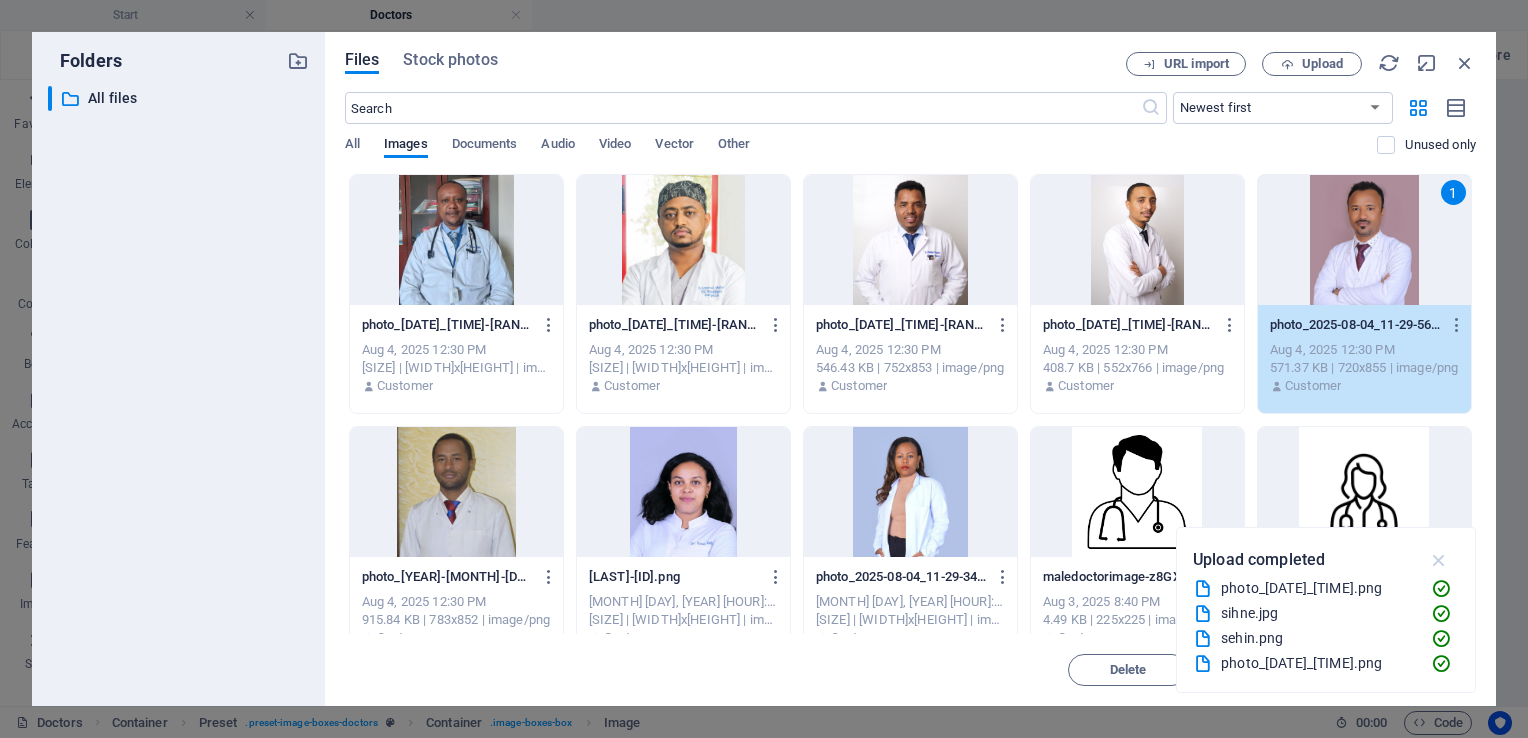 click at bounding box center (1439, 560) 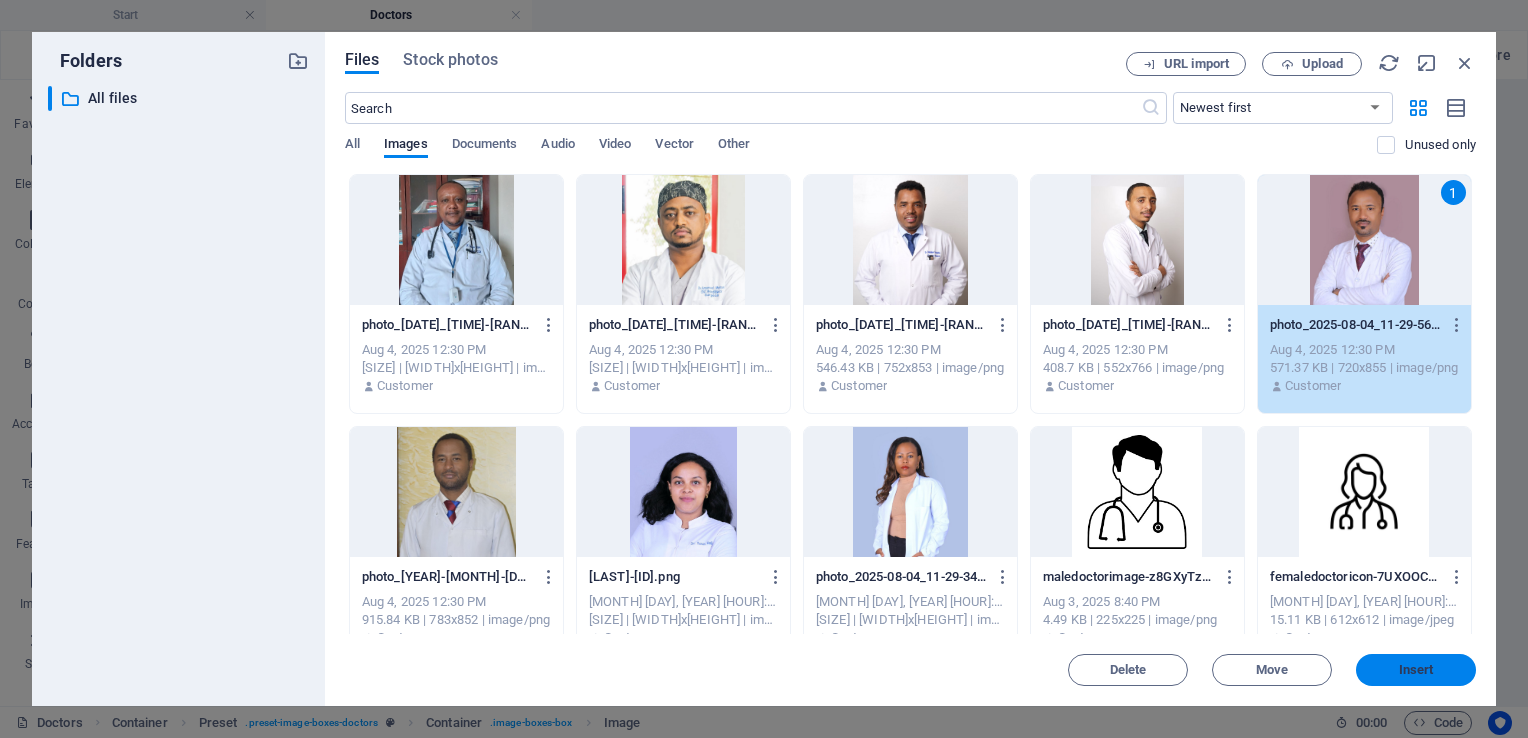 click on "Insert" at bounding box center (1416, 670) 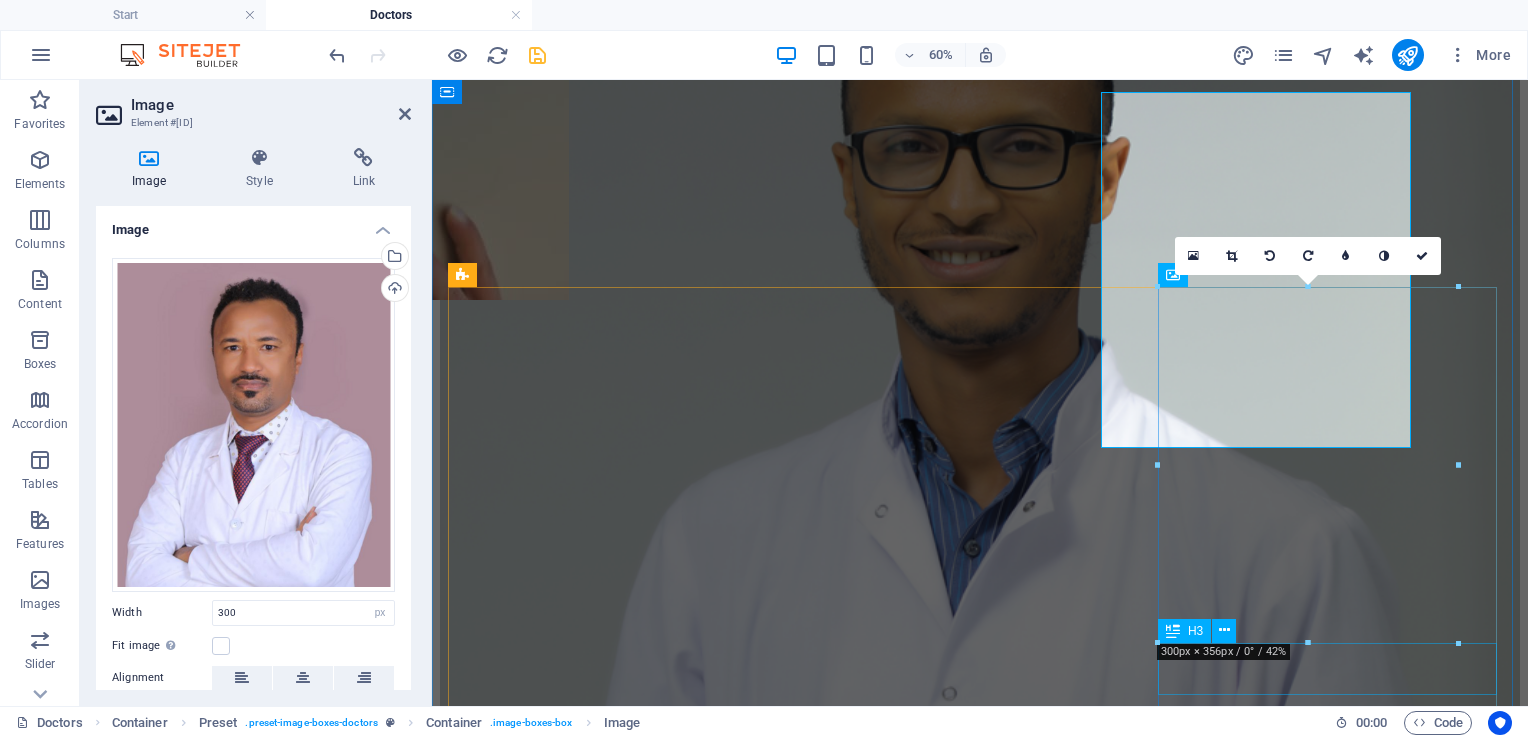 scroll, scrollTop: 5123, scrollLeft: 0, axis: vertical 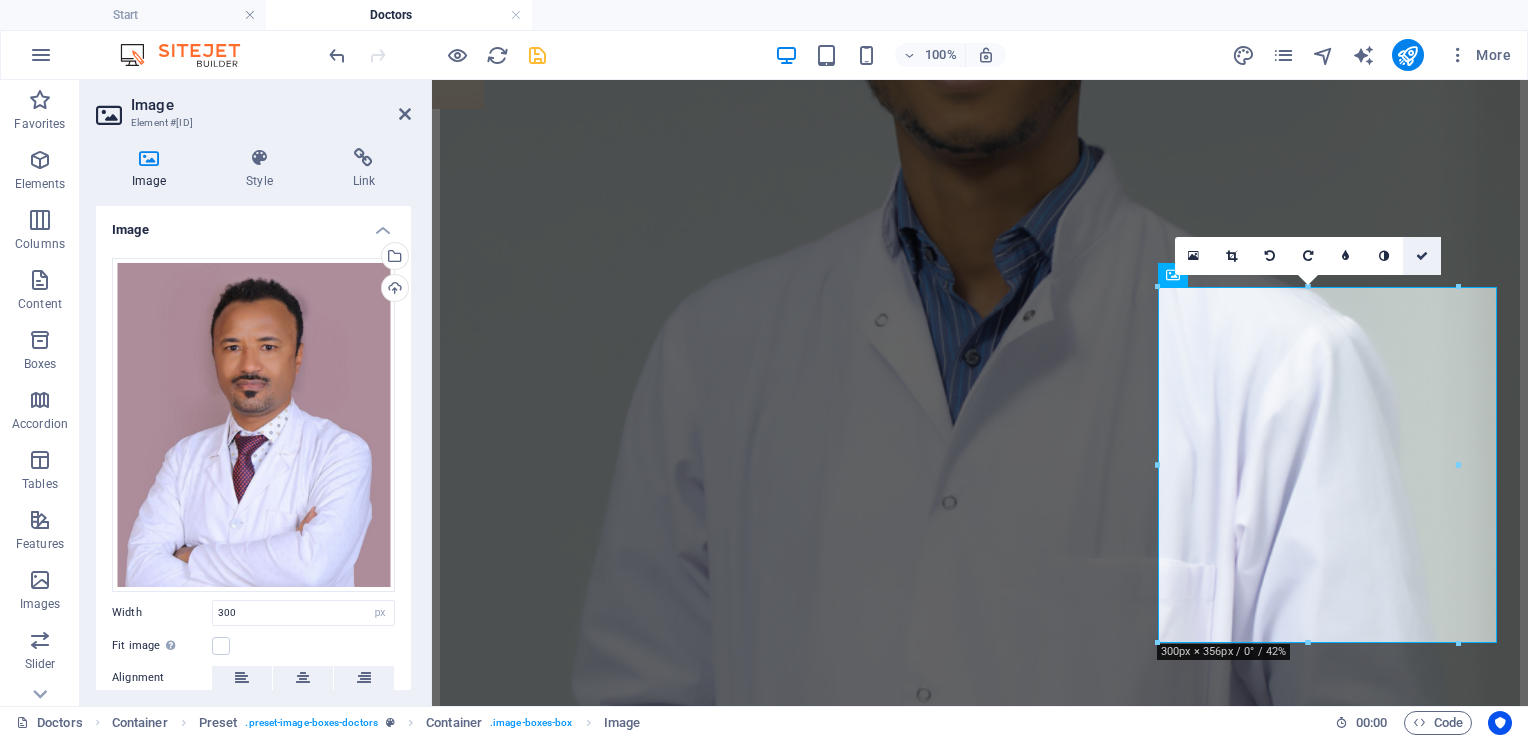 click at bounding box center (1422, 256) 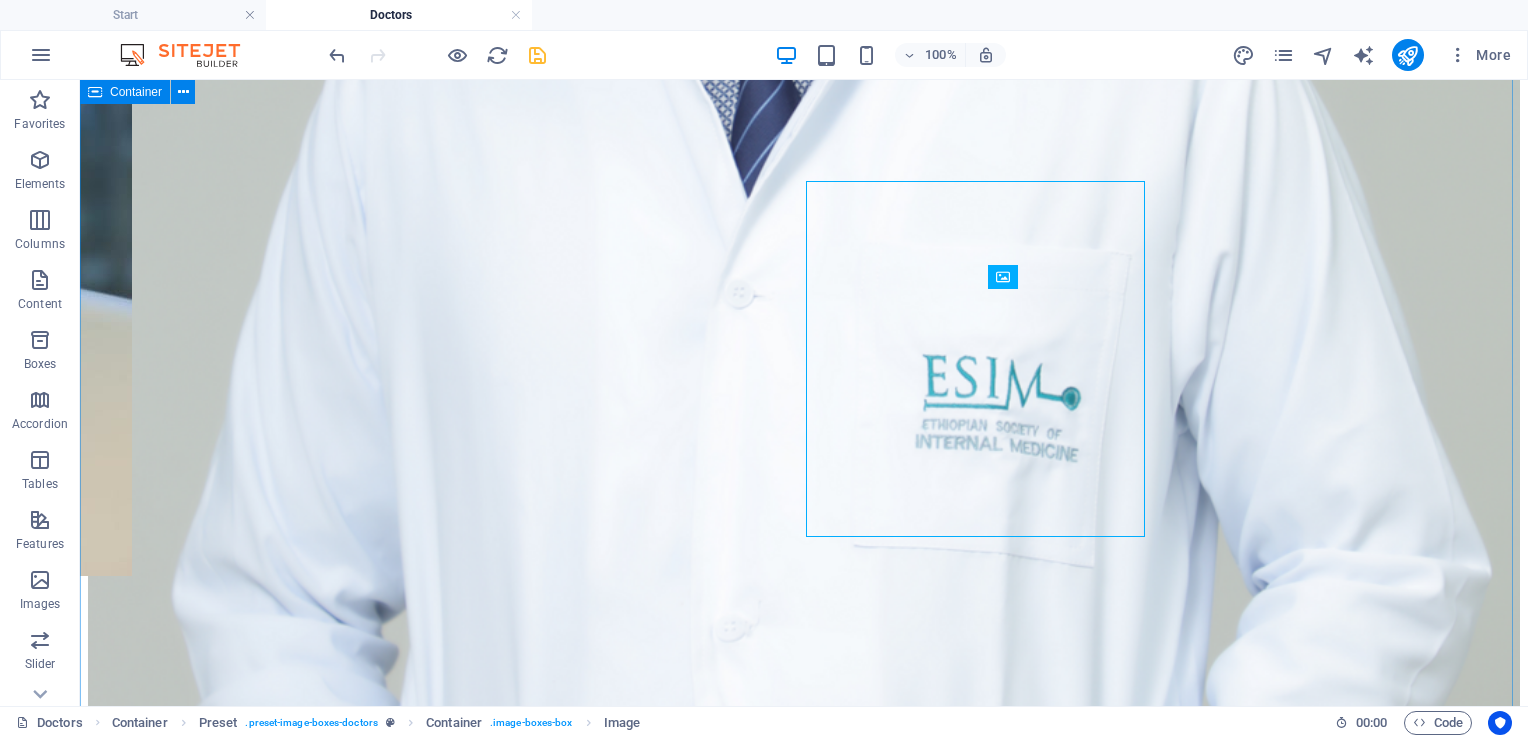 scroll, scrollTop: 5229, scrollLeft: 0, axis: vertical 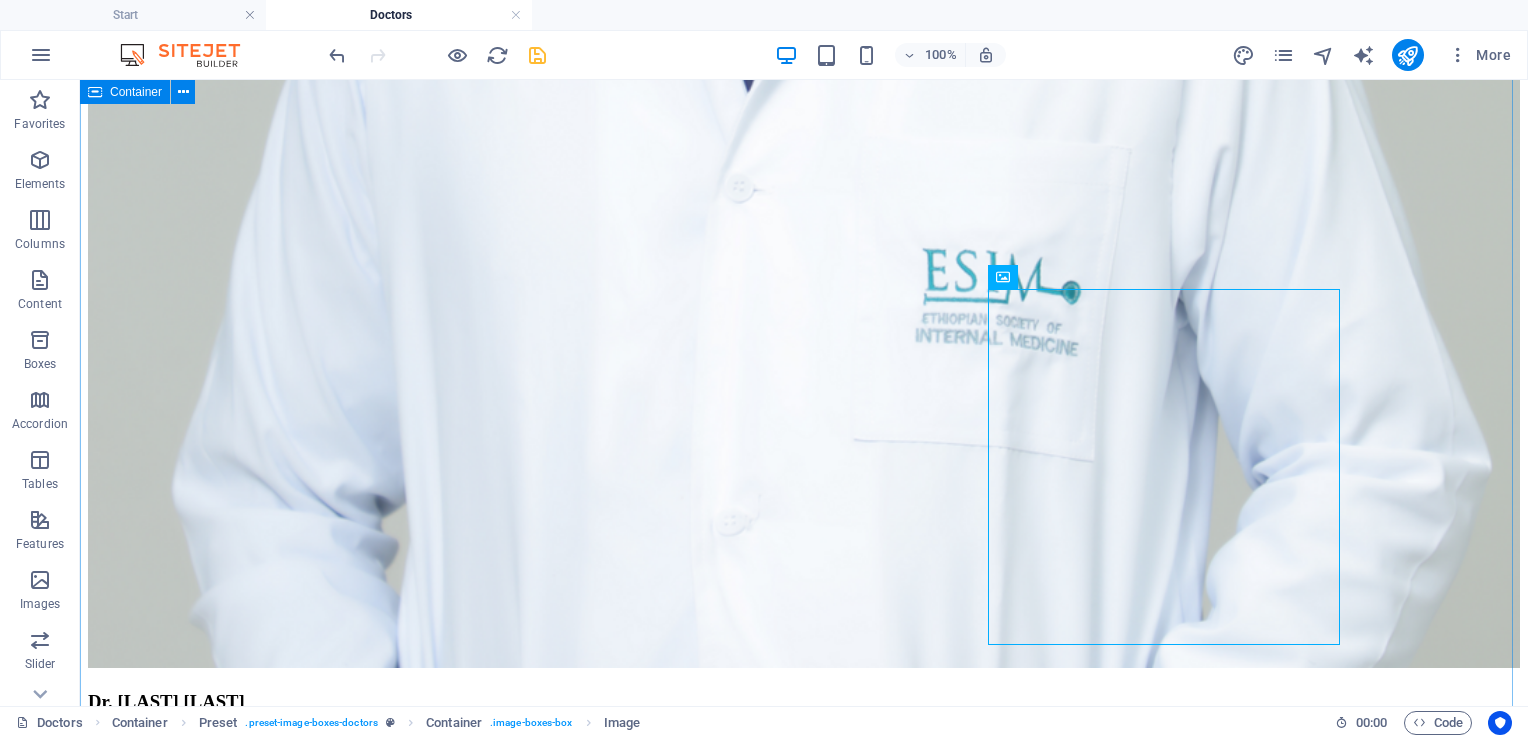 click on "Meet our Doctors Dr. [LAST] [LAST] Lorem ipsum dolor sit amet, consetetur sadipscing elitr, sed diam nonumy eirmod tempor invidunt ut labore et dolore magna aliquyam erat. Dr. [LAST] [LAST] Lorem ipsum dolor sit amet, consetetur sadipscing elitr, sed diam nonumy eirmod tempor invidunt ut labore et dolore magna aliquyam erat. Dr. [LAST] [LAST] Lorem ipsum dolor sit amet, consetetur sadipscing elitr, sed diam nonumy eirmod tempor invidunt ut labore et dolore magna aliquyam erat. Dr. [LAST] [LAST] Lorem ipsum dolor sit amet, consetetur sadipscing elitr, sed diam nonumy eirmod tempor invidunt ut labore et dolore magna aliquyam erat. Dr. [LAST] [LAST] Lorem ipsum dolor sit amet, consetetur sadipscing elitr, sed diam nonumy eirmod tempor invidunt ut labore et dolore magna aliquyam erat. Dr. [LAST] [LAST] Lorem ipsum dolor sit amet, consetetur sadipscing elitr, sed diam nonumy eirmod tempor invidunt ut labore et dolore magna aliquyam erat. Dr. [LAST] [LAST] Dr. [LAST] [LAST] Dr. [LAST] [LAST] Dr. [LAST] [LAST]" at bounding box center [804, 30859] 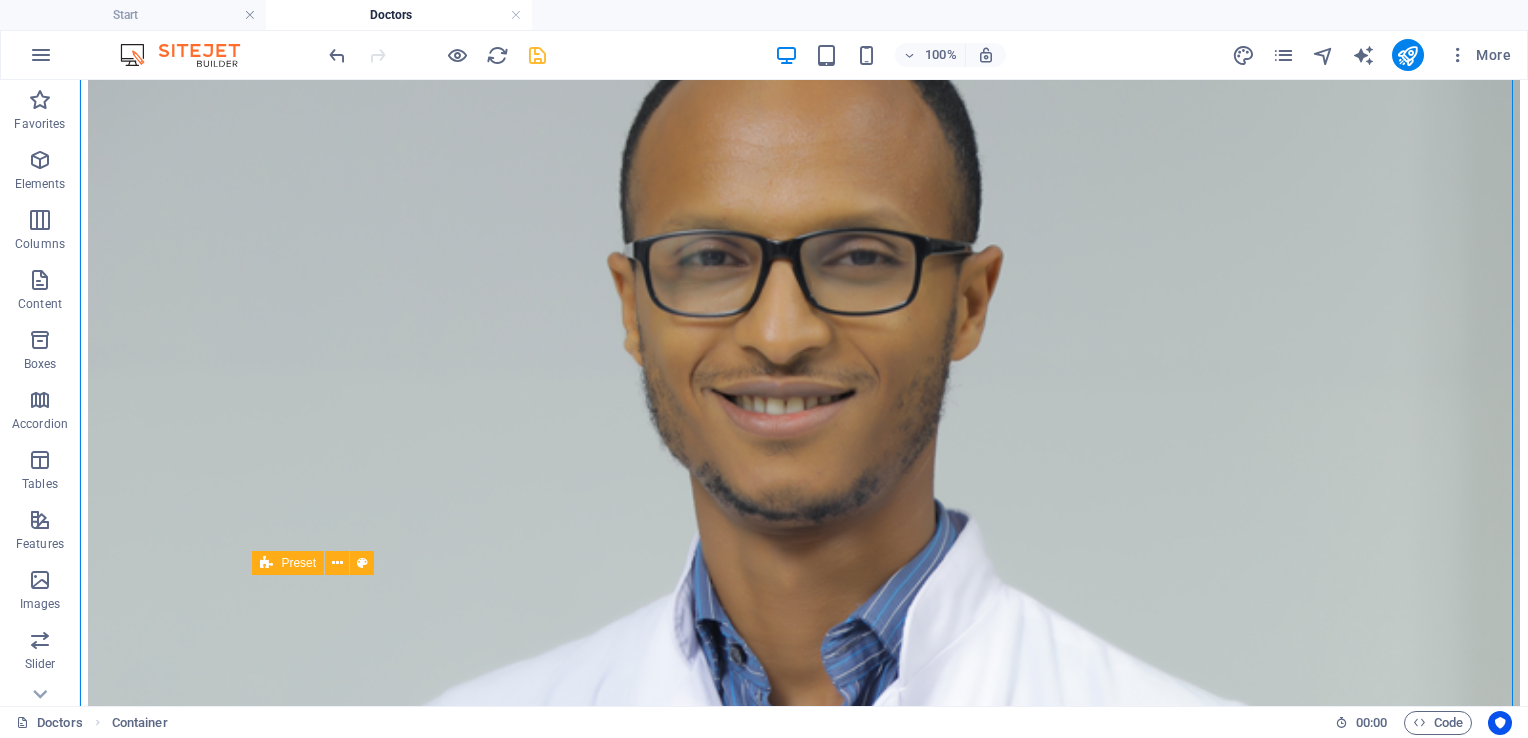 scroll, scrollTop: 6104, scrollLeft: 0, axis: vertical 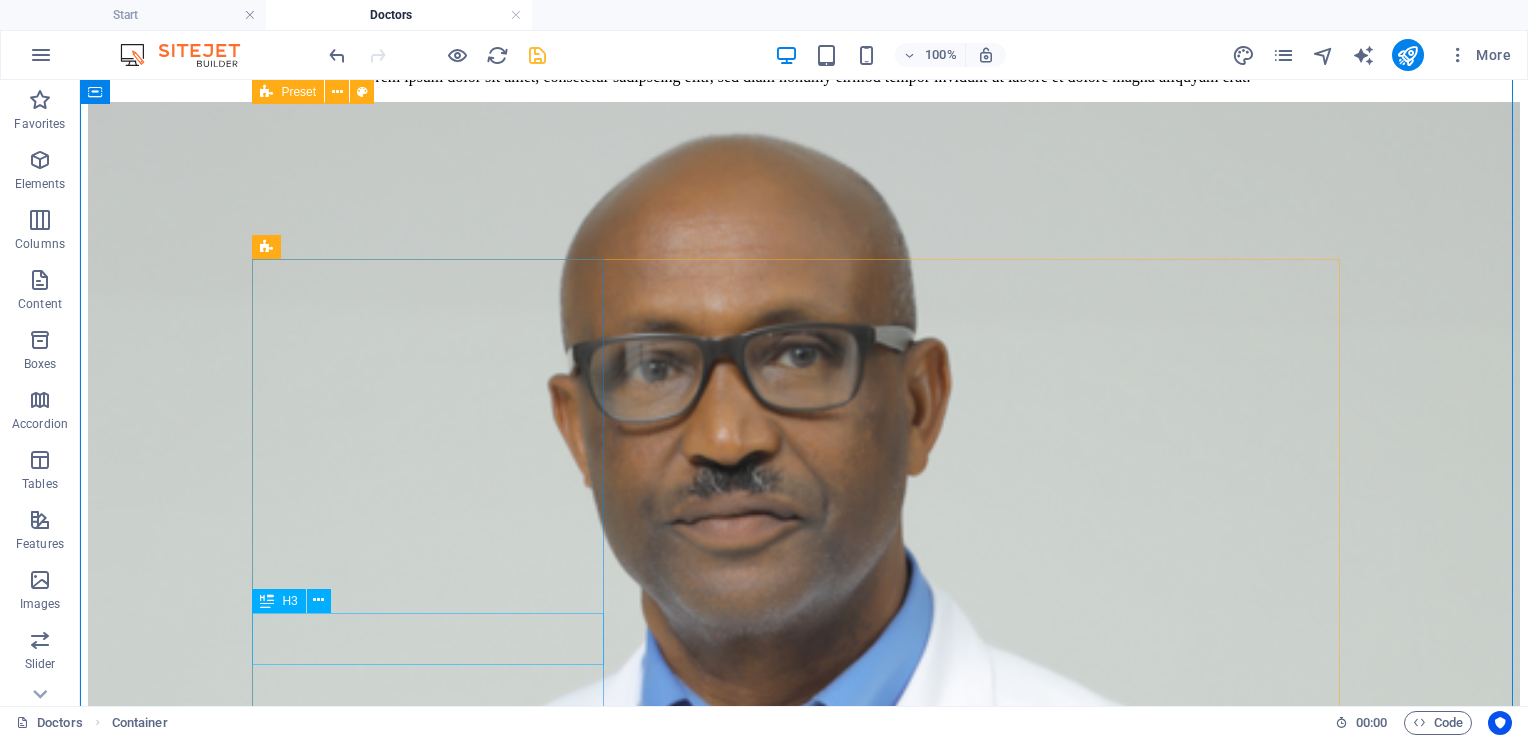 click on "Dr. [LAST] [LAST]" at bounding box center (804, 54188) 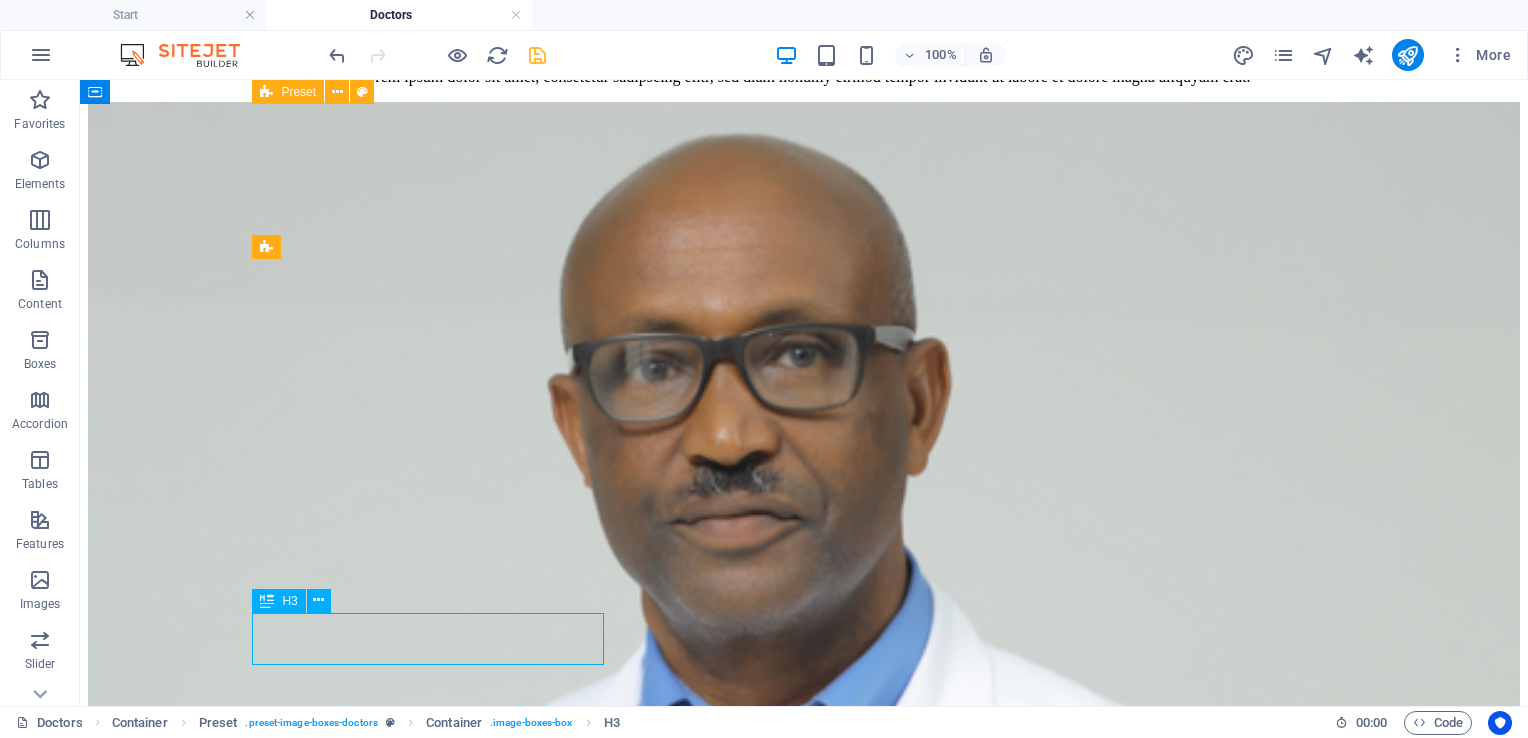 click on "Dr. [LAST] [LAST]" at bounding box center [804, 54188] 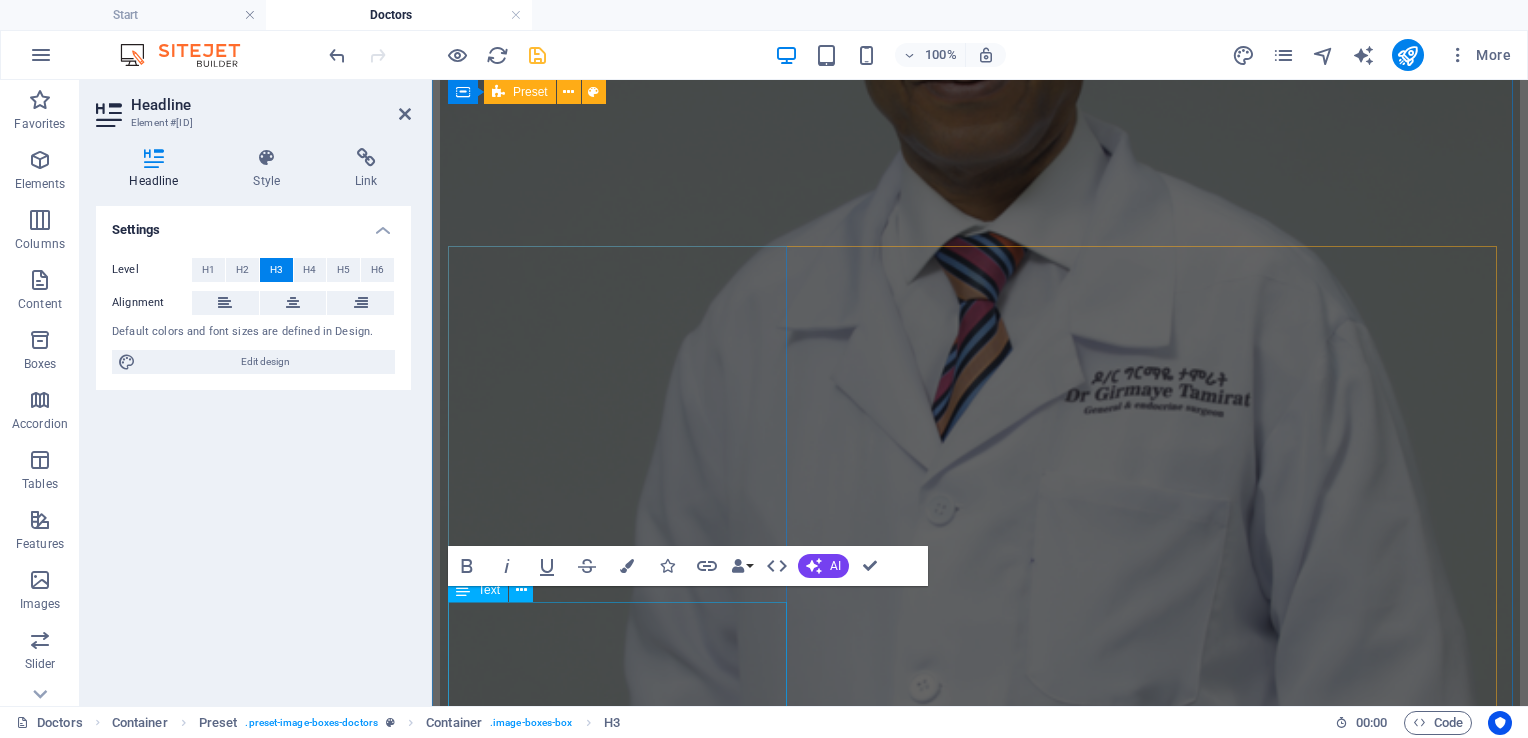 scroll, scrollTop: 7284, scrollLeft: 0, axis: vertical 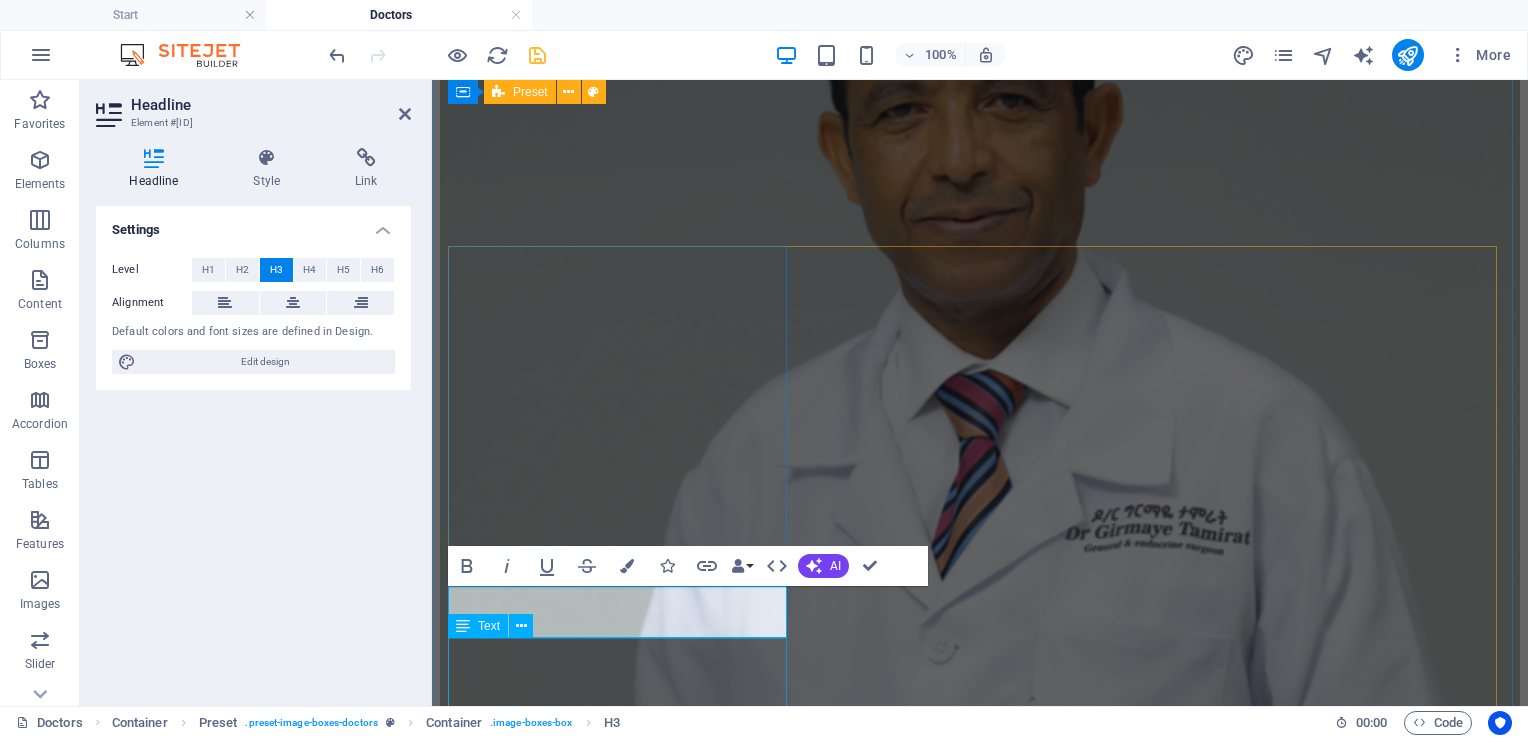 type 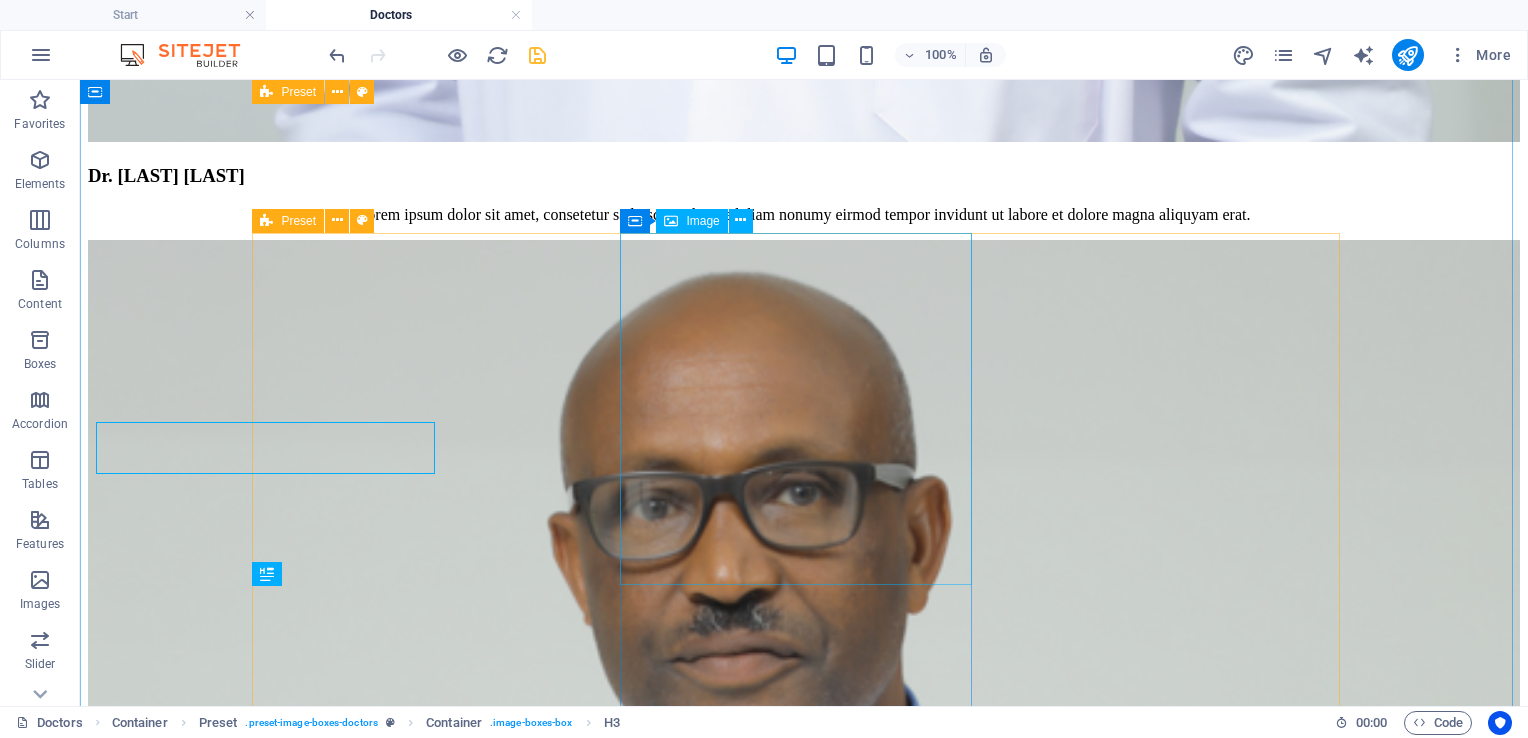 scroll, scrollTop: 7448, scrollLeft: 0, axis: vertical 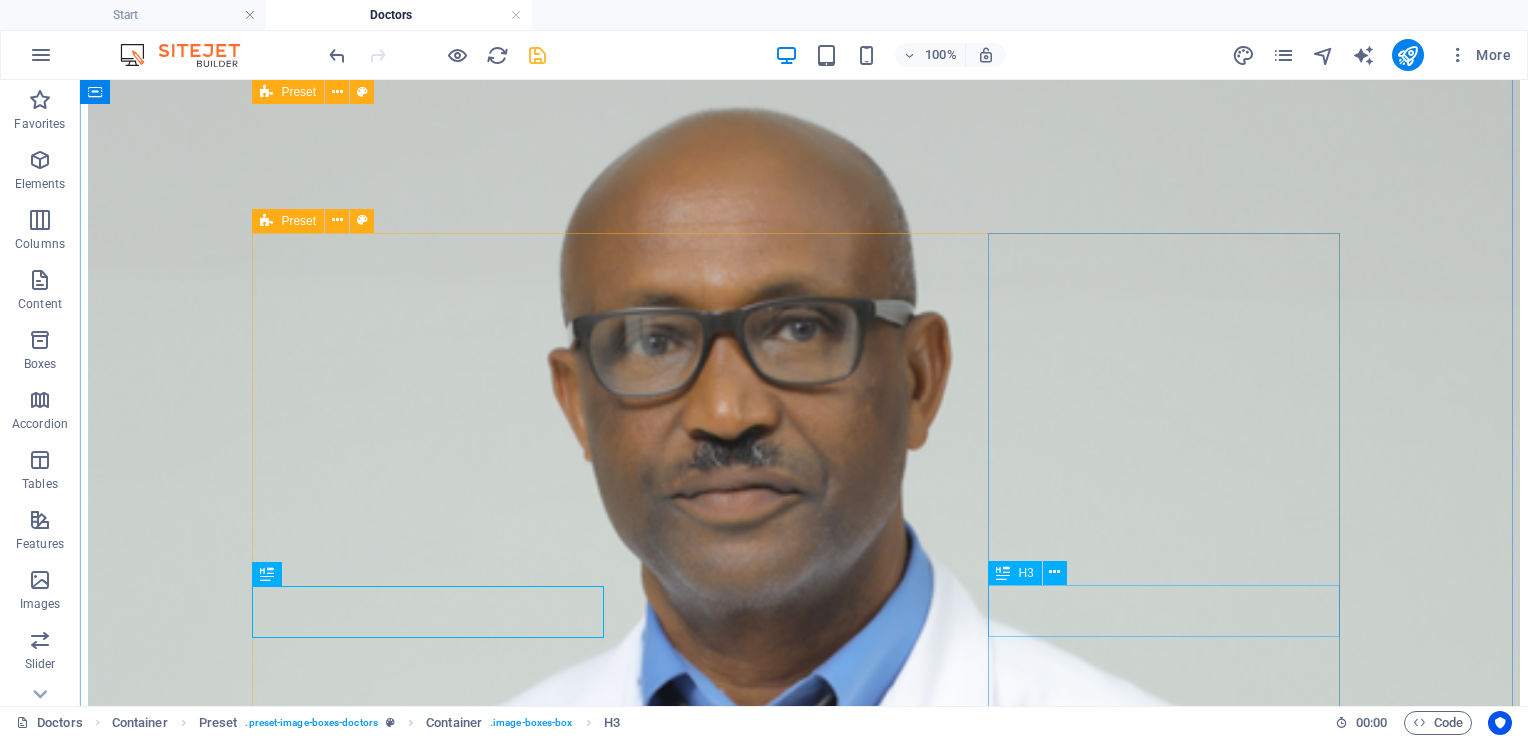 click on "Dr. [LAST] [LAST]" at bounding box center [804, 57221] 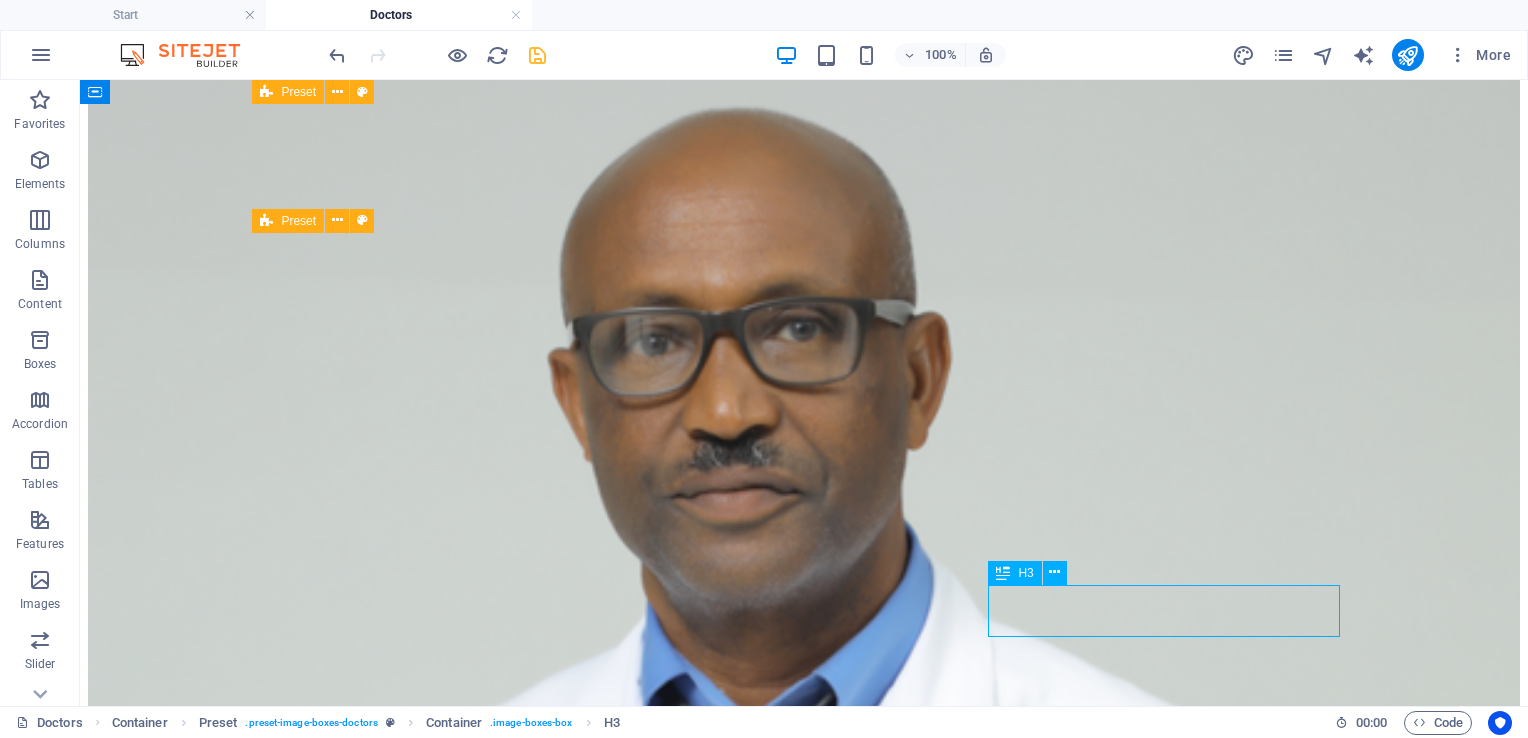 click on "Dr. [LAST] [LAST]" at bounding box center (804, 57221) 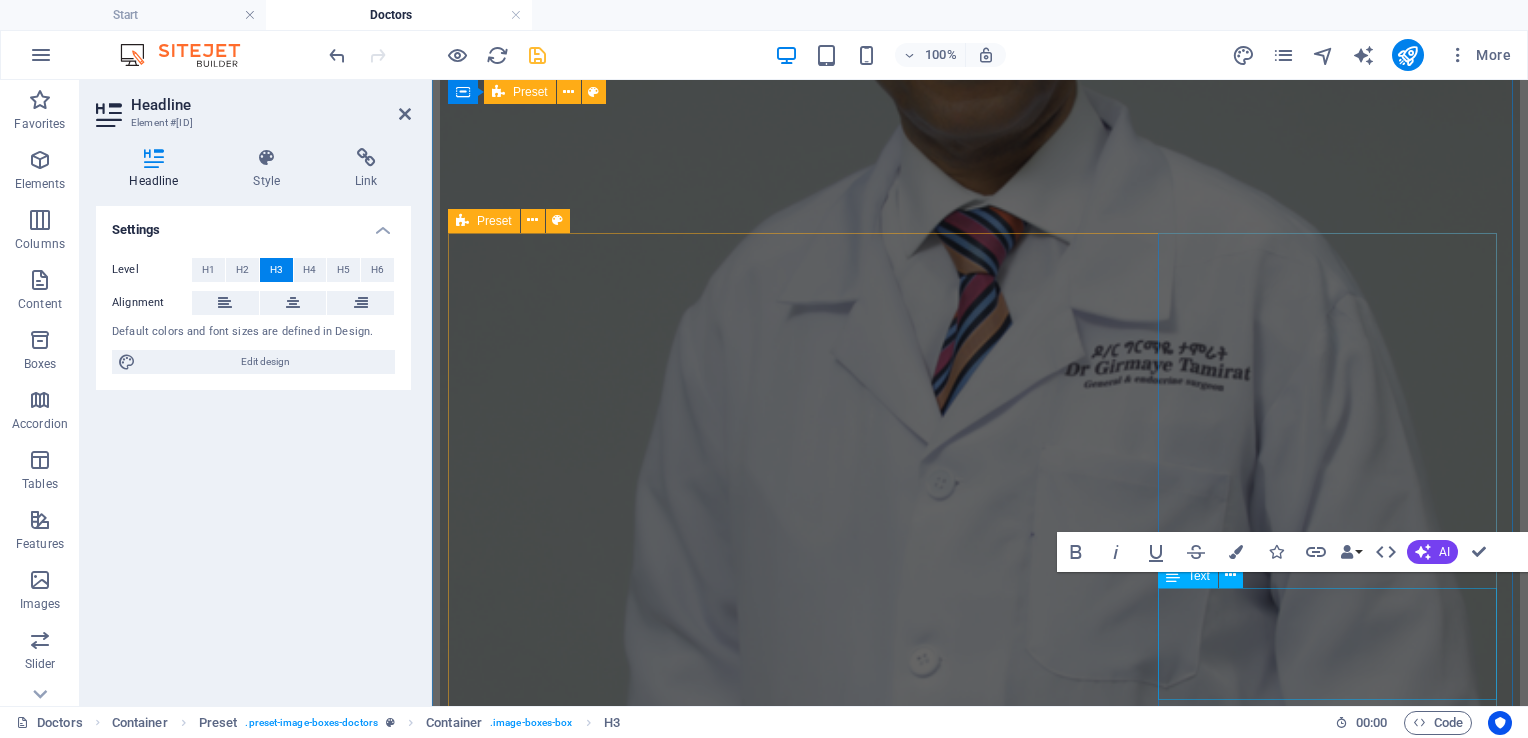 scroll, scrollTop: 7297, scrollLeft: 0, axis: vertical 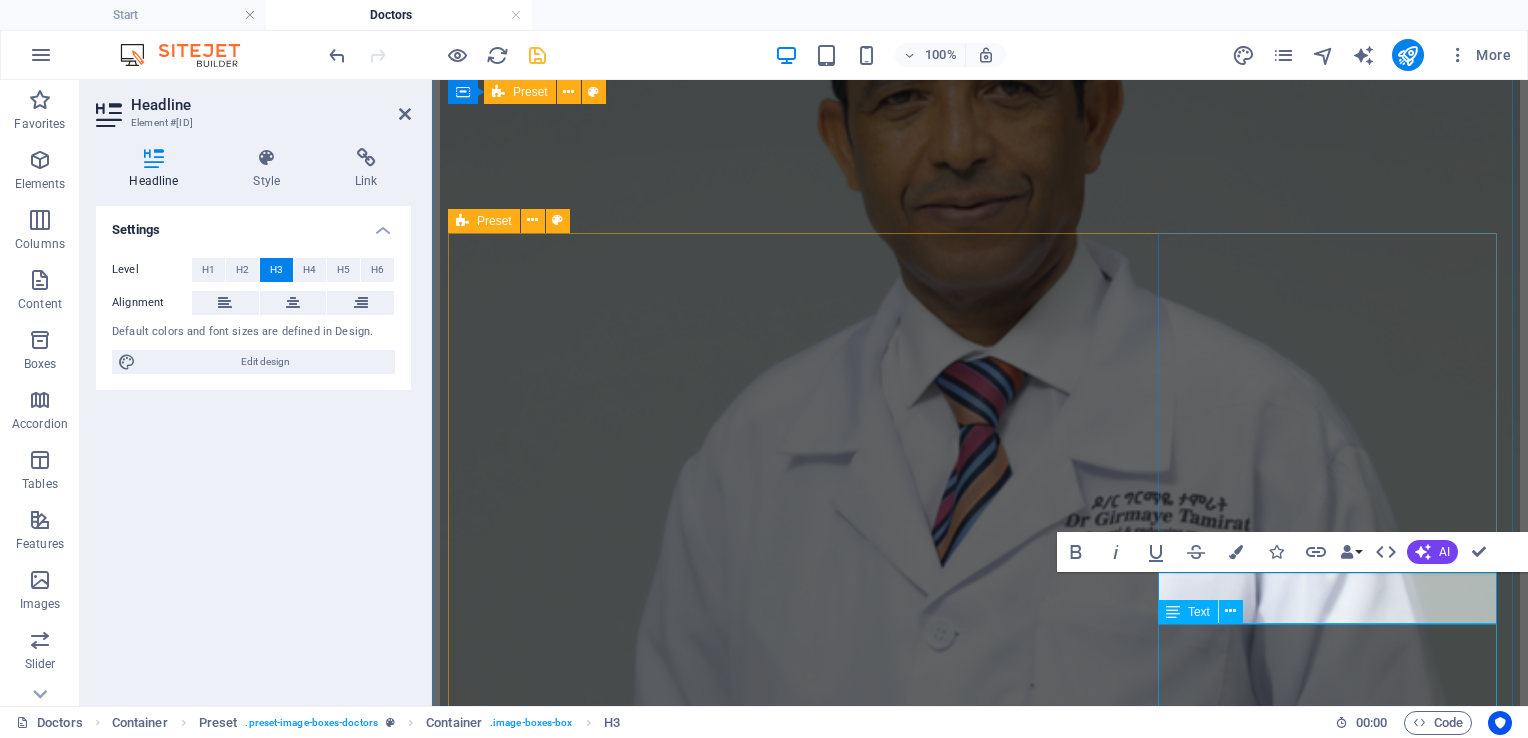 type 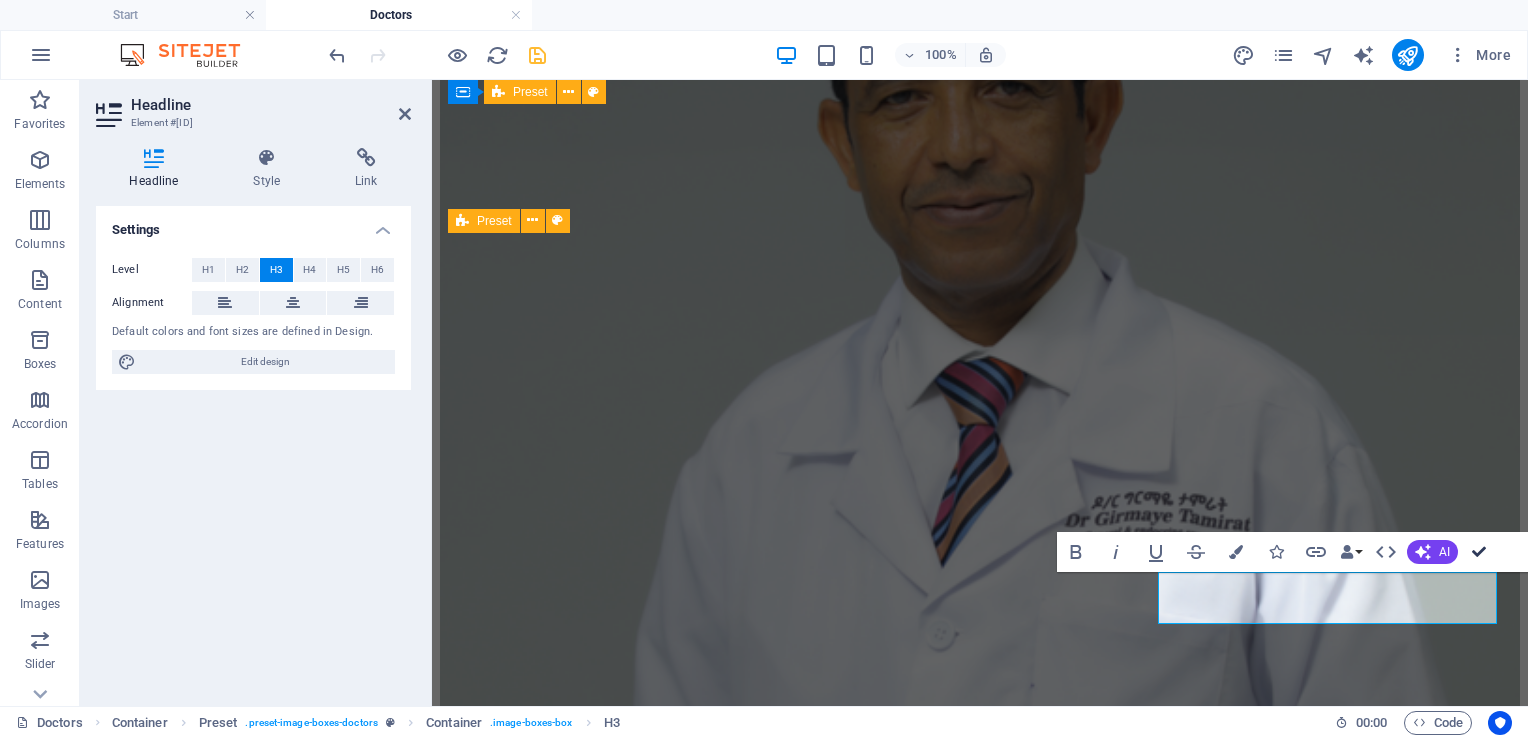 drag, startPoint x: 1480, startPoint y: 552, endPoint x: 1004, endPoint y: 530, distance: 476.50812 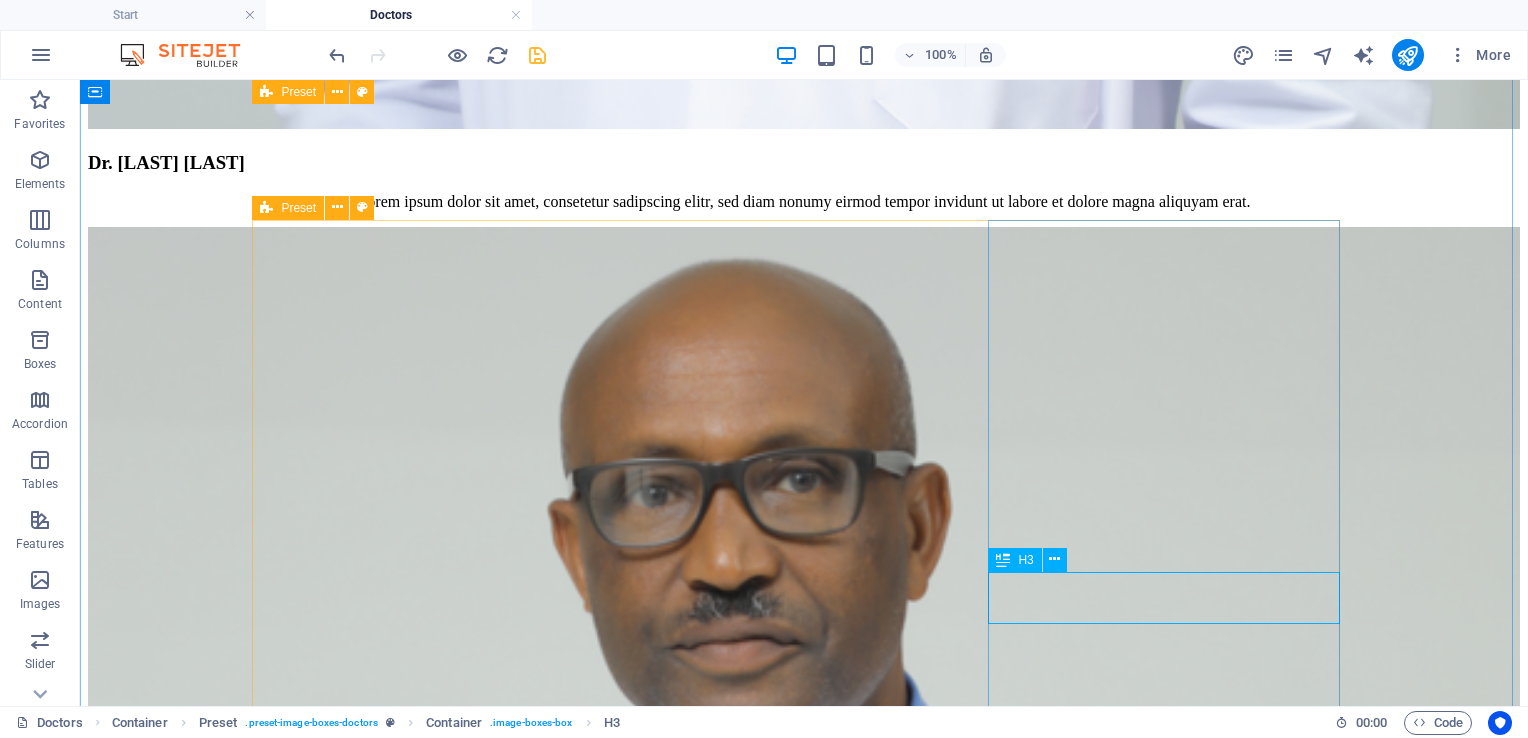 scroll, scrollTop: 7461, scrollLeft: 0, axis: vertical 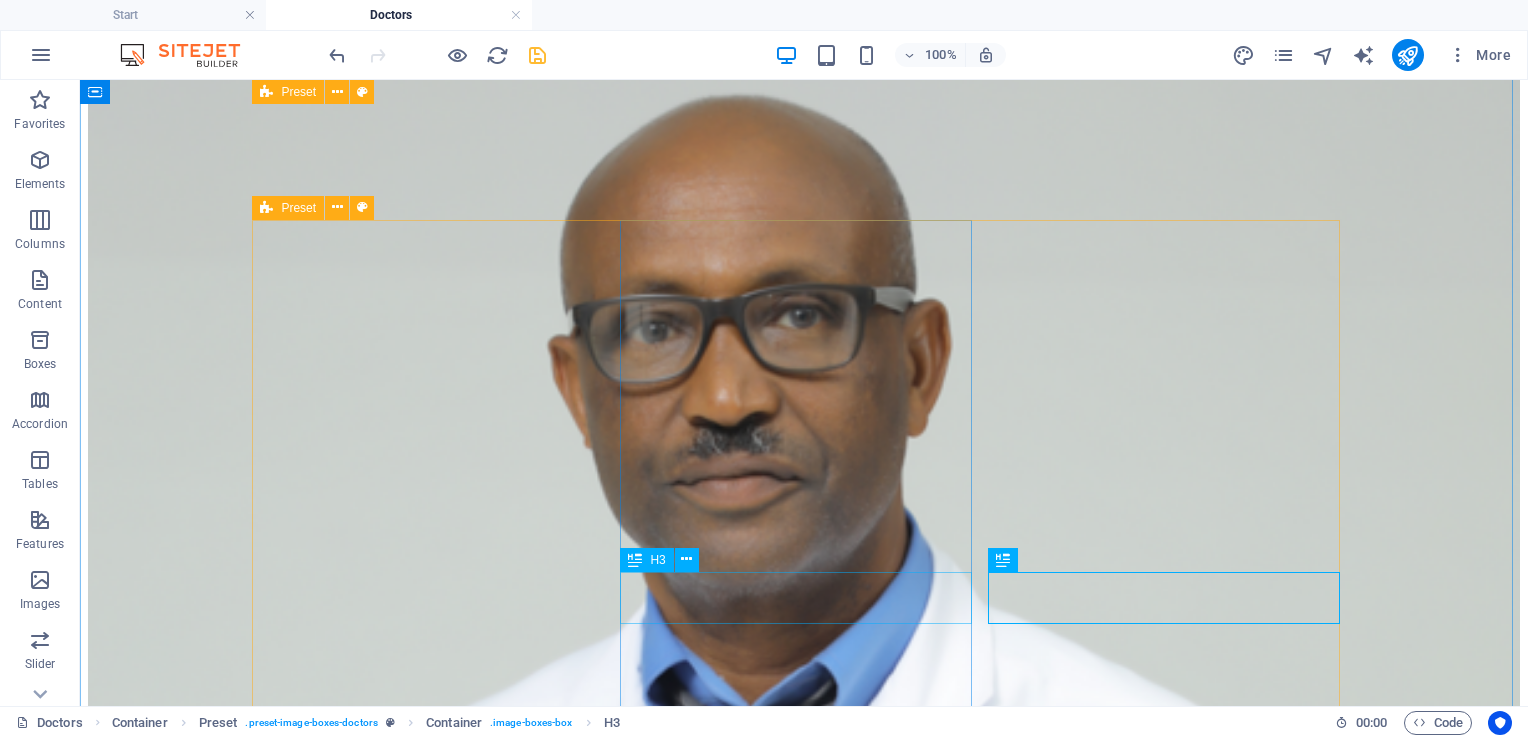 click on "Dr. [LAST] [LAST]" at bounding box center [804, 55678] 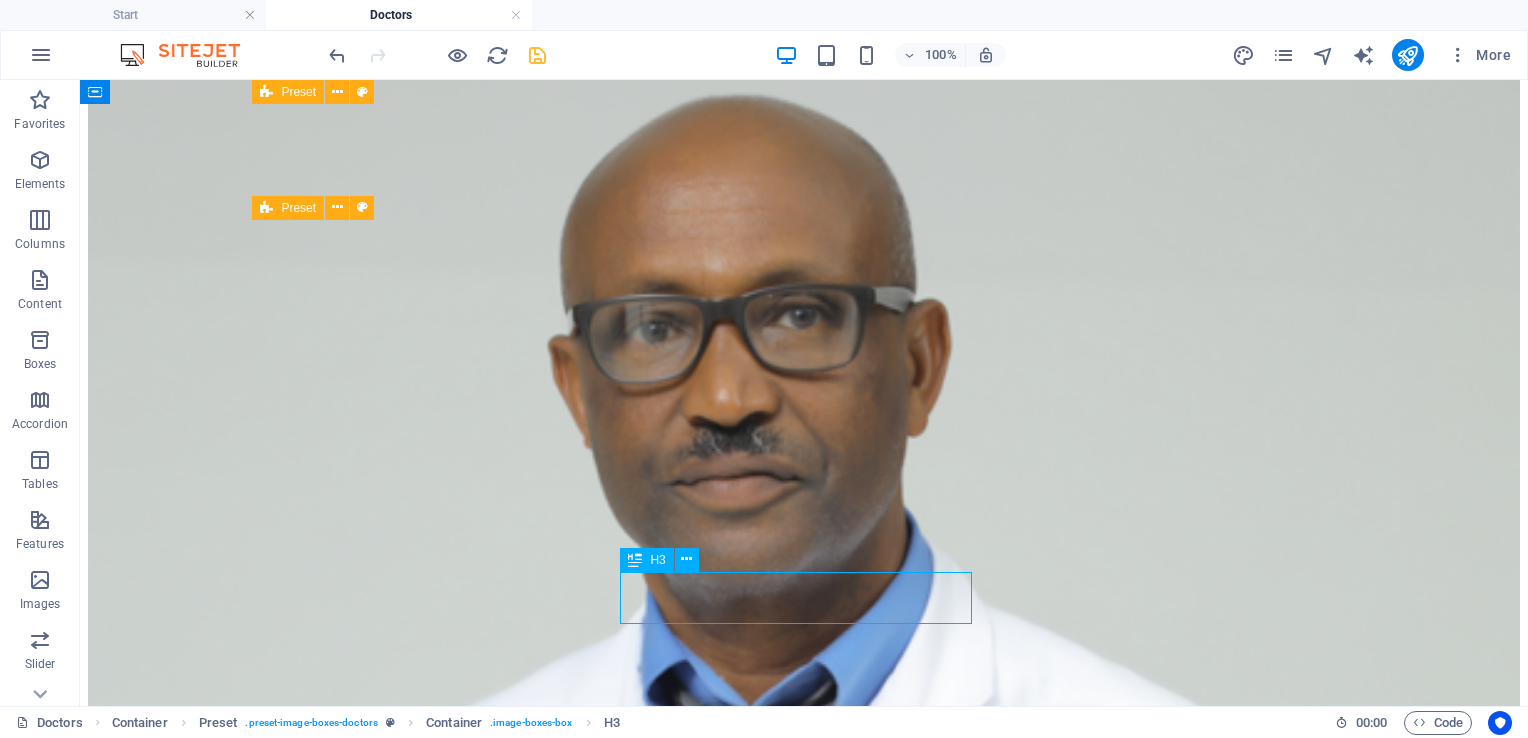 click on "Dr. [LAST] [LAST]" at bounding box center [804, 55678] 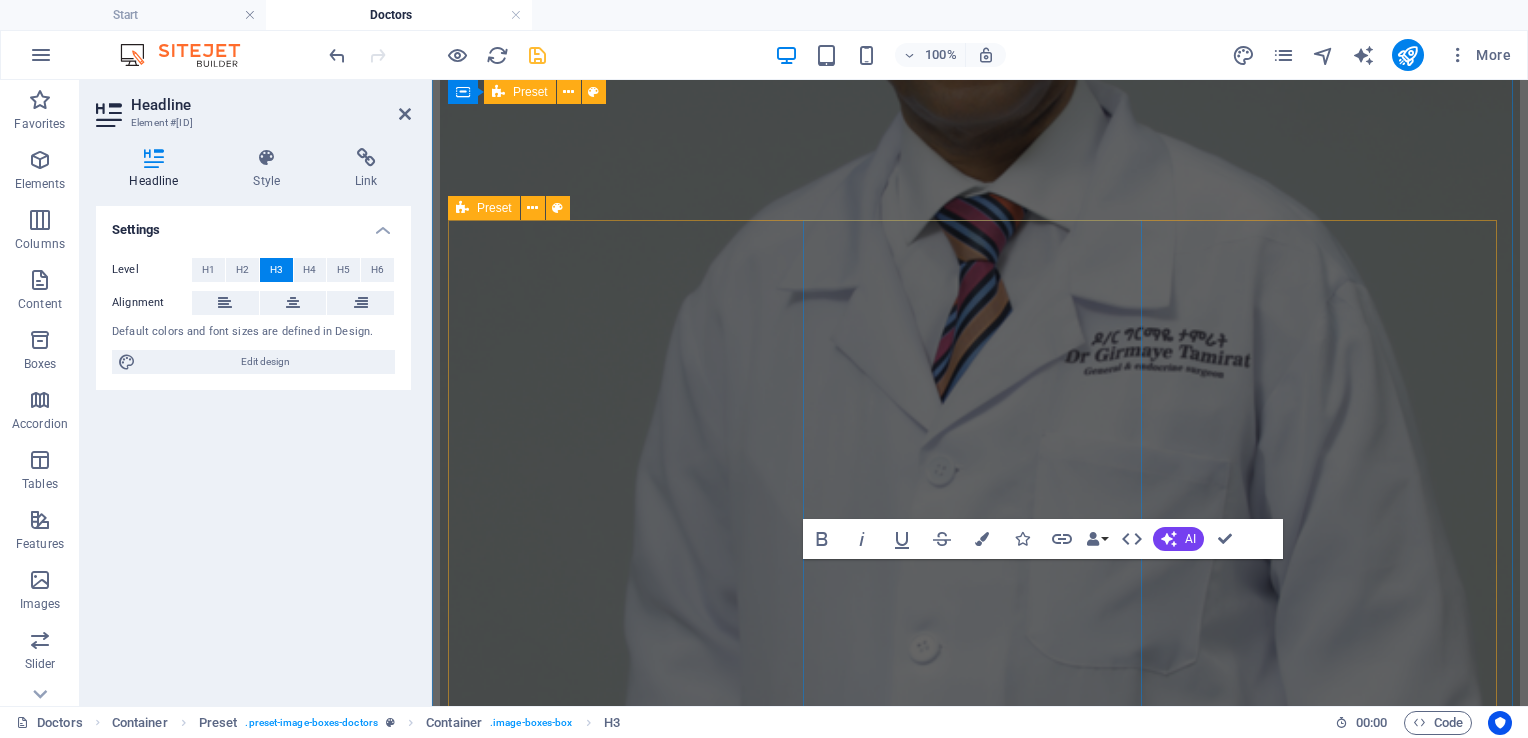 scroll, scrollTop: 7310, scrollLeft: 0, axis: vertical 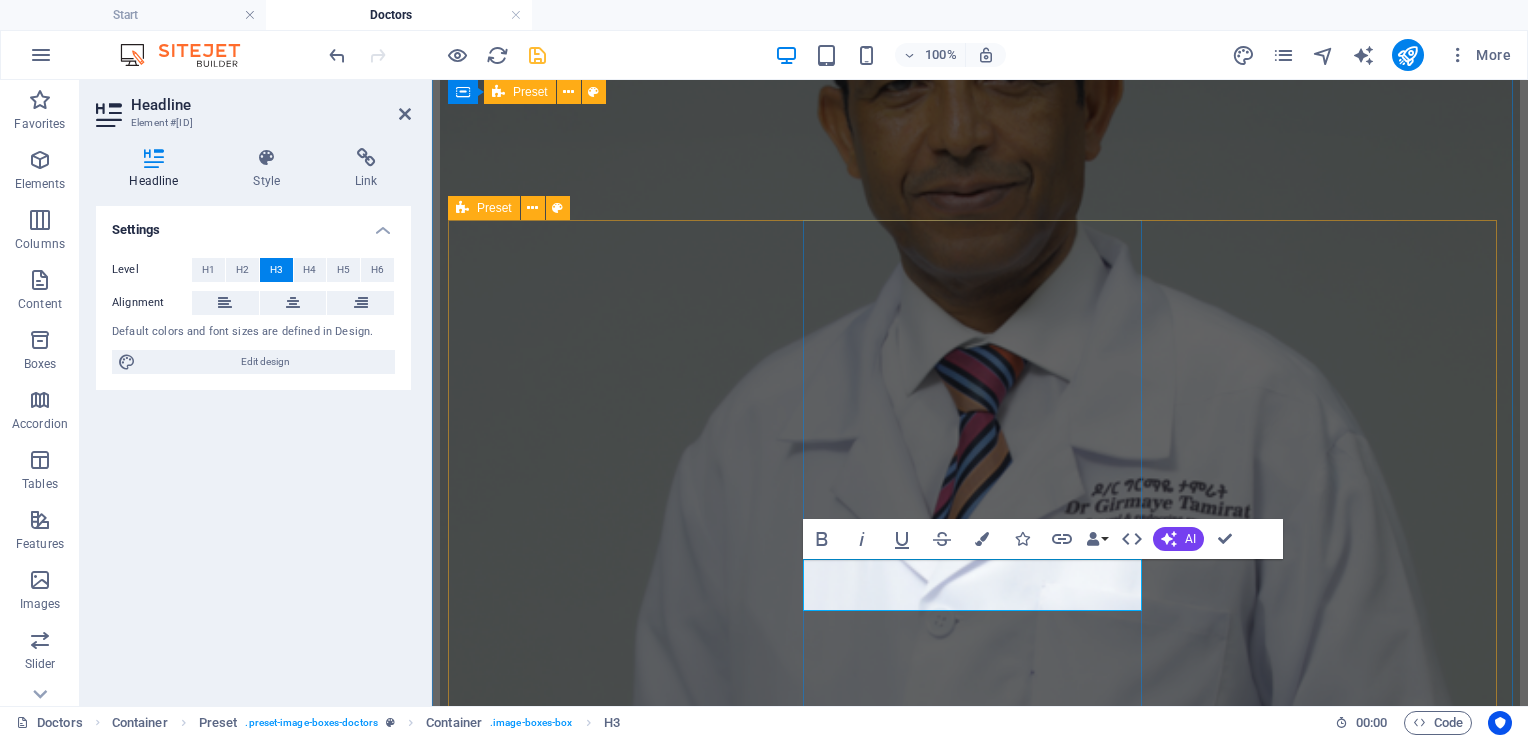type 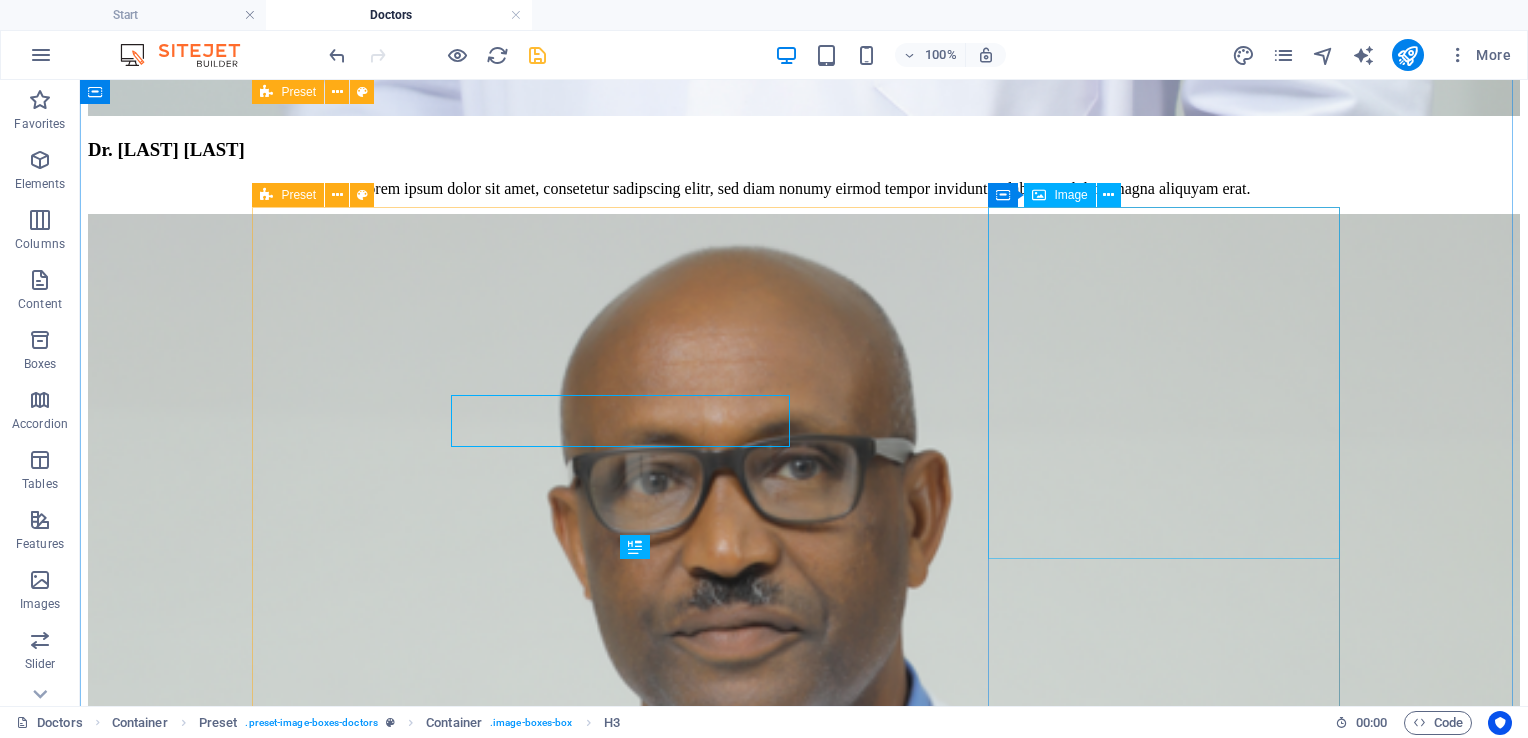 scroll, scrollTop: 7474, scrollLeft: 0, axis: vertical 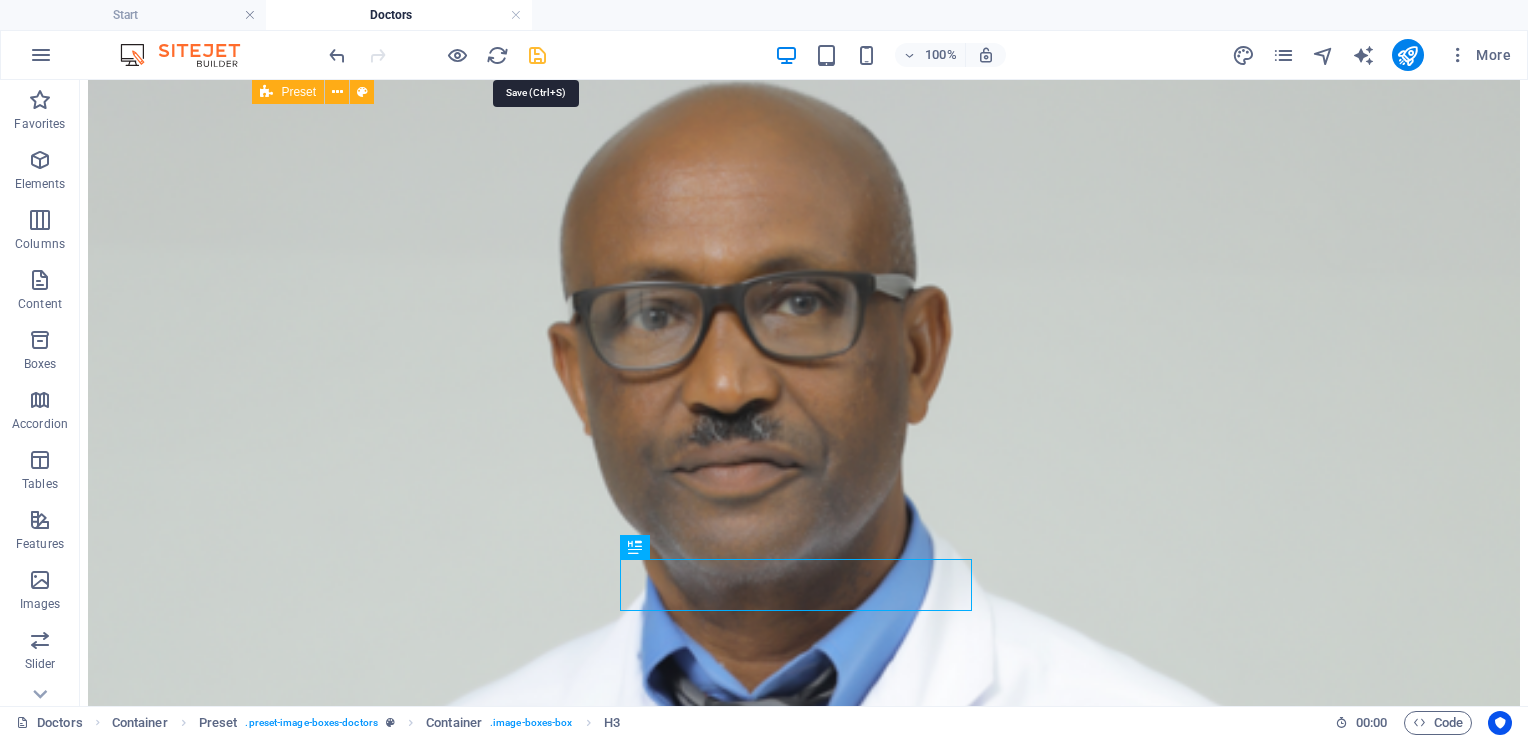 click at bounding box center [537, 55] 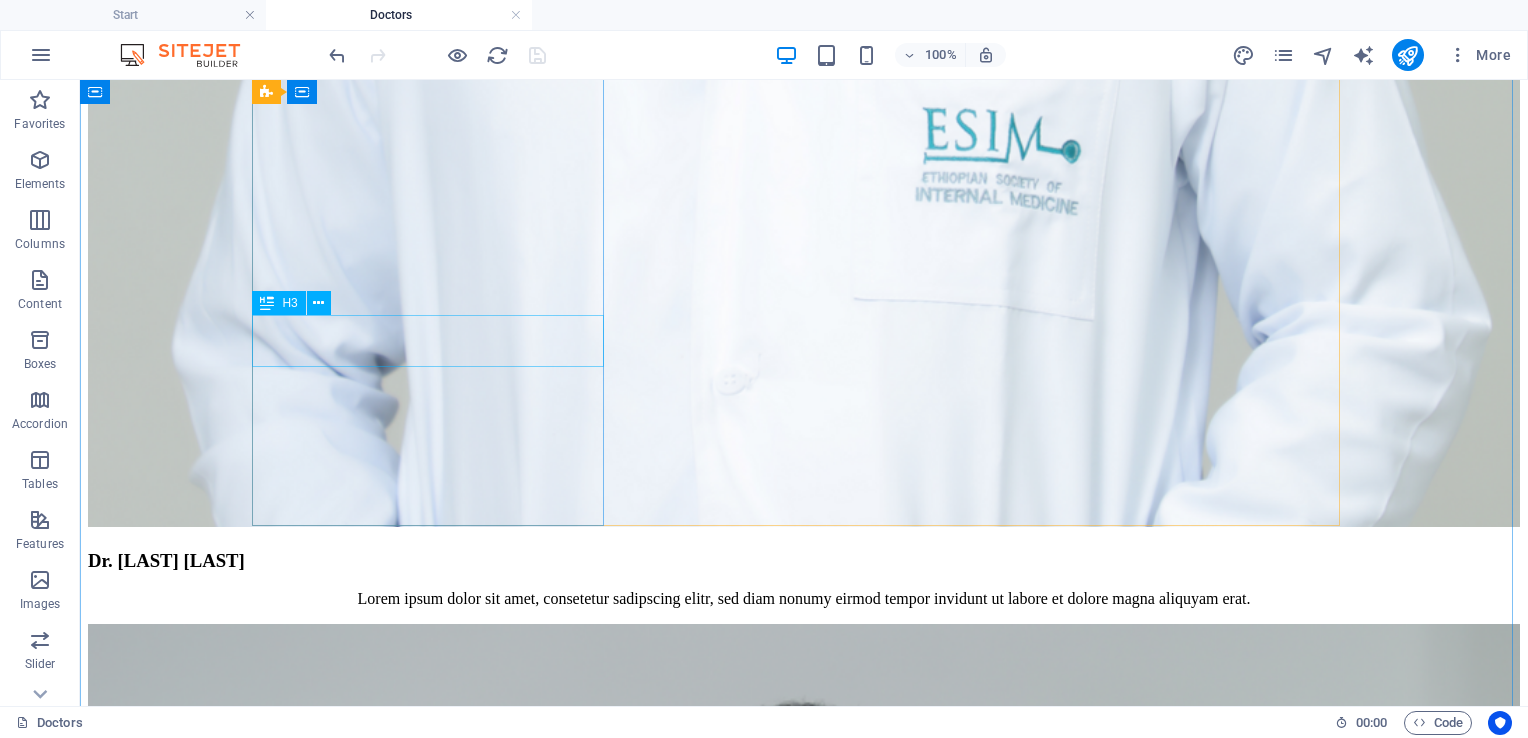 scroll, scrollTop: 4949, scrollLeft: 0, axis: vertical 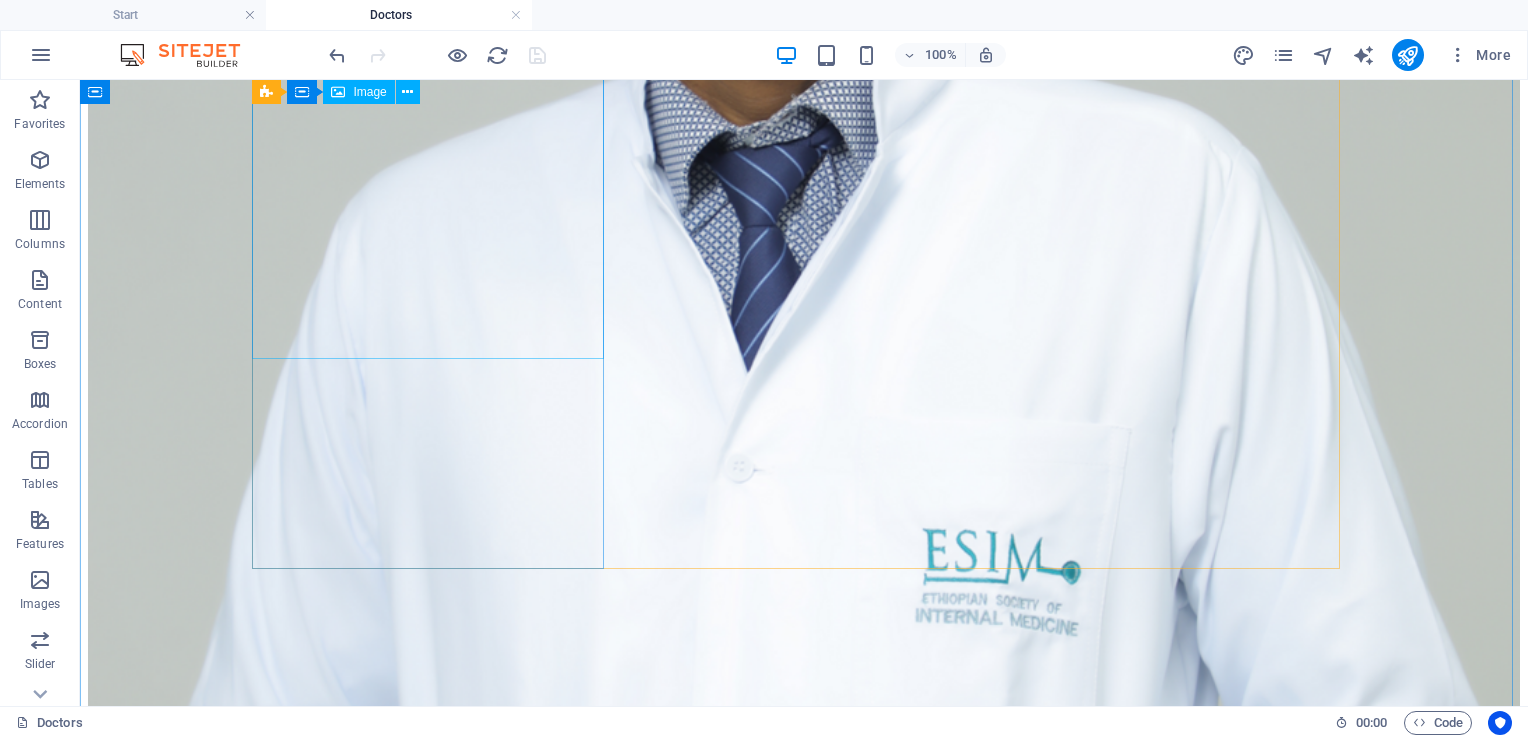 click at bounding box center [804, 33517] 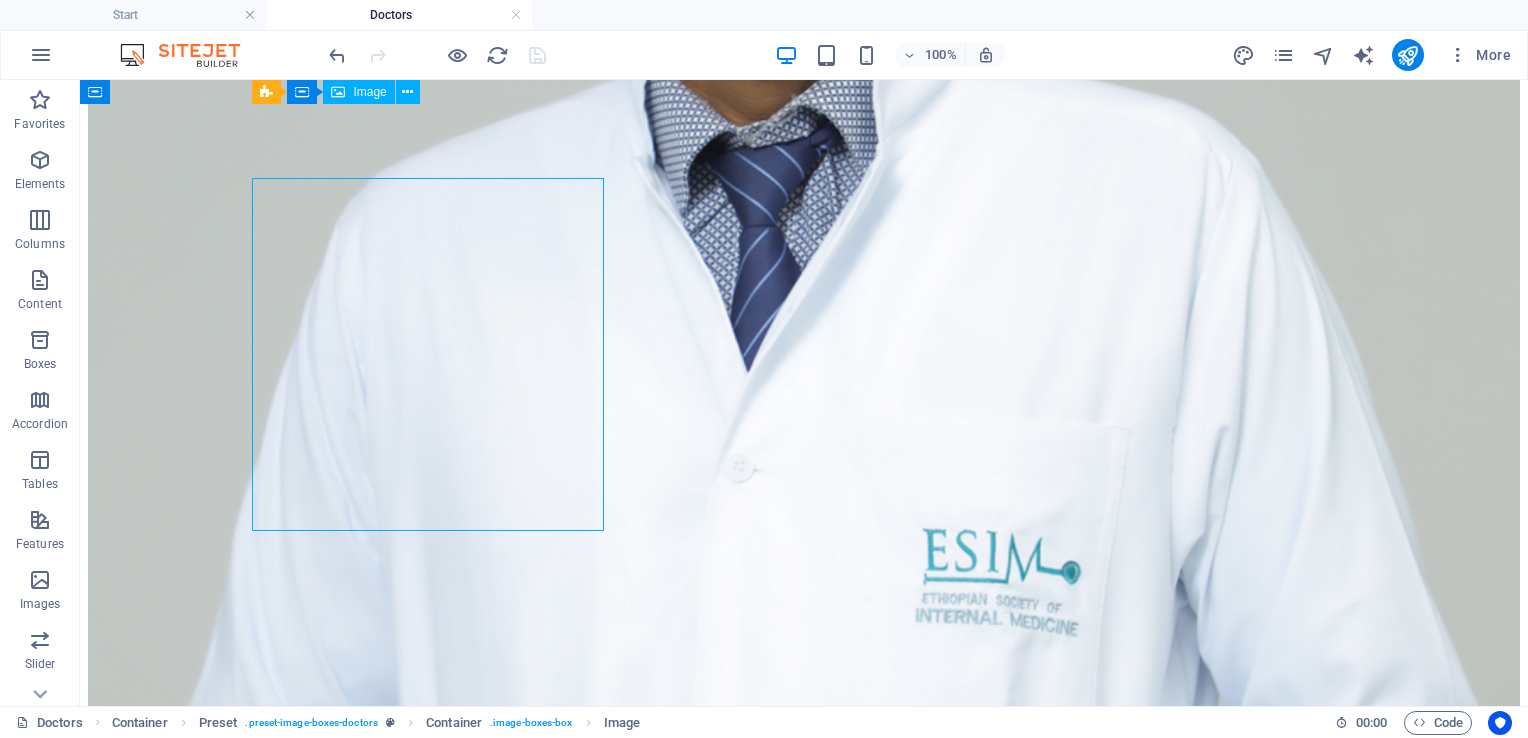 scroll, scrollTop: 4672, scrollLeft: 0, axis: vertical 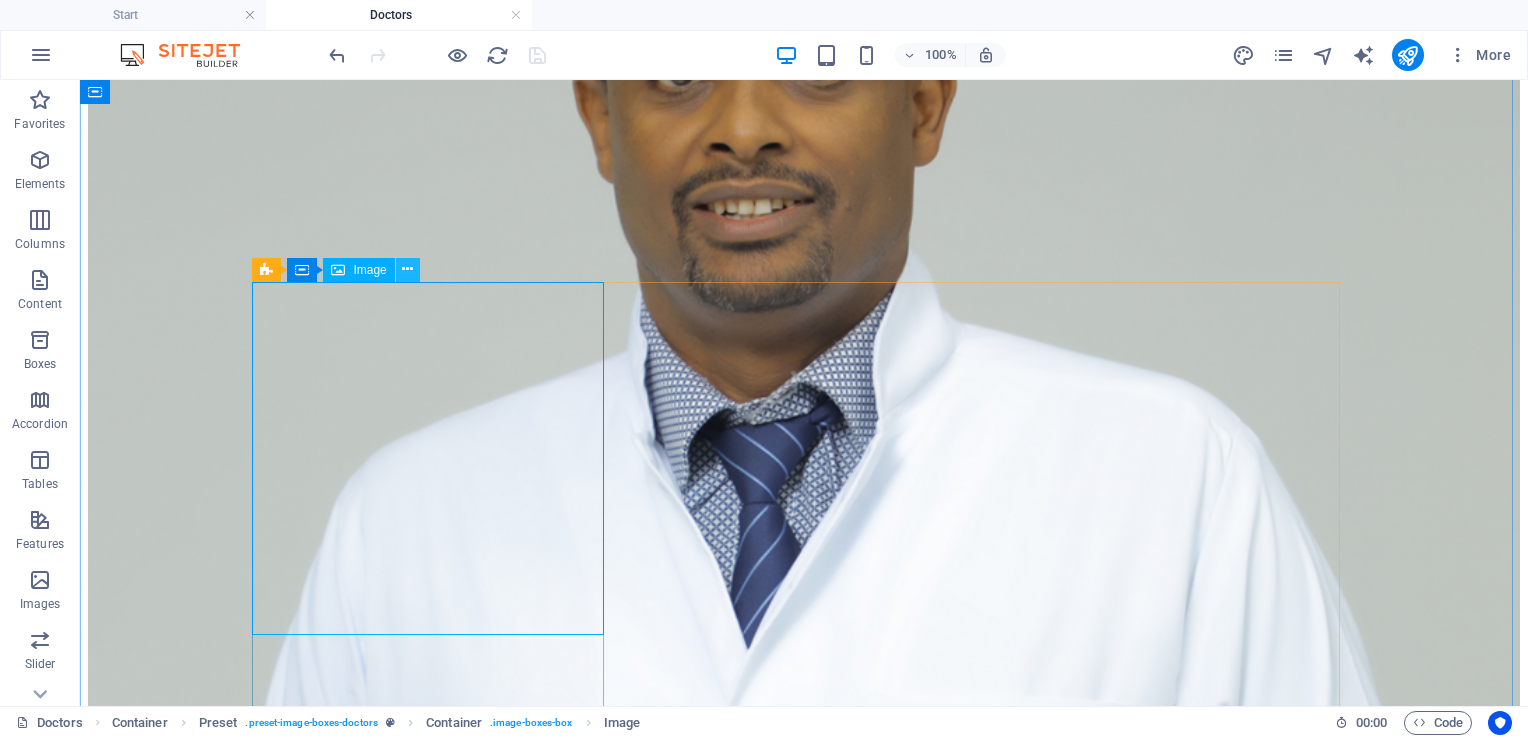 click at bounding box center [407, 269] 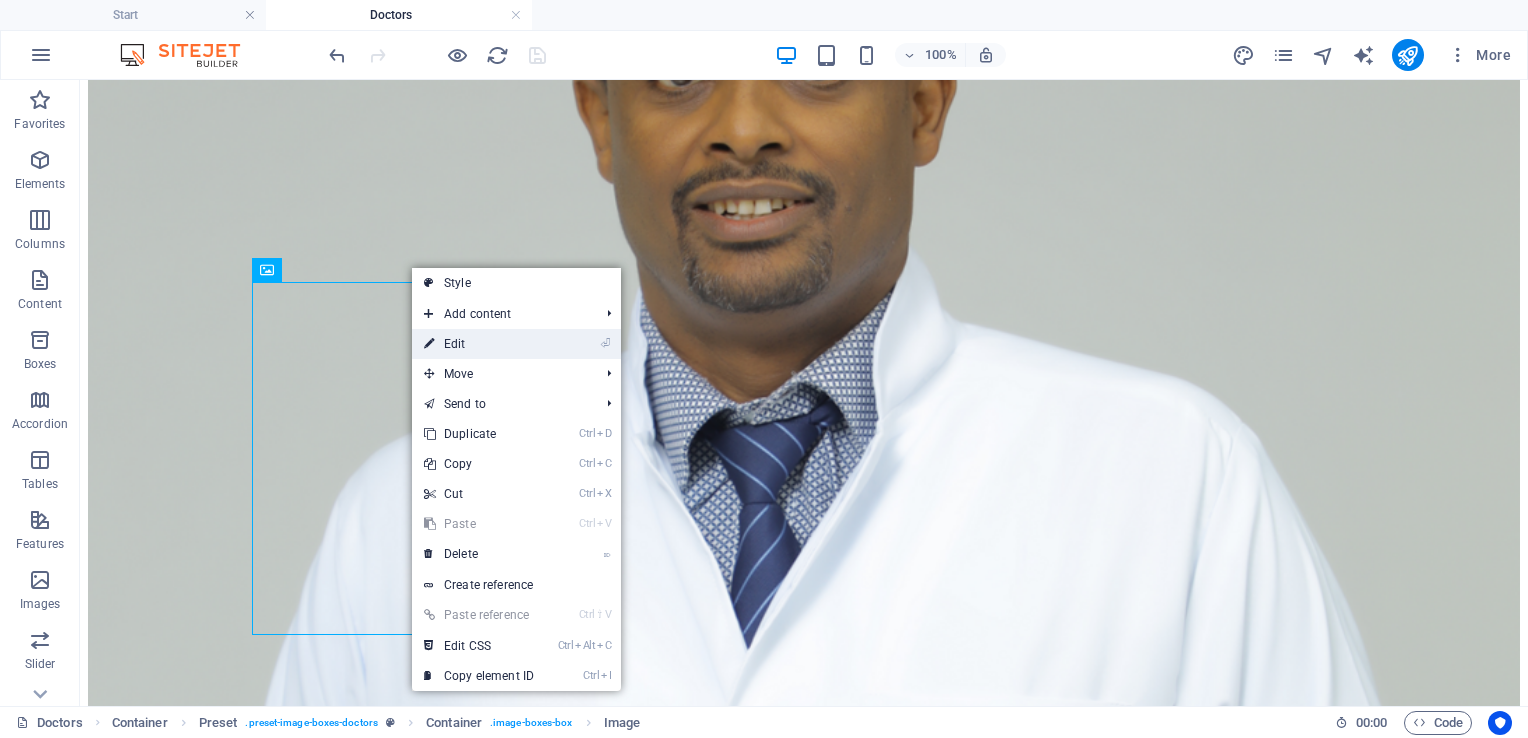 click on "⏎  Edit" at bounding box center (479, 344) 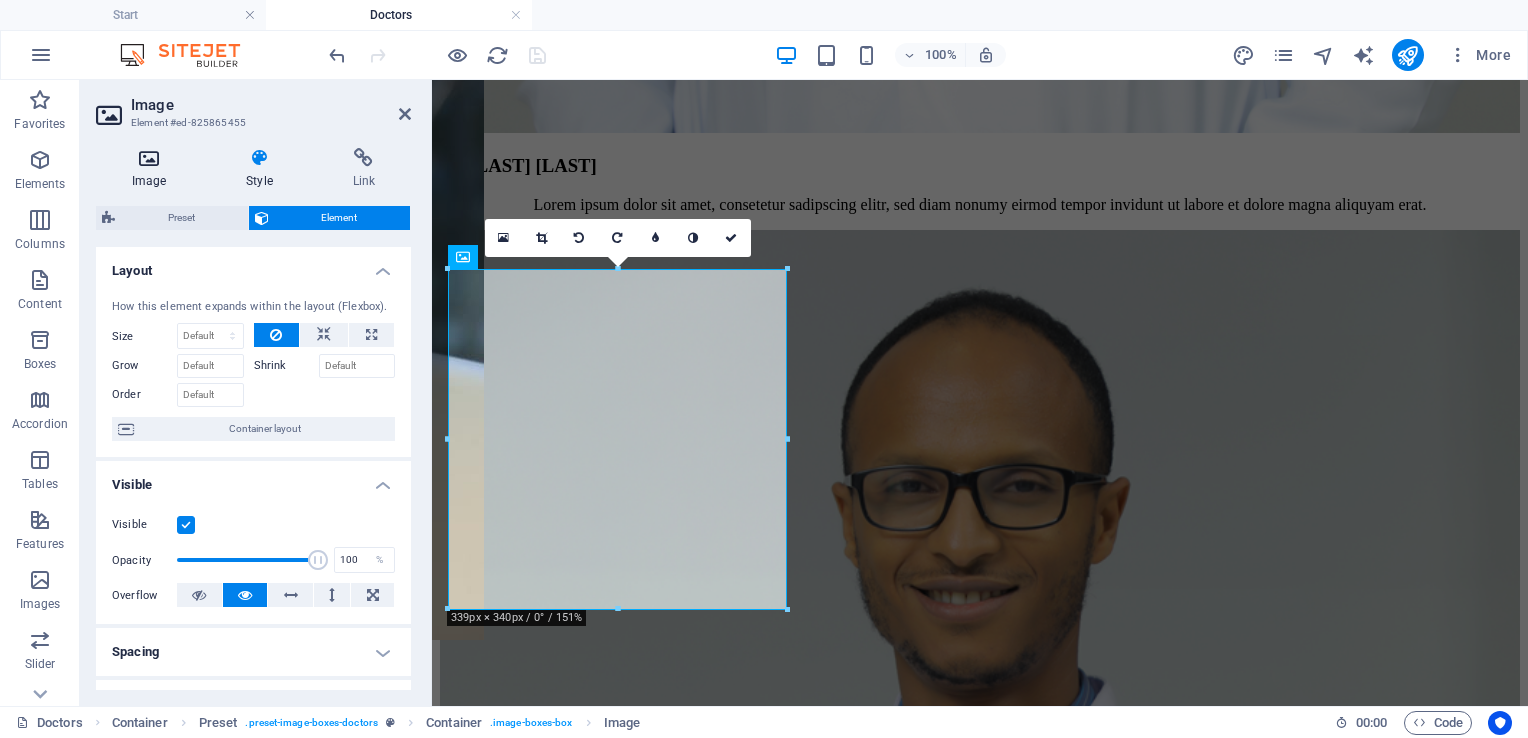 click at bounding box center [149, 158] 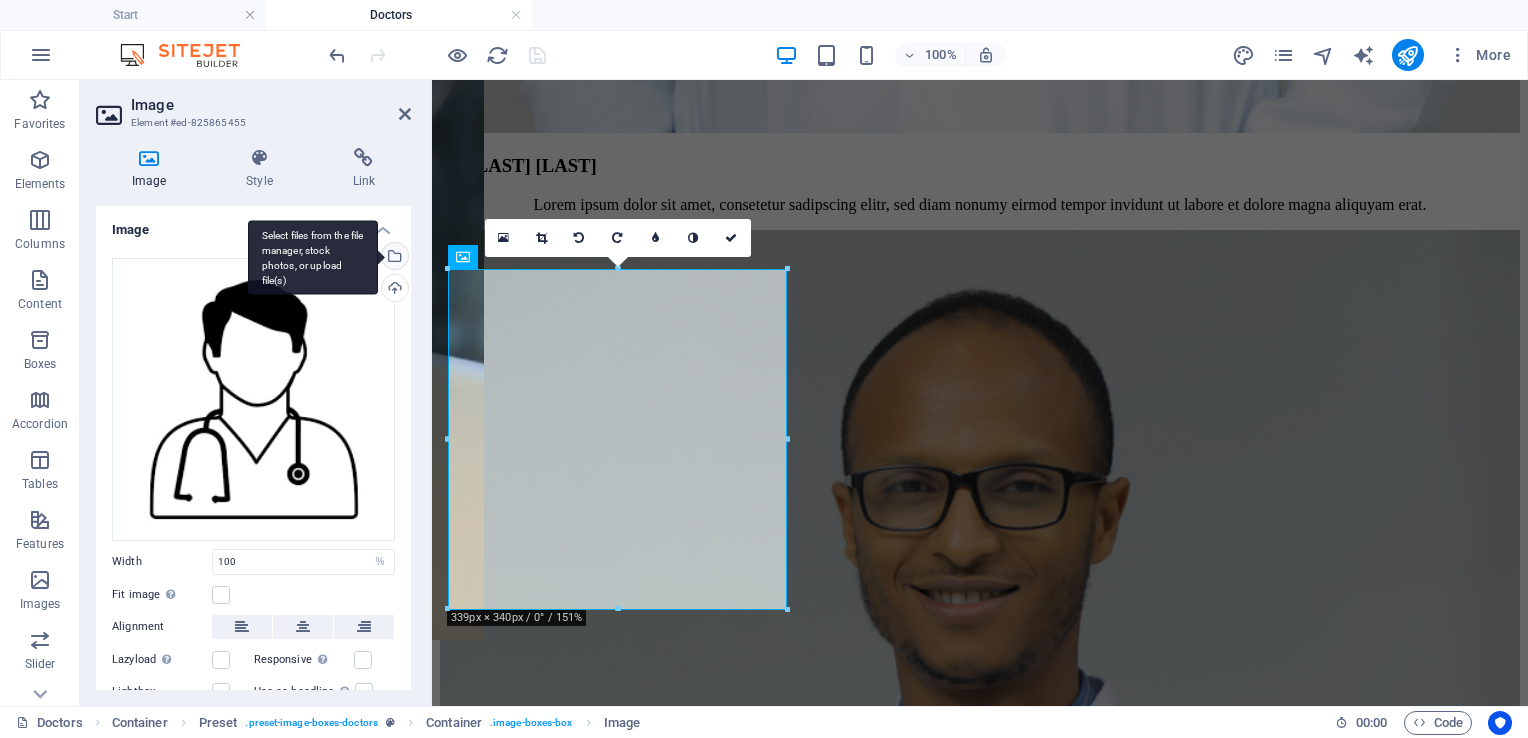 click on "Select files from the file manager, stock photos, or upload file(s)" at bounding box center [393, 258] 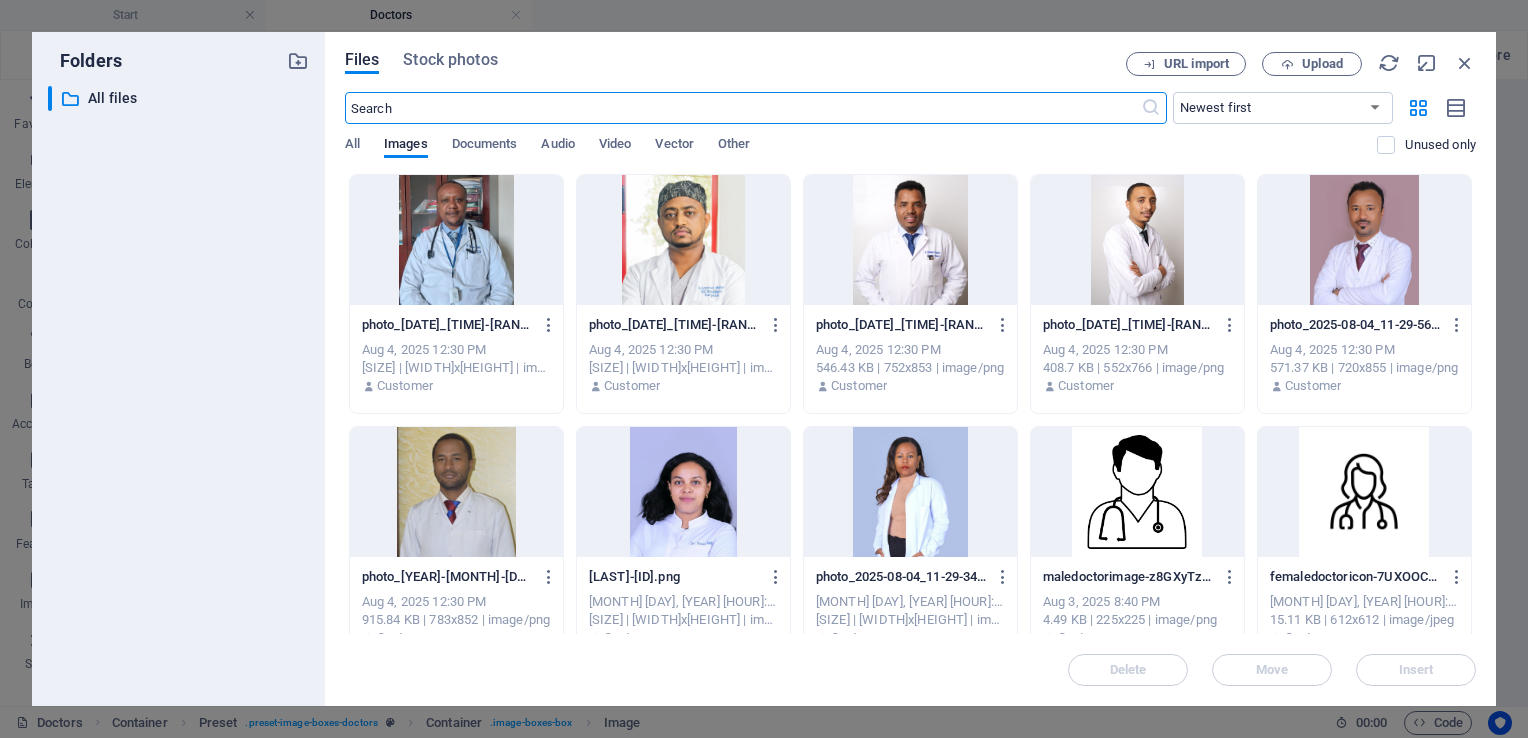 scroll, scrollTop: 4458, scrollLeft: 0, axis: vertical 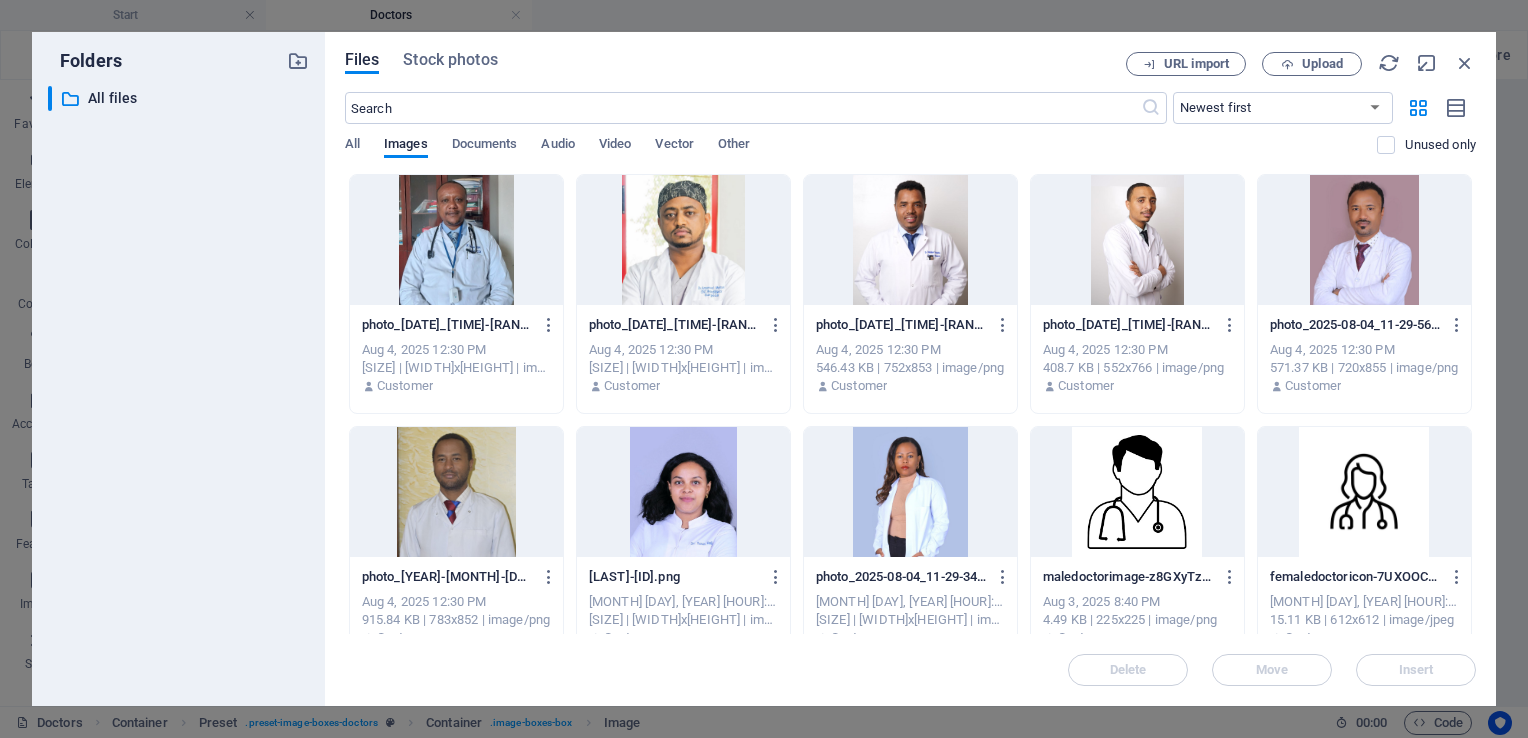 click at bounding box center (456, 240) 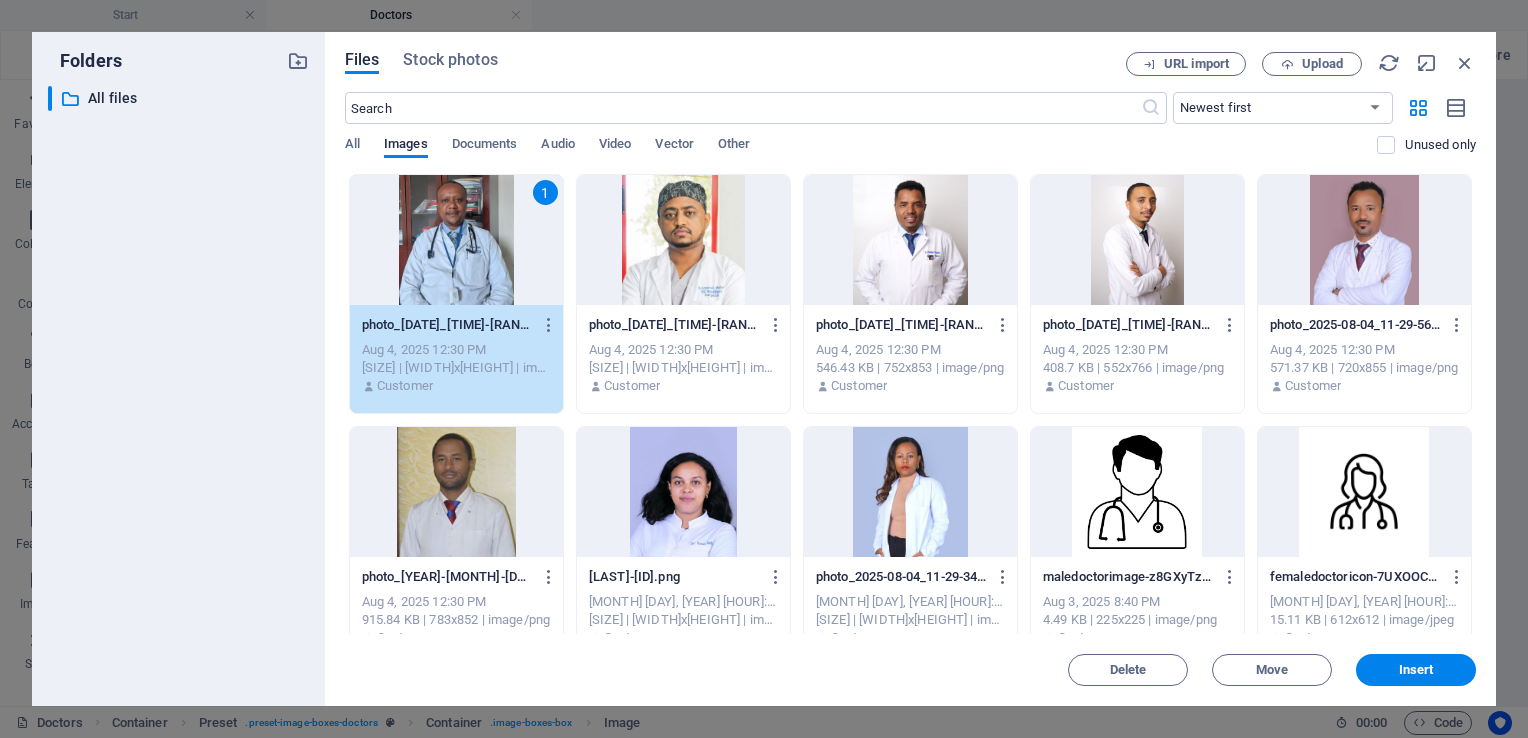 click on "1" at bounding box center [456, 240] 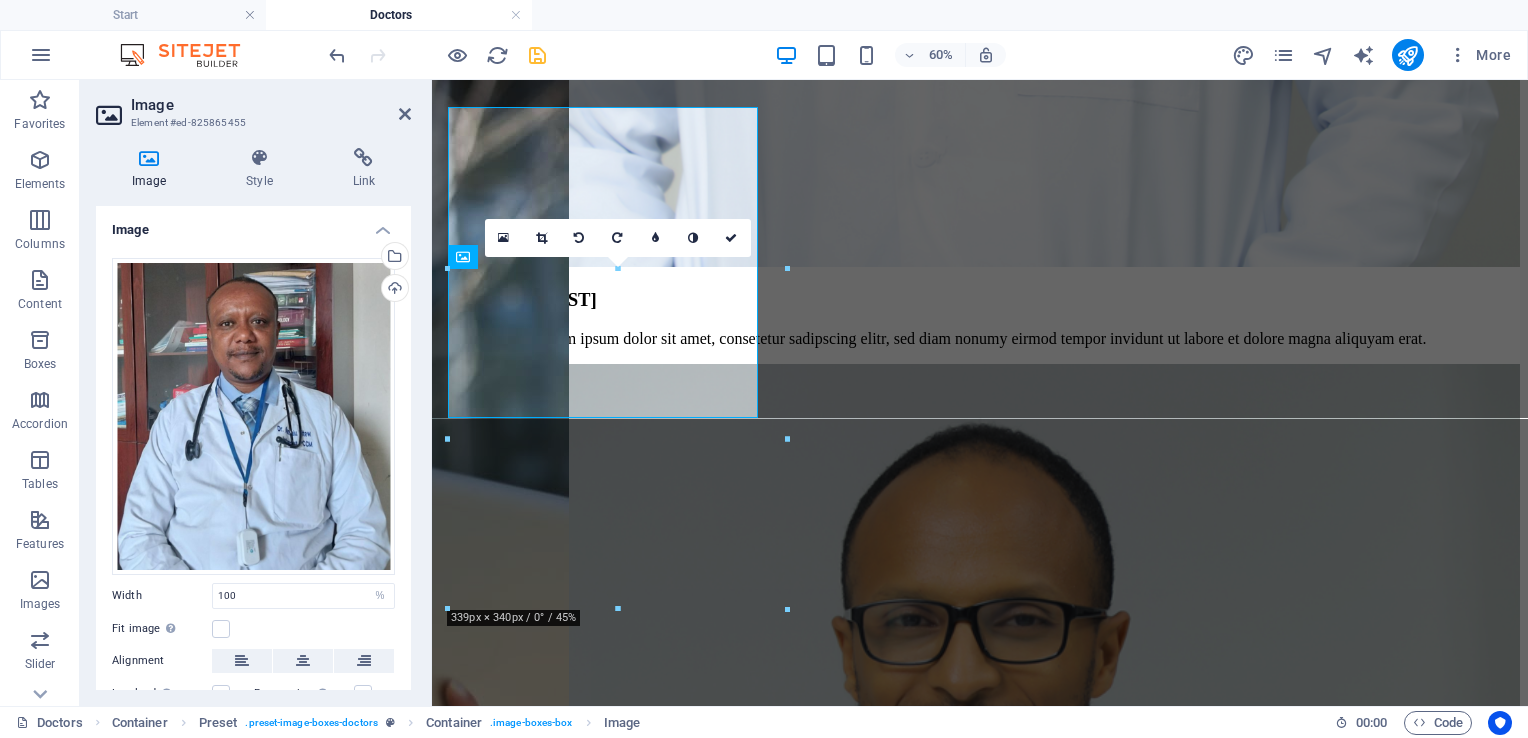 scroll, scrollTop: 4592, scrollLeft: 0, axis: vertical 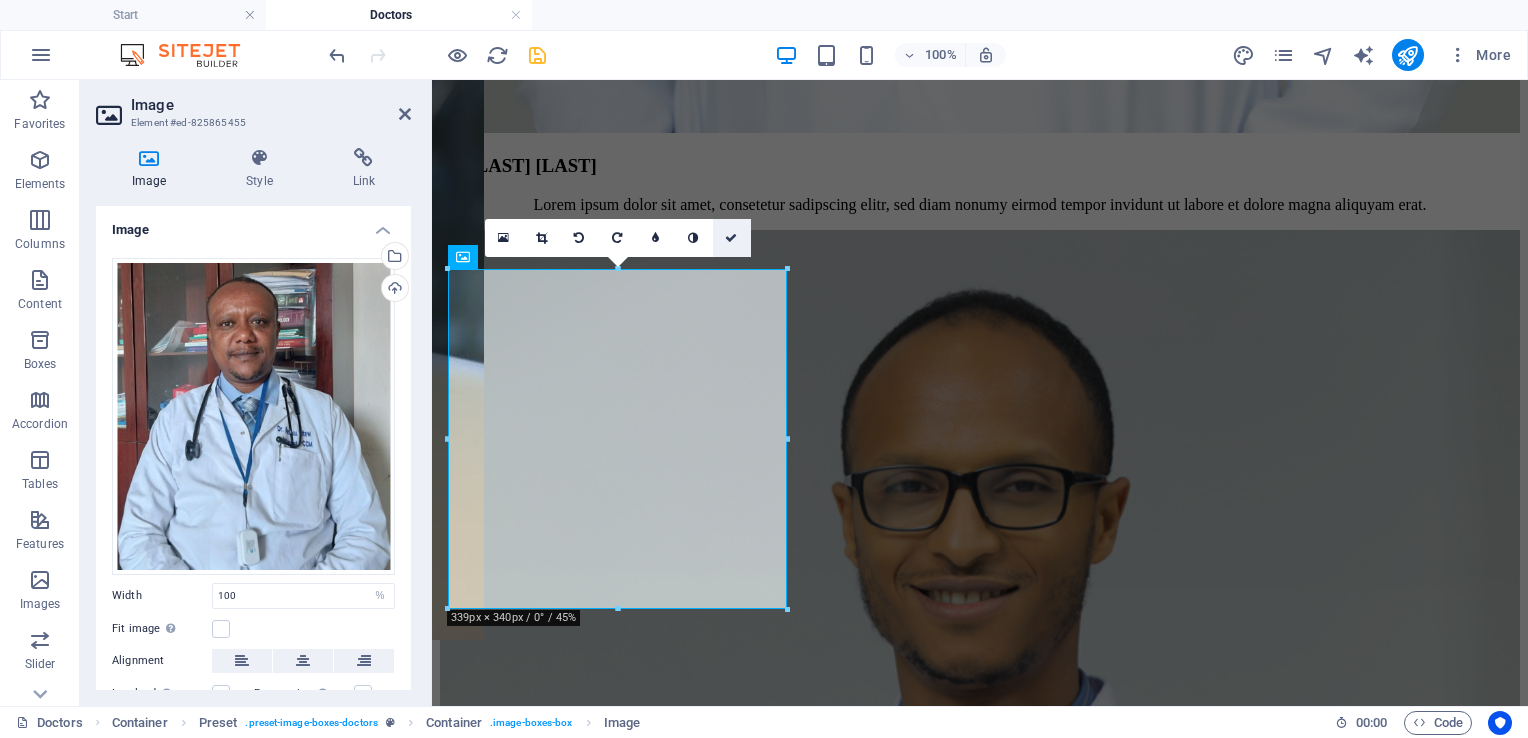 click at bounding box center [731, 238] 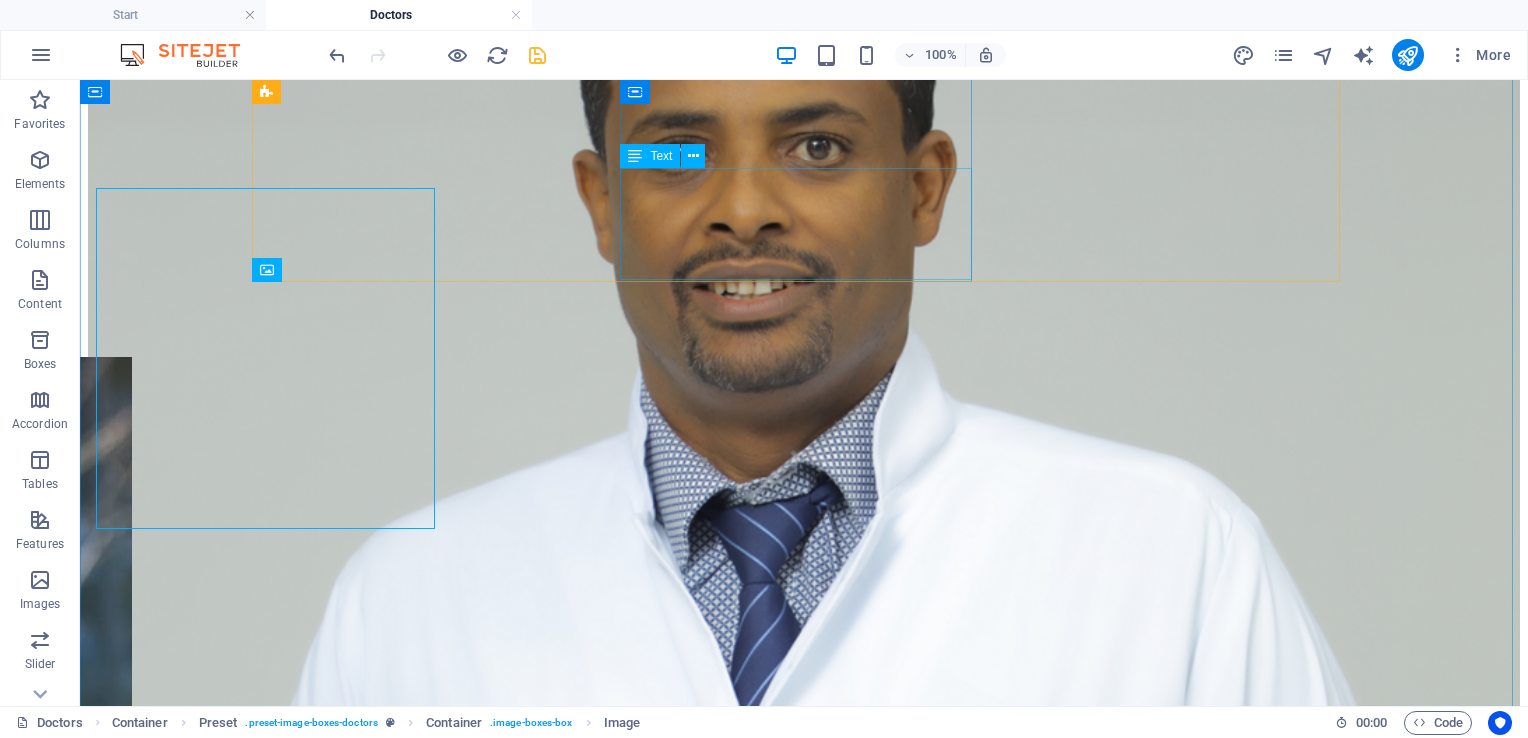 scroll, scrollTop: 4672, scrollLeft: 0, axis: vertical 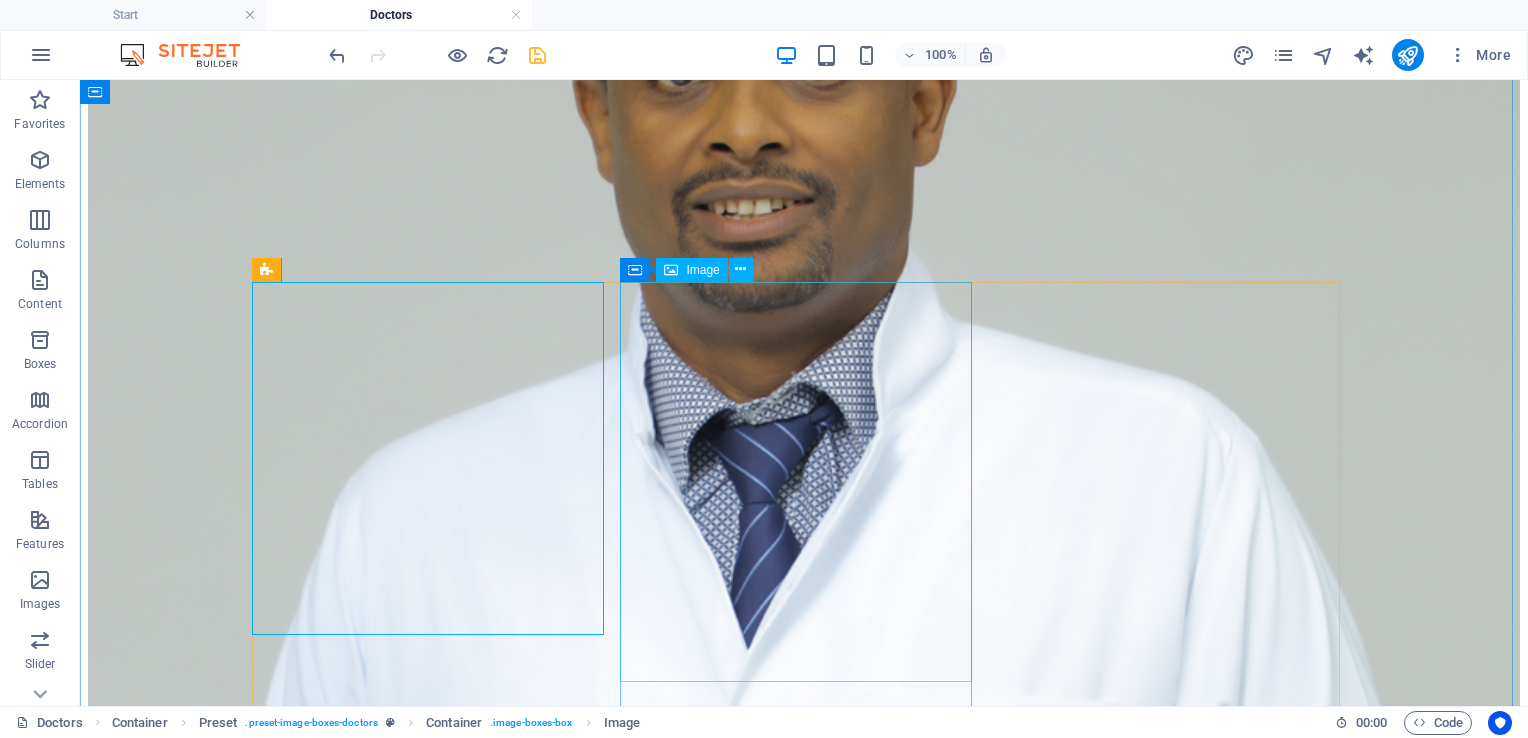 click at bounding box center (804, 35423) 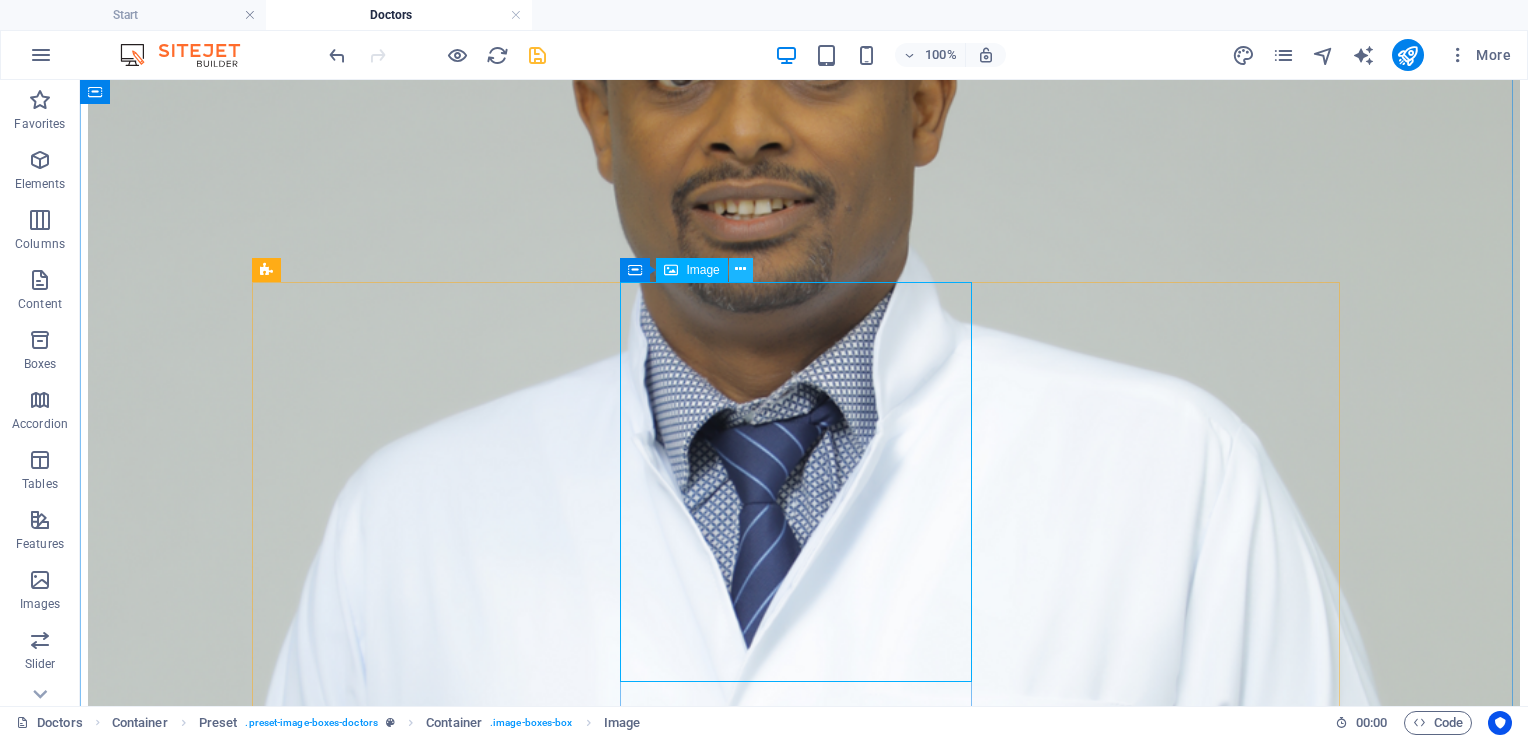 click at bounding box center (740, 269) 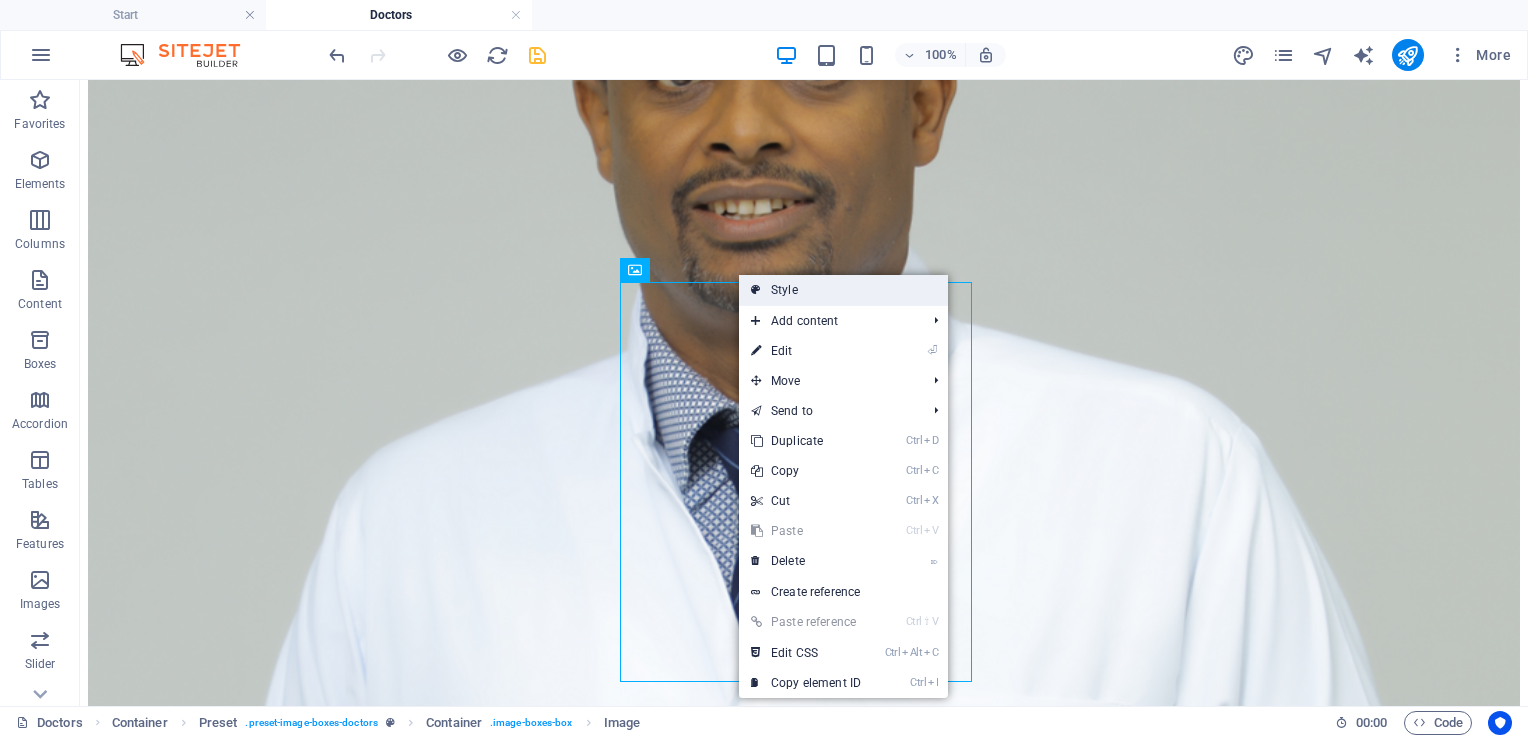 click on "Style" at bounding box center (843, 290) 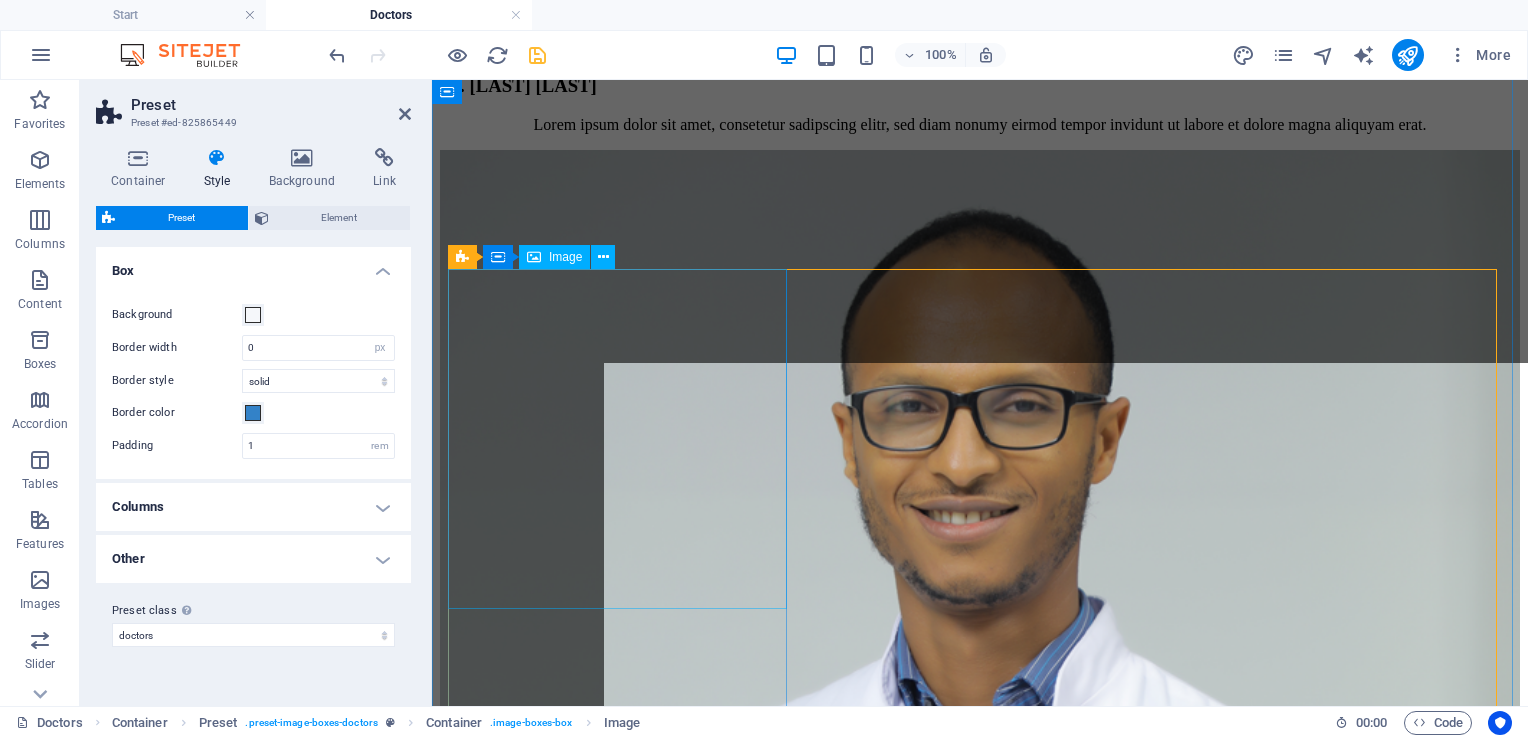 scroll, scrollTop: 4592, scrollLeft: 0, axis: vertical 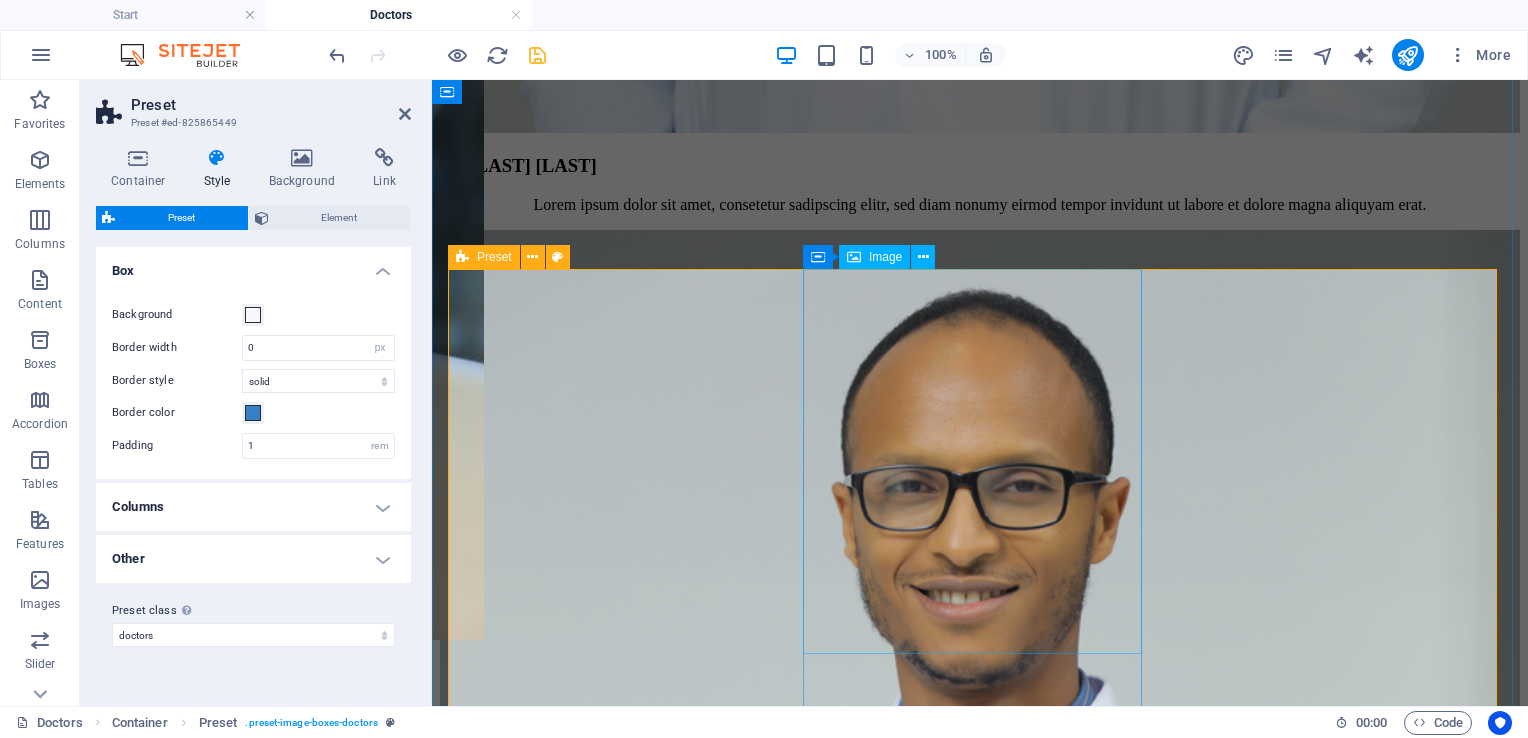 click at bounding box center (980, 26680) 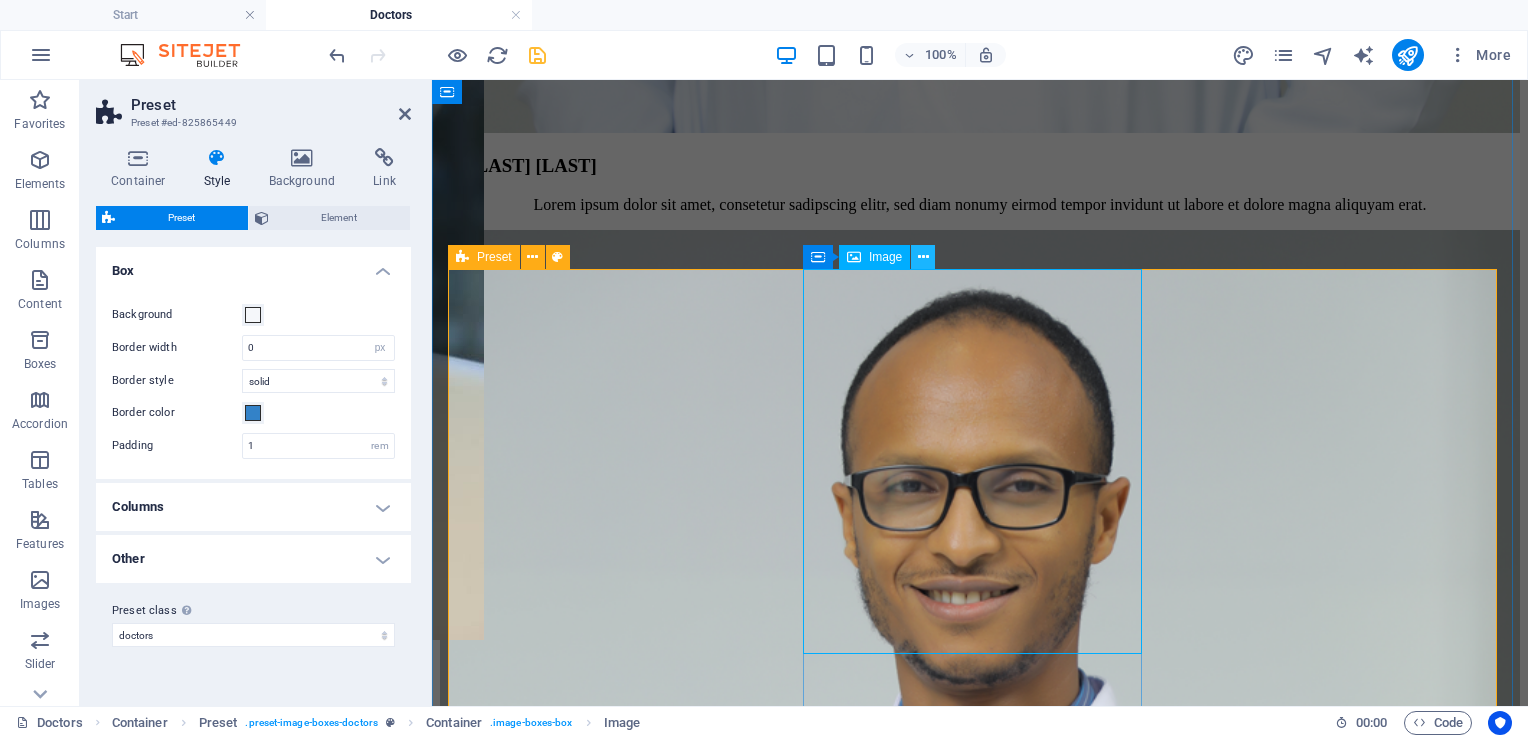 click at bounding box center (923, 257) 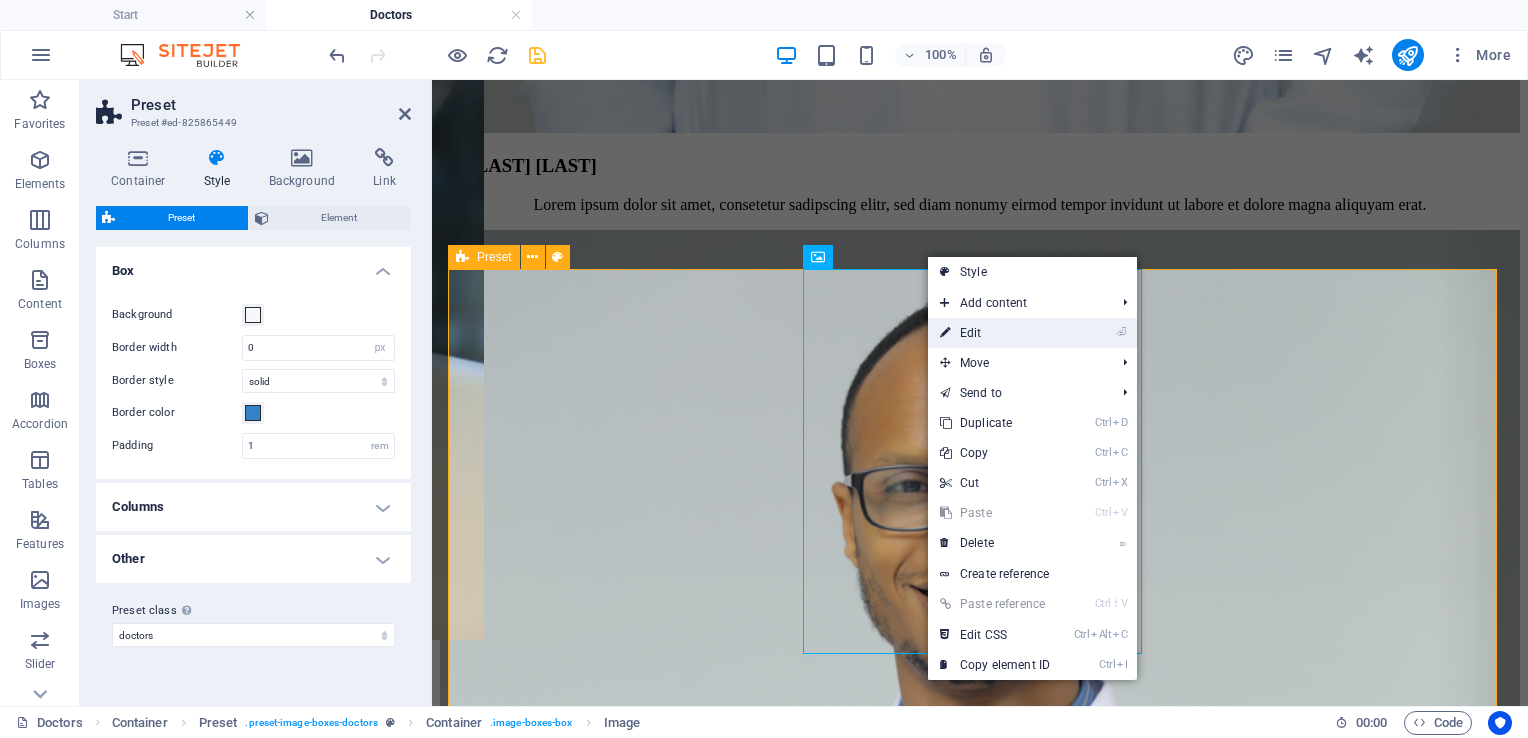 click on "⏎  Edit" at bounding box center [995, 333] 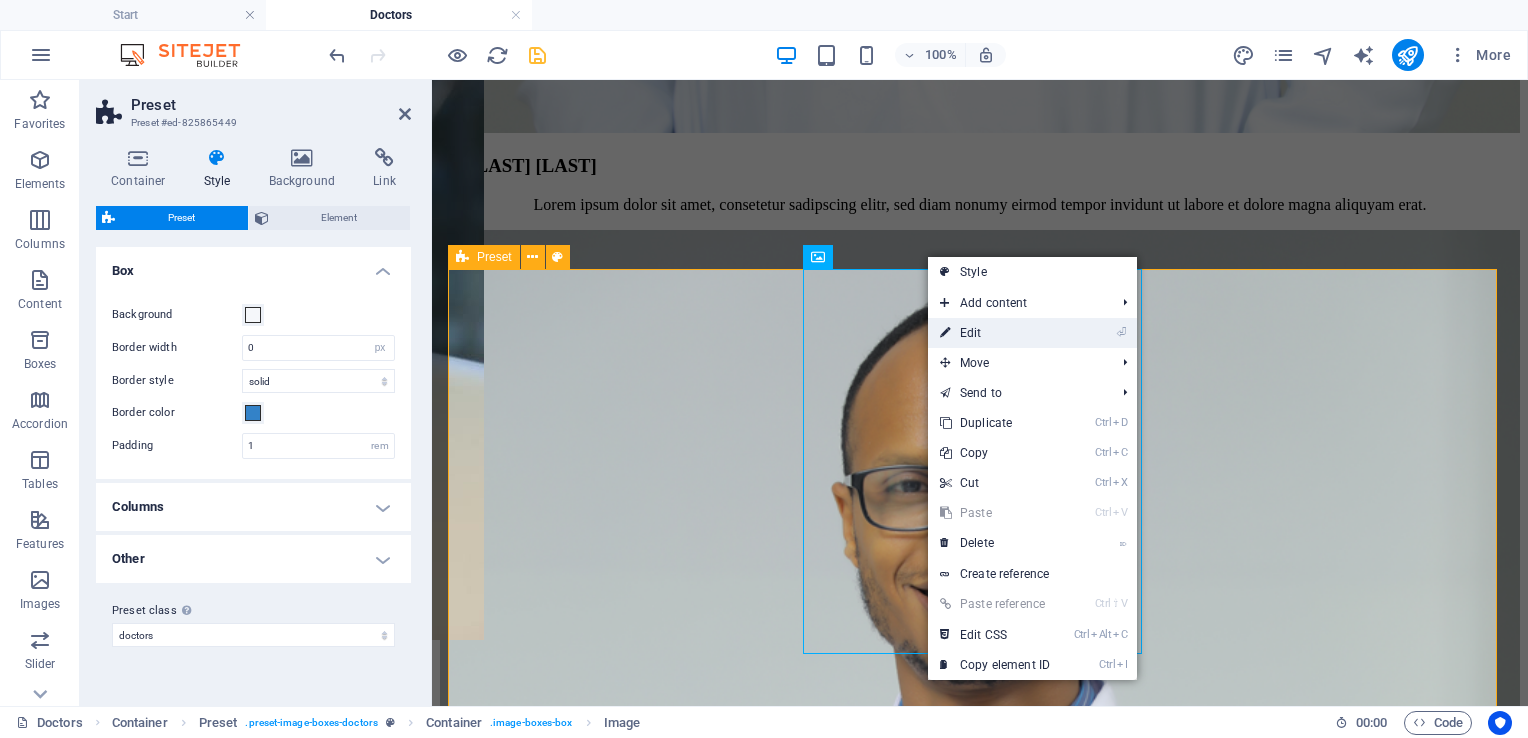 select on "%" 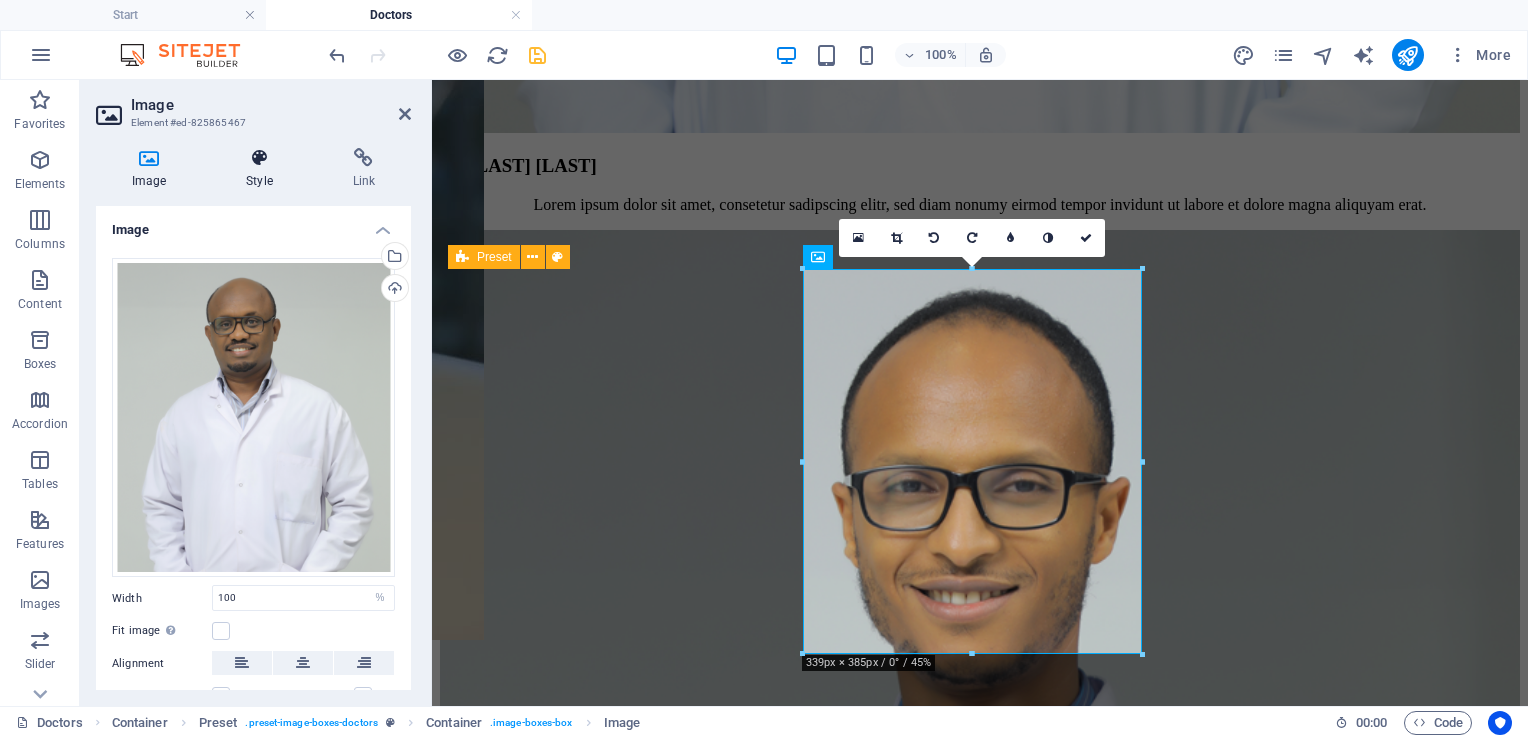 click at bounding box center (259, 158) 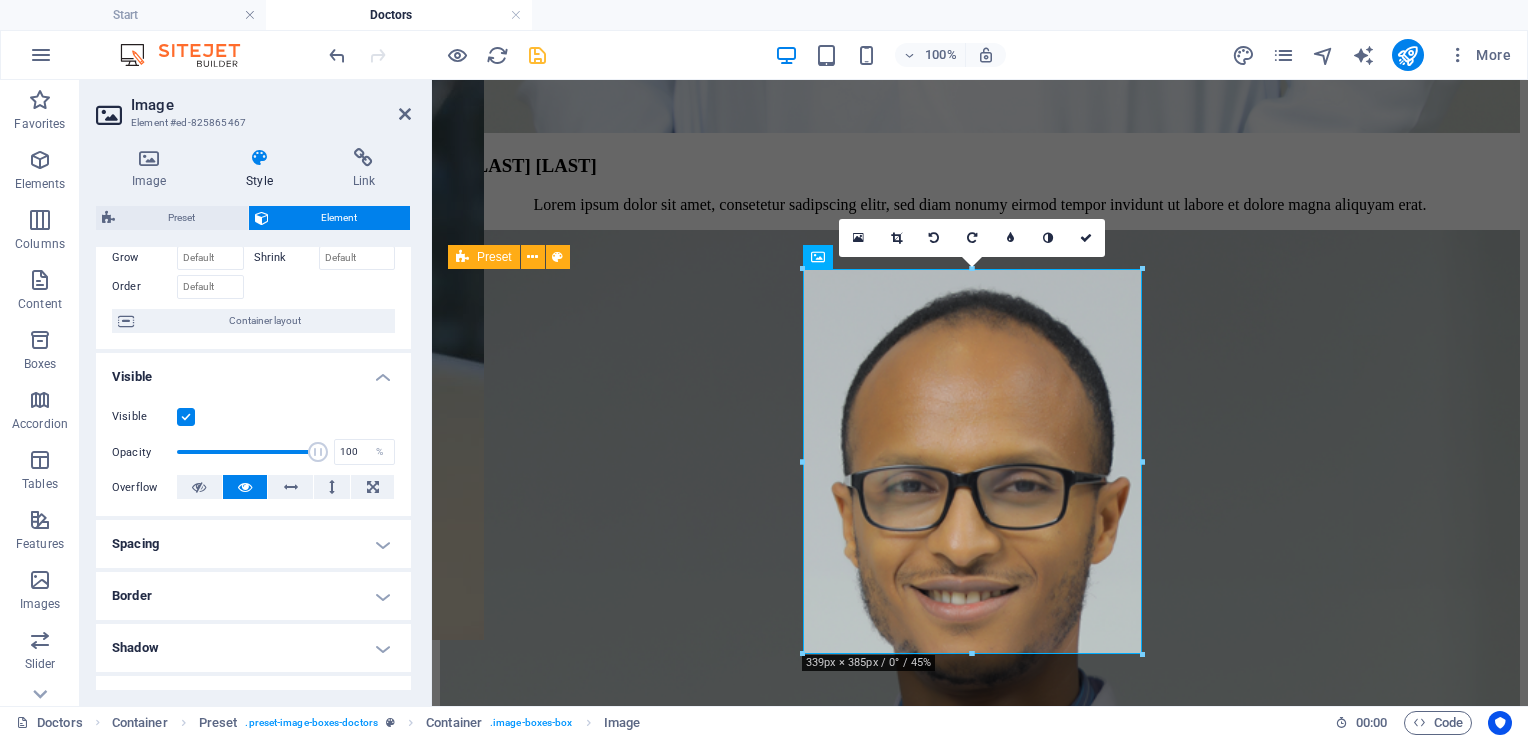 scroll, scrollTop: 0, scrollLeft: 0, axis: both 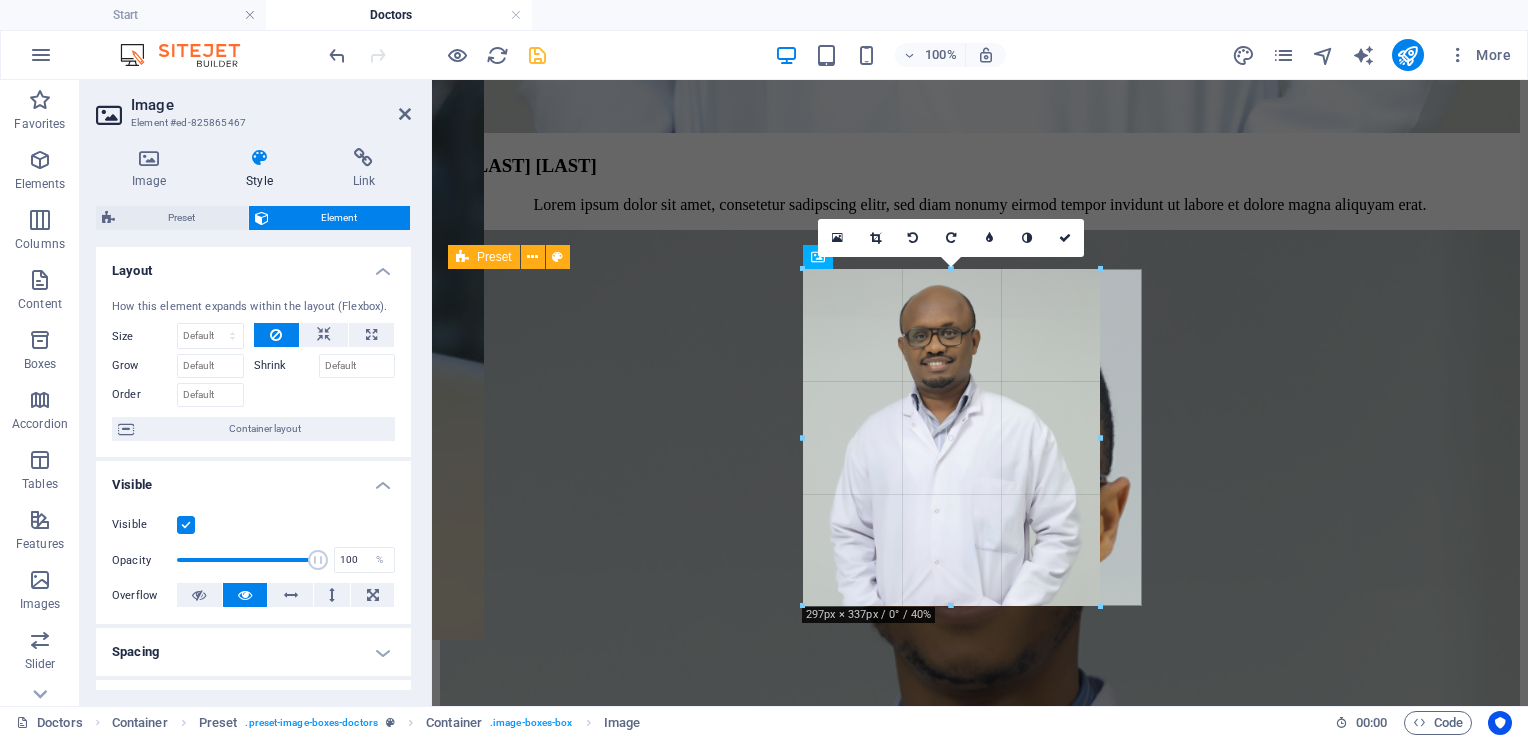 drag, startPoint x: 972, startPoint y: 655, endPoint x: 973, endPoint y: 607, distance: 48.010414 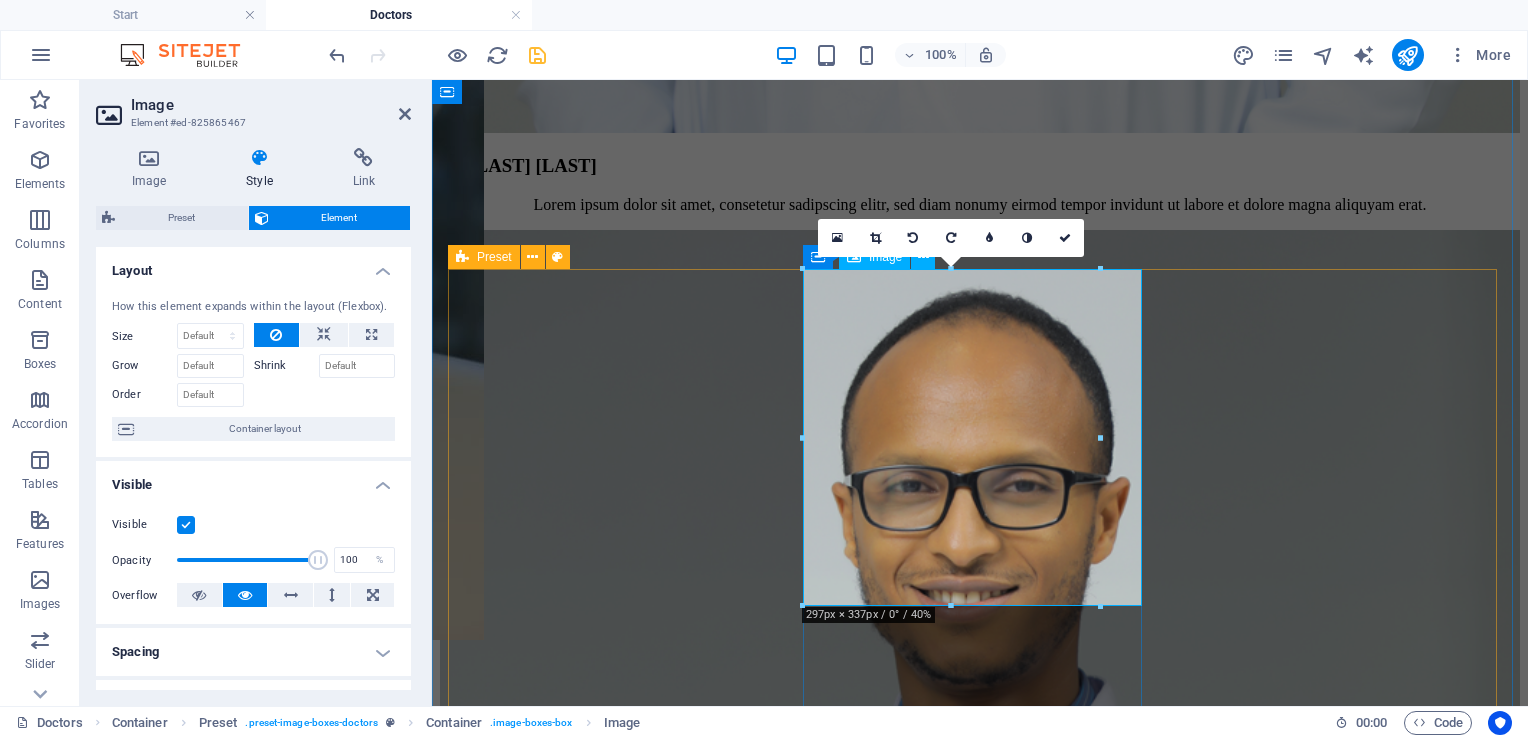 click at bounding box center [980, 26235] 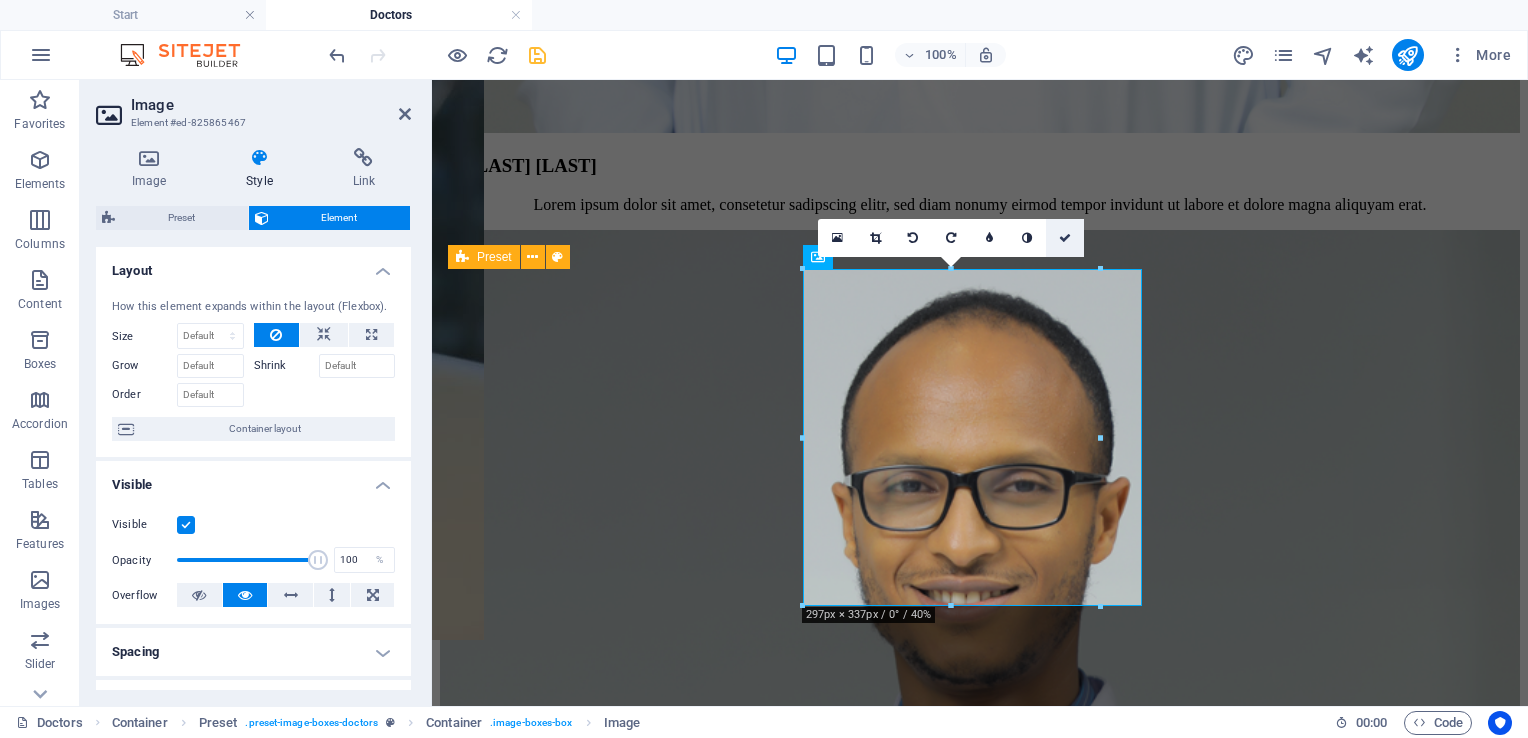 click at bounding box center [1065, 238] 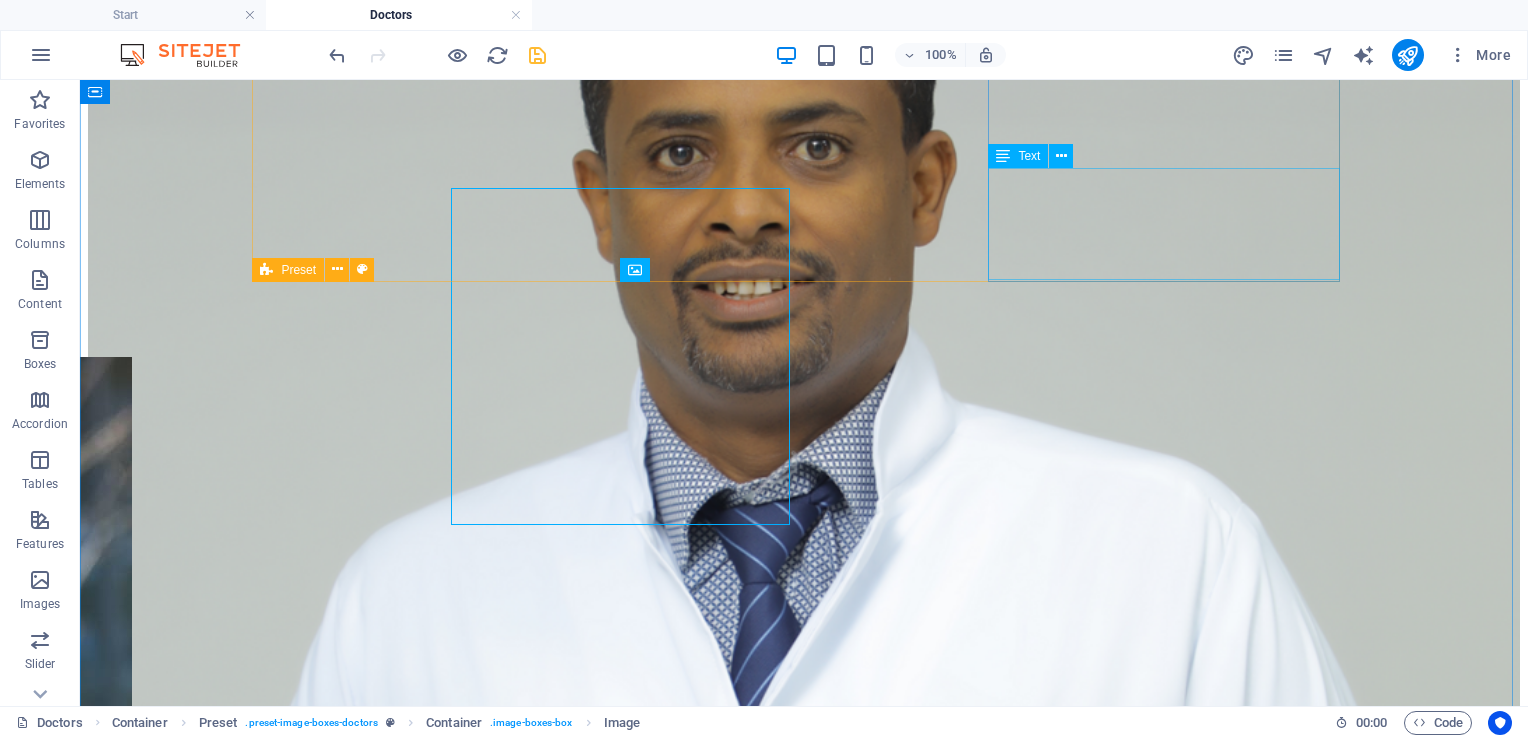scroll, scrollTop: 4672, scrollLeft: 0, axis: vertical 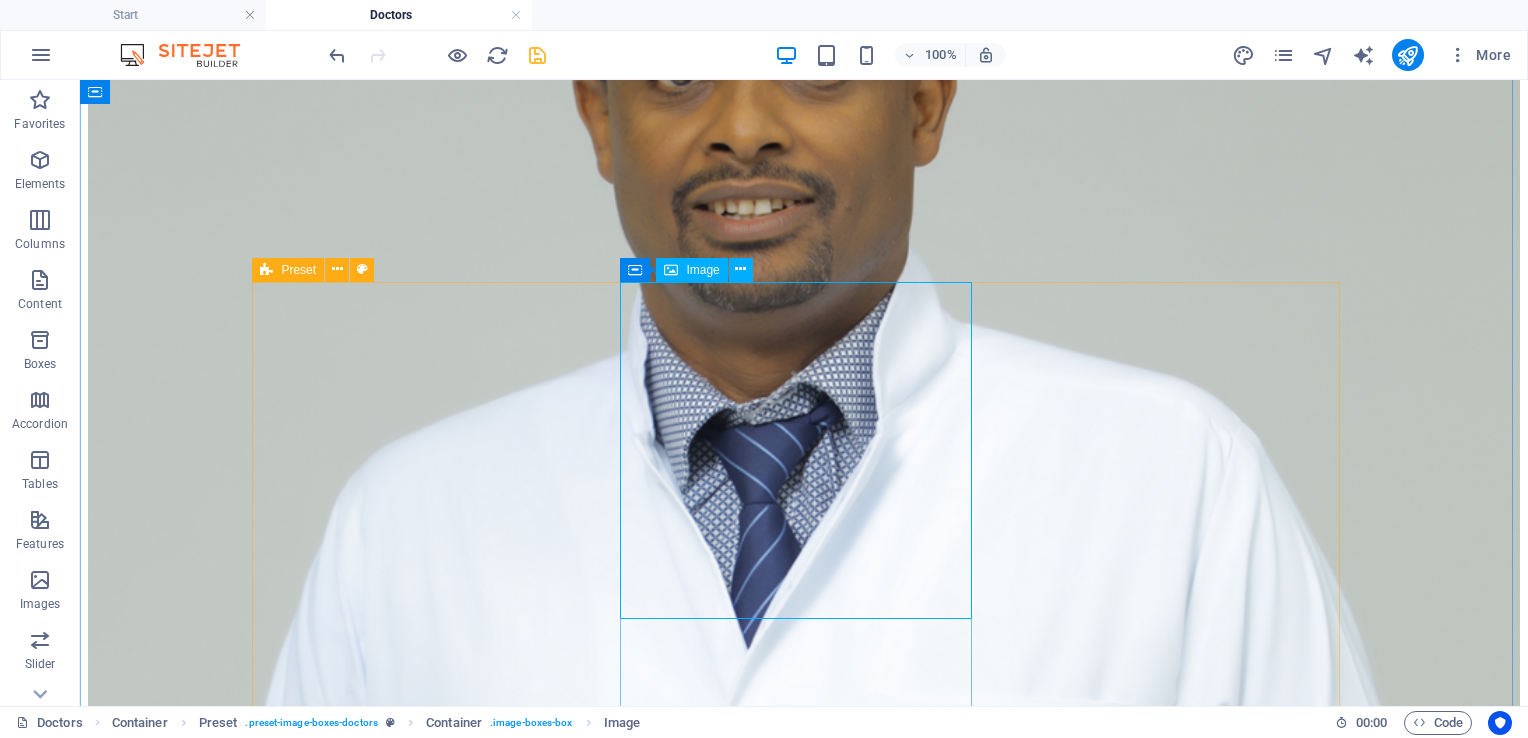 click at bounding box center (804, 34778) 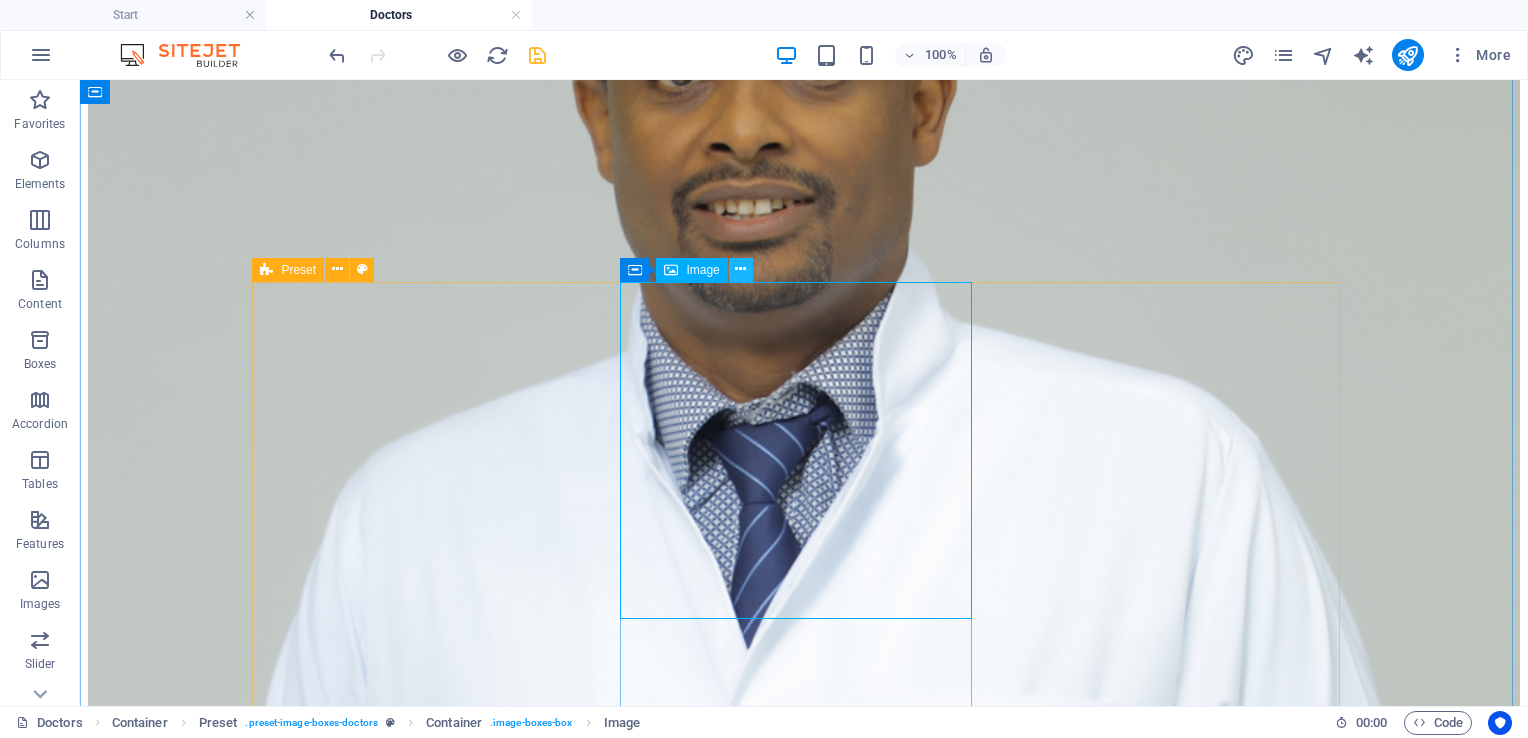 click at bounding box center (740, 269) 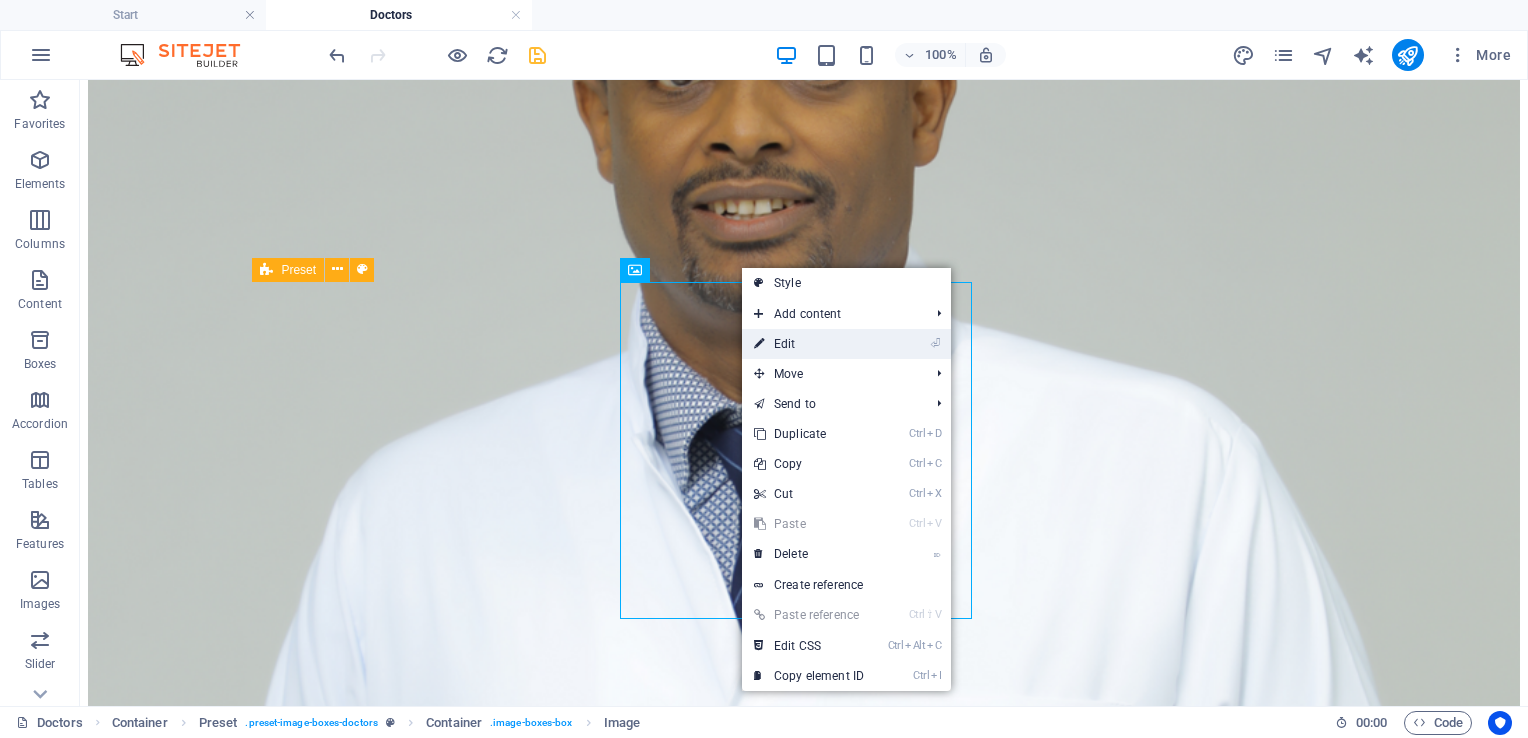 click at bounding box center [759, 344] 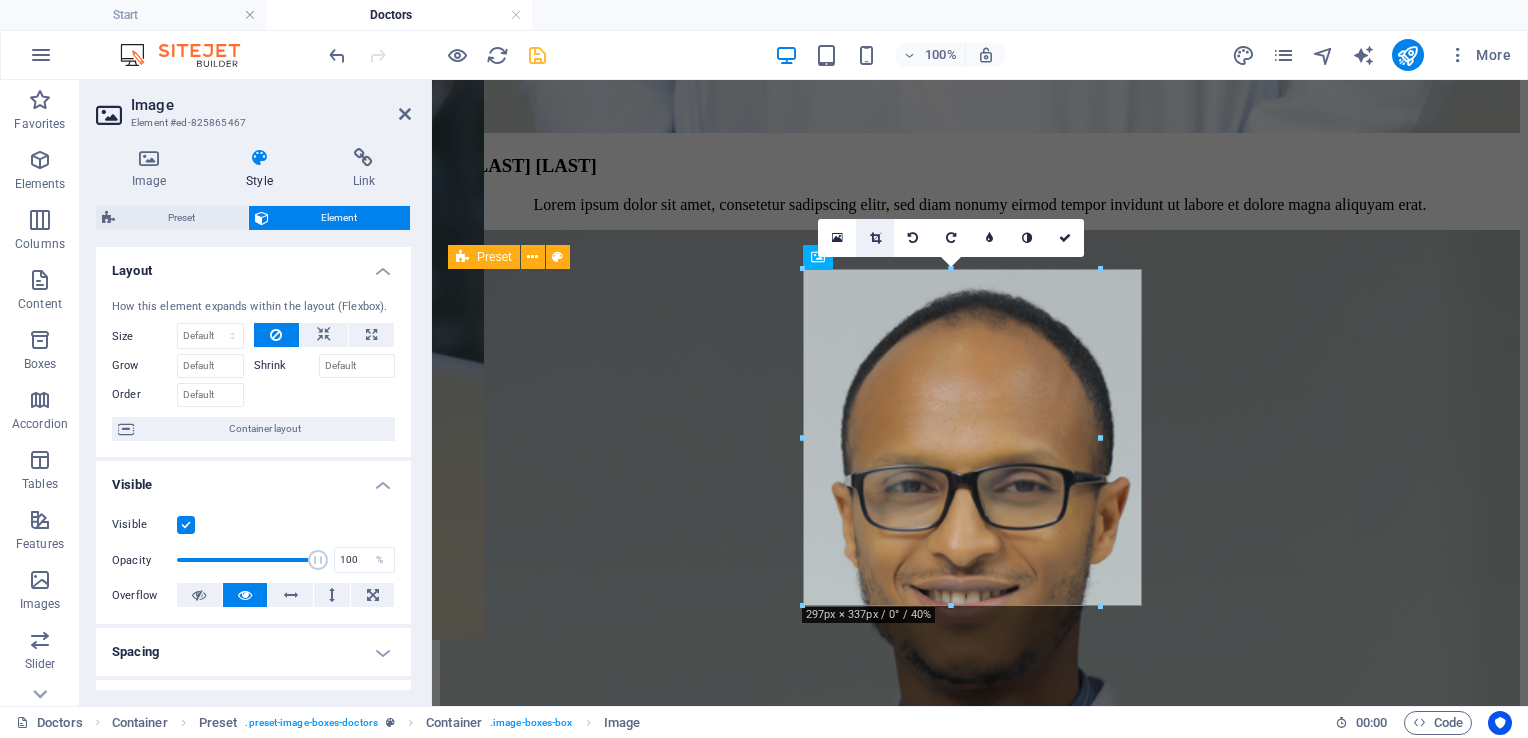 click at bounding box center (875, 238) 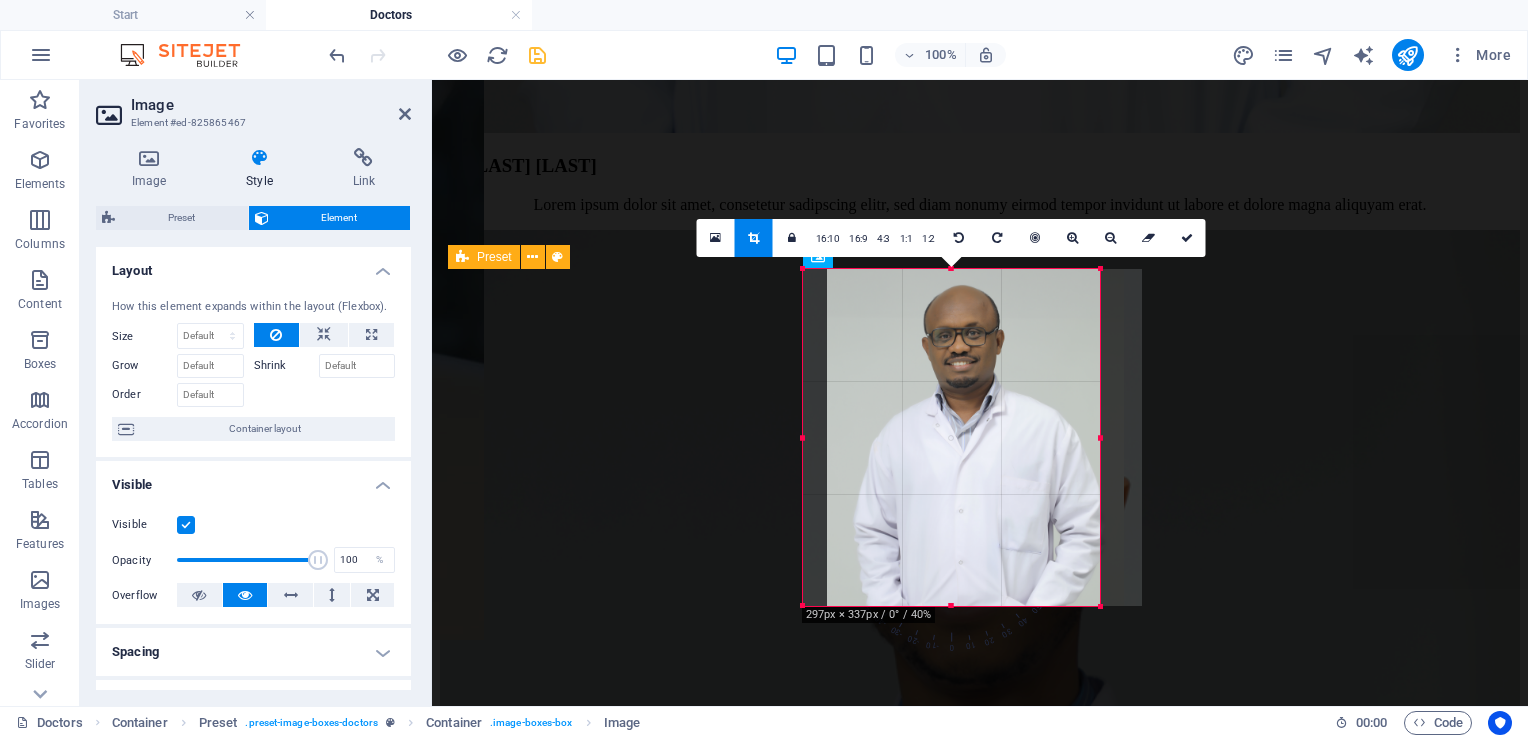 drag, startPoint x: 902, startPoint y: 396, endPoint x: 926, endPoint y: 396, distance: 24 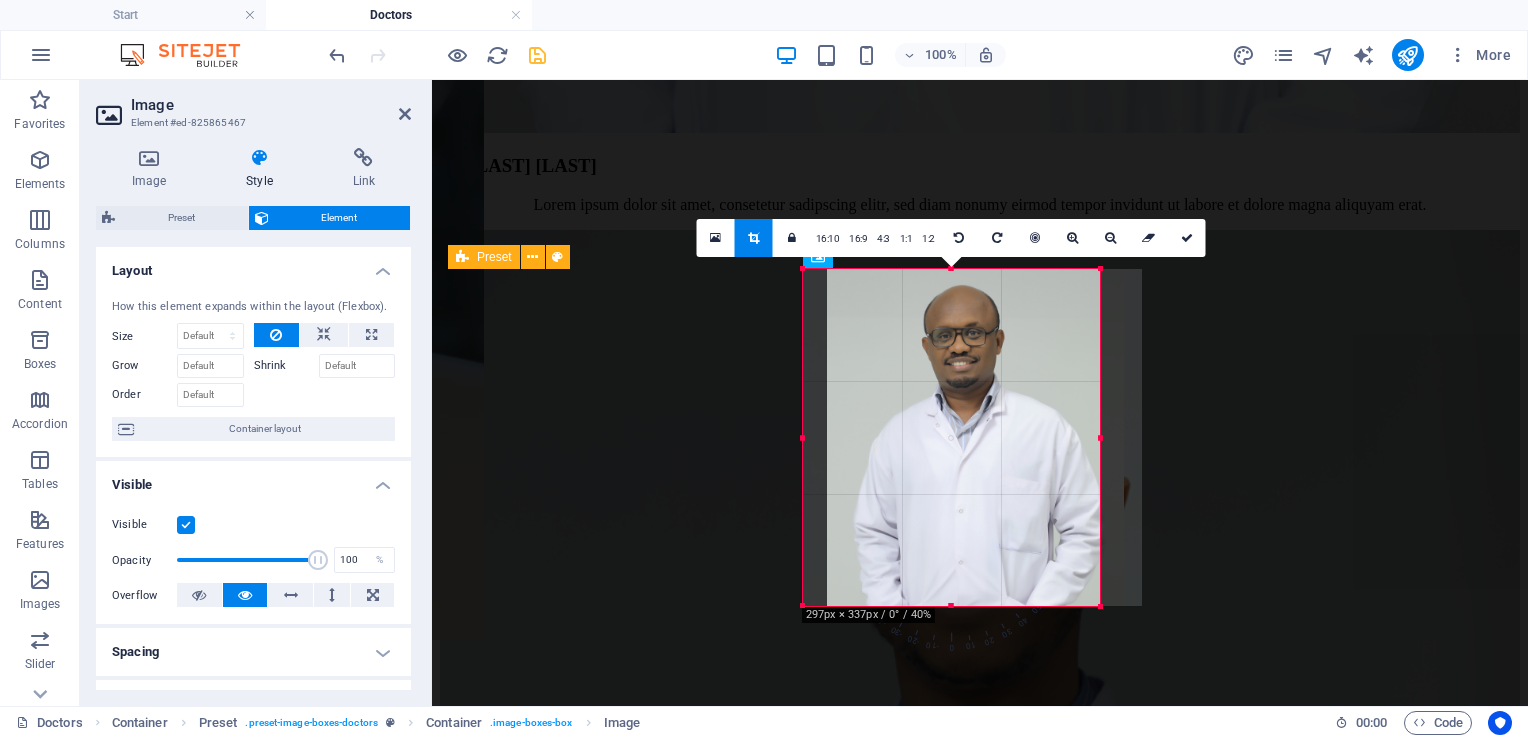click at bounding box center (975, 437) 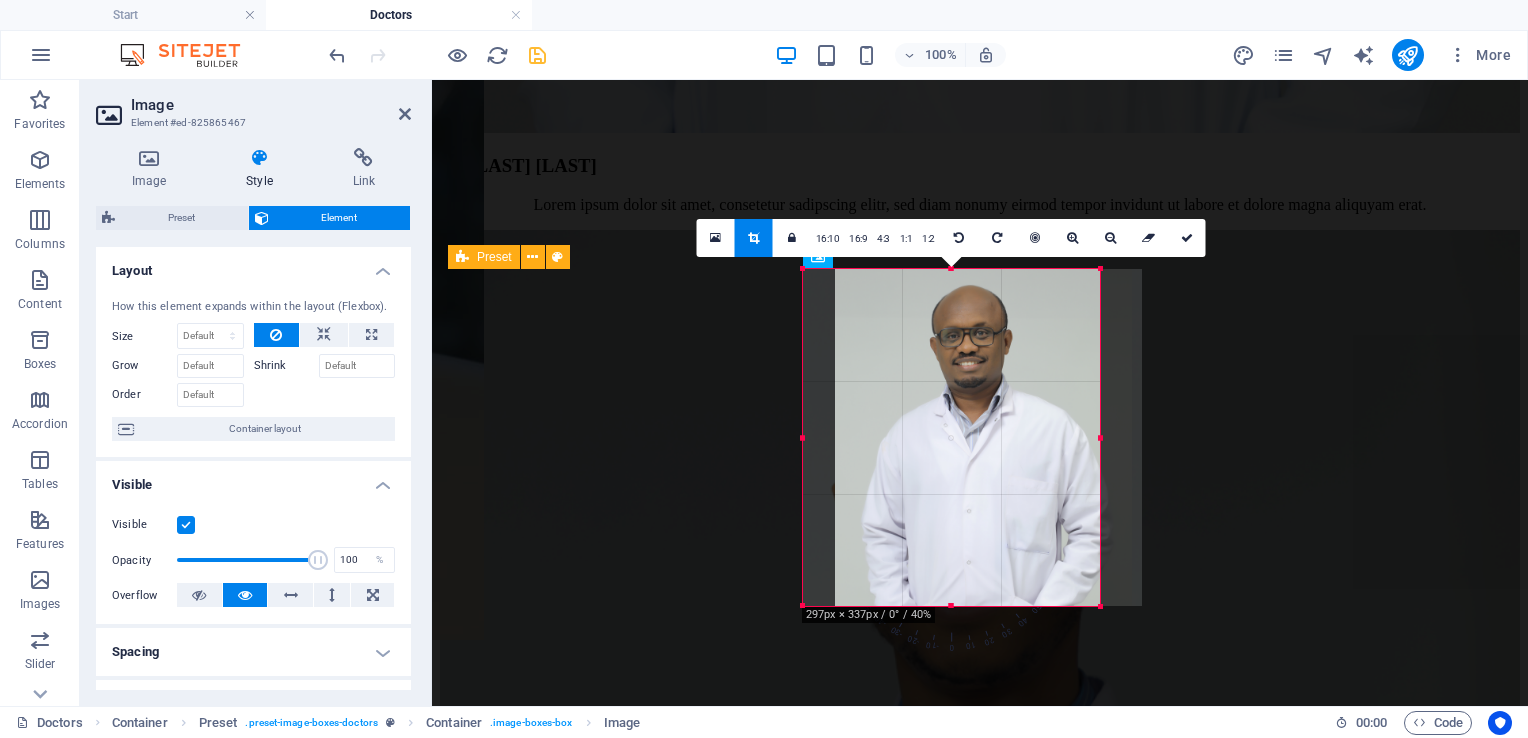drag, startPoint x: 926, startPoint y: 396, endPoint x: 958, endPoint y: 396, distance: 32 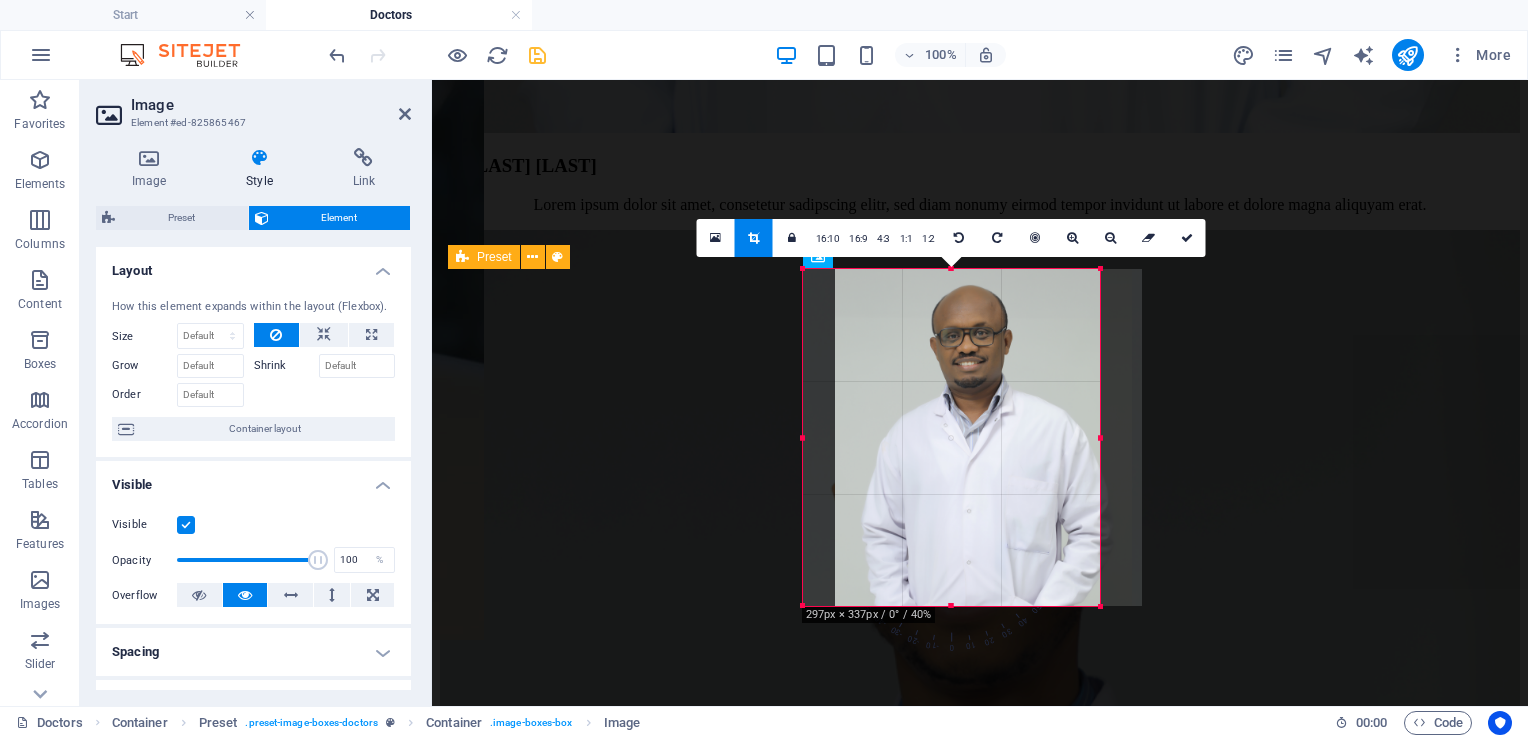 click at bounding box center (983, 437) 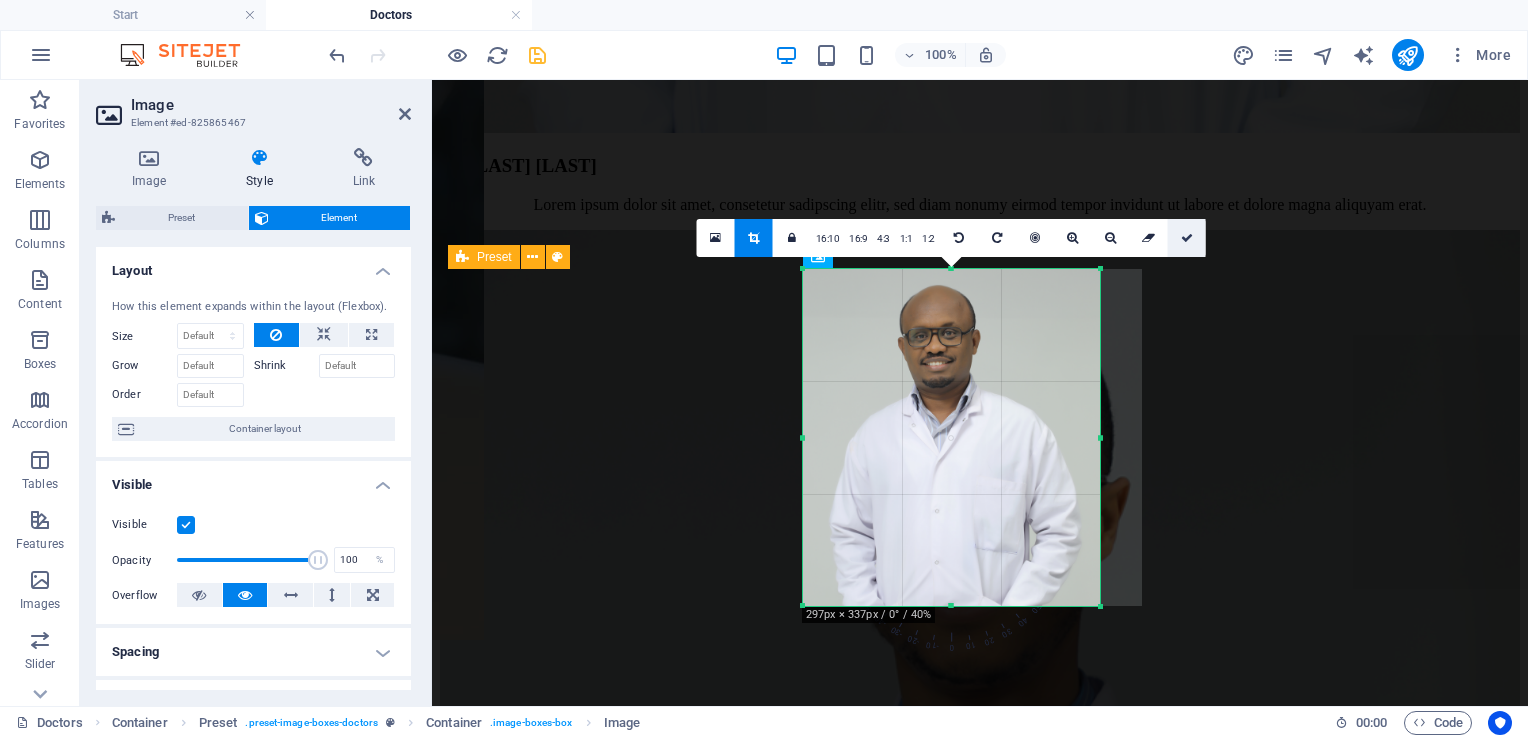 click at bounding box center [1187, 238] 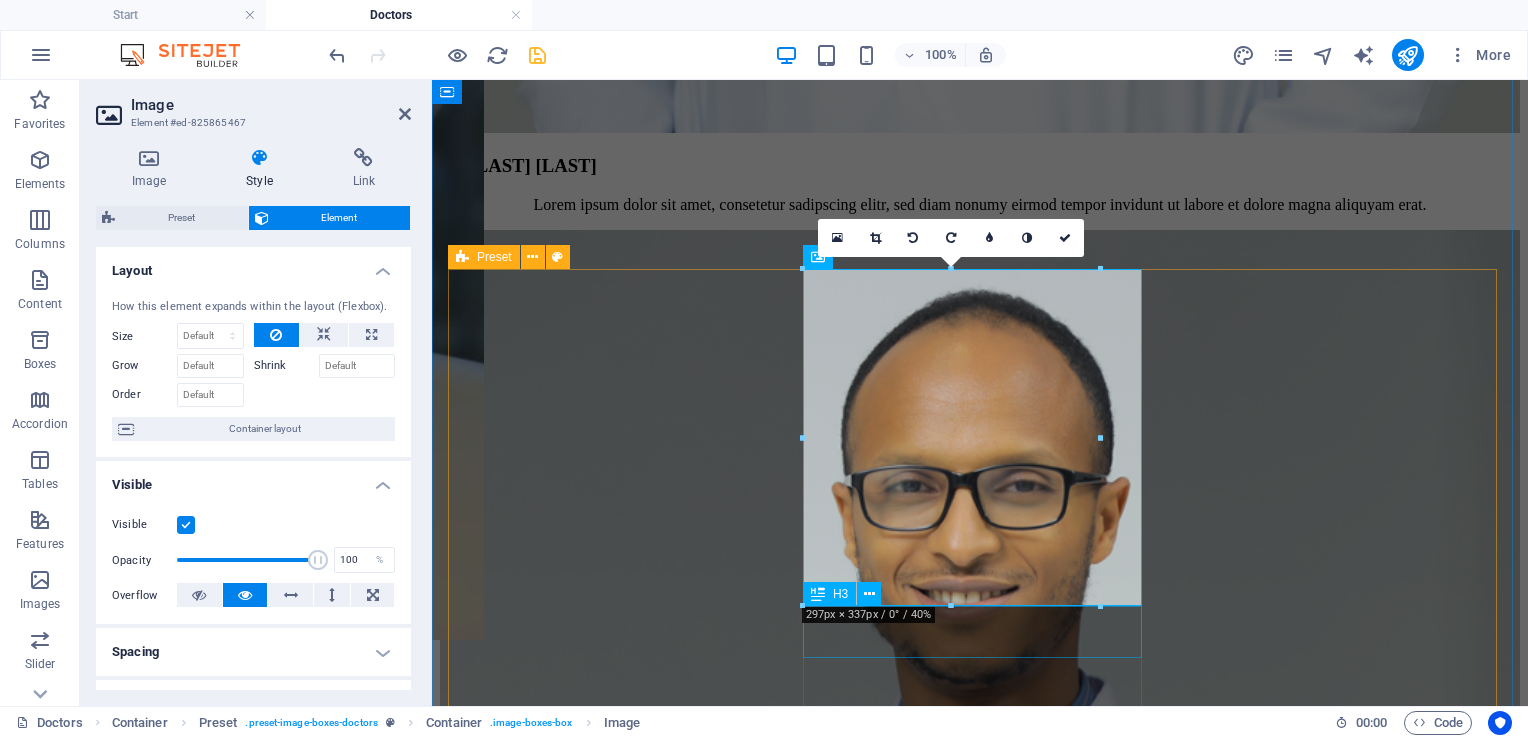 click on "Dr. [LAST] [LAST]" at bounding box center (980, 26436) 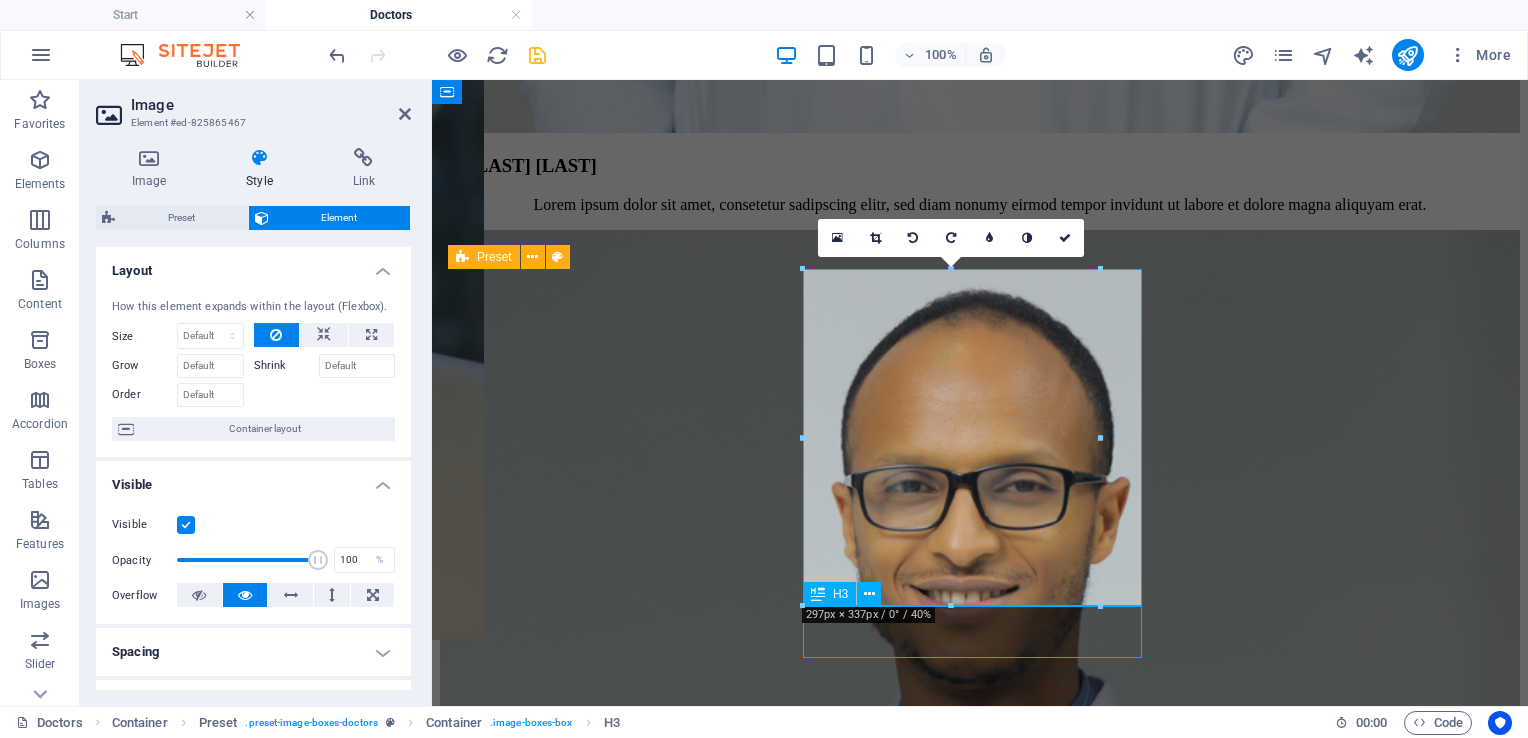 scroll, scrollTop: 4672, scrollLeft: 0, axis: vertical 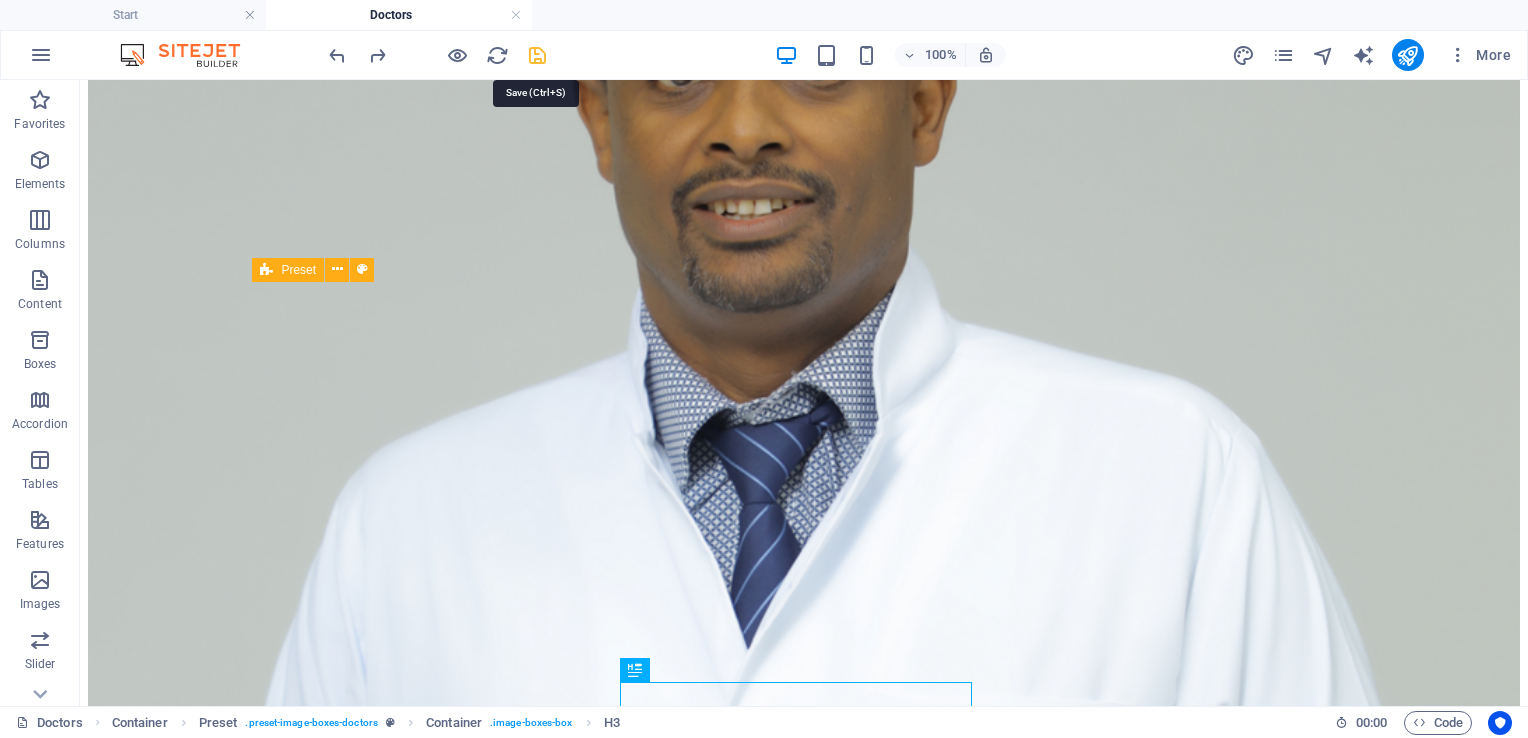 click at bounding box center (537, 55) 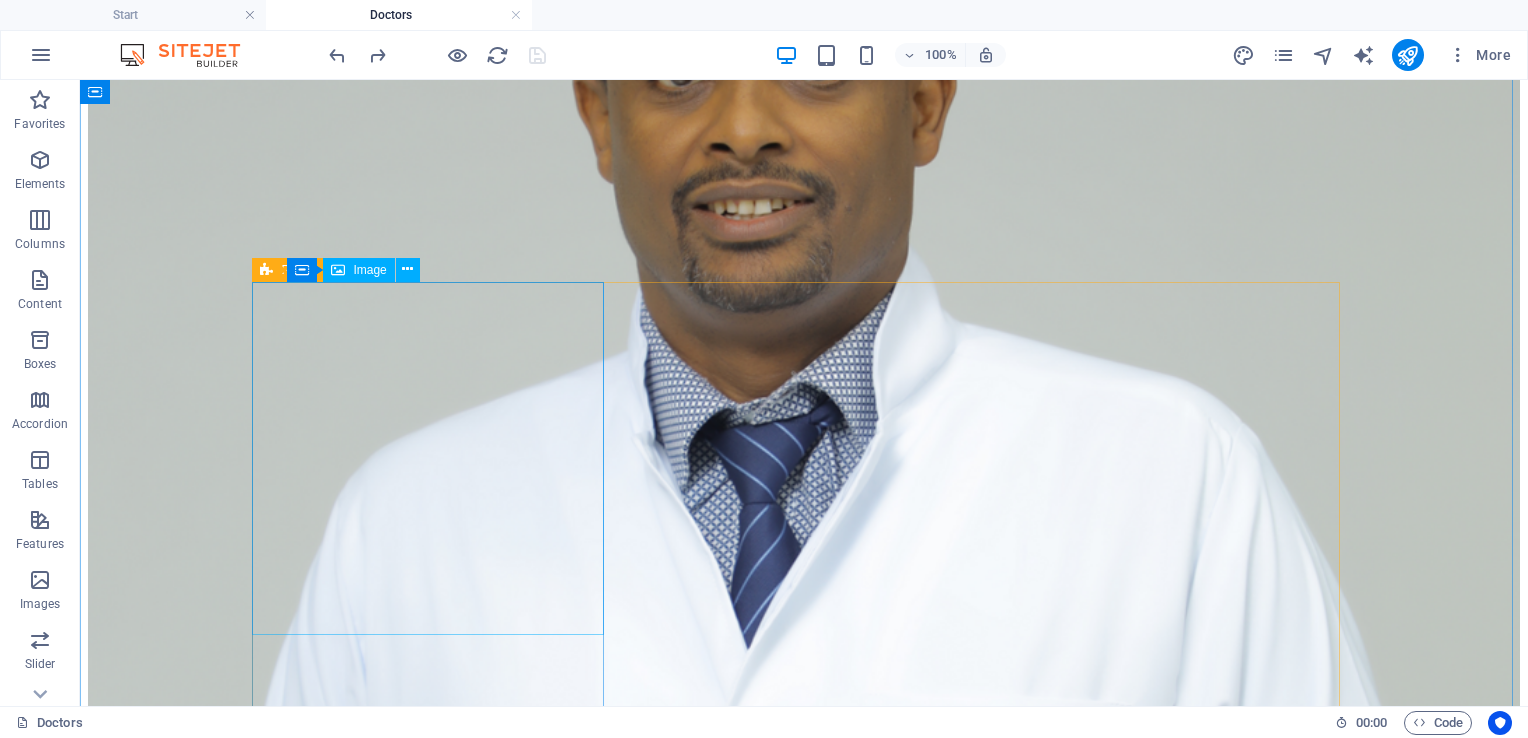 click at bounding box center [804, 33794] 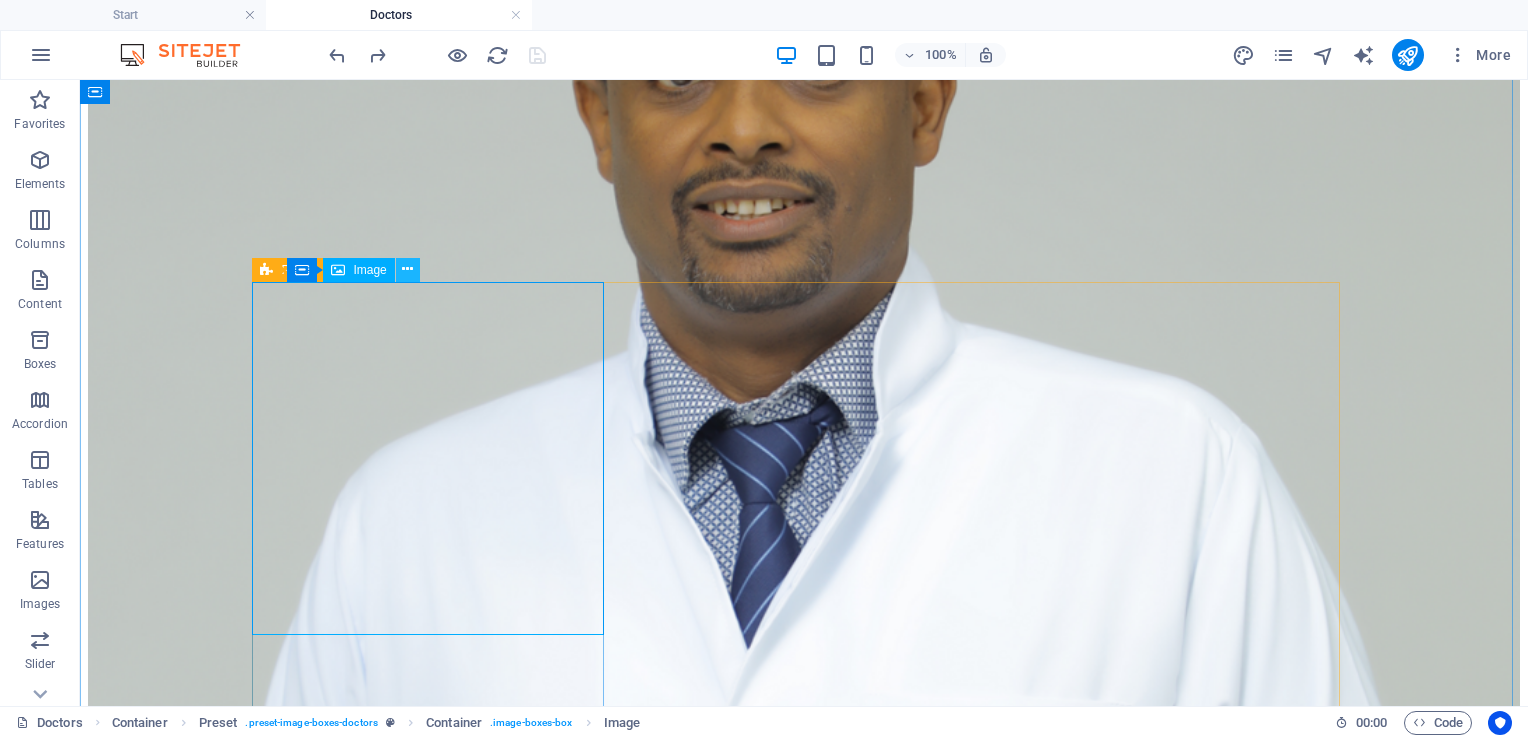 click at bounding box center (407, 269) 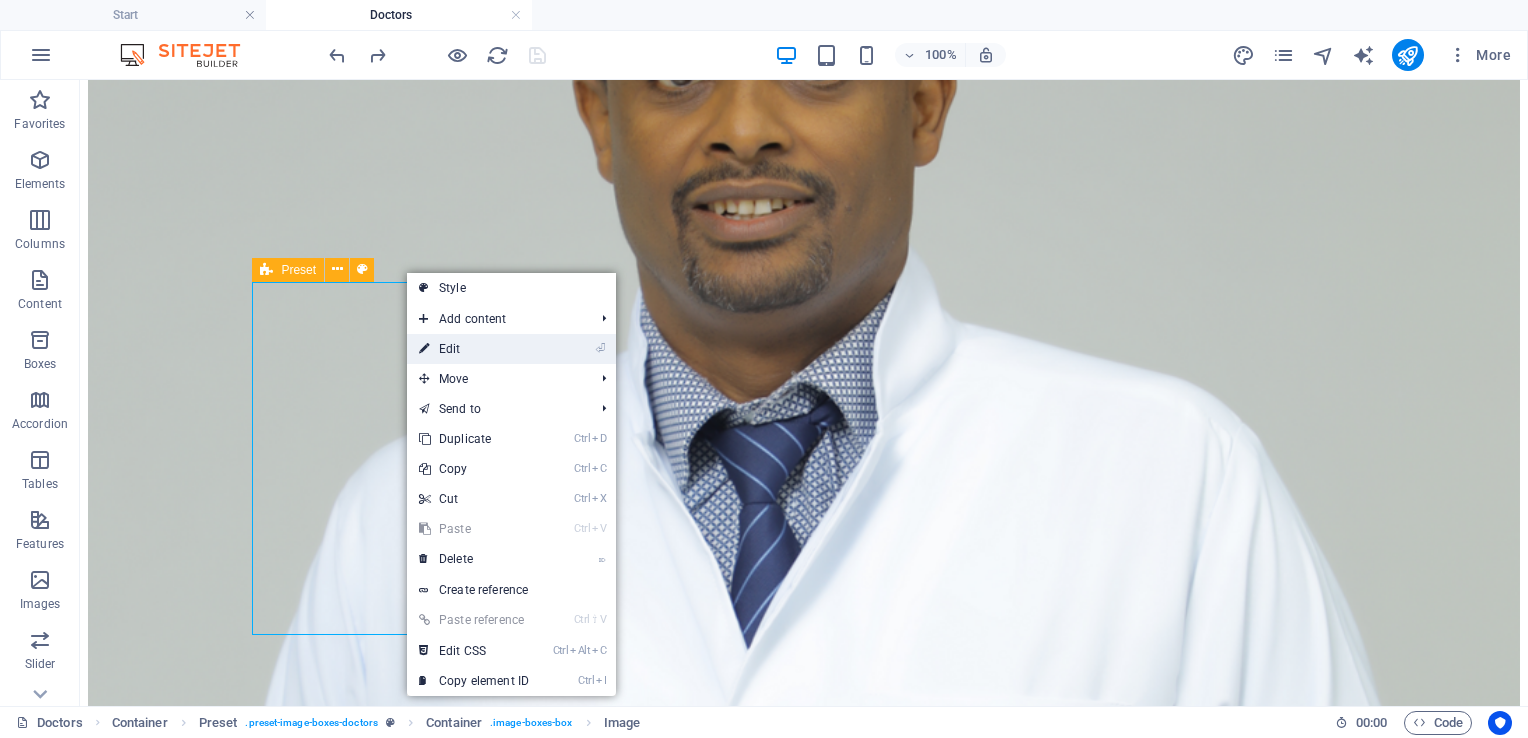click on "⏎  Edit" at bounding box center [474, 349] 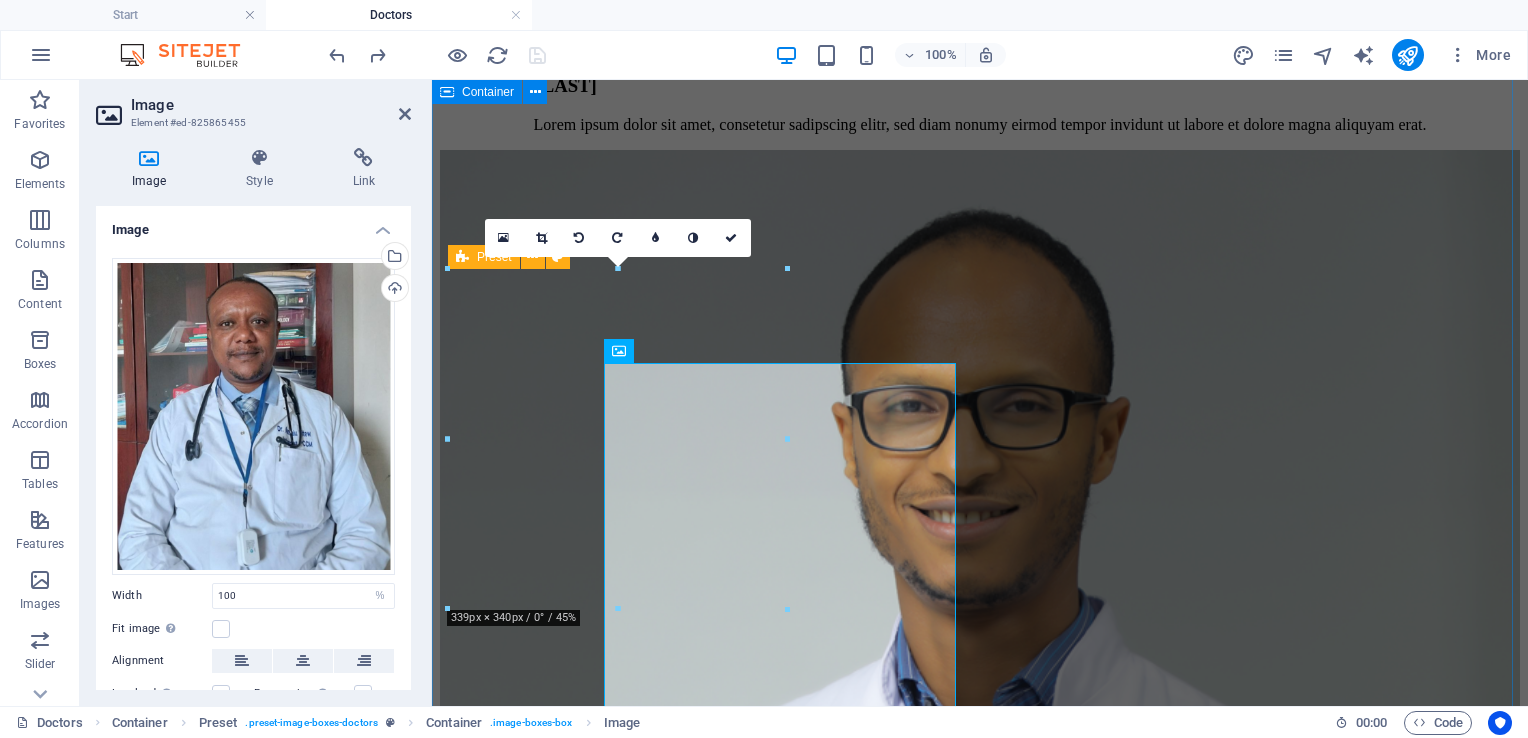 scroll, scrollTop: 4592, scrollLeft: 0, axis: vertical 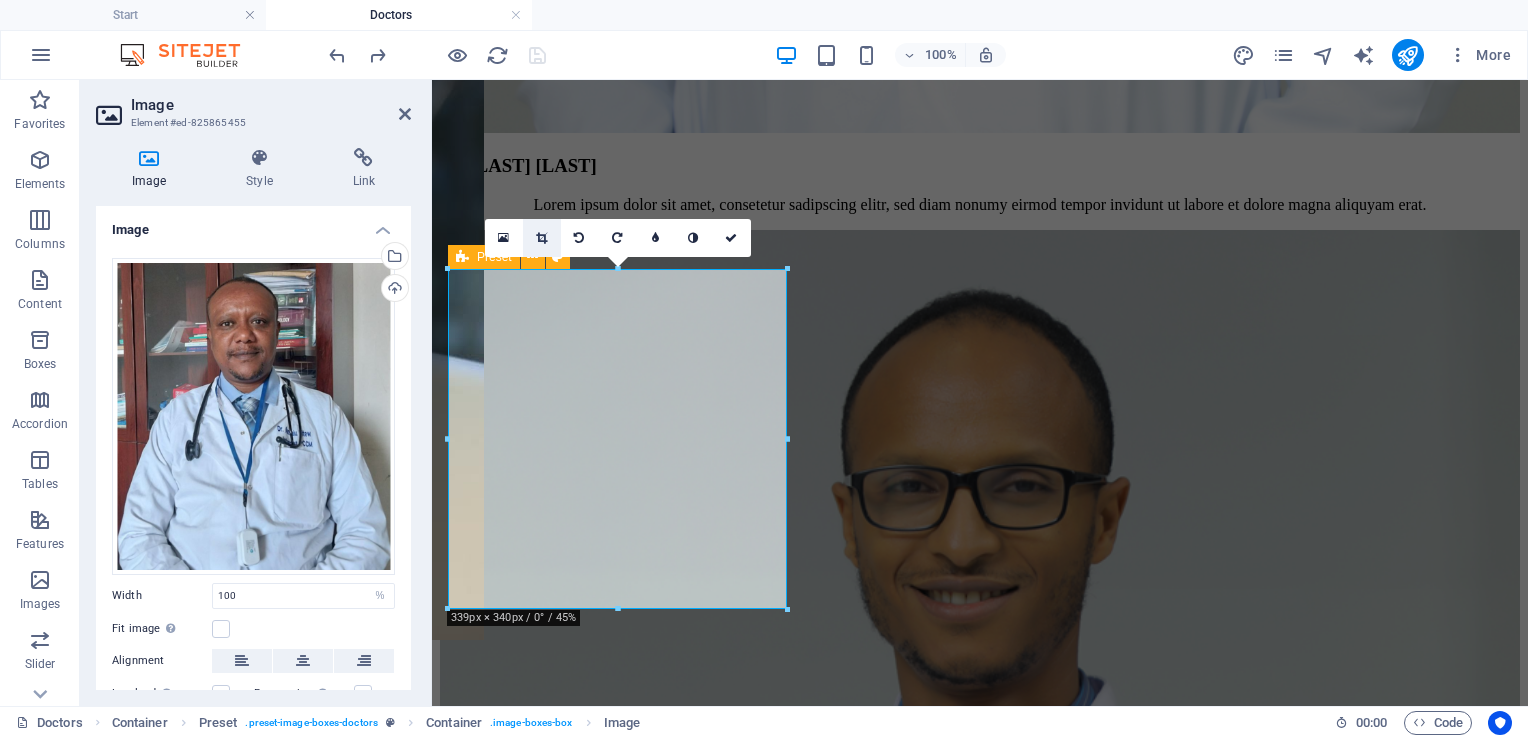 click at bounding box center [541, 238] 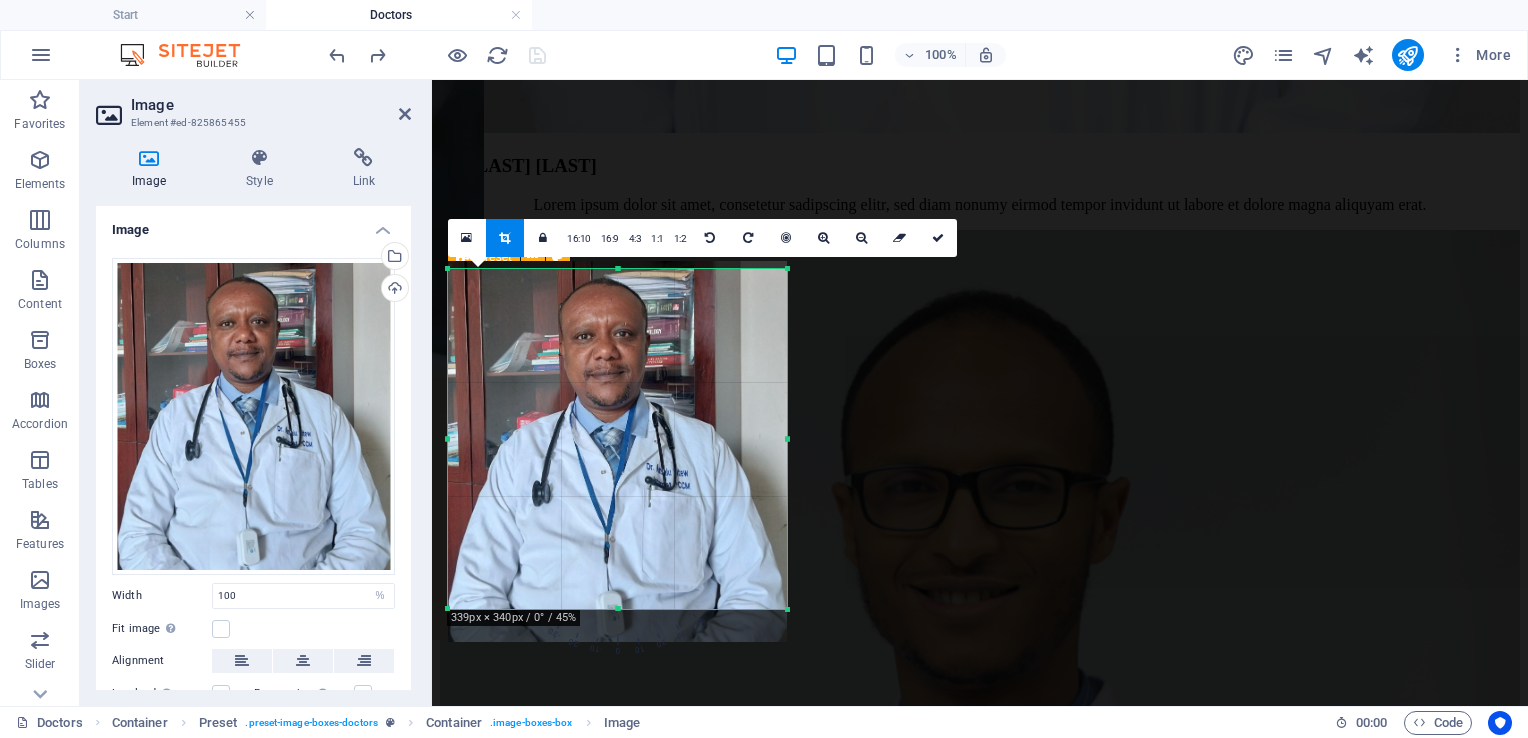 drag, startPoint x: 606, startPoint y: 343, endPoint x: 605, endPoint y: 354, distance: 11.045361 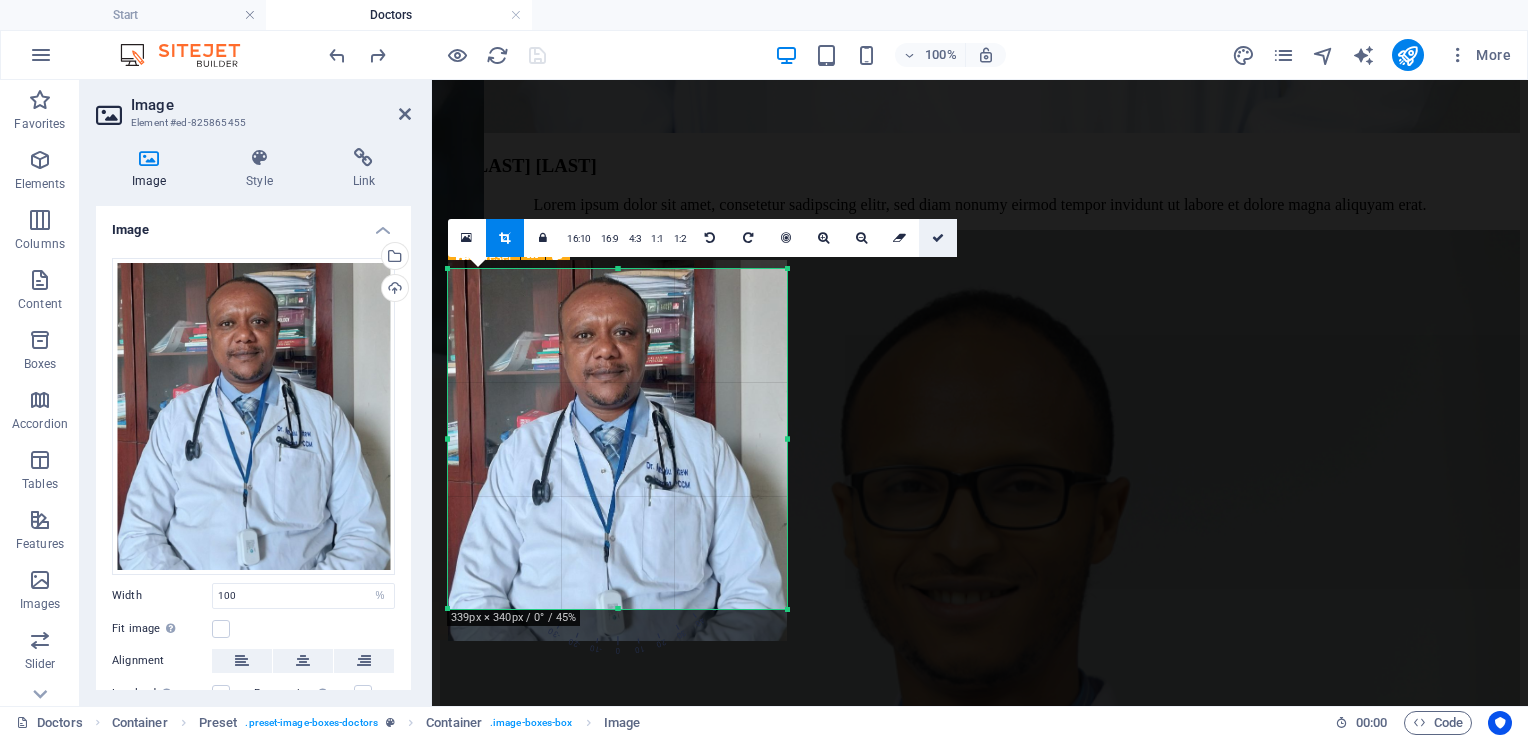 click at bounding box center [938, 238] 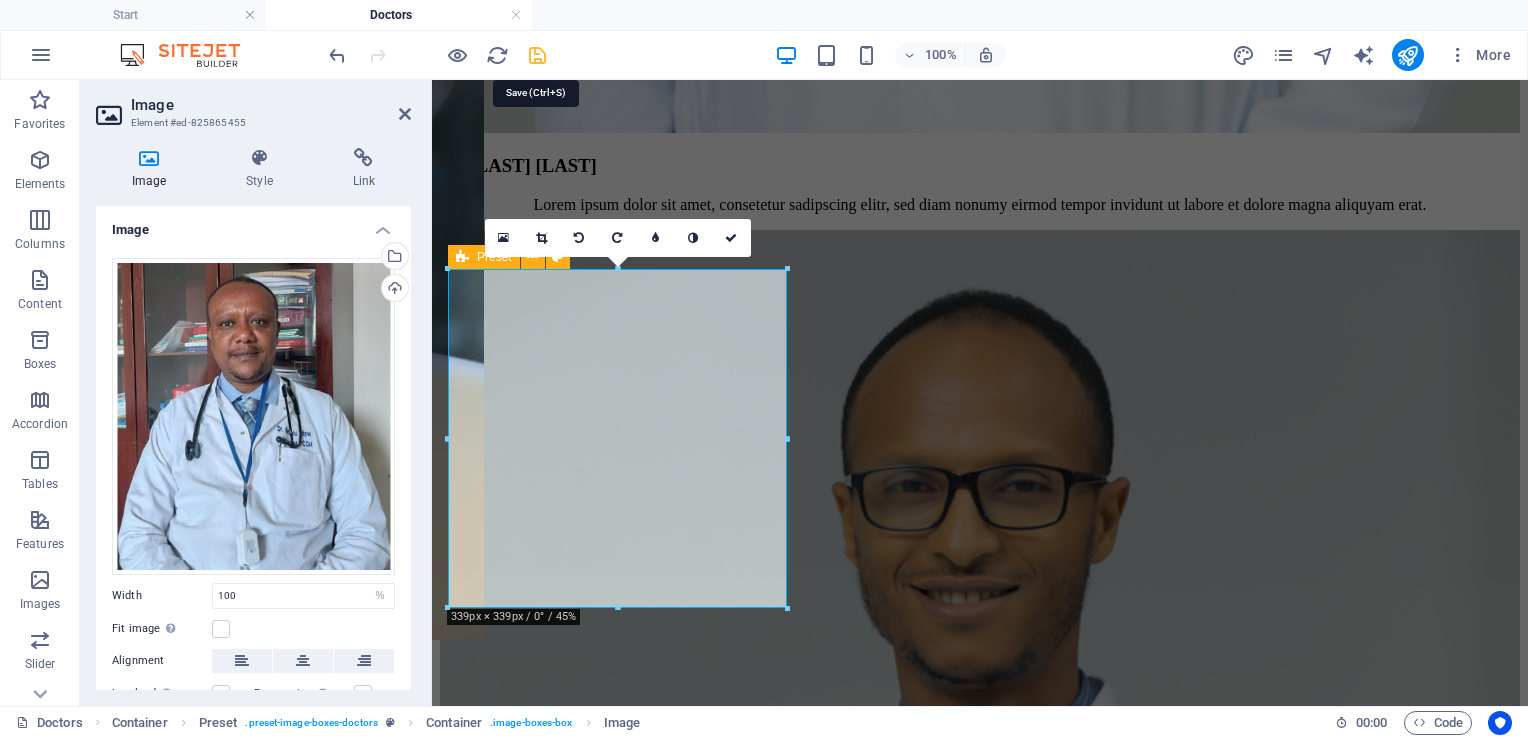 click at bounding box center (537, 55) 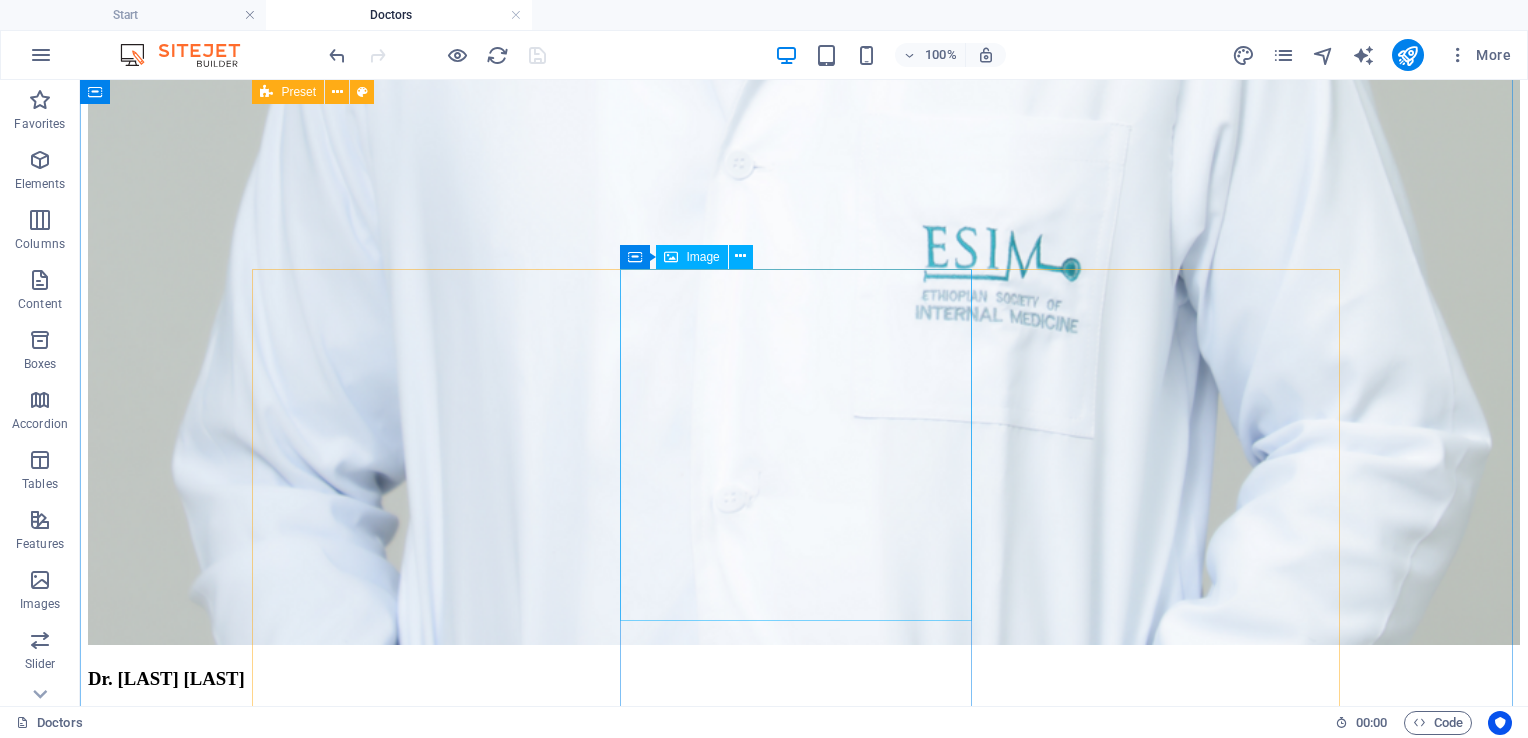 scroll, scrollTop: 5252, scrollLeft: 0, axis: vertical 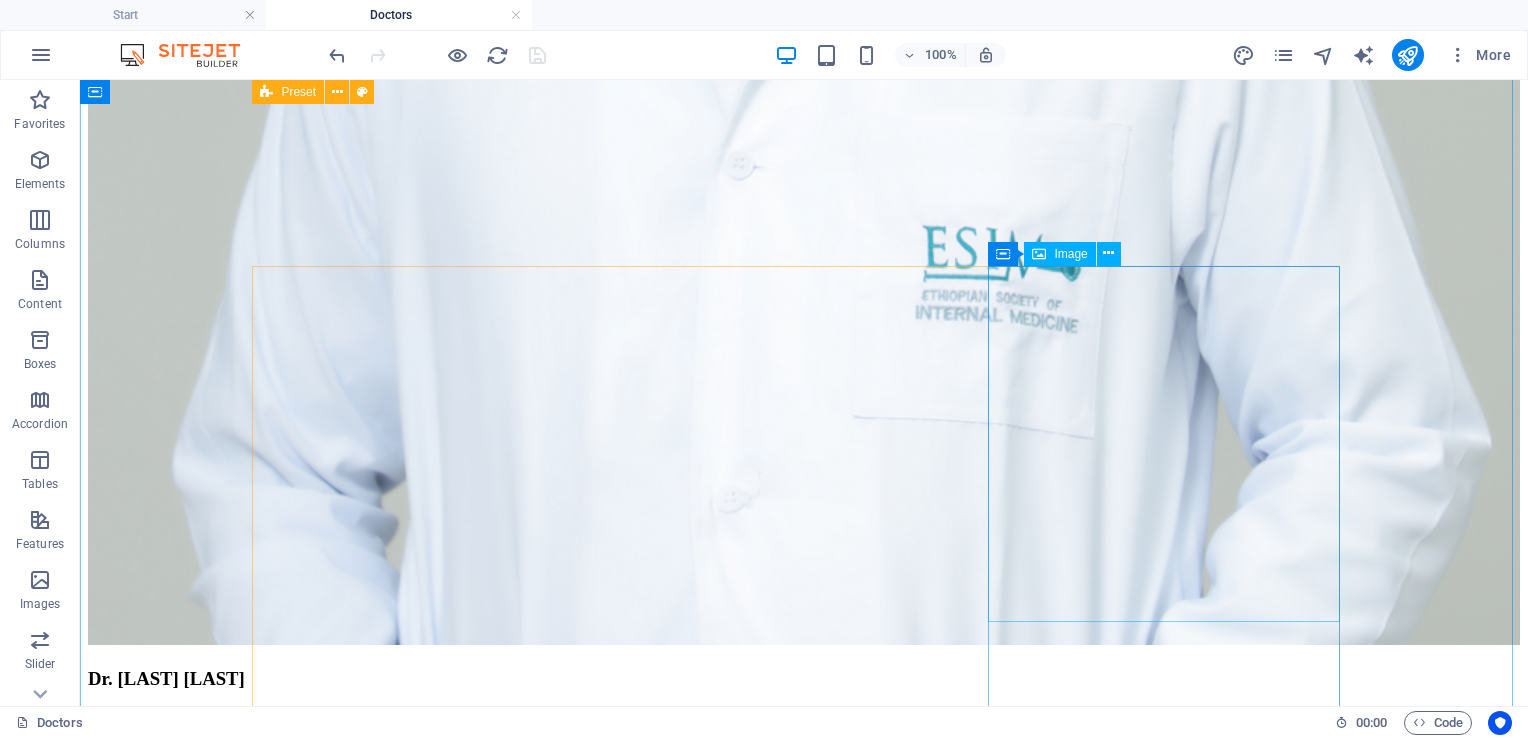 click at bounding box center (804, 40523) 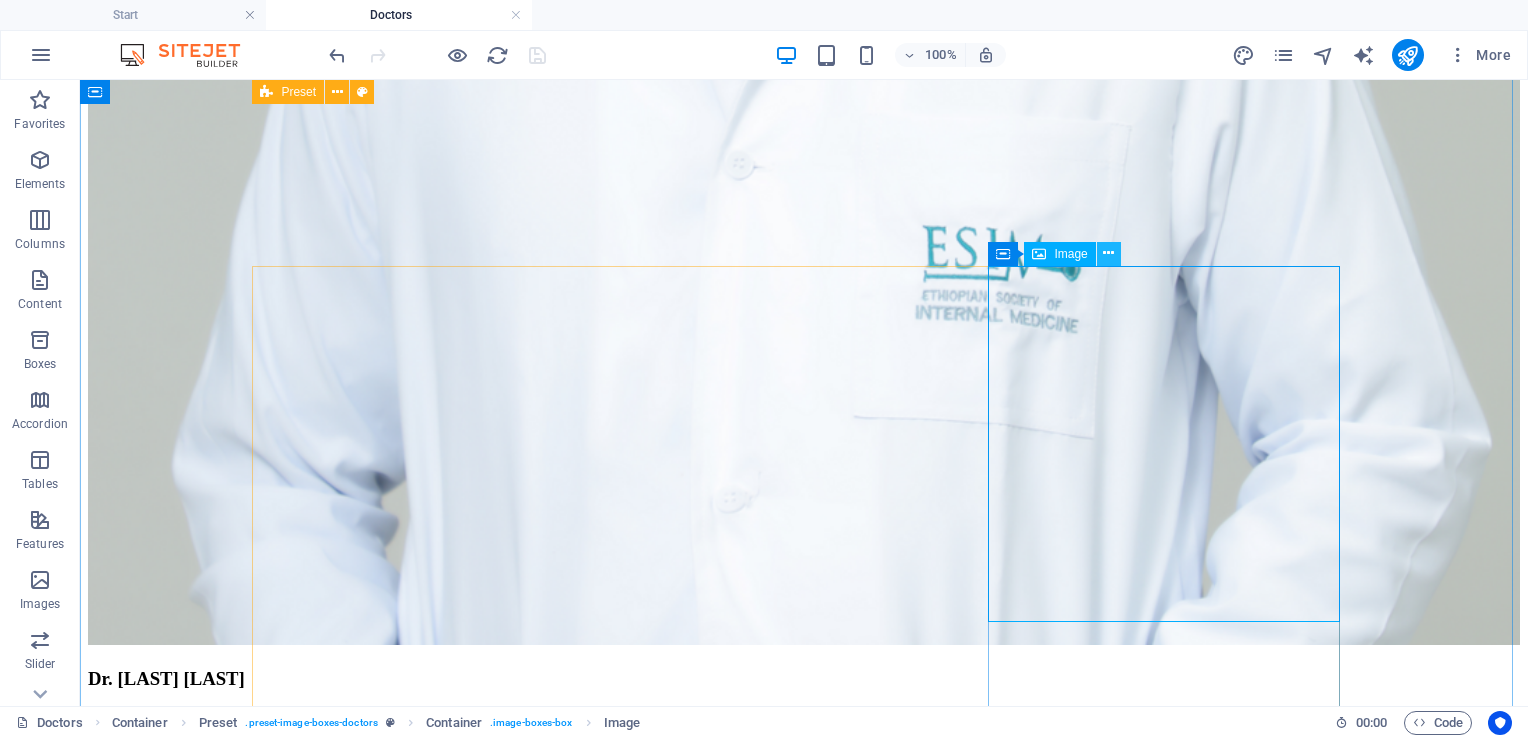 click at bounding box center [1108, 253] 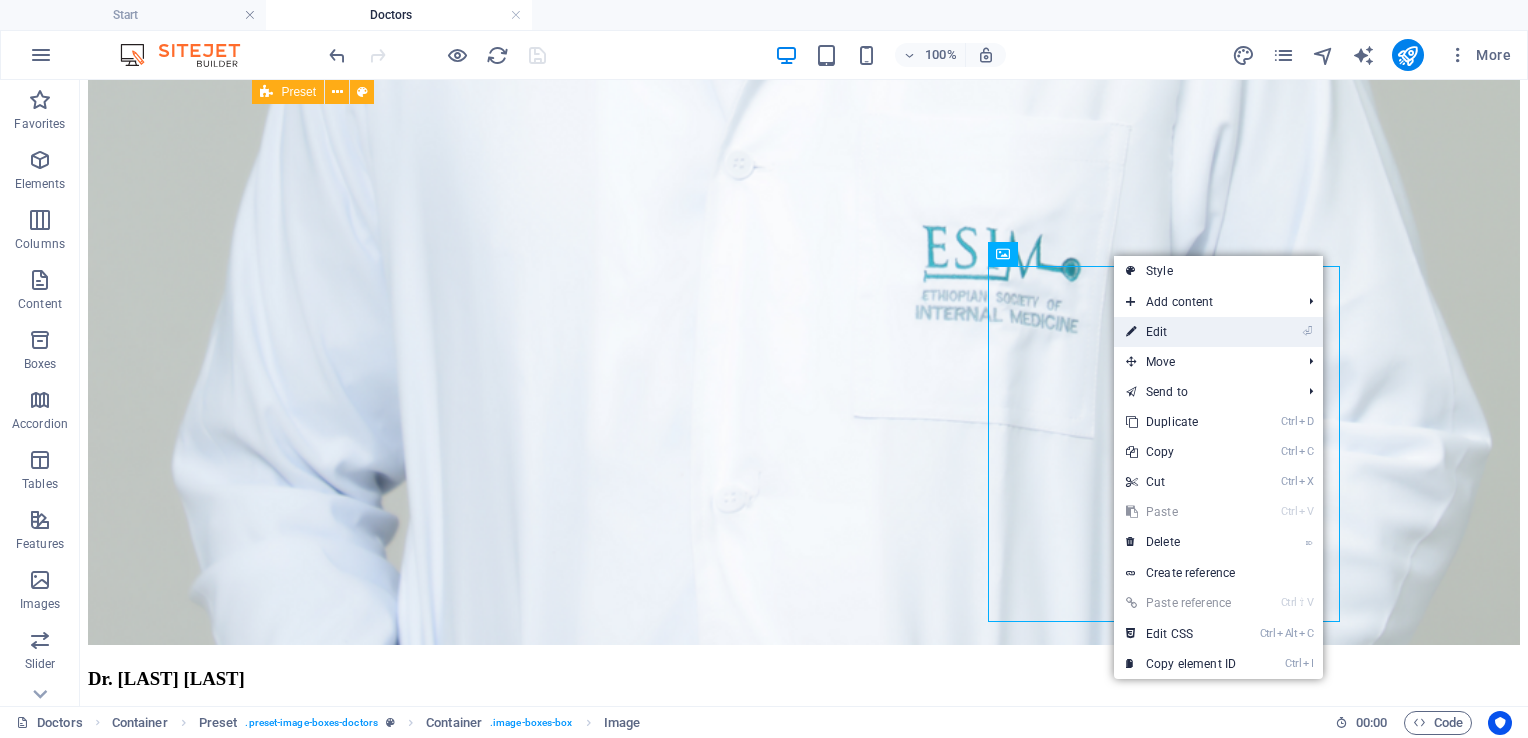click on "⏎  Edit" at bounding box center (1181, 332) 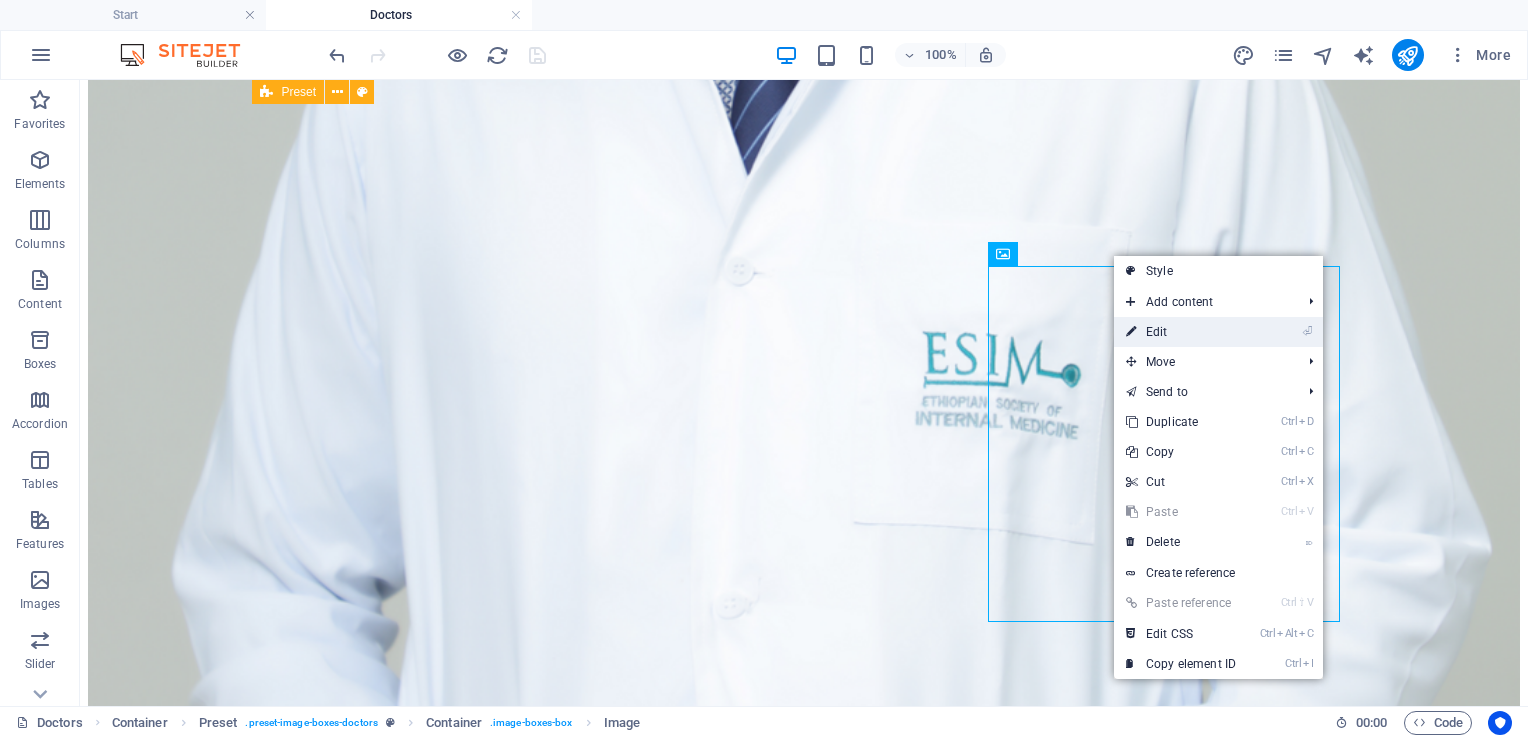 select on "px" 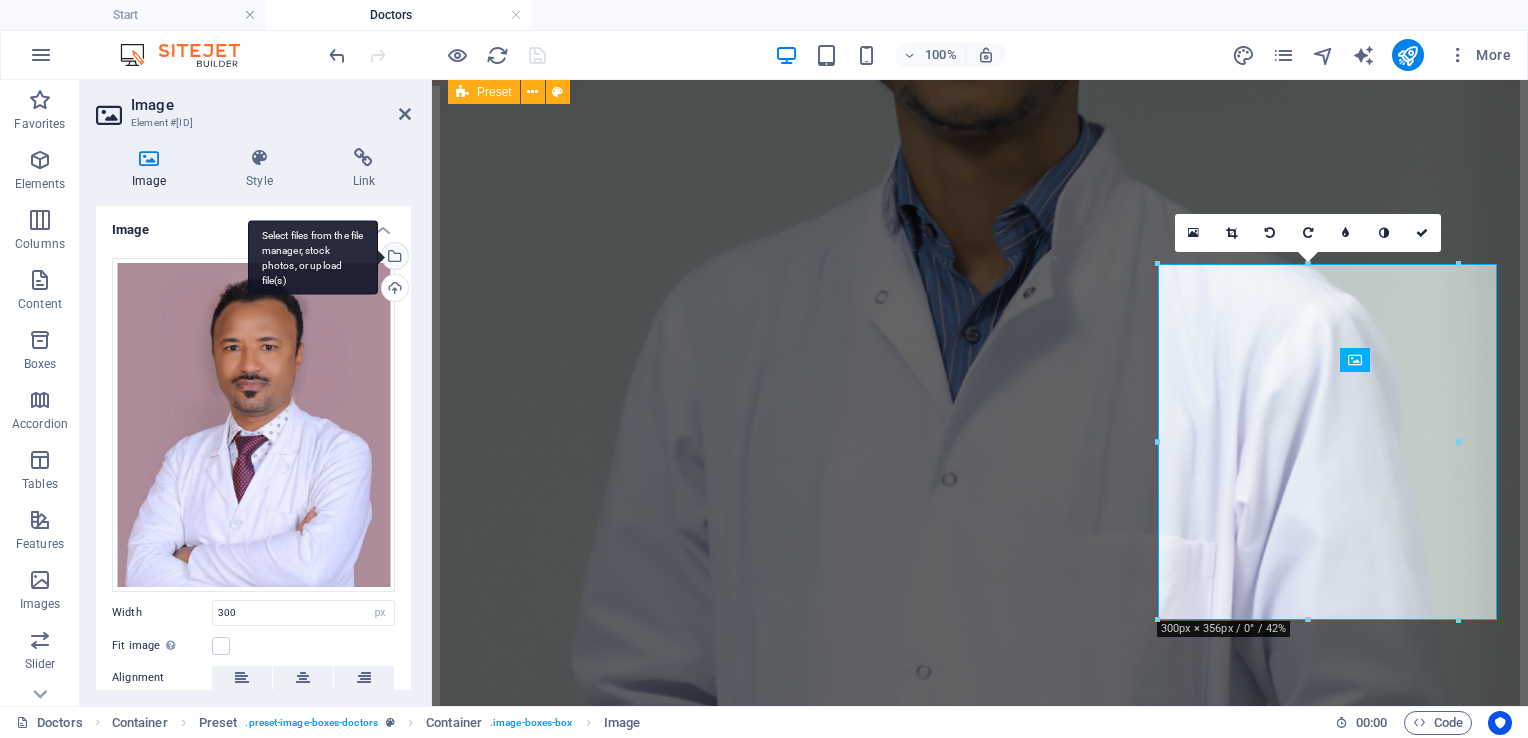 click on "Select files from the file manager, stock photos, or upload file(s)" at bounding box center (393, 258) 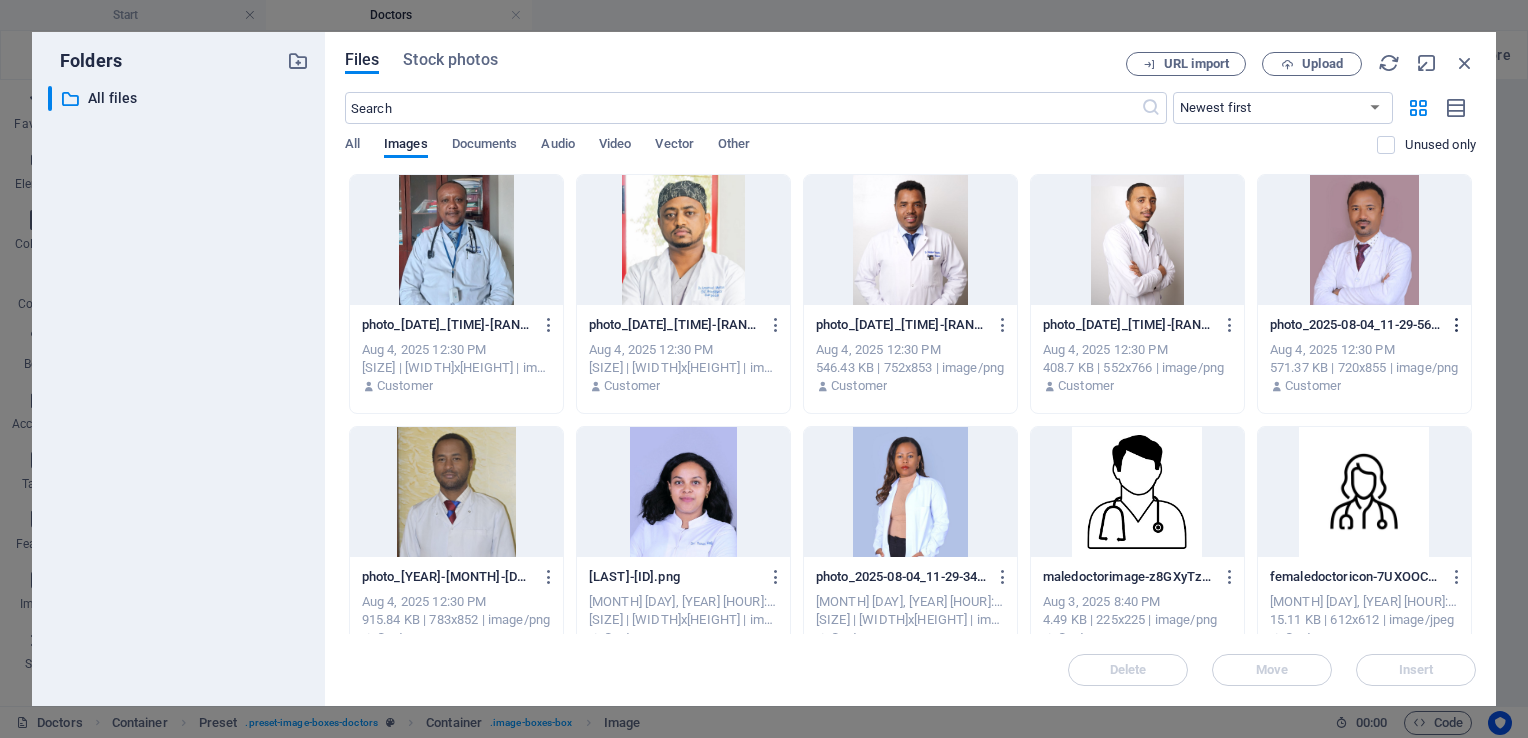 click at bounding box center (1457, 325) 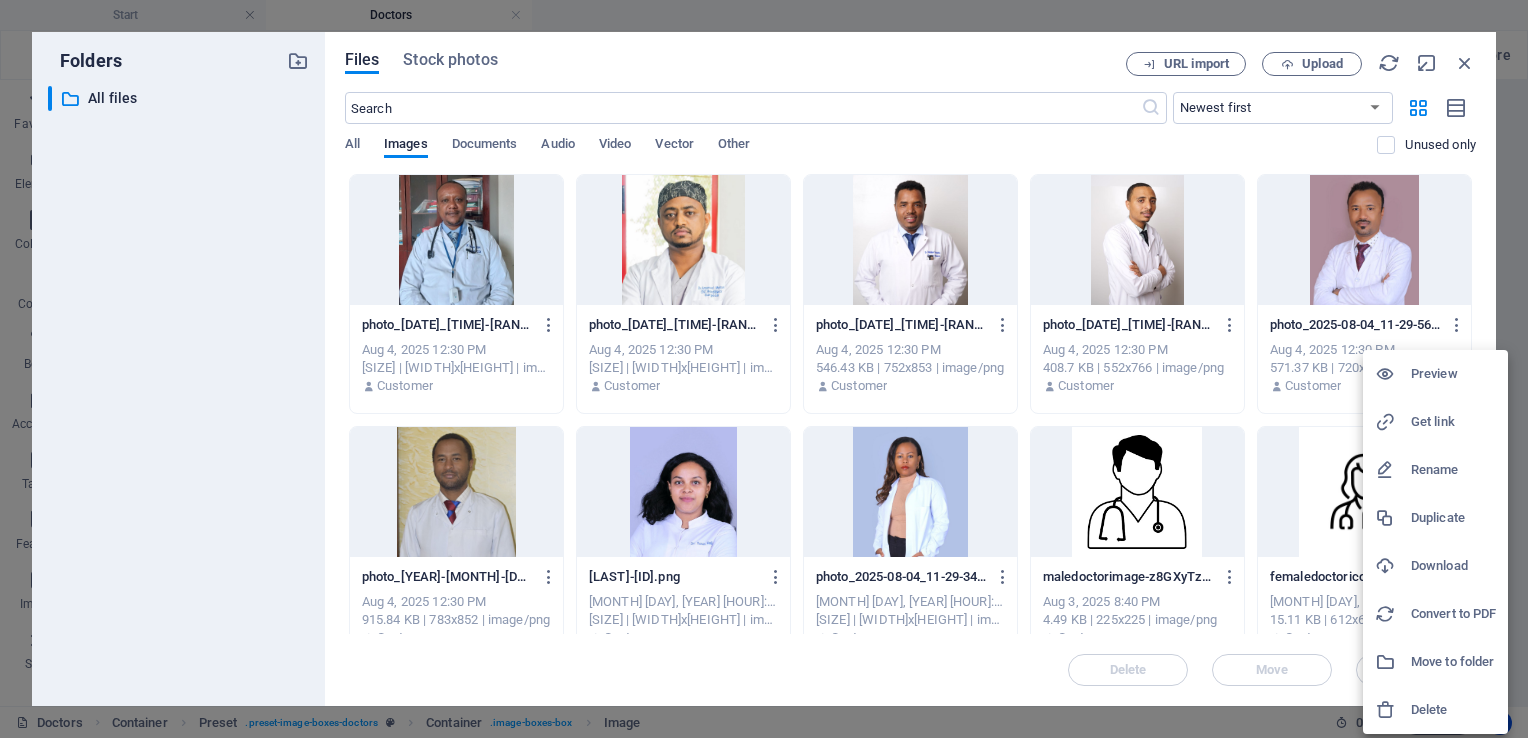click at bounding box center (1393, 710) 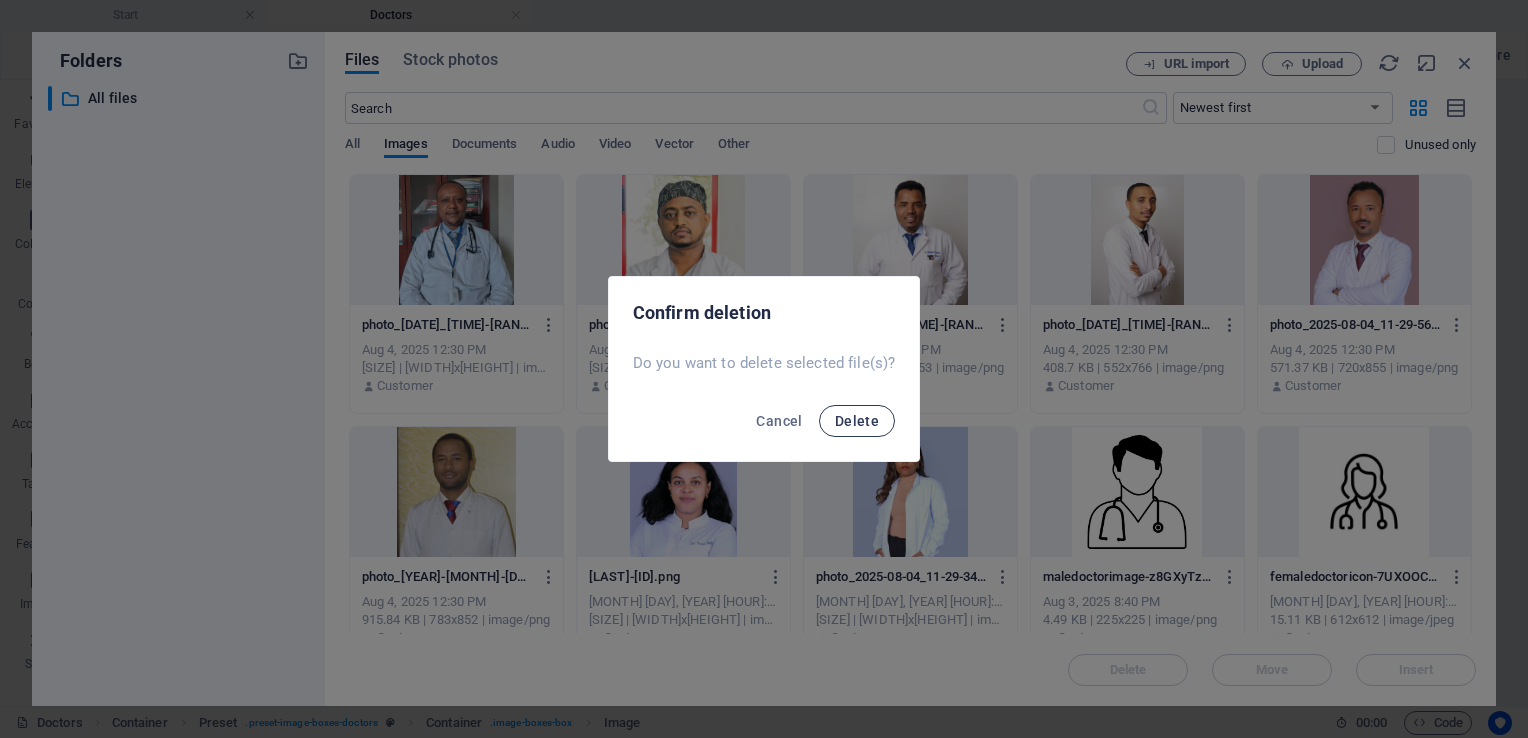 click on "Delete" at bounding box center [857, 421] 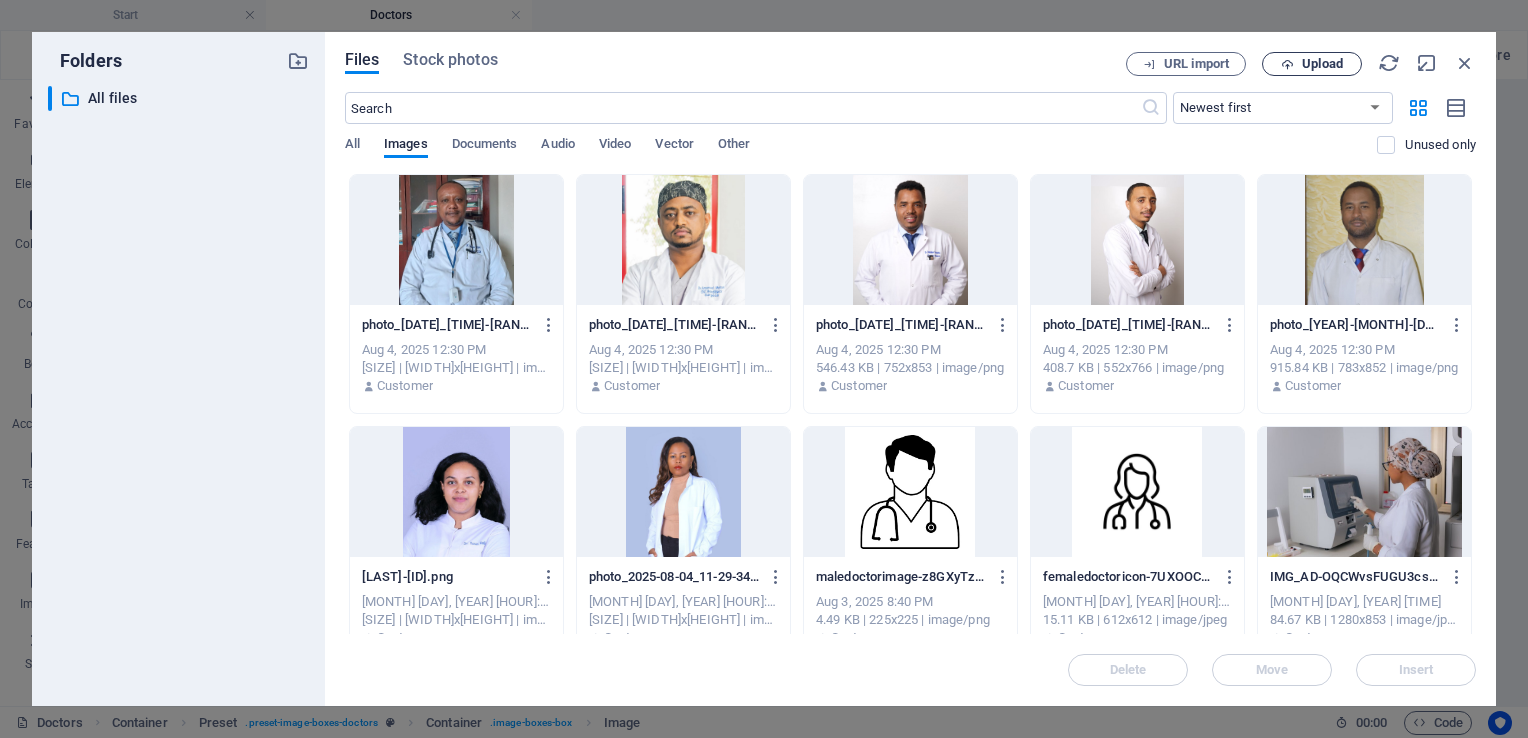 click on "Upload" at bounding box center [1322, 64] 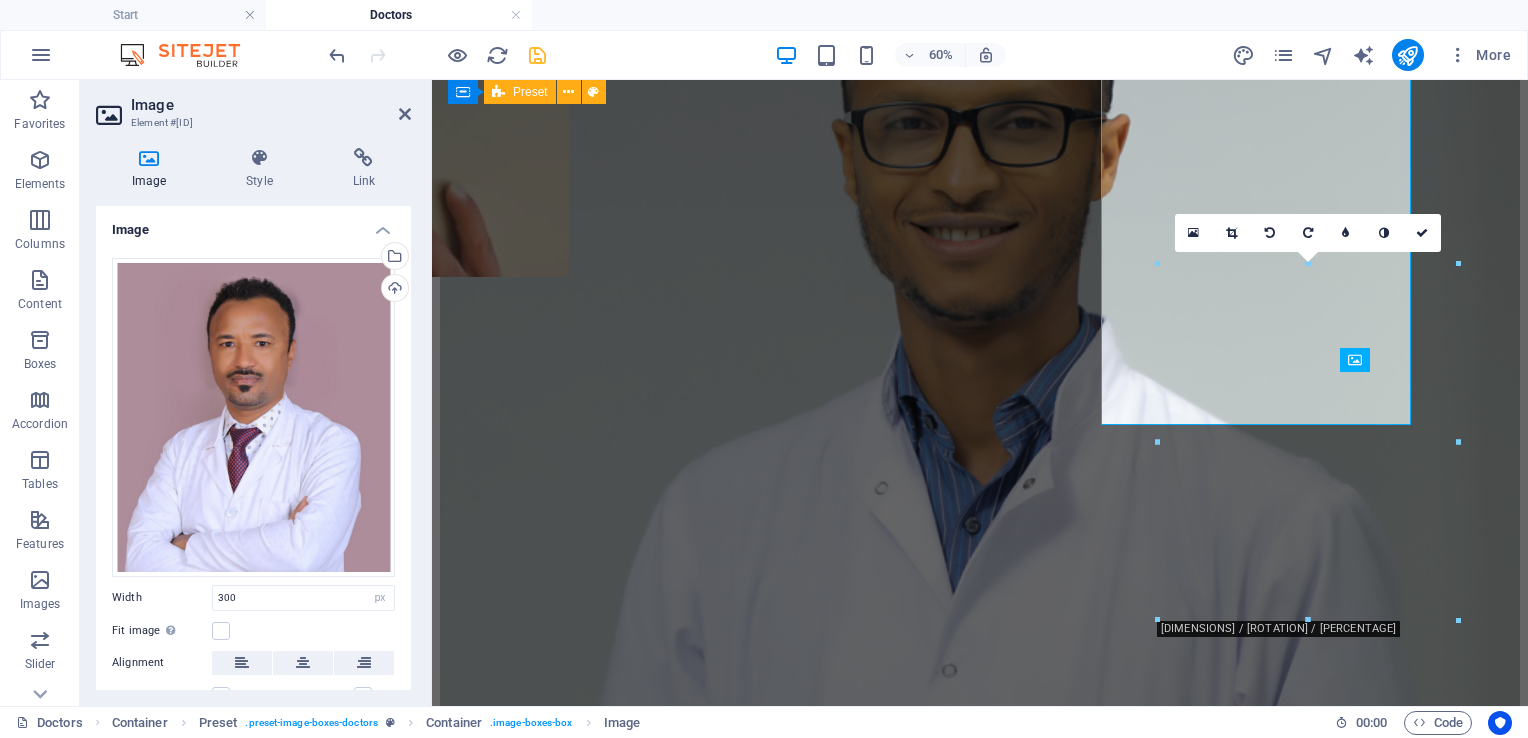 scroll, scrollTop: 5146, scrollLeft: 0, axis: vertical 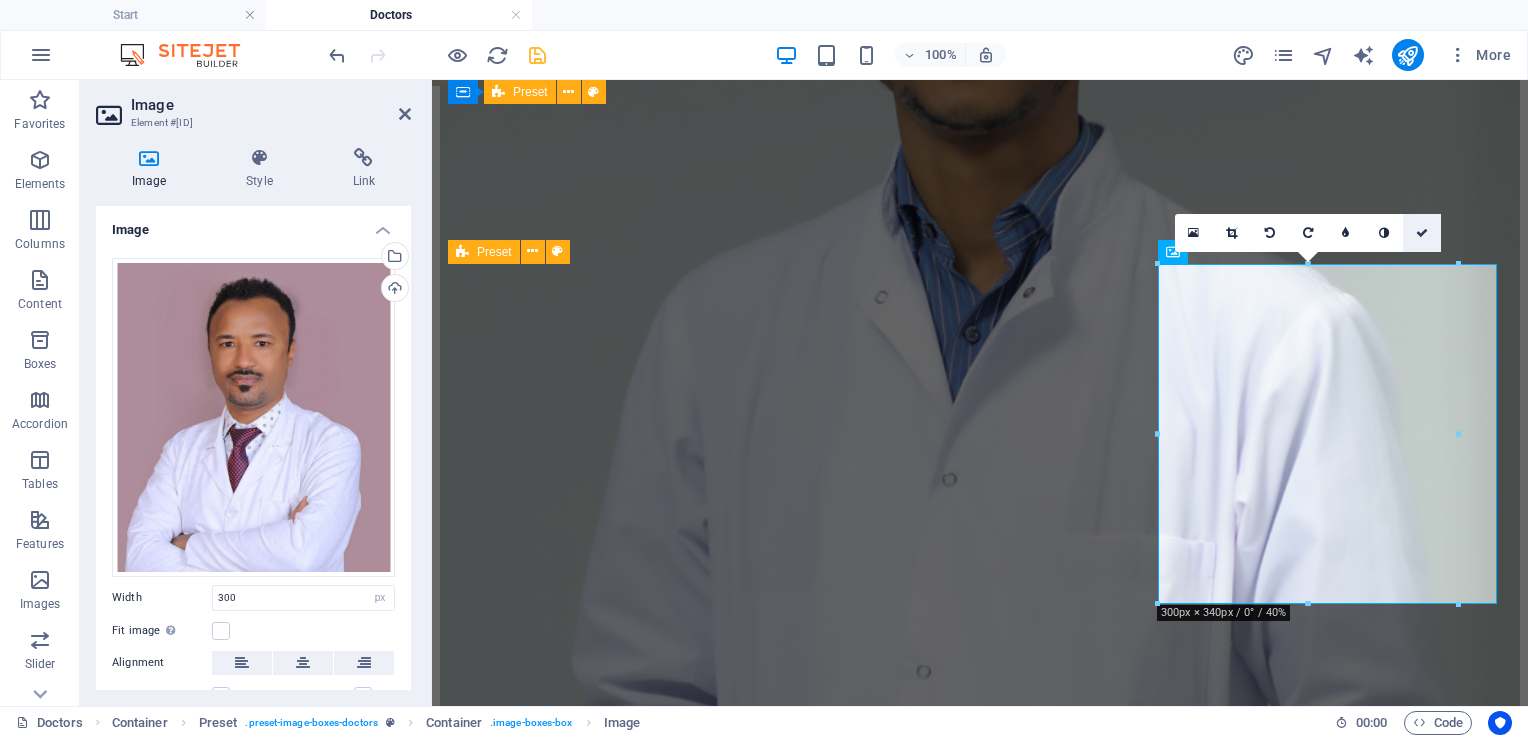 click at bounding box center (1422, 233) 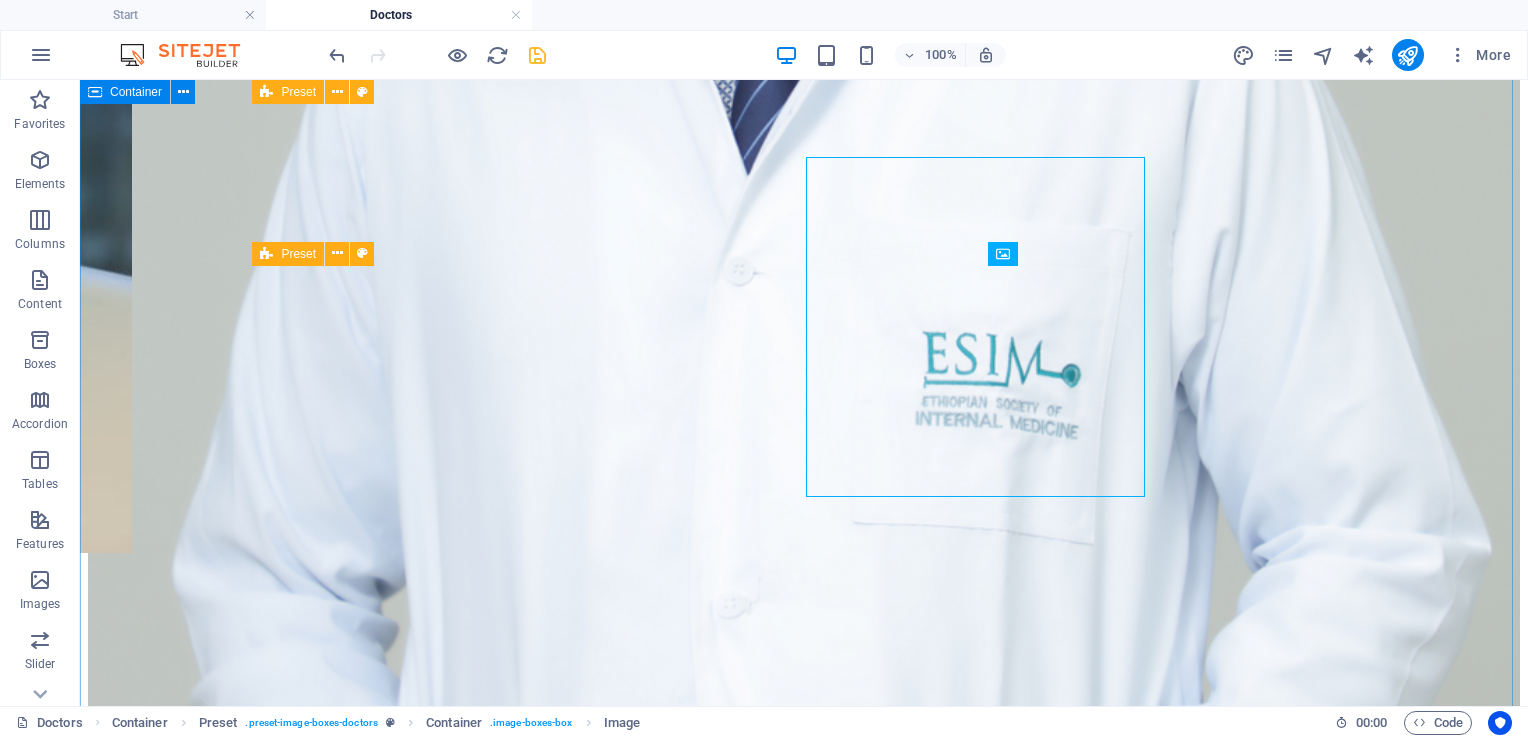 scroll, scrollTop: 5252, scrollLeft: 0, axis: vertical 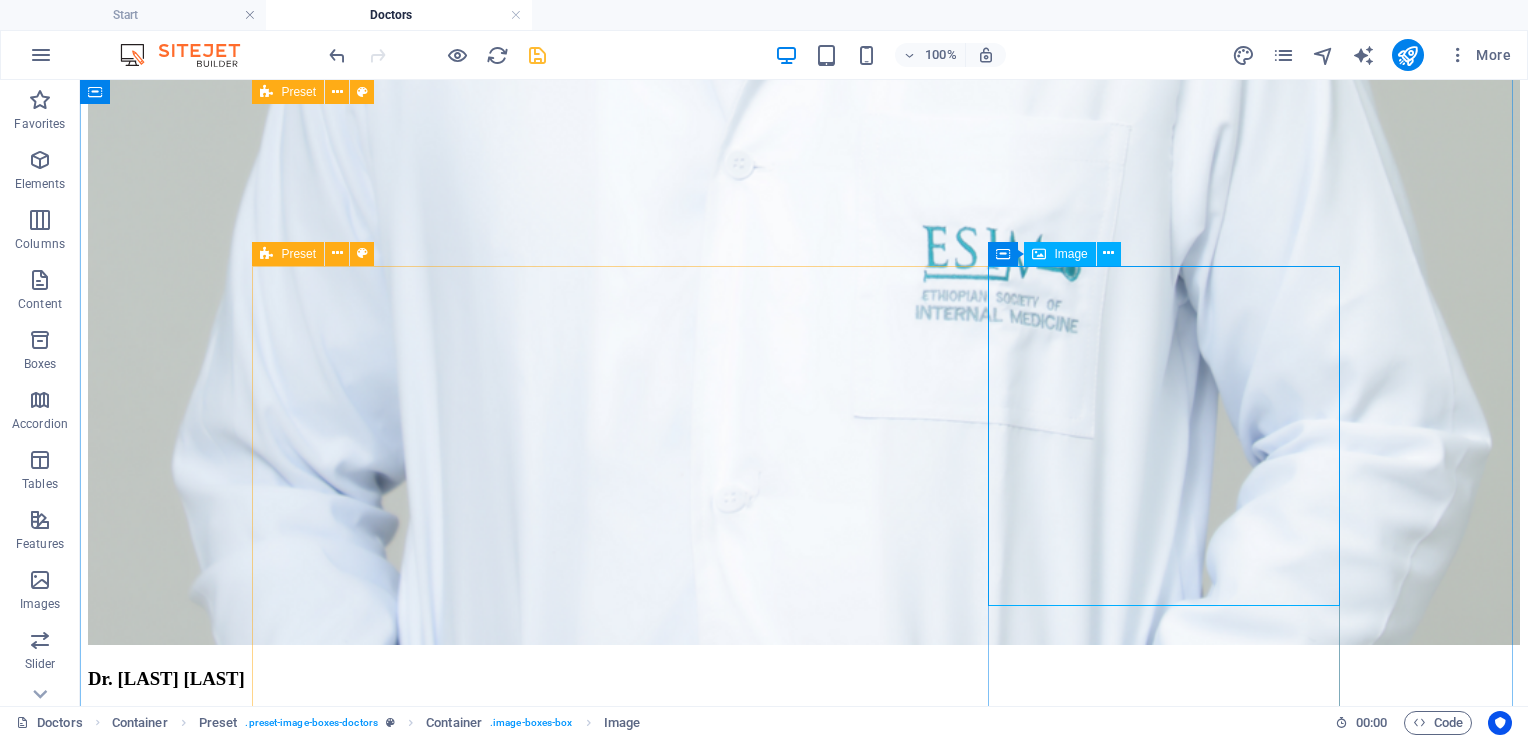 click at bounding box center (804, 40515) 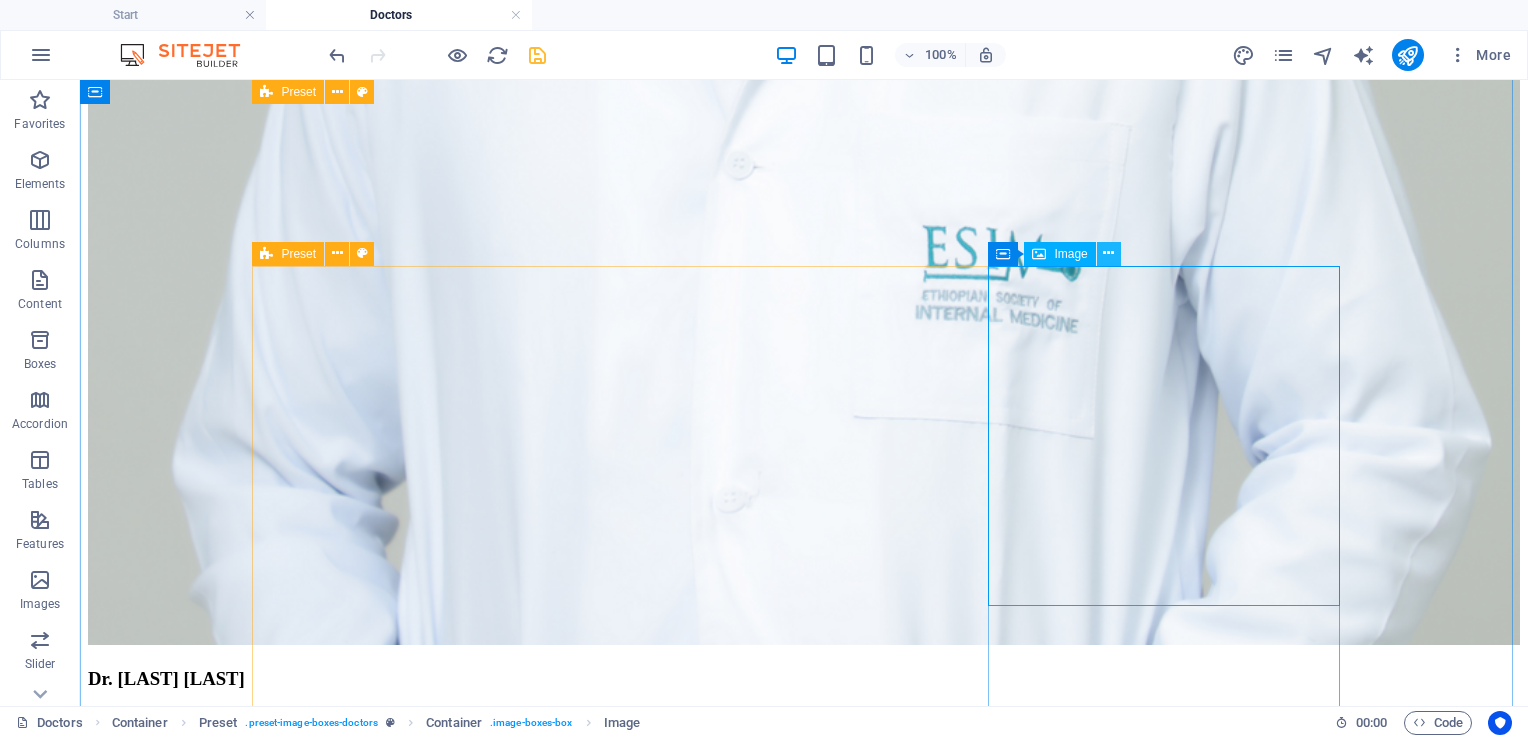 click at bounding box center [1108, 253] 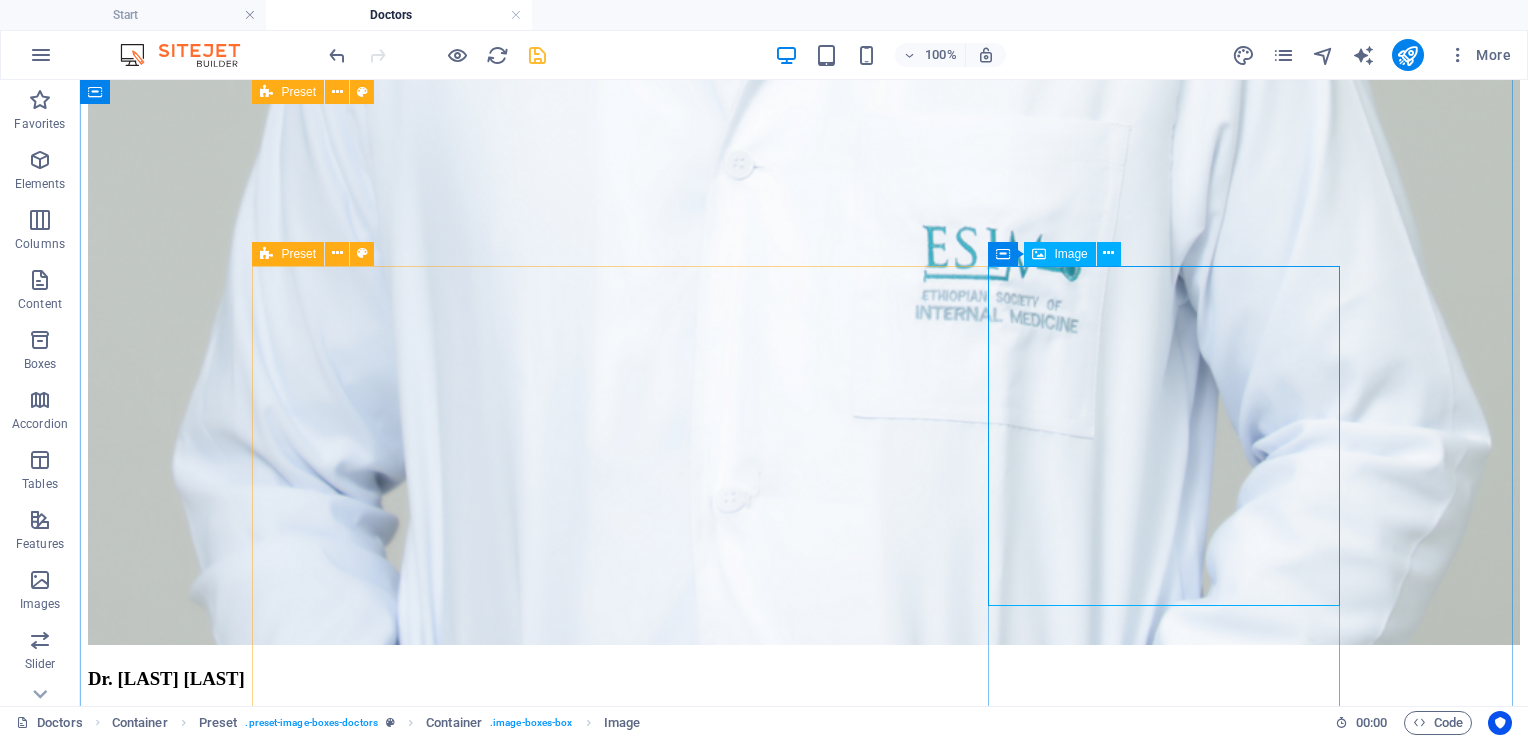 click at bounding box center (804, 40515) 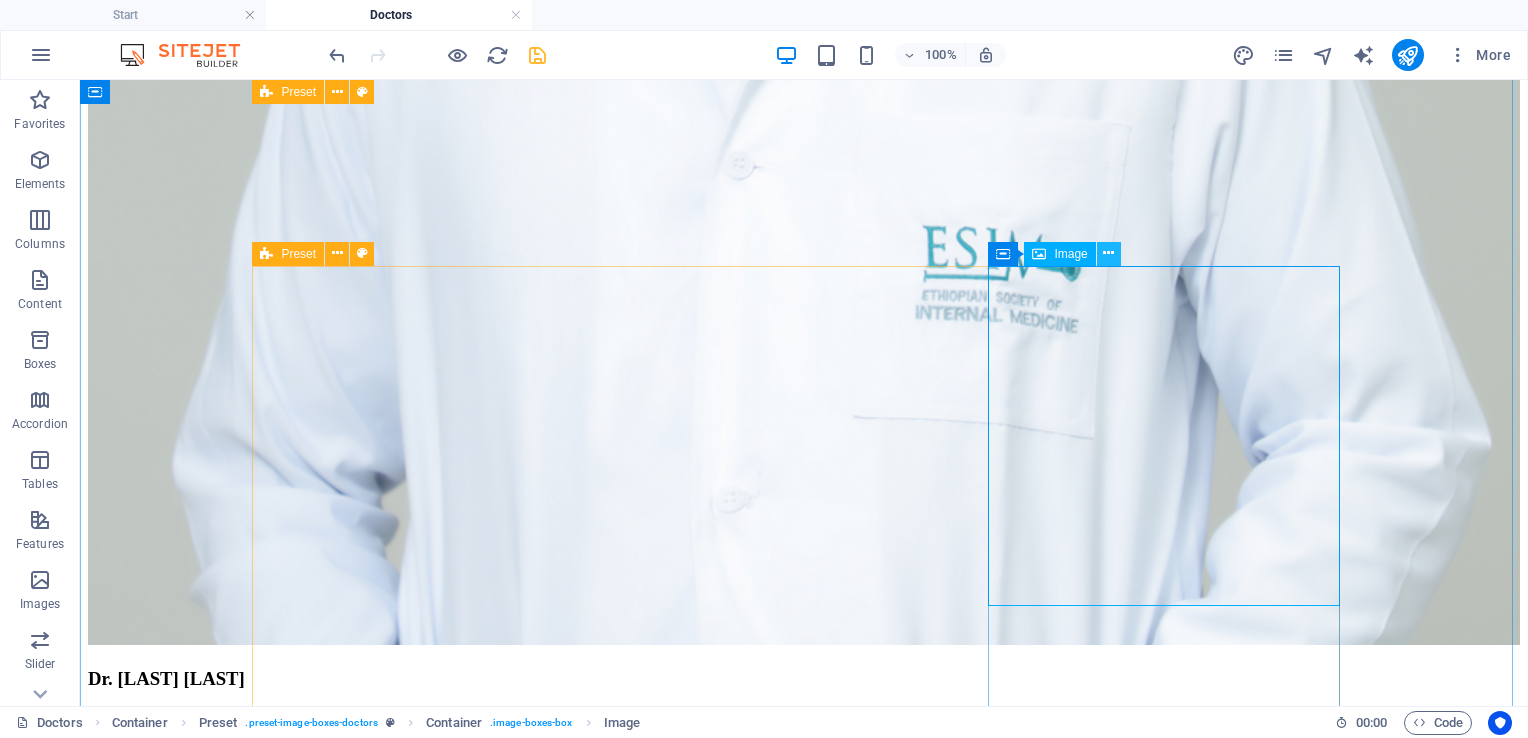 click at bounding box center (1108, 253) 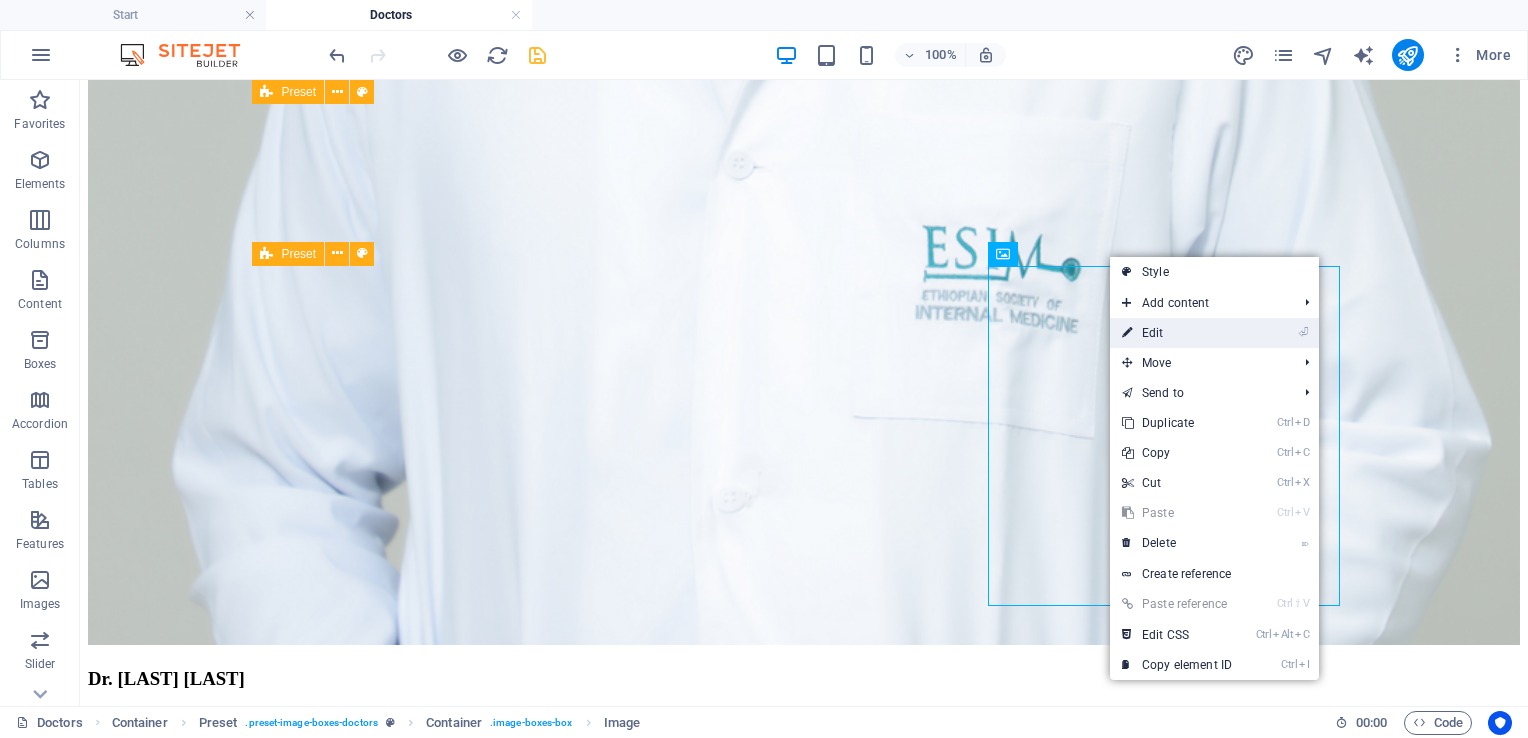 click on "⏎  Edit" at bounding box center [1177, 333] 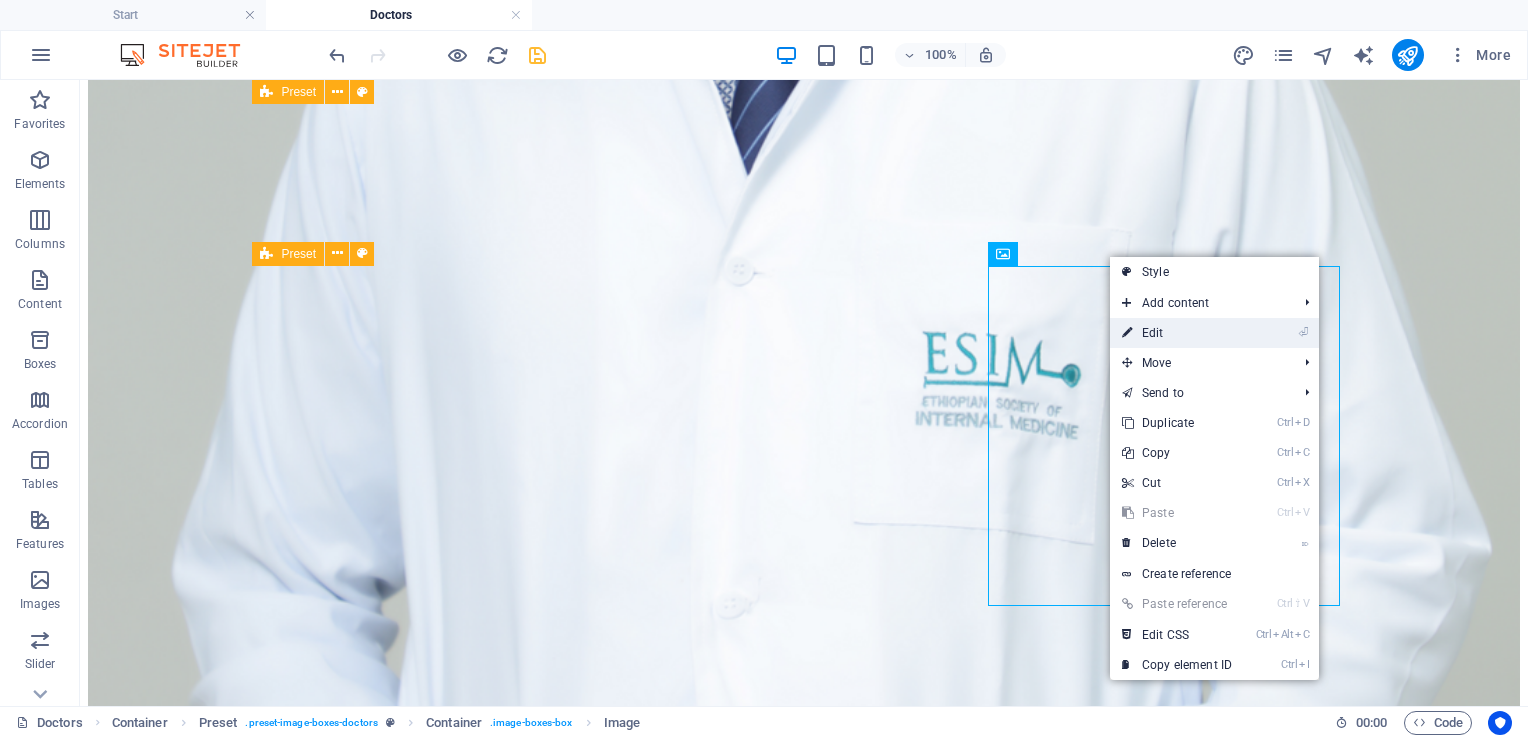 select on "px" 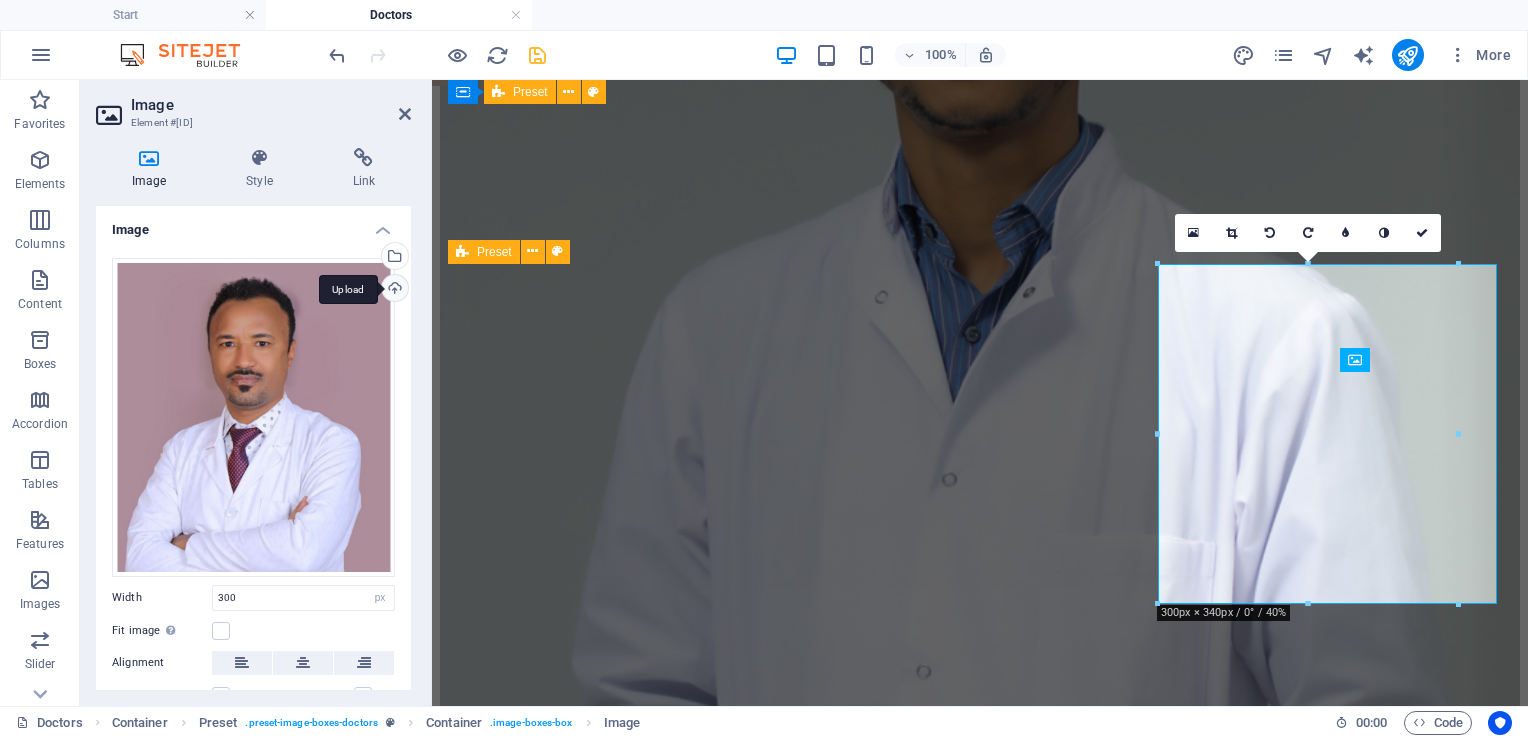 click on "Upload" at bounding box center [393, 290] 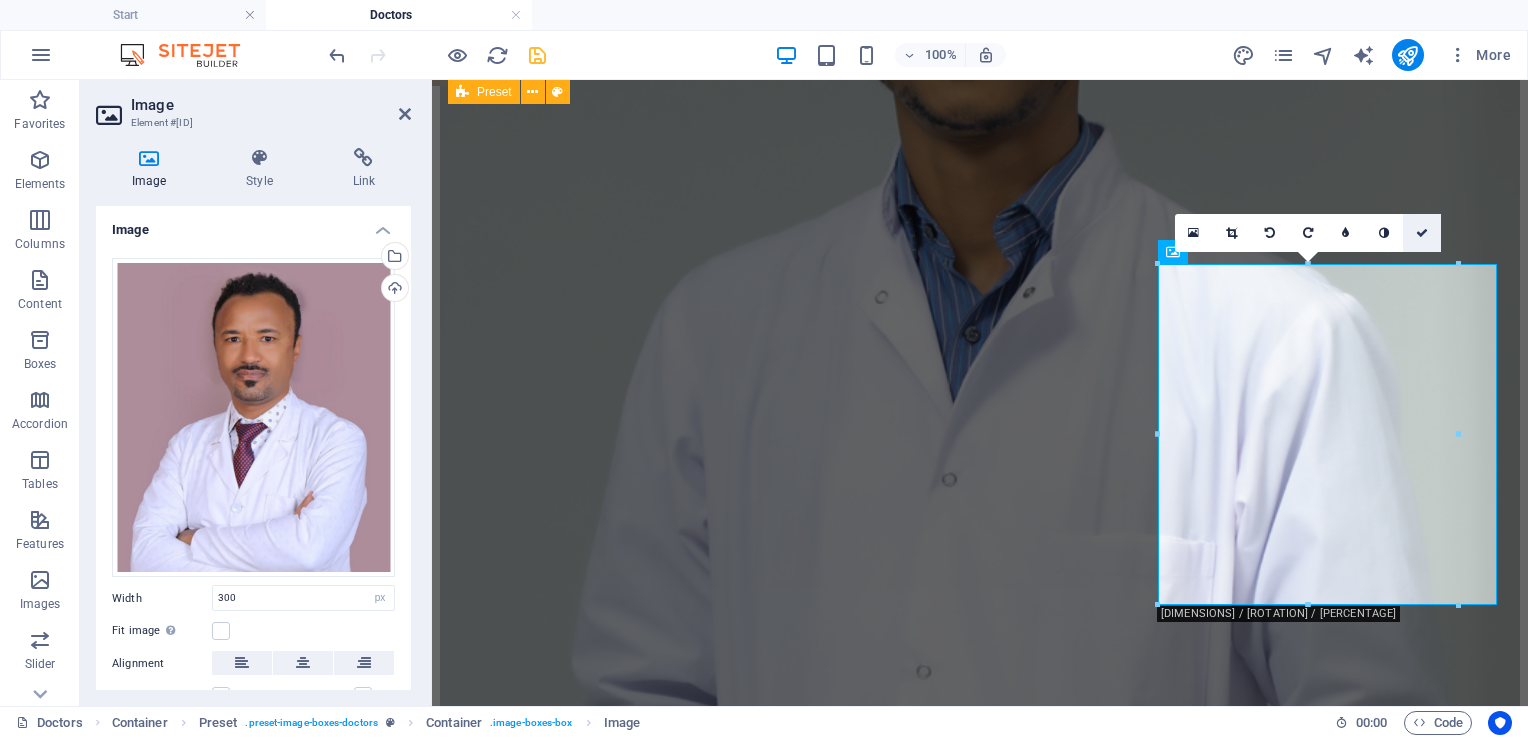 click at bounding box center (1422, 233) 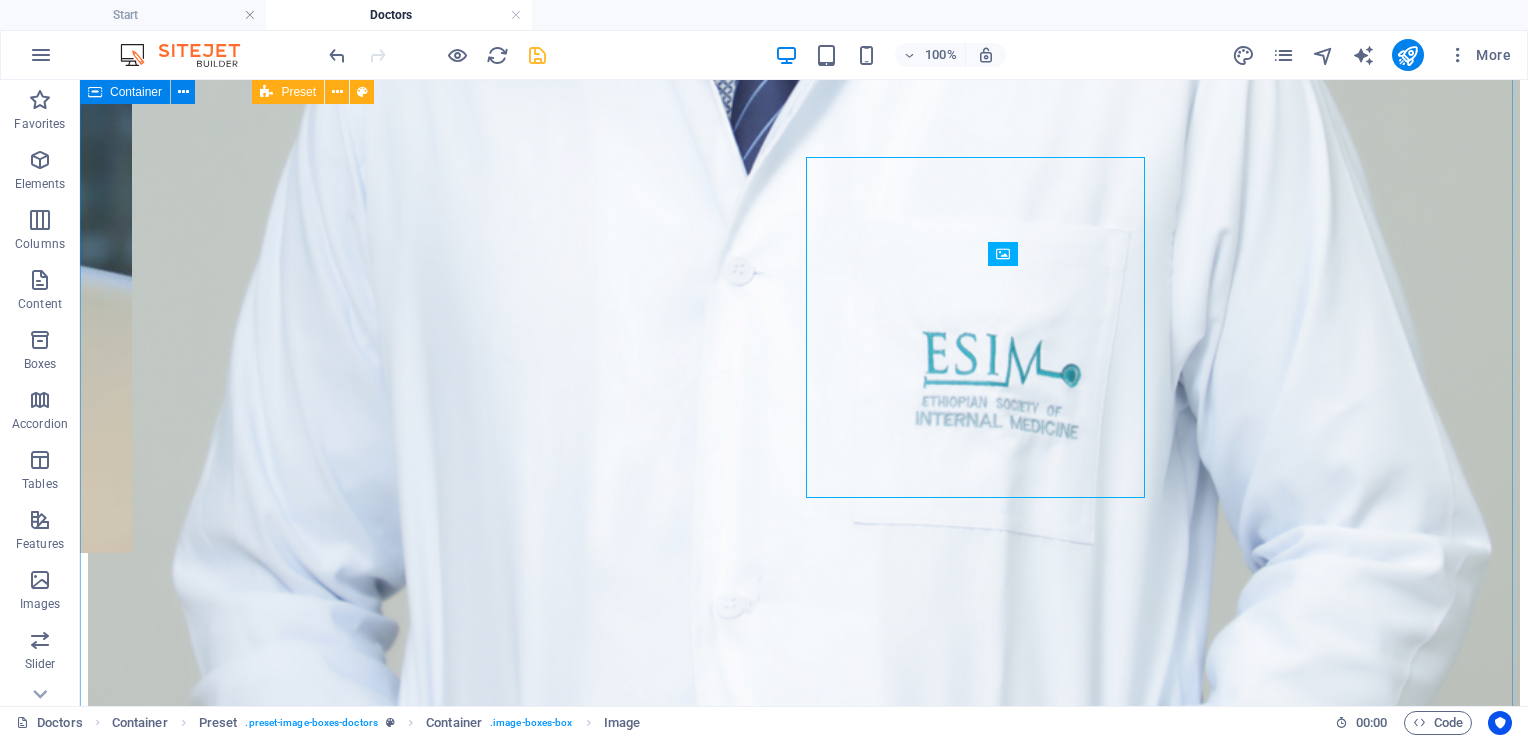 scroll, scrollTop: 5252, scrollLeft: 0, axis: vertical 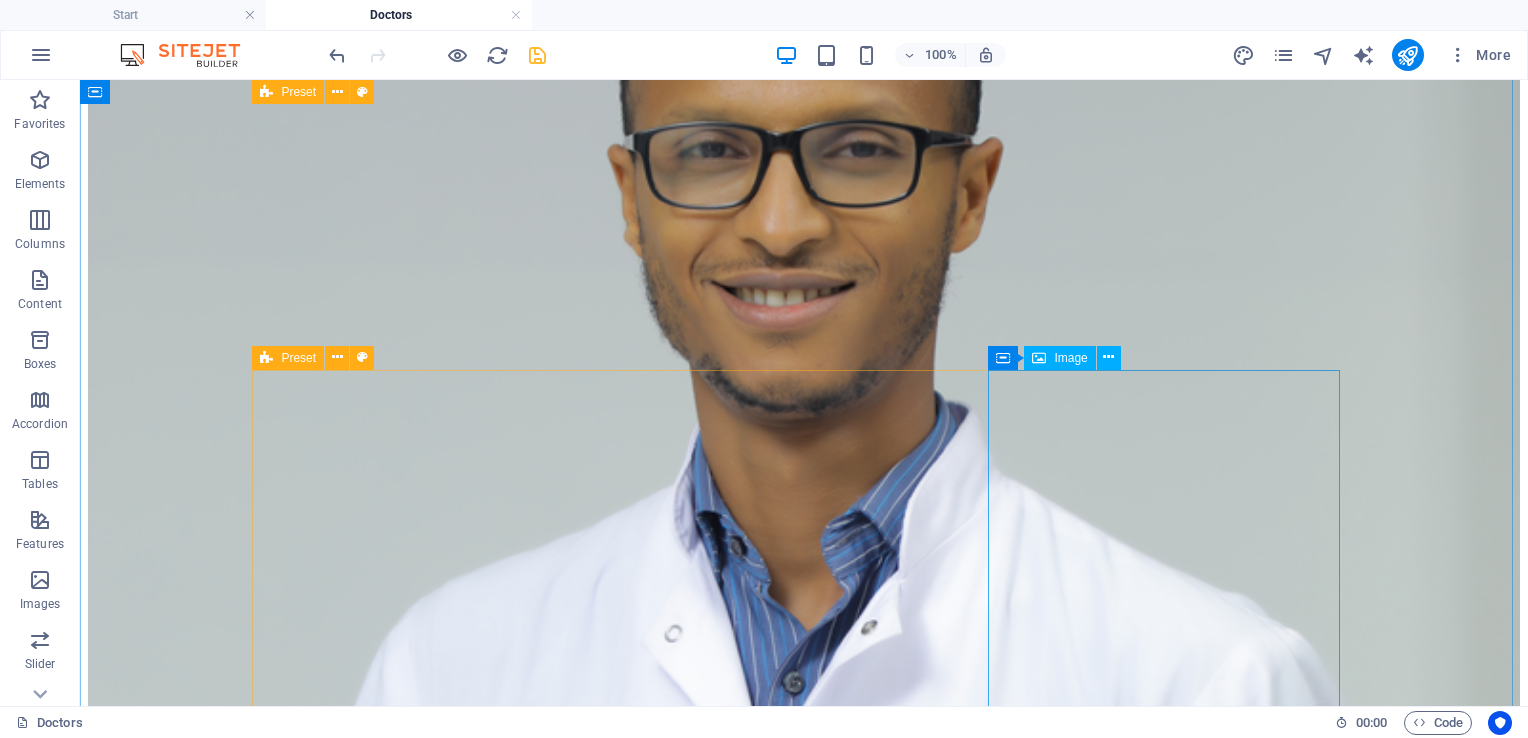 click at bounding box center (804, 48415) 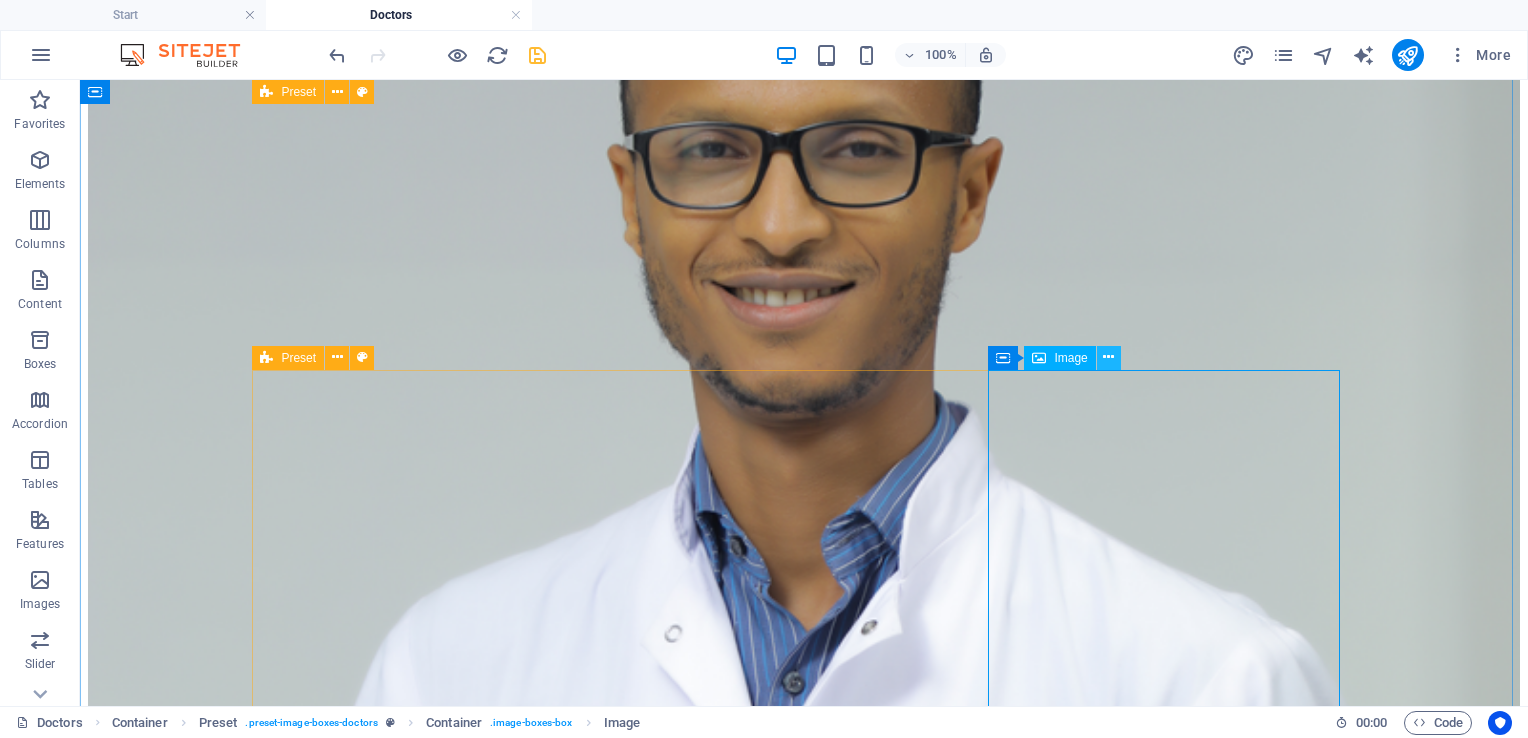 click at bounding box center [1108, 357] 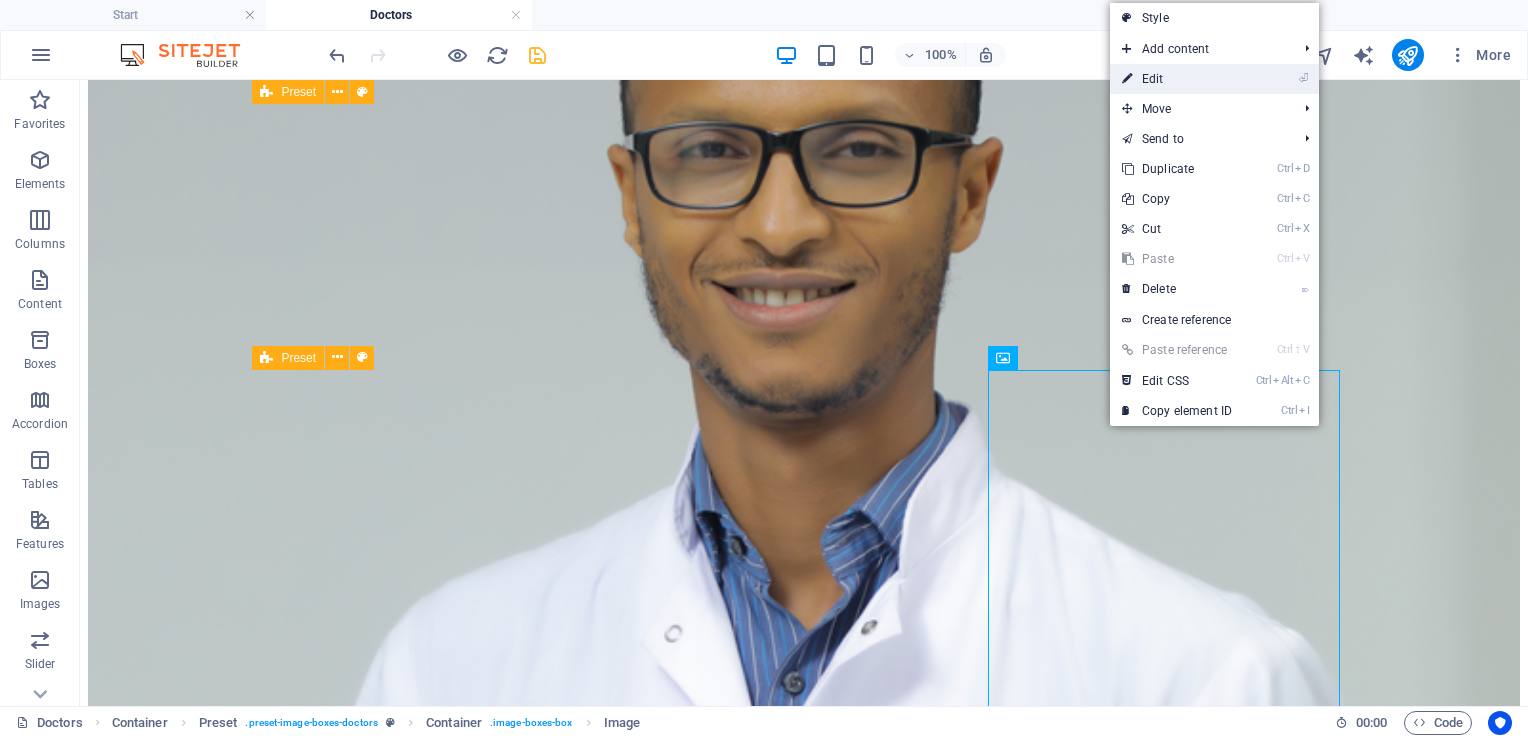 click on "⏎  Edit" at bounding box center (1177, 79) 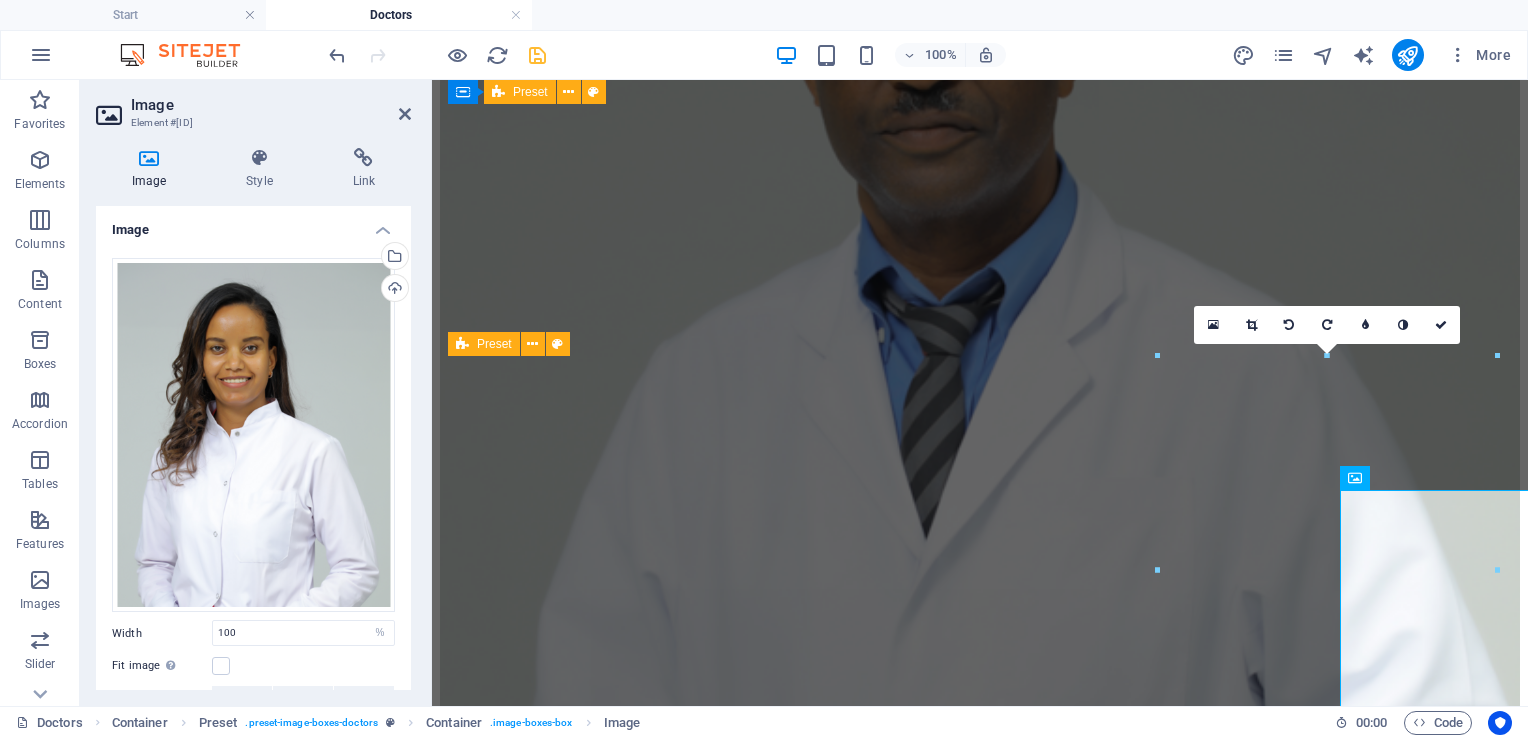 scroll, scrollTop: 6063, scrollLeft: 0, axis: vertical 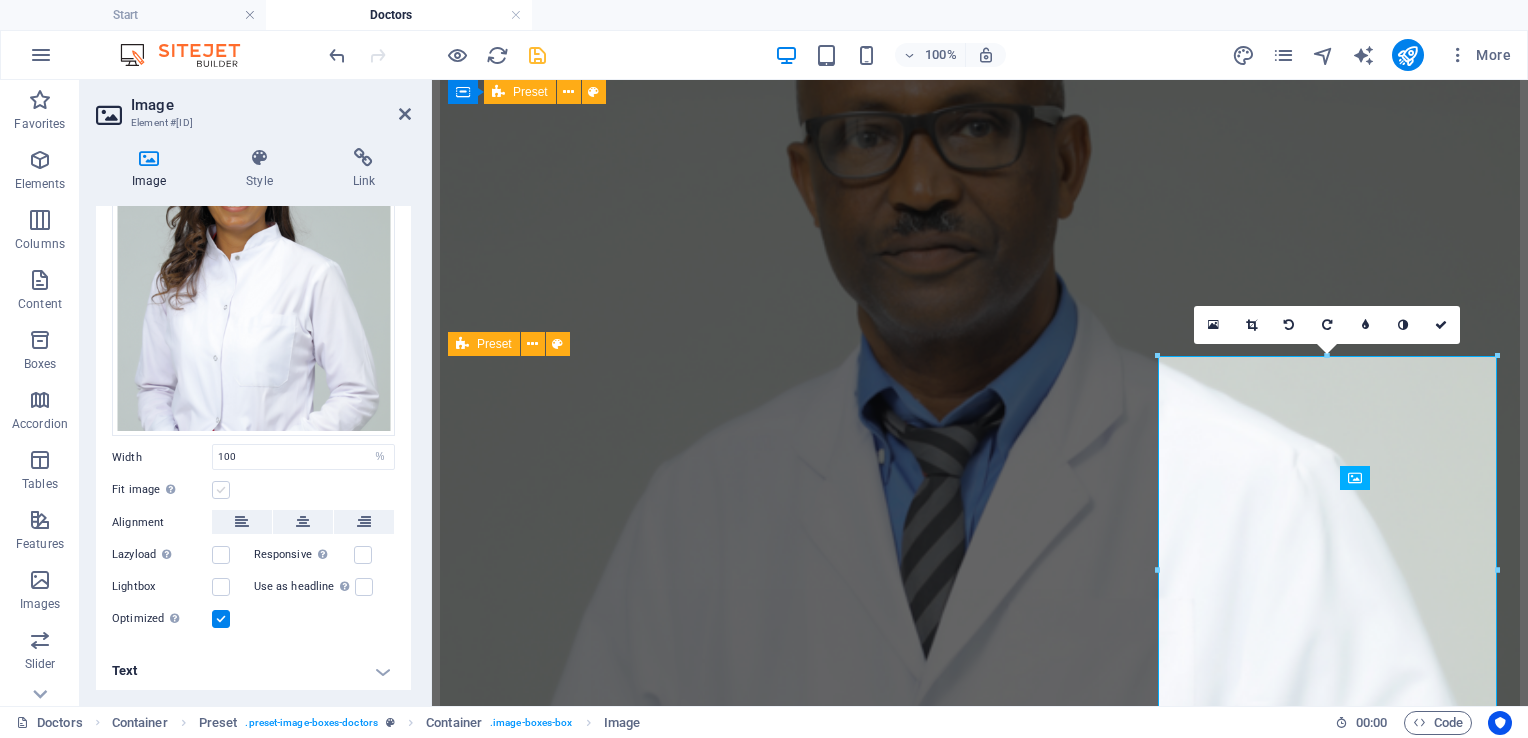 click at bounding box center (221, 490) 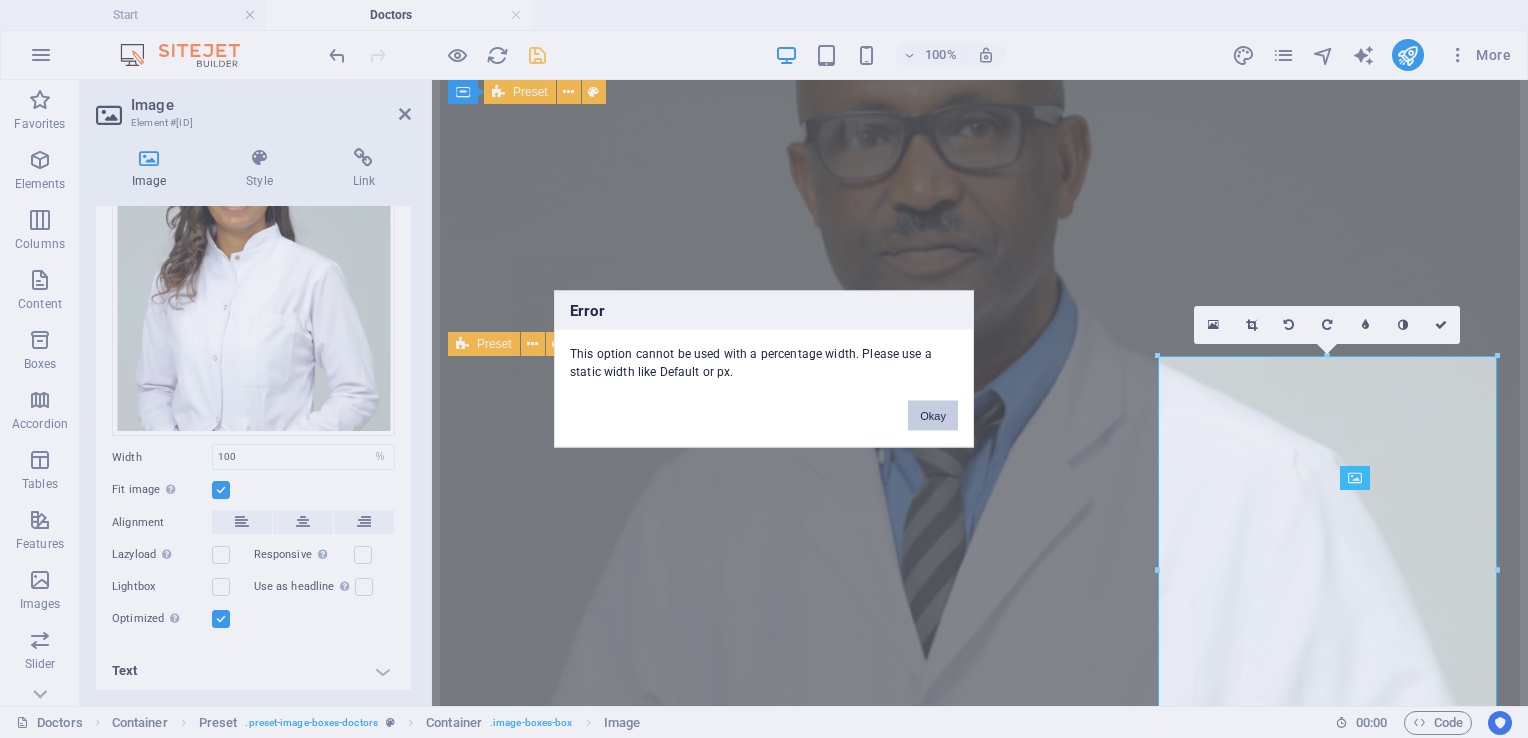 click on "Okay" at bounding box center (933, 416) 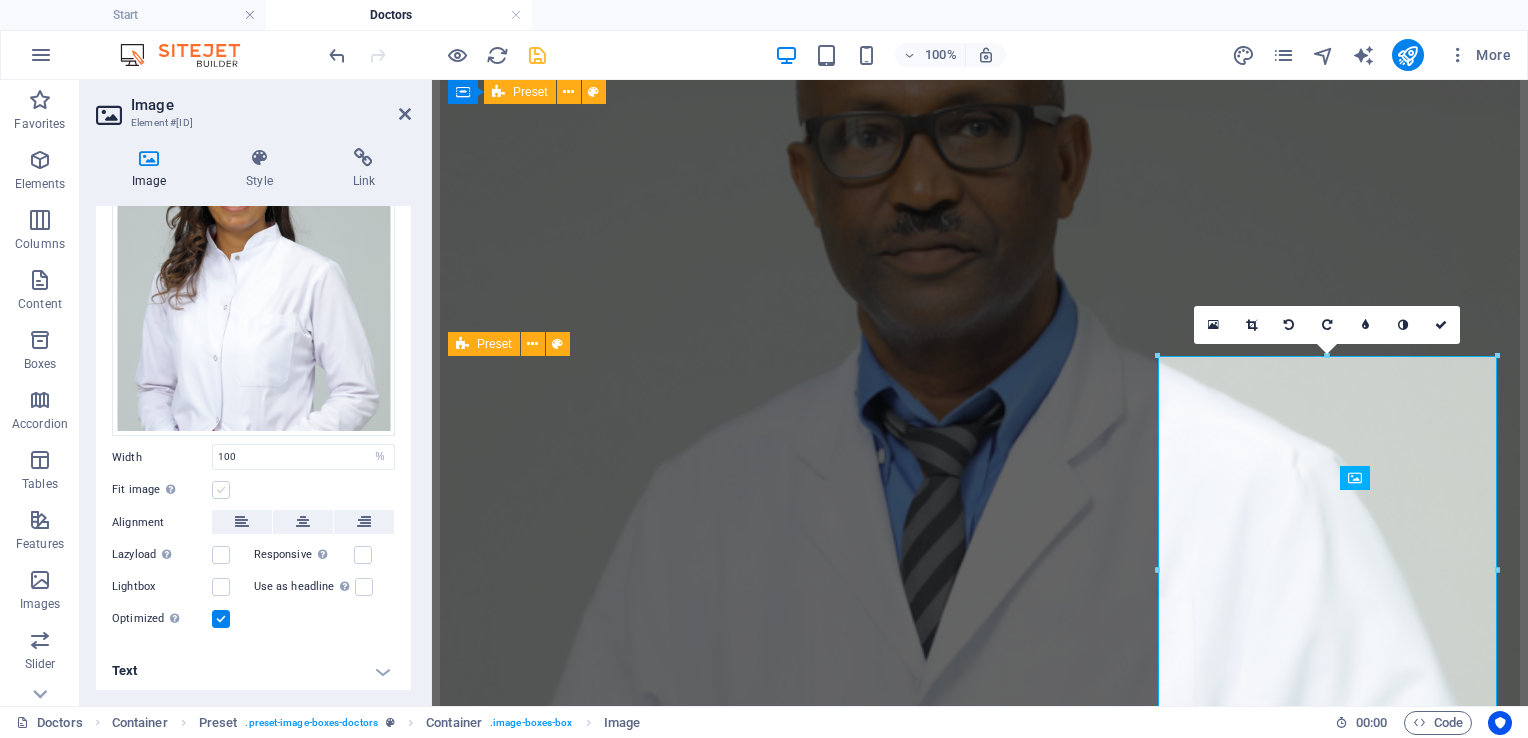 click at bounding box center [221, 490] 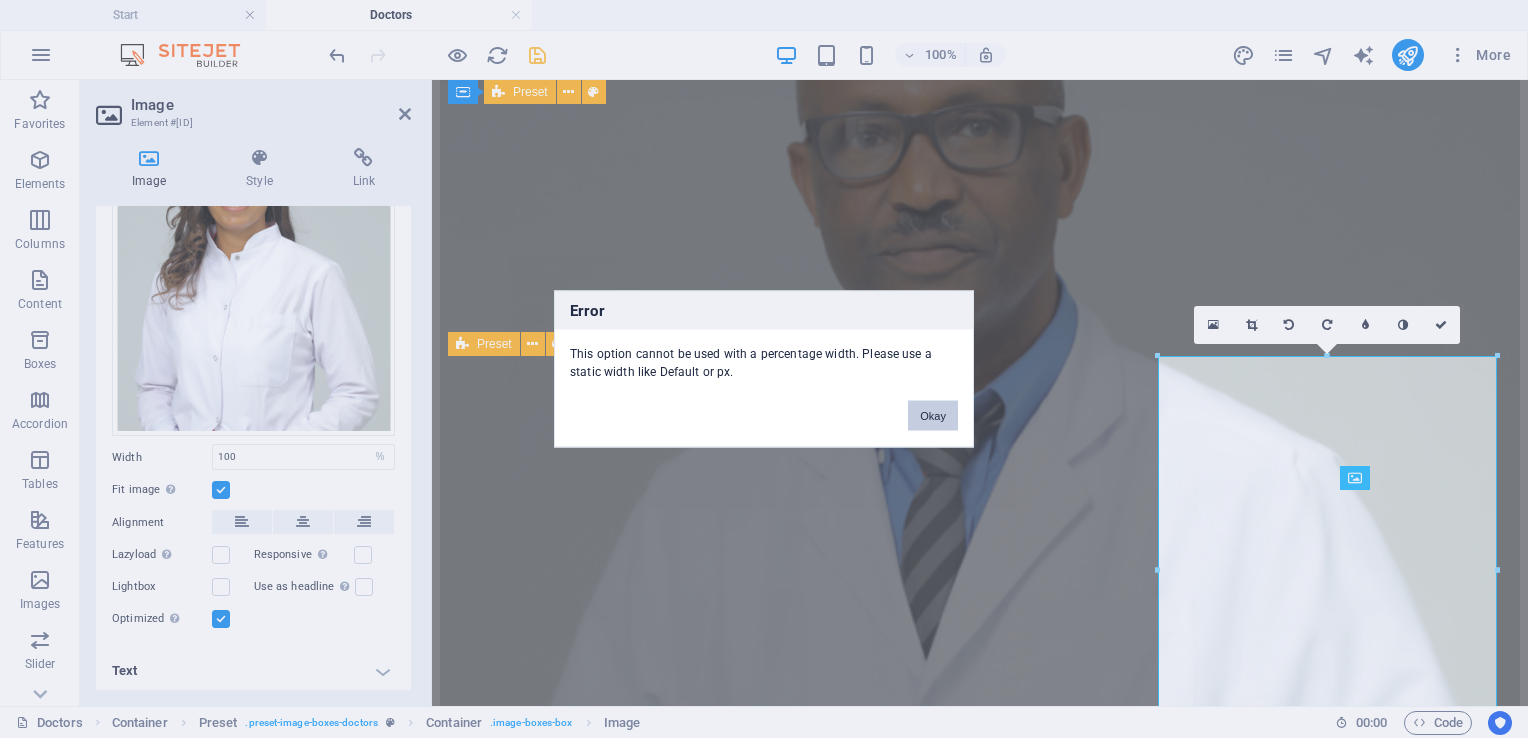 click on "Okay" at bounding box center (933, 416) 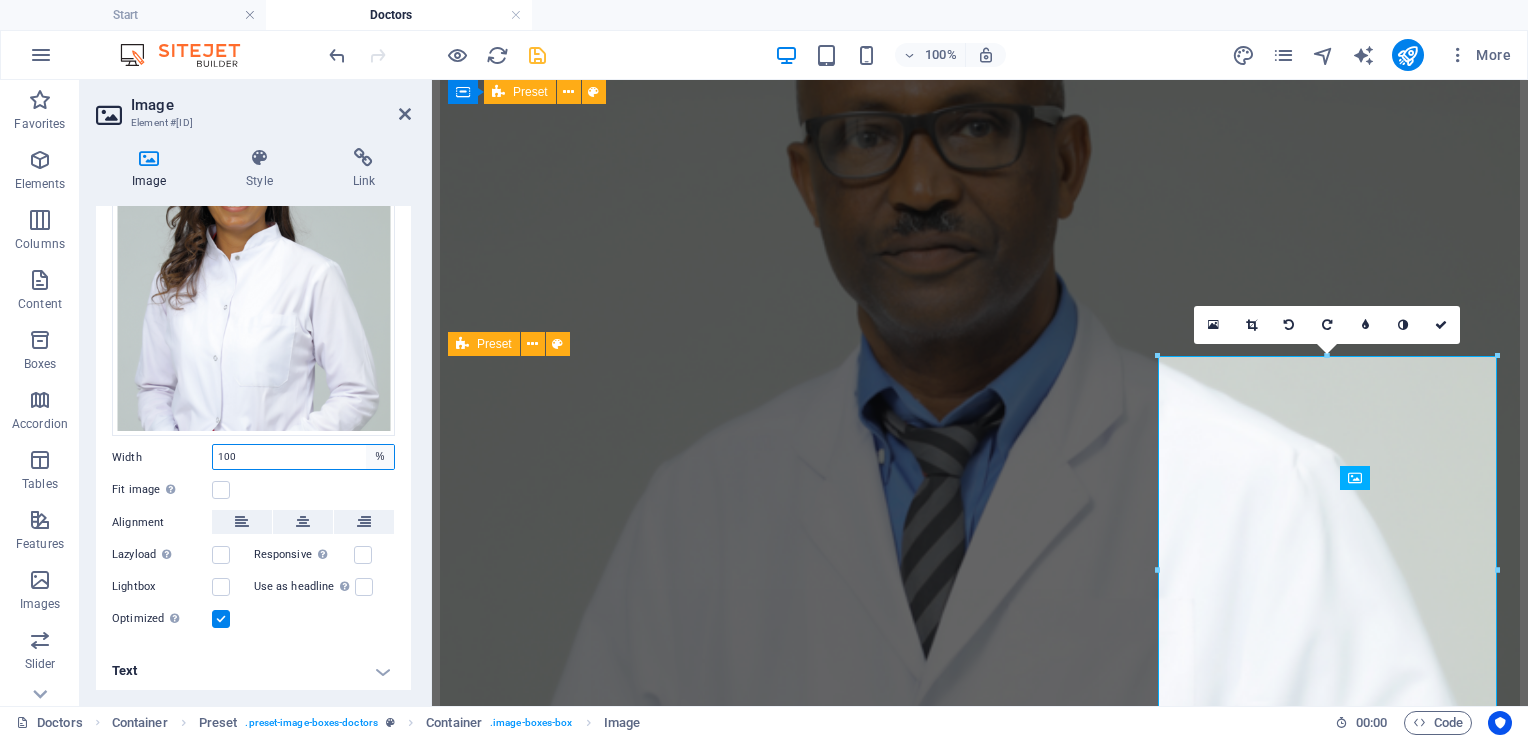 click on "Default auto px rem % em vh vw" at bounding box center (380, 457) 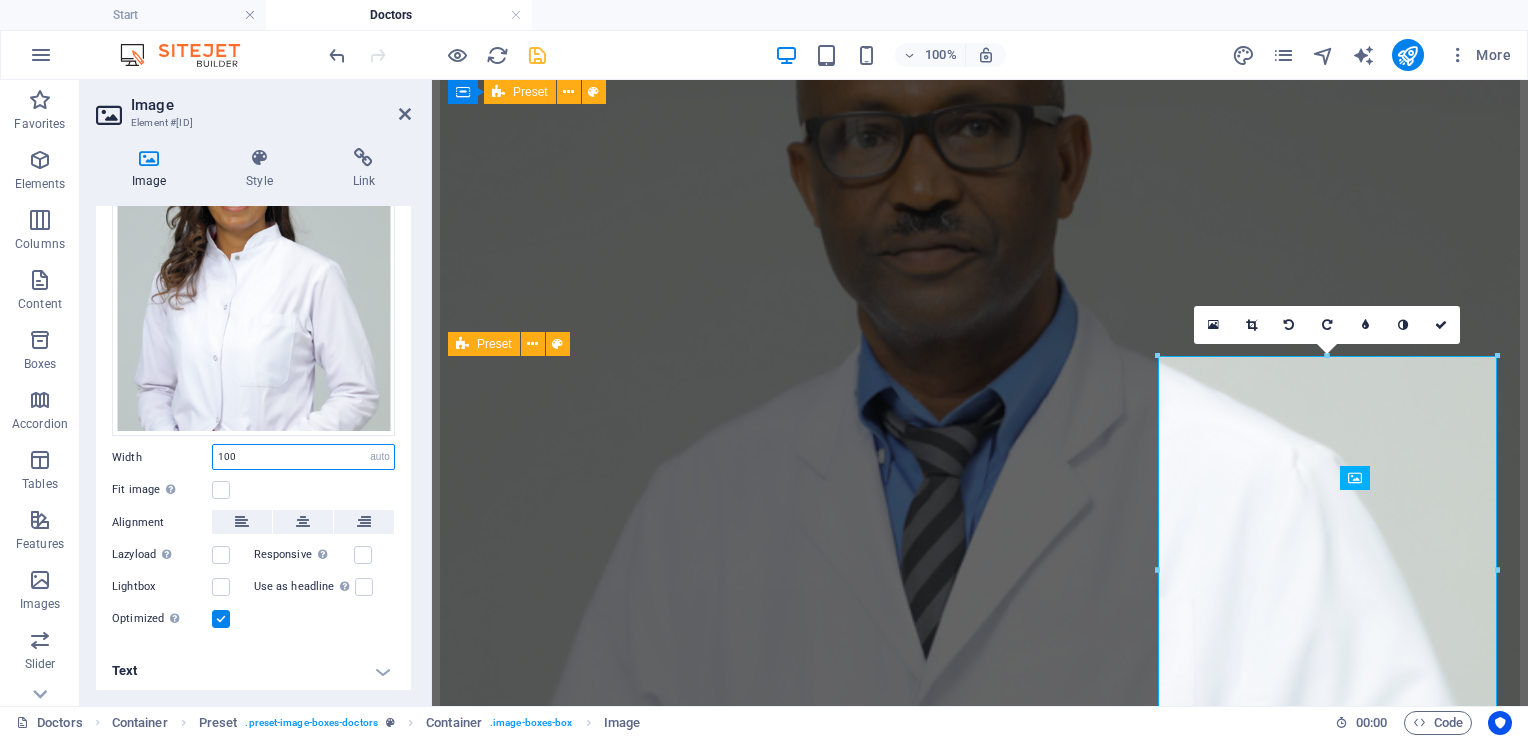click on "Default auto px rem % em vh vw" at bounding box center [380, 457] 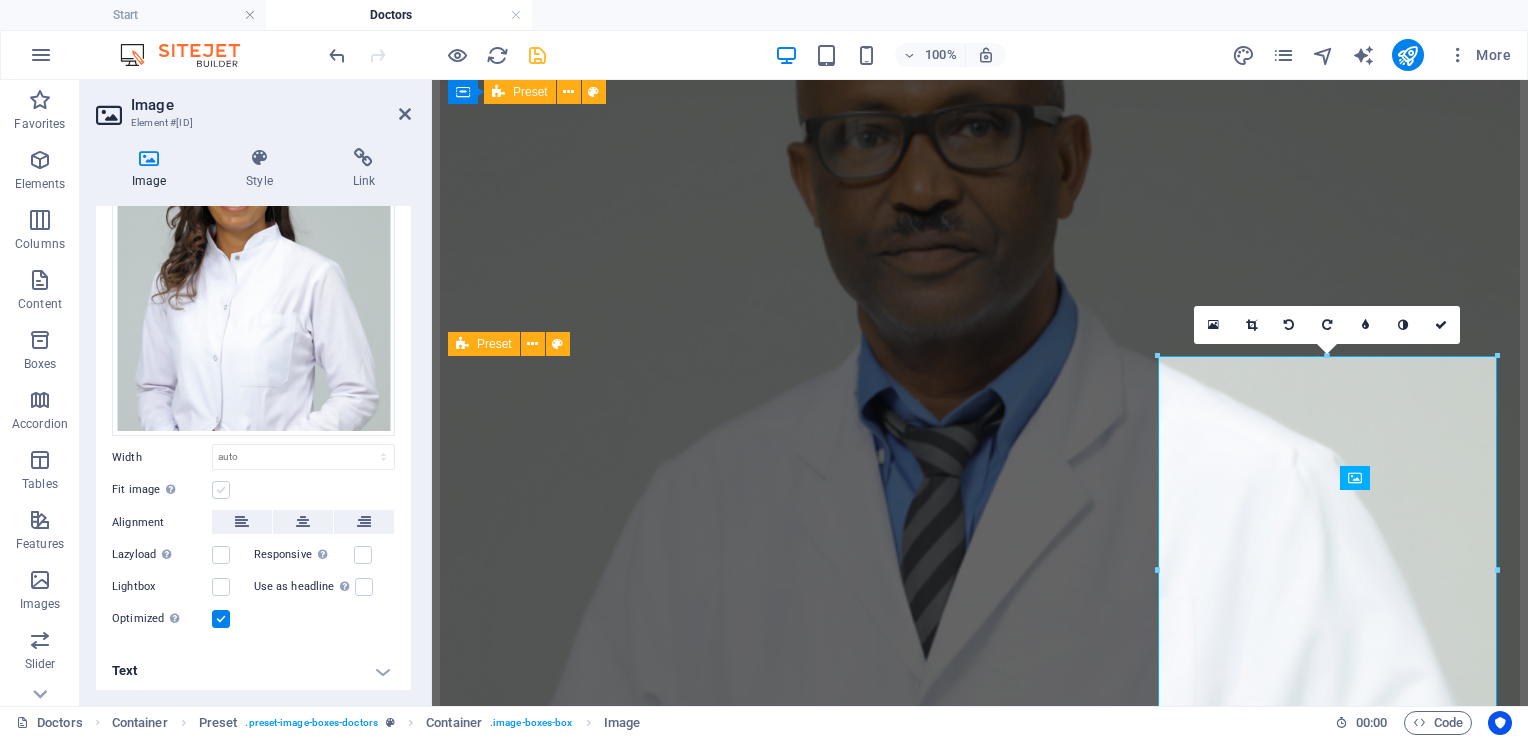 click at bounding box center [221, 490] 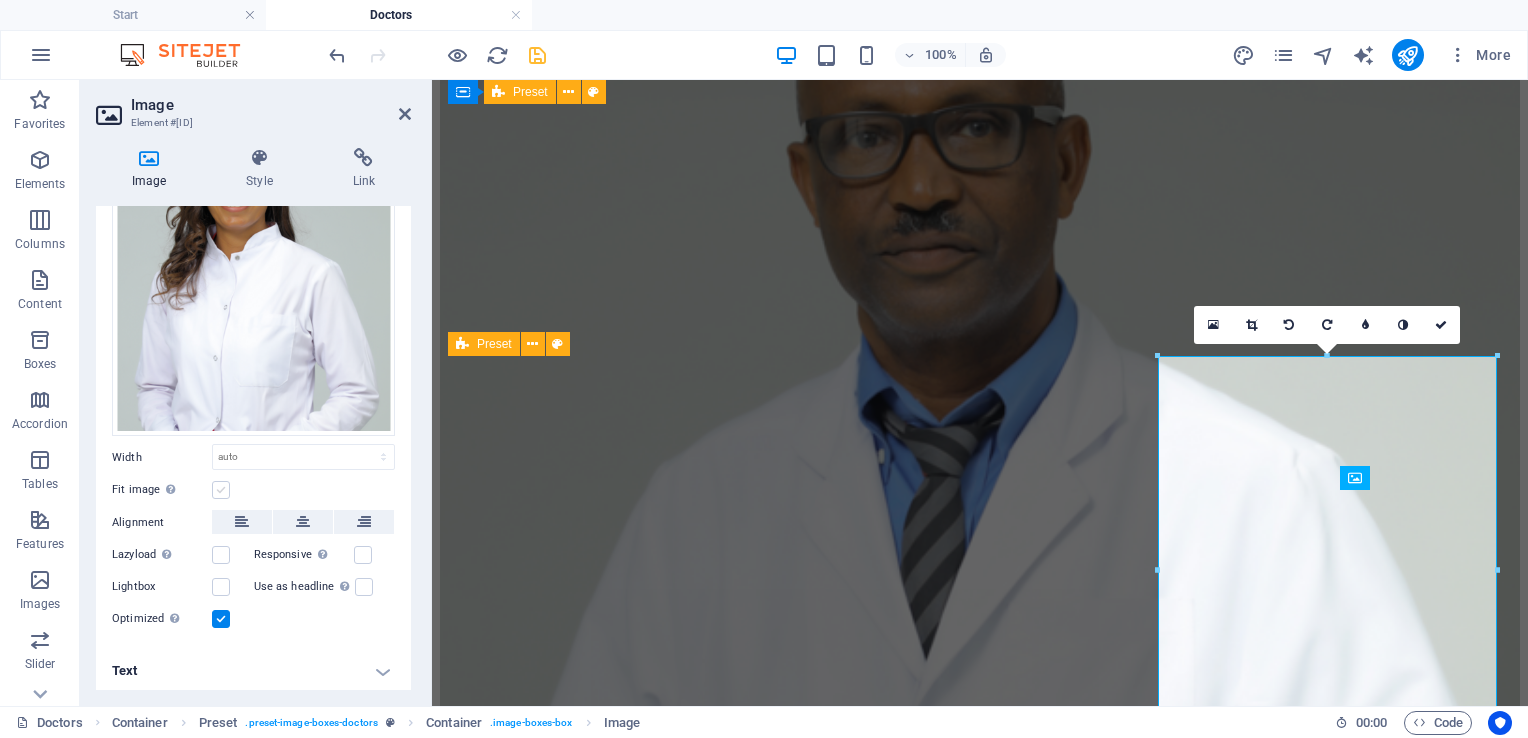 click on "Fit image Automatically fit image to a fixed width and height" at bounding box center [0, 0] 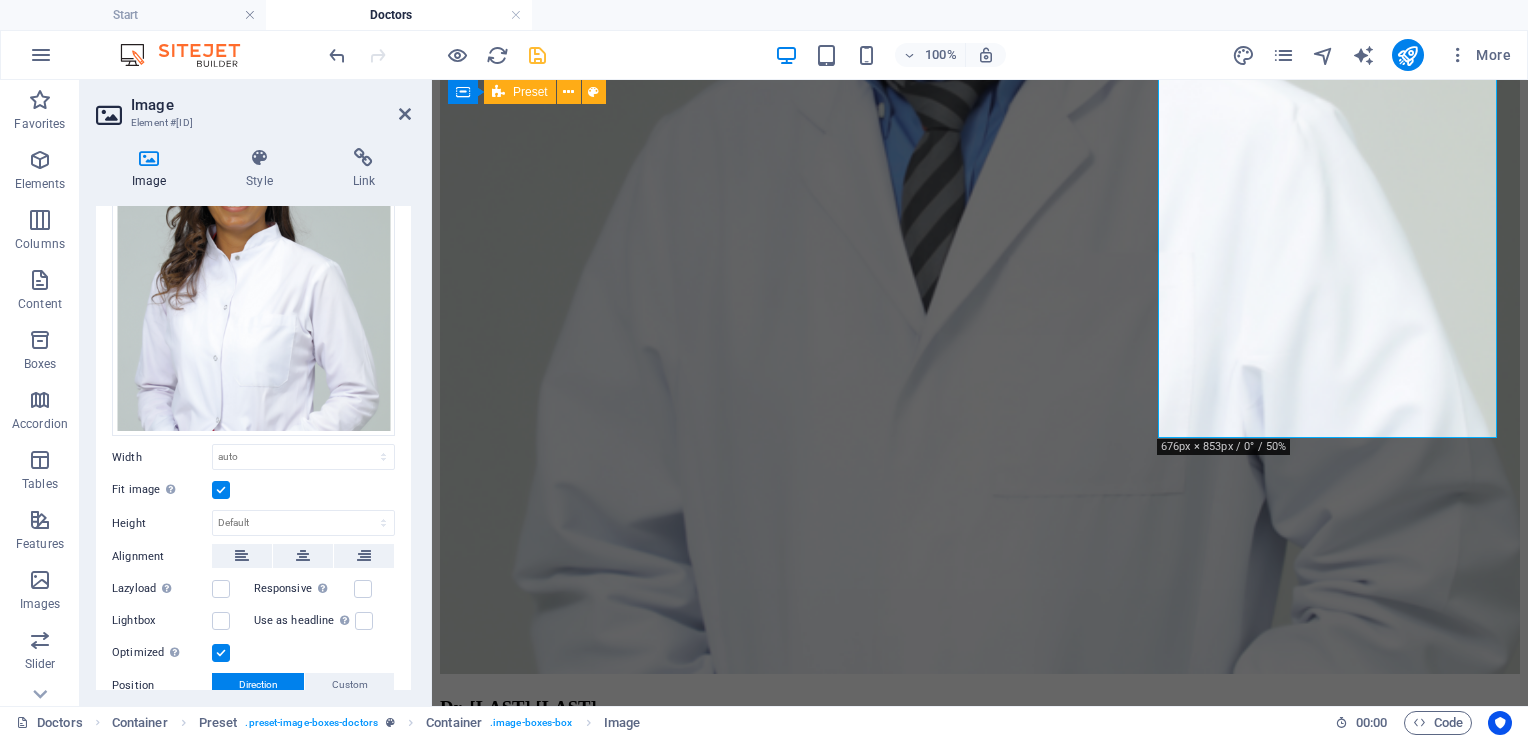 scroll, scrollTop: 6220, scrollLeft: 0, axis: vertical 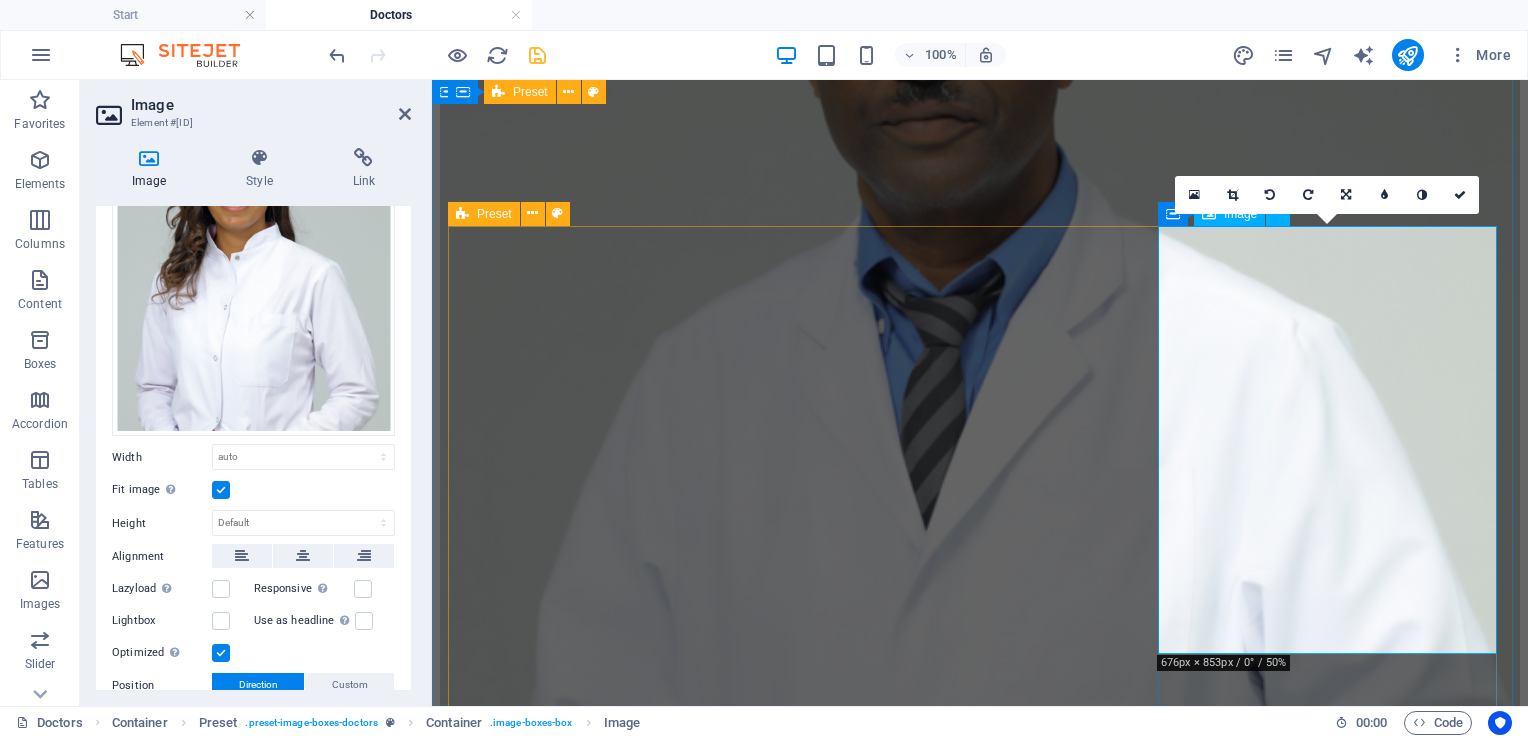 click at bounding box center [980, 36086] 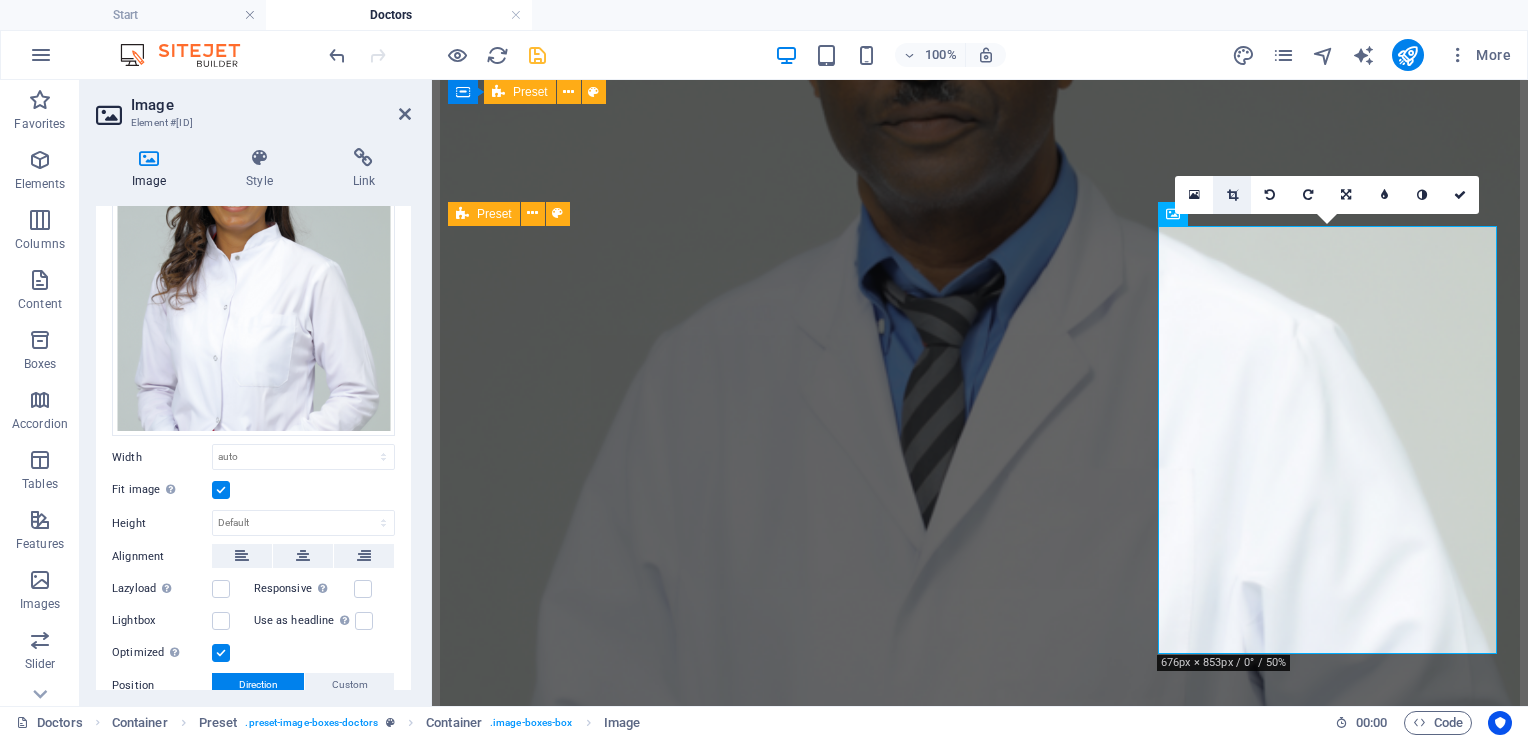 click at bounding box center (1232, 195) 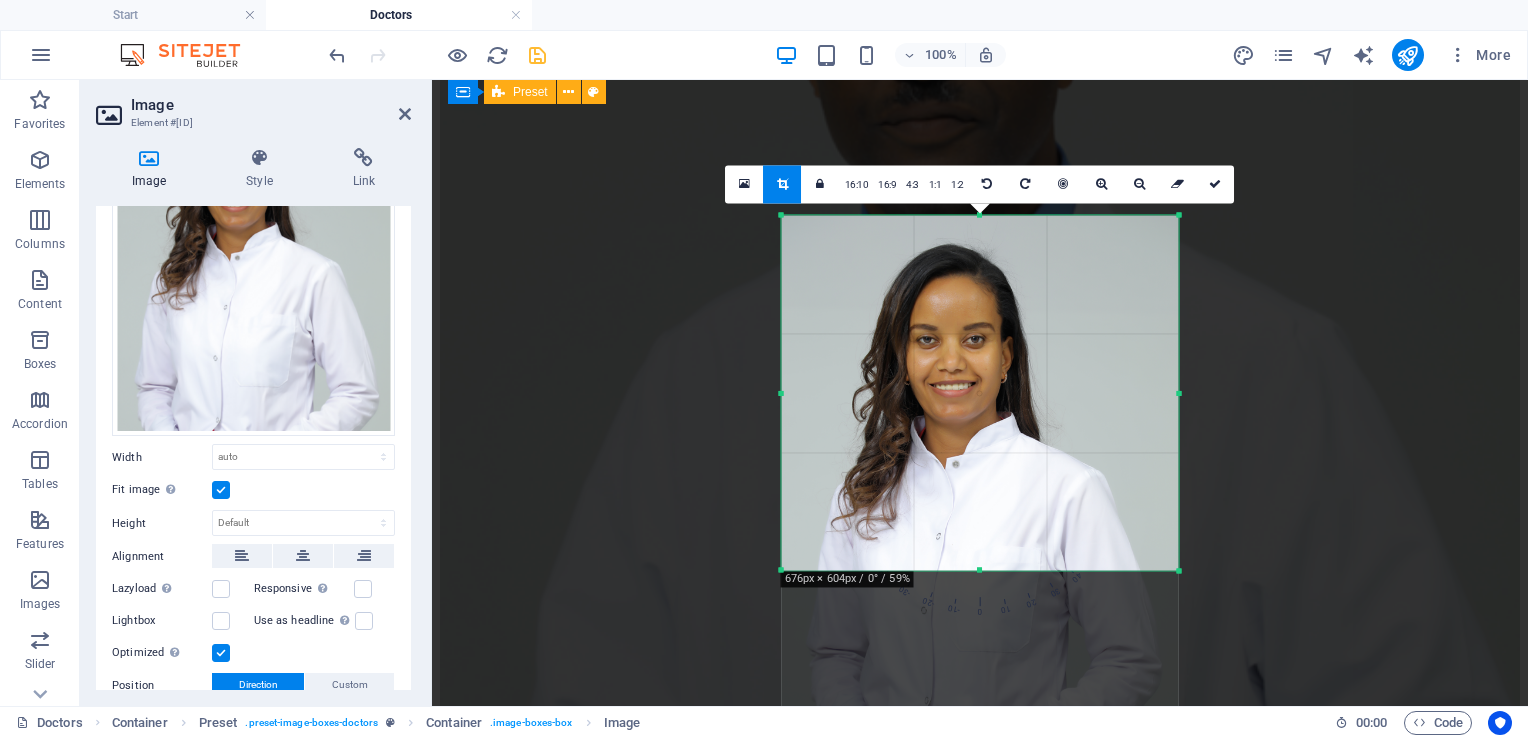 drag, startPoint x: 982, startPoint y: 640, endPoint x: 970, endPoint y: 494, distance: 146.49232 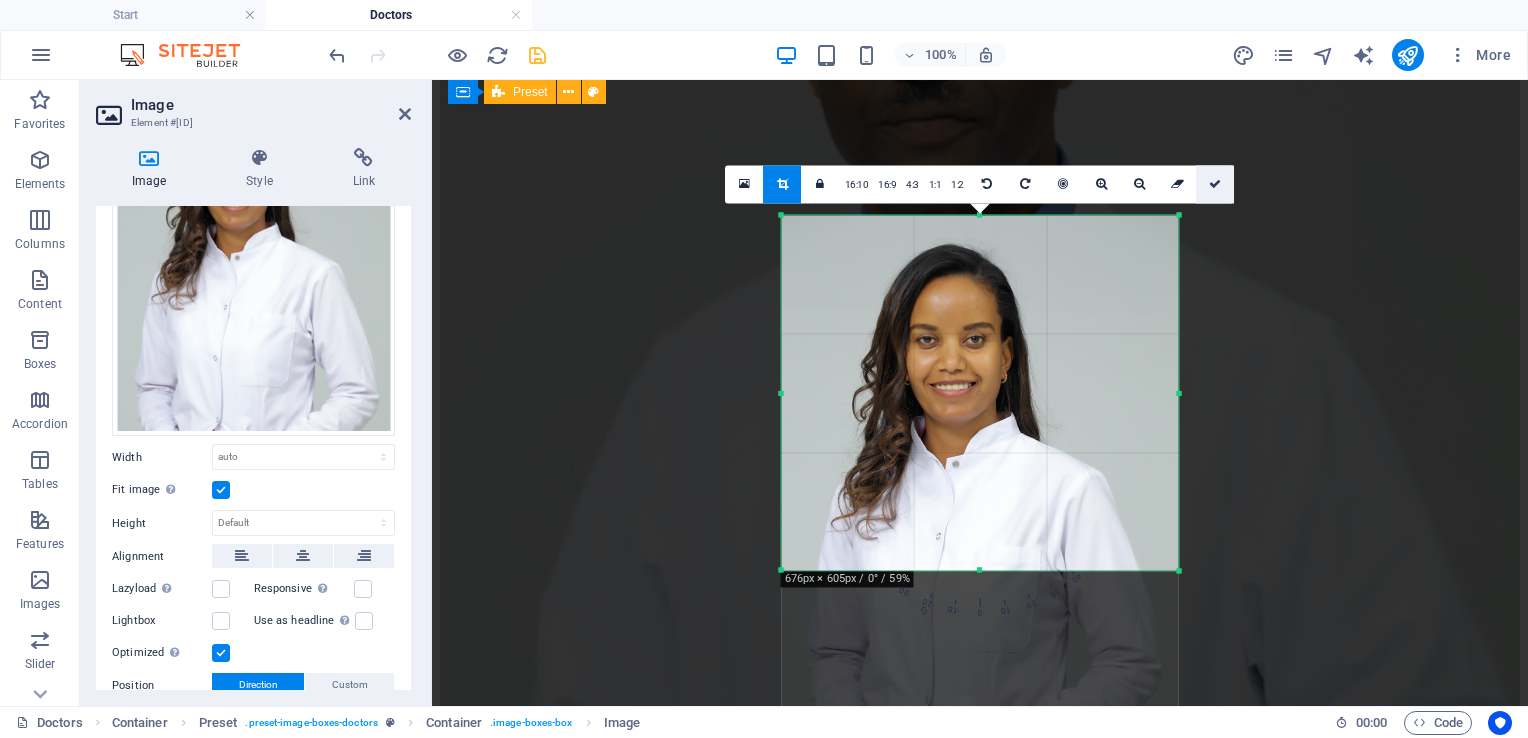 click at bounding box center [1215, 184] 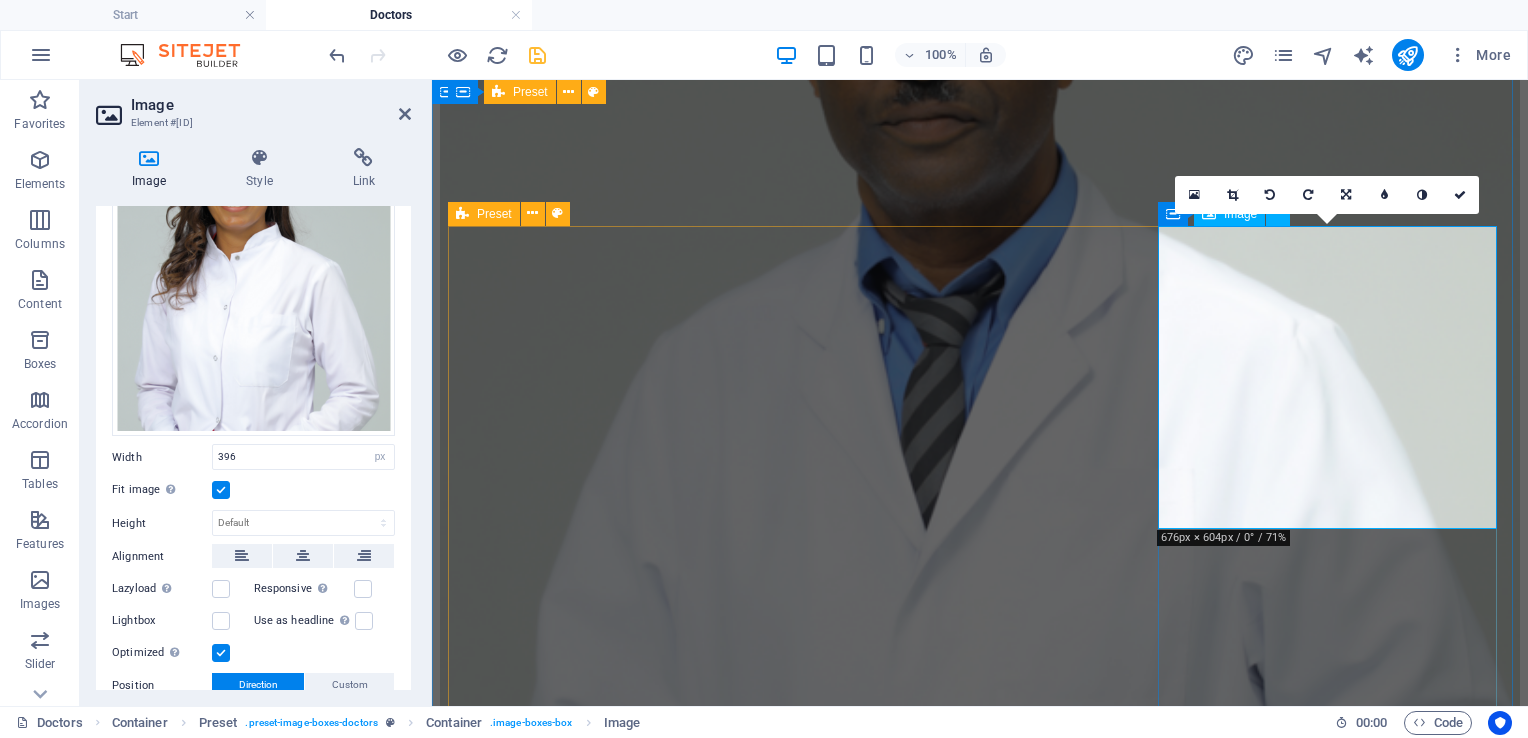 click at bounding box center (980, 35837) 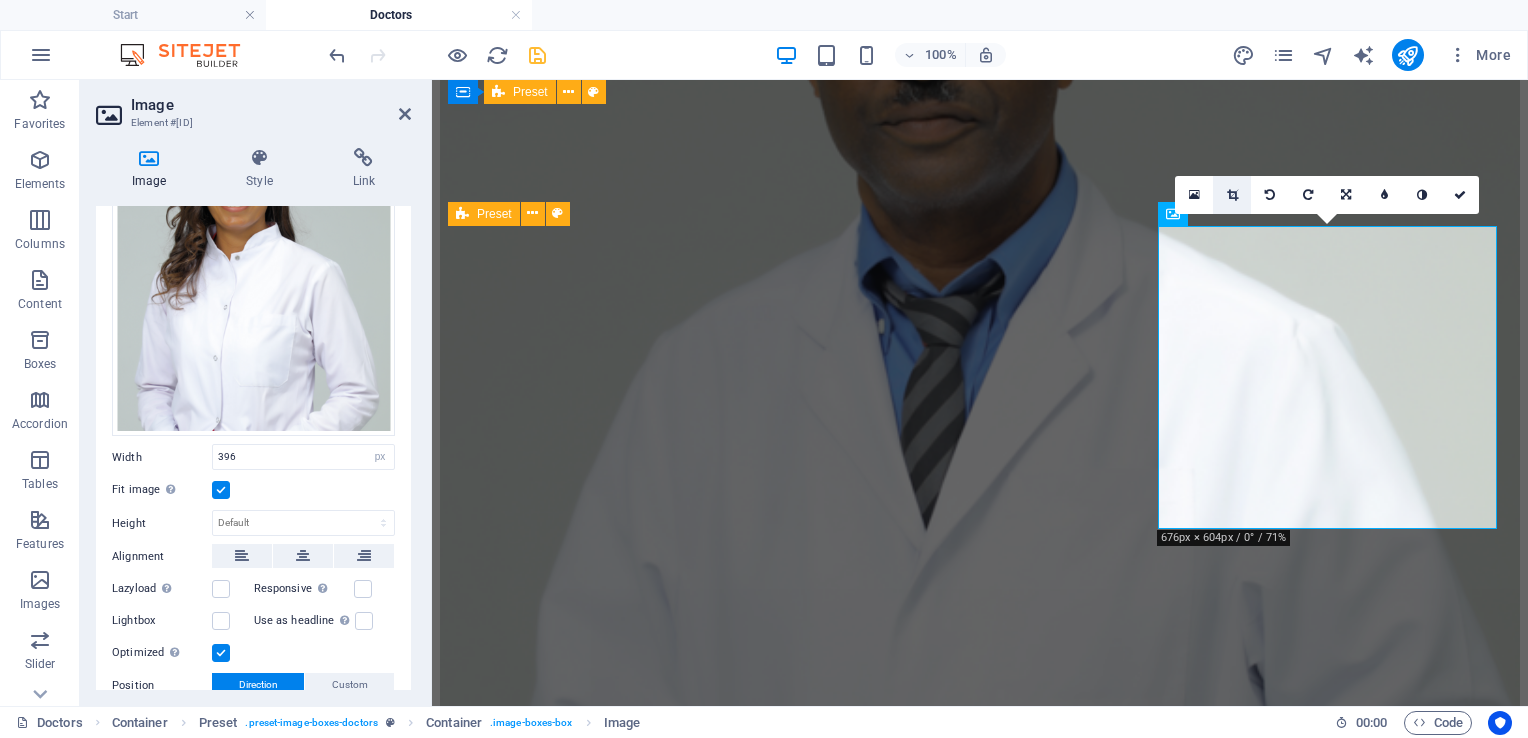 click at bounding box center [1232, 195] 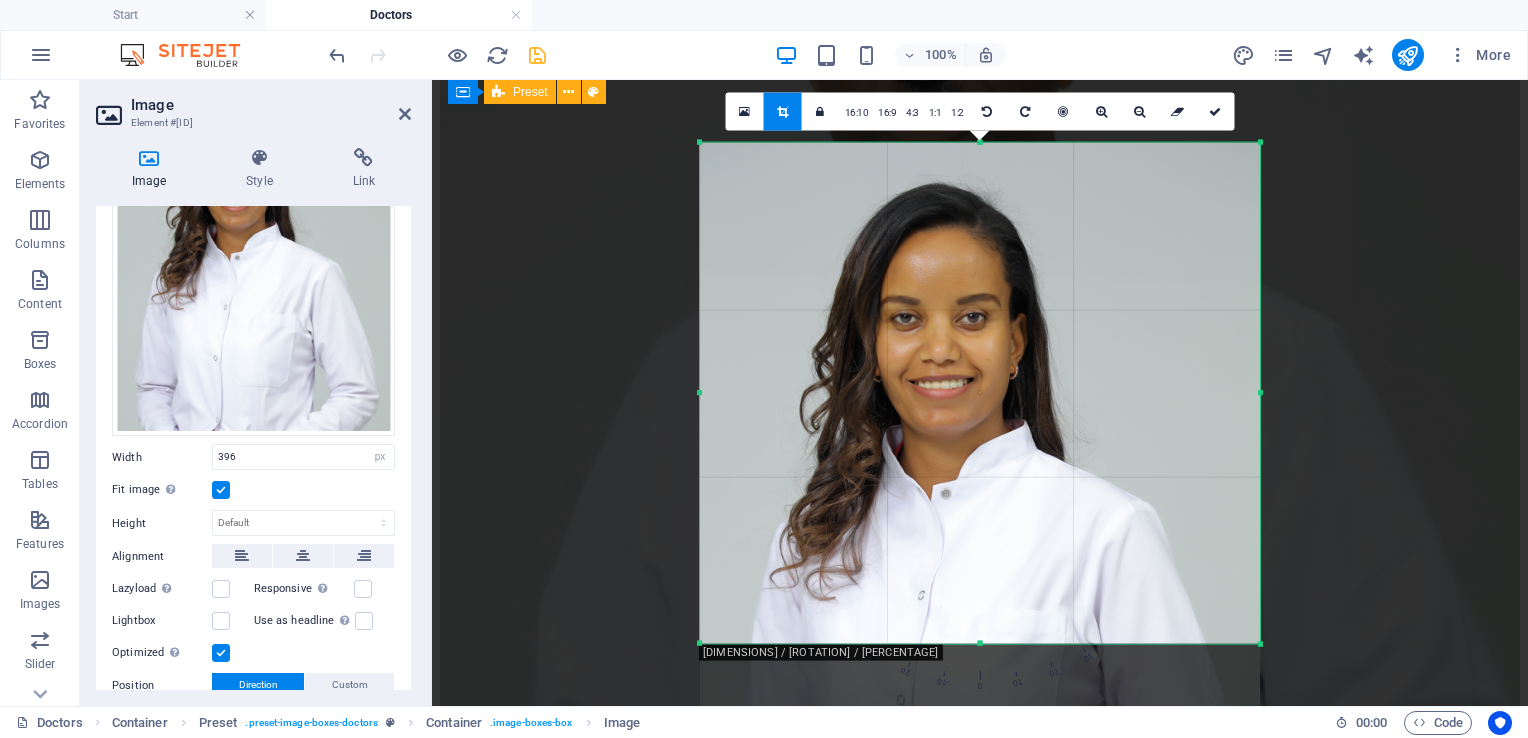 drag, startPoint x: 979, startPoint y: 642, endPoint x: 977, endPoint y: 678, distance: 36.05551 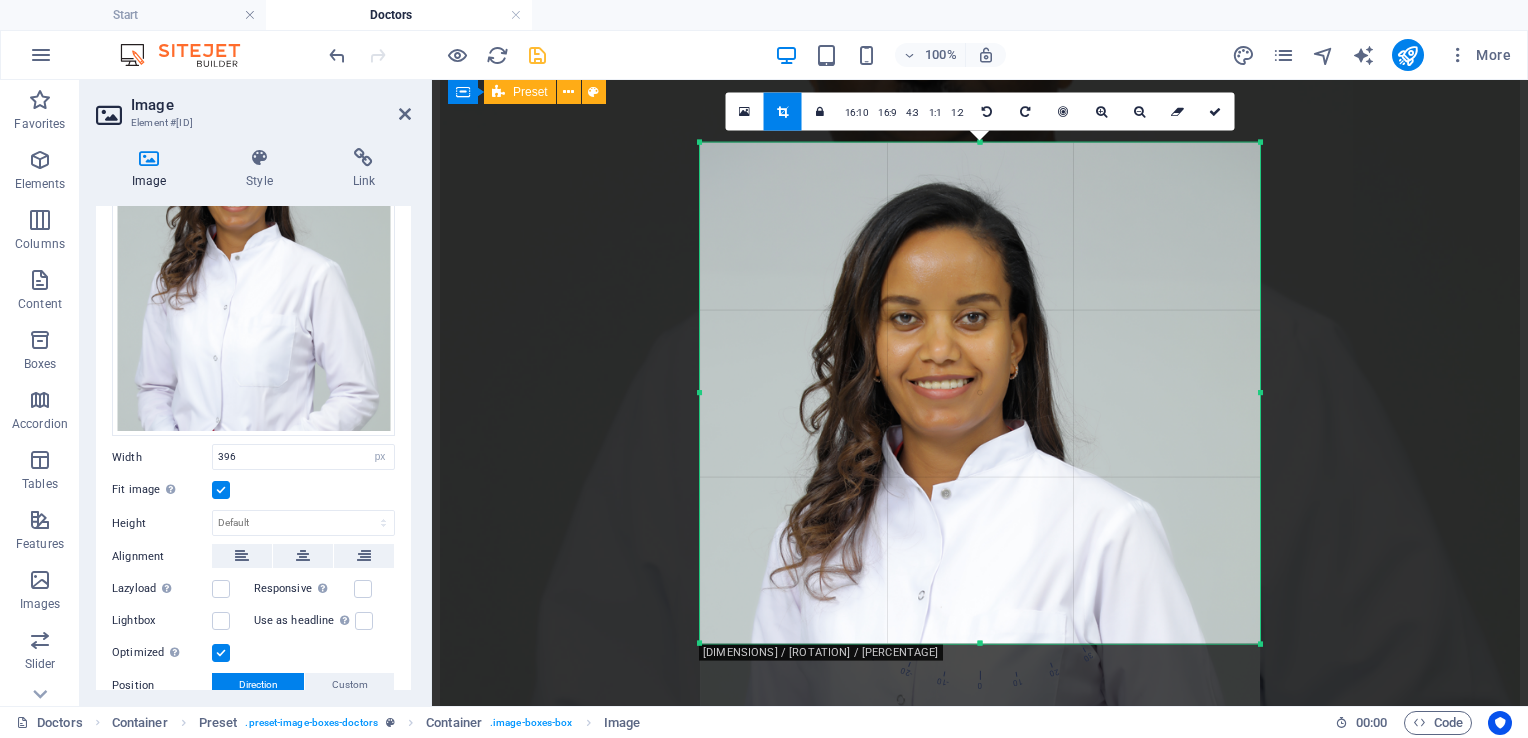 click on "[NUMBERS] [DIMENSIONS] / [ROTATION] / [PERCENTAGE] [ASPECT_RATIOS]" at bounding box center [980, 393] 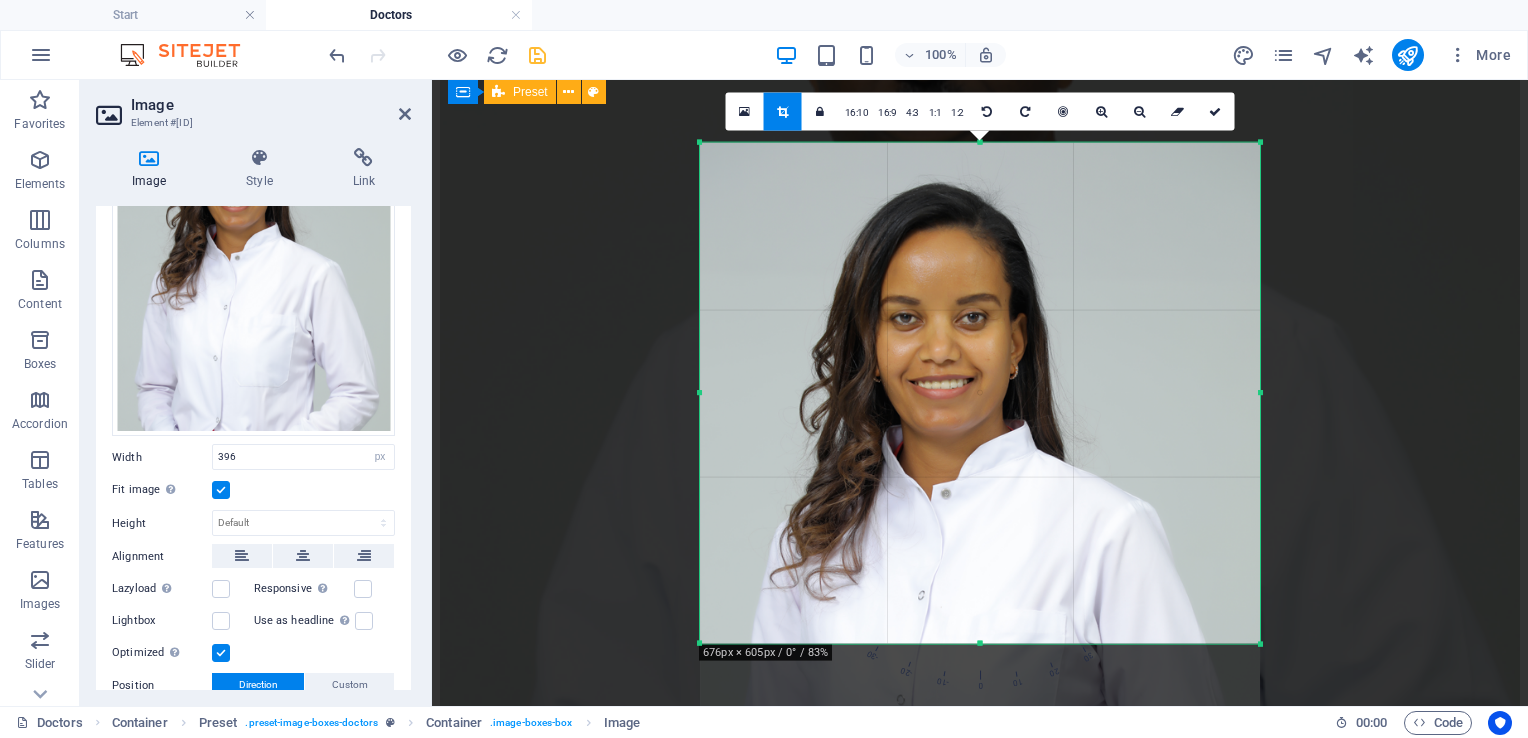 drag, startPoint x: 980, startPoint y: 643, endPoint x: 988, endPoint y: 694, distance: 51.62364 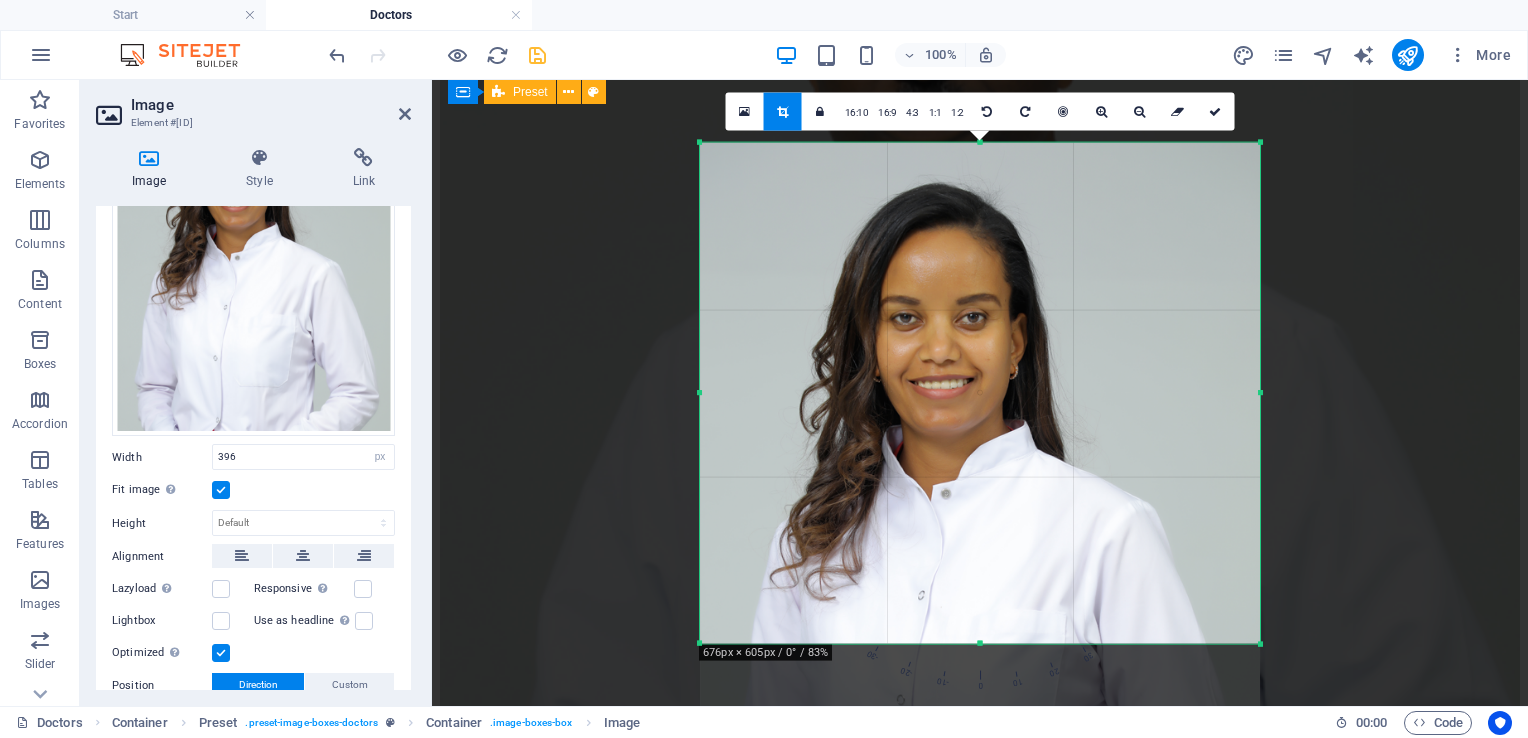 click on "180 170 160 150 140 130 120 110 100 90 80 70 60 50 40 30 20 10 0 -10 -20 -30 -40 -50 -60 -70 -80 -90 -100 -110 -120 -130 -140 -150 -160 -170 676px × 605px / 0° / 83% 16:10 16:9 4:3 1:1 1:2 0" at bounding box center (980, 393) 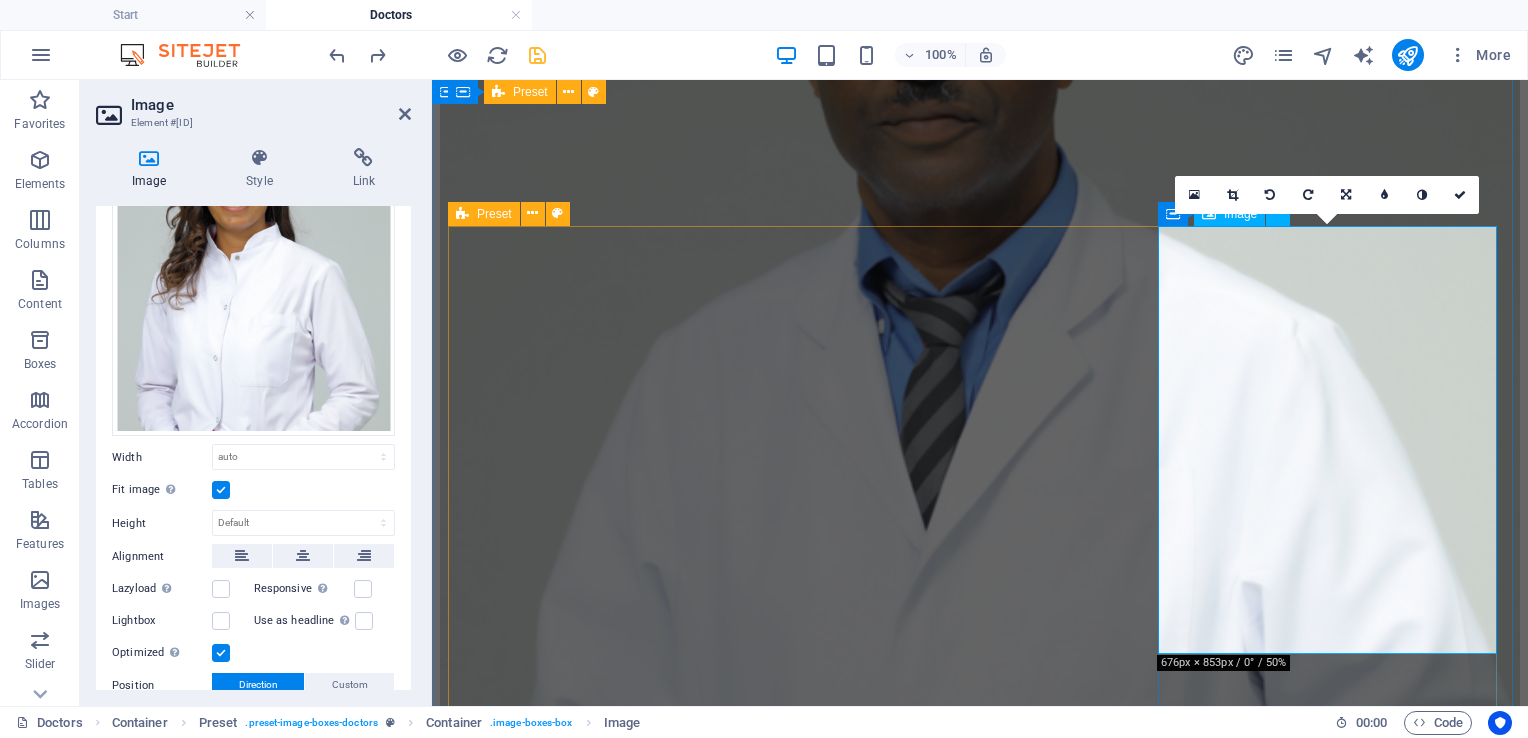 click at bounding box center [980, 36086] 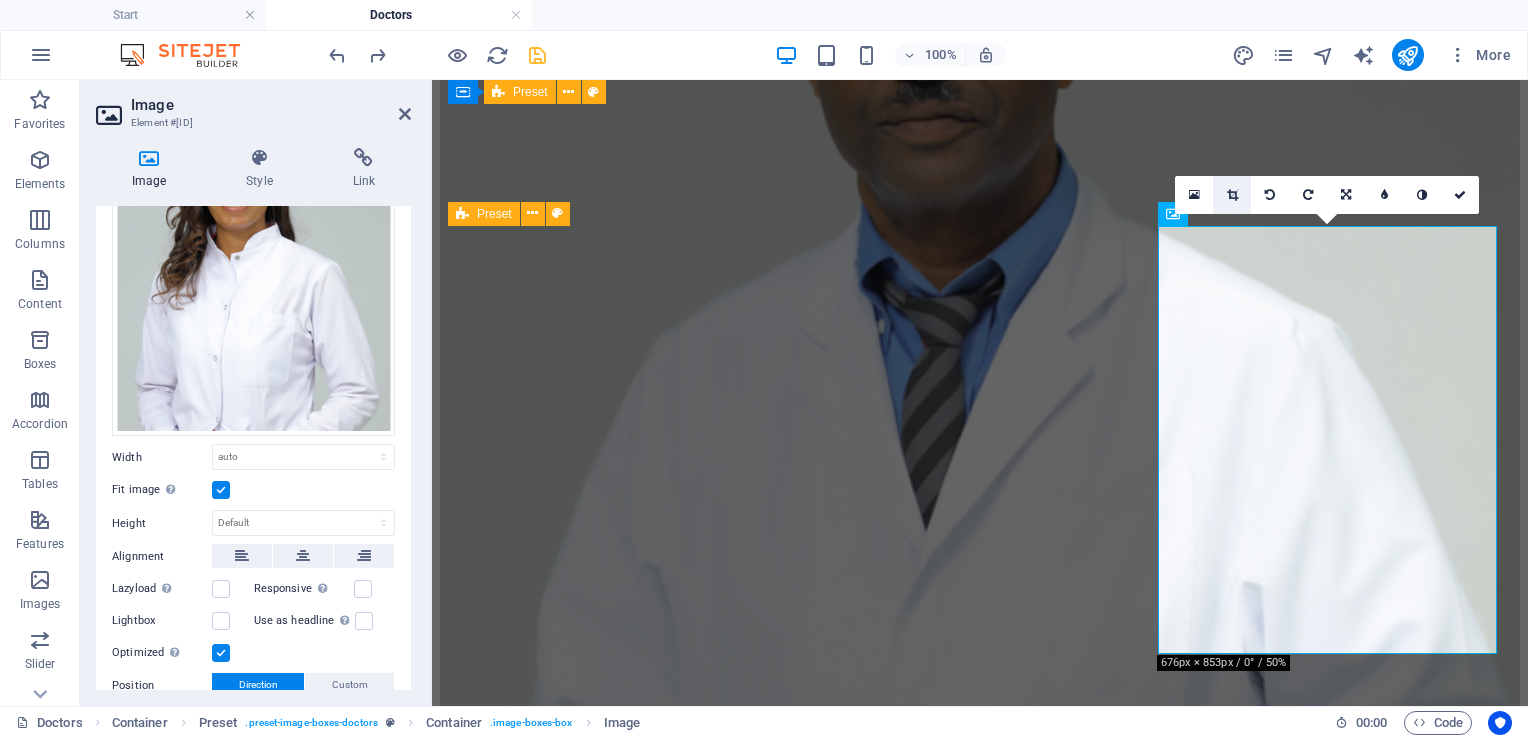 click at bounding box center [1232, 195] 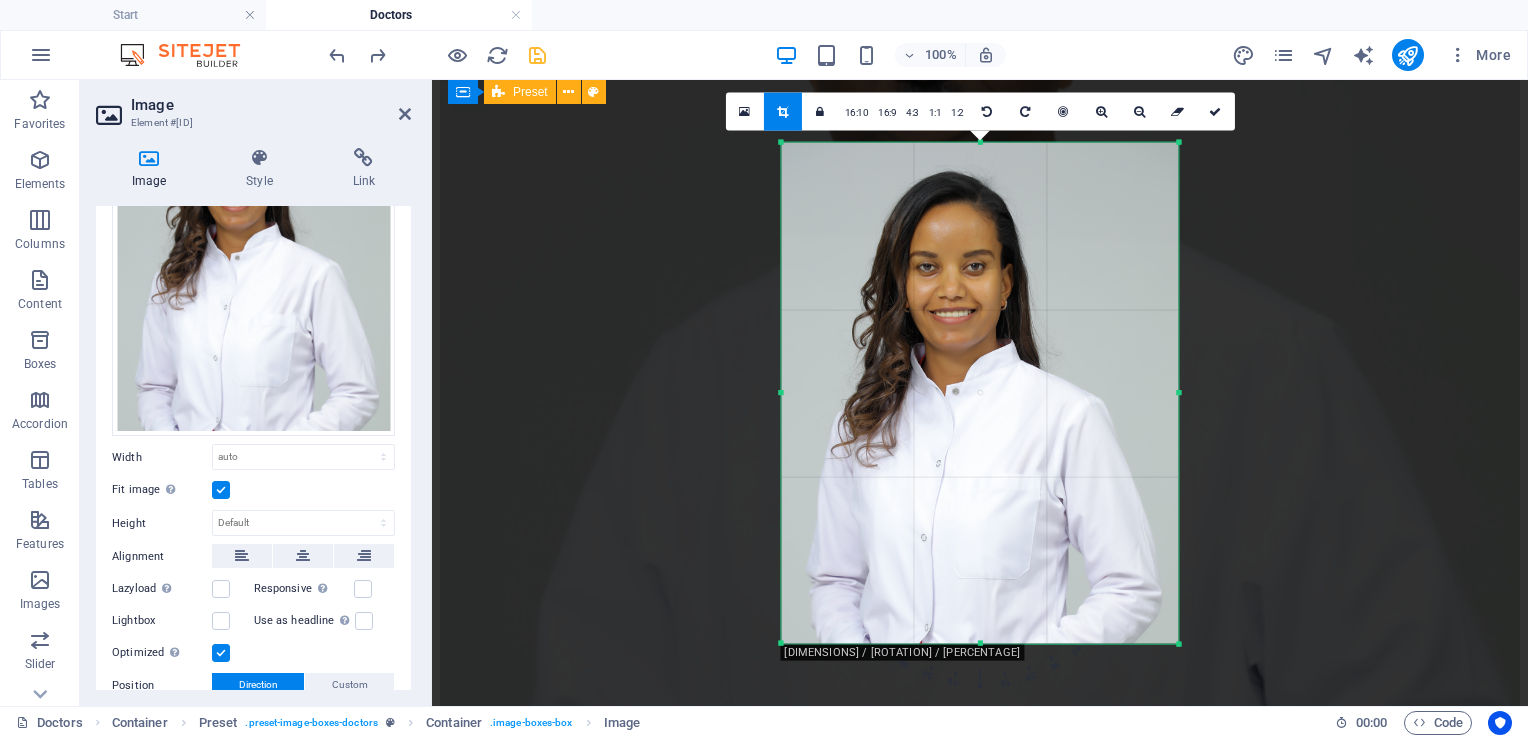 click at bounding box center (979, 643) 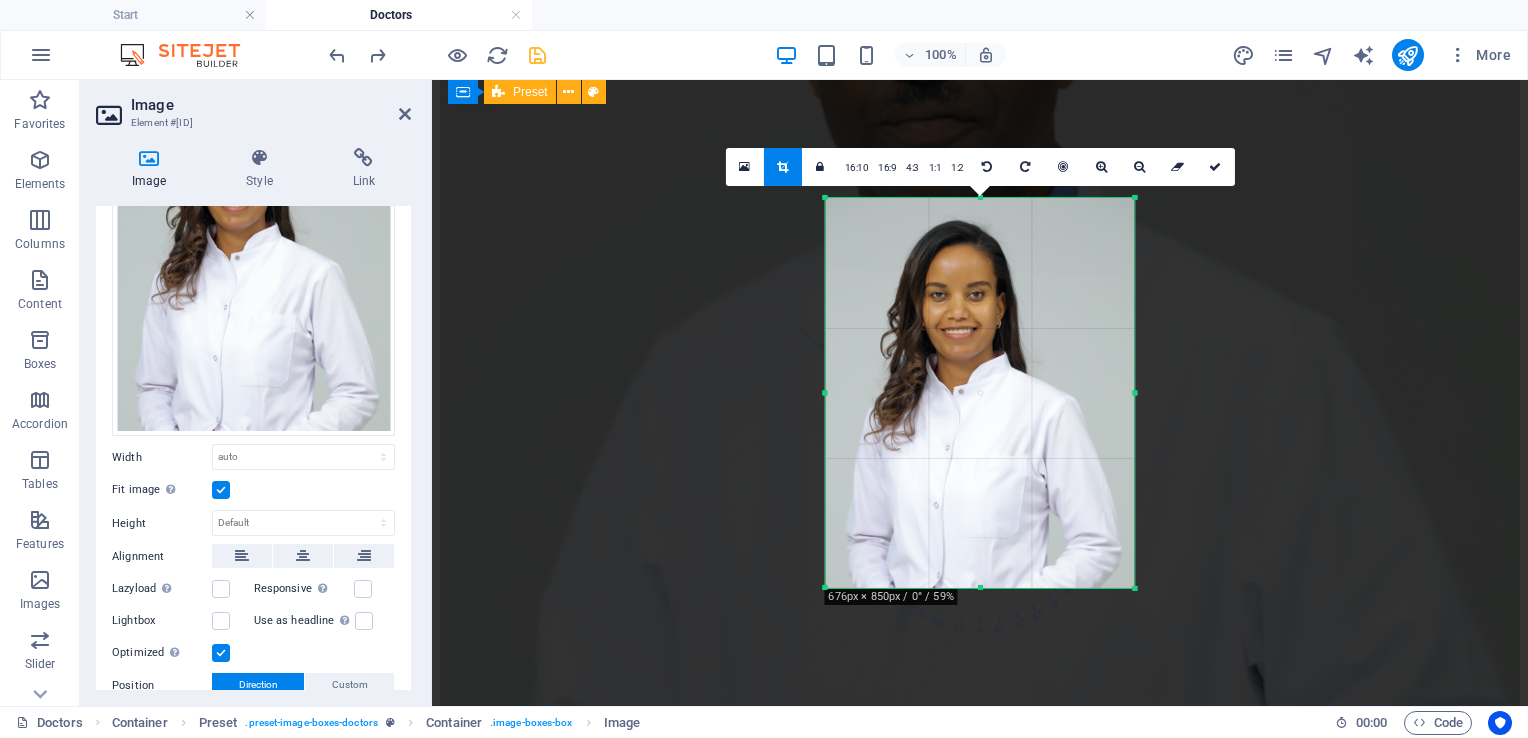 drag, startPoint x: 1180, startPoint y: 395, endPoint x: 1092, endPoint y: 401, distance: 88.20431 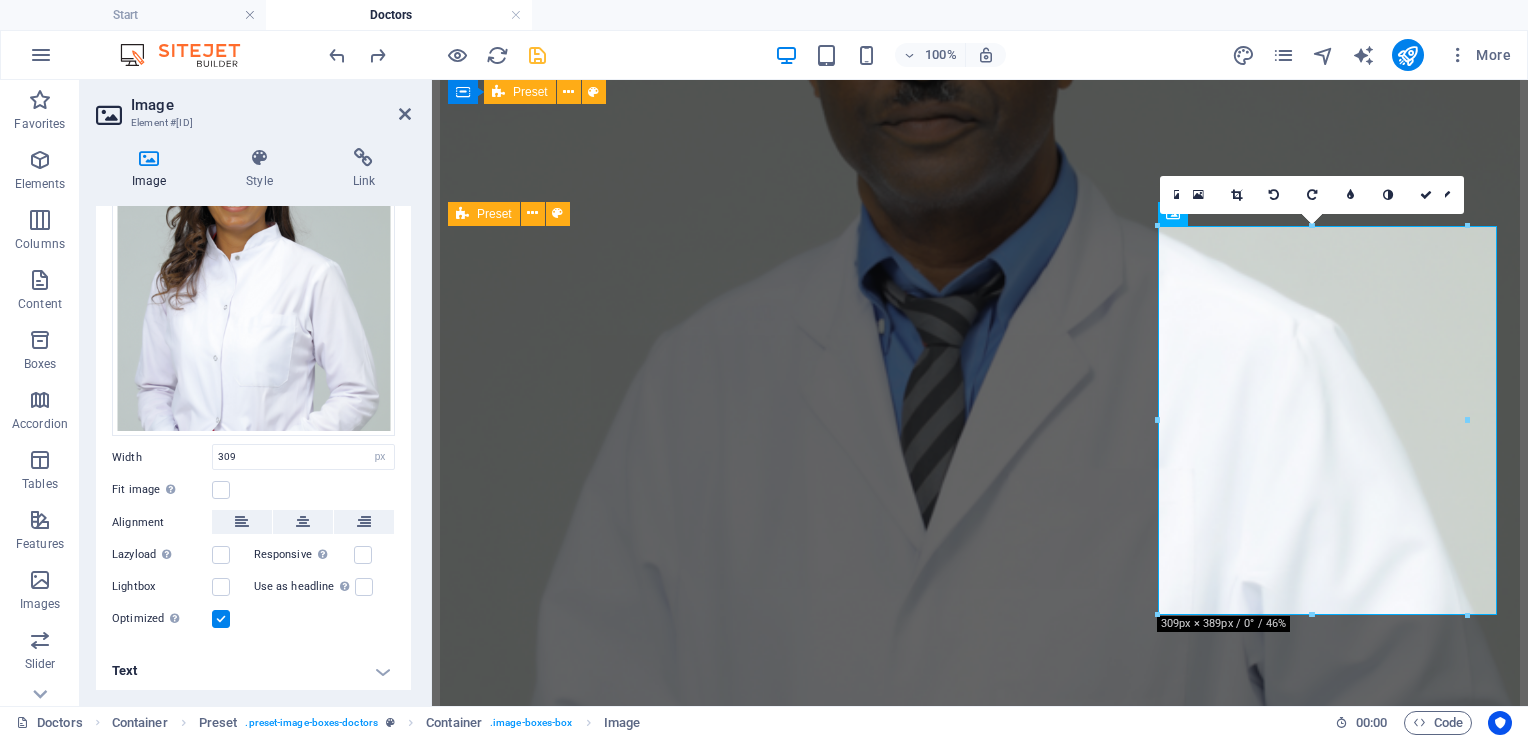 scroll, scrollTop: 0, scrollLeft: 0, axis: both 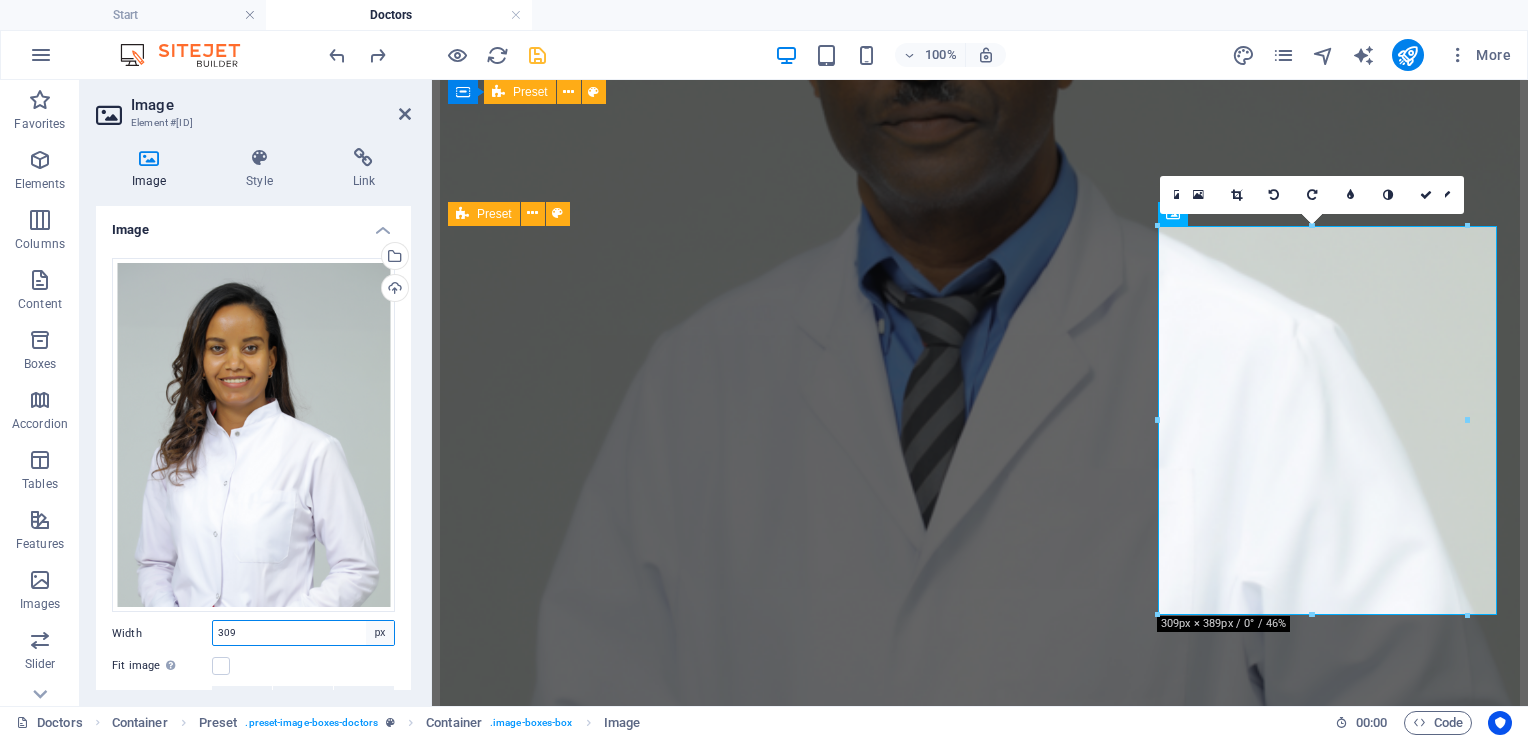 click on "Default auto px rem % em vh vw" at bounding box center [380, 633] 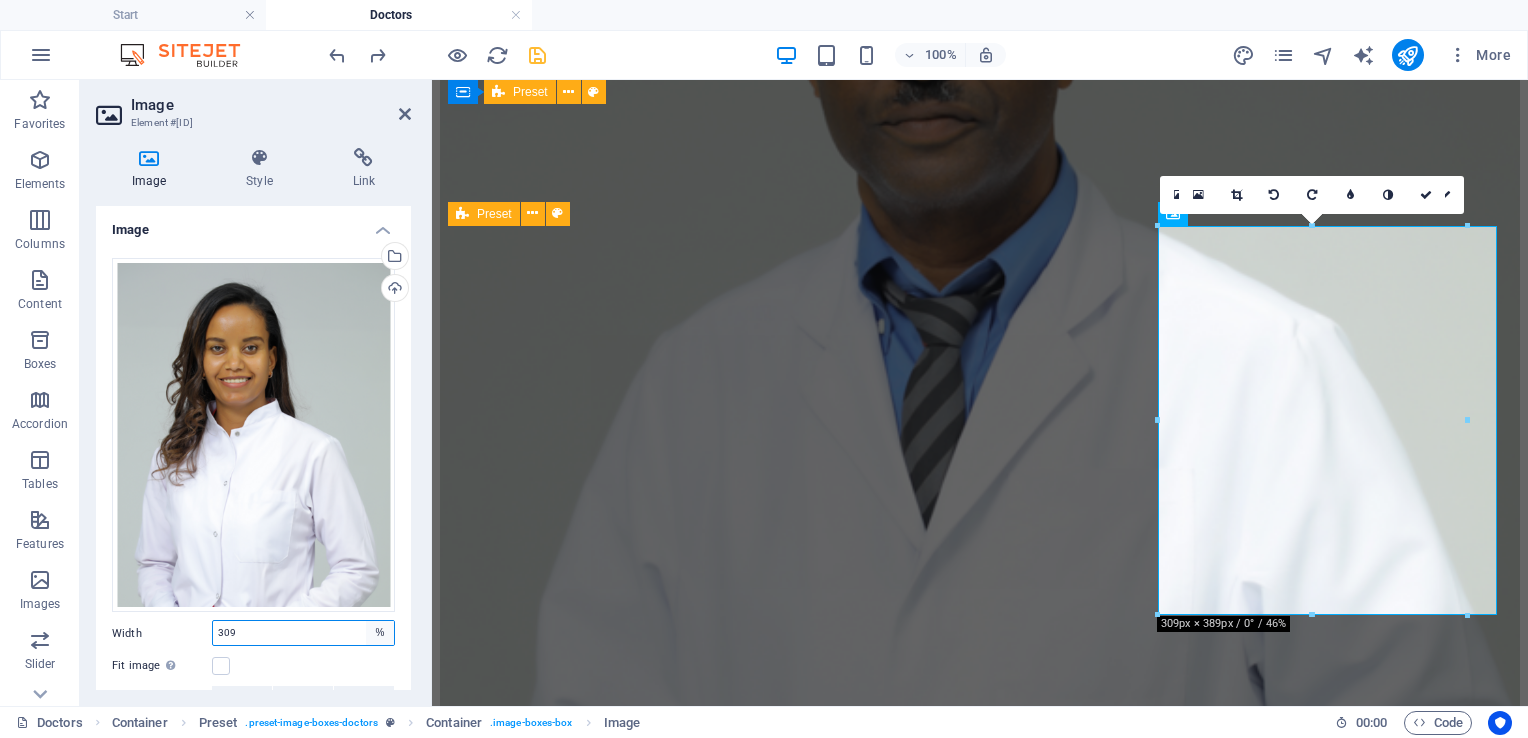 click on "Default auto px rem % em vh vw" at bounding box center [380, 633] 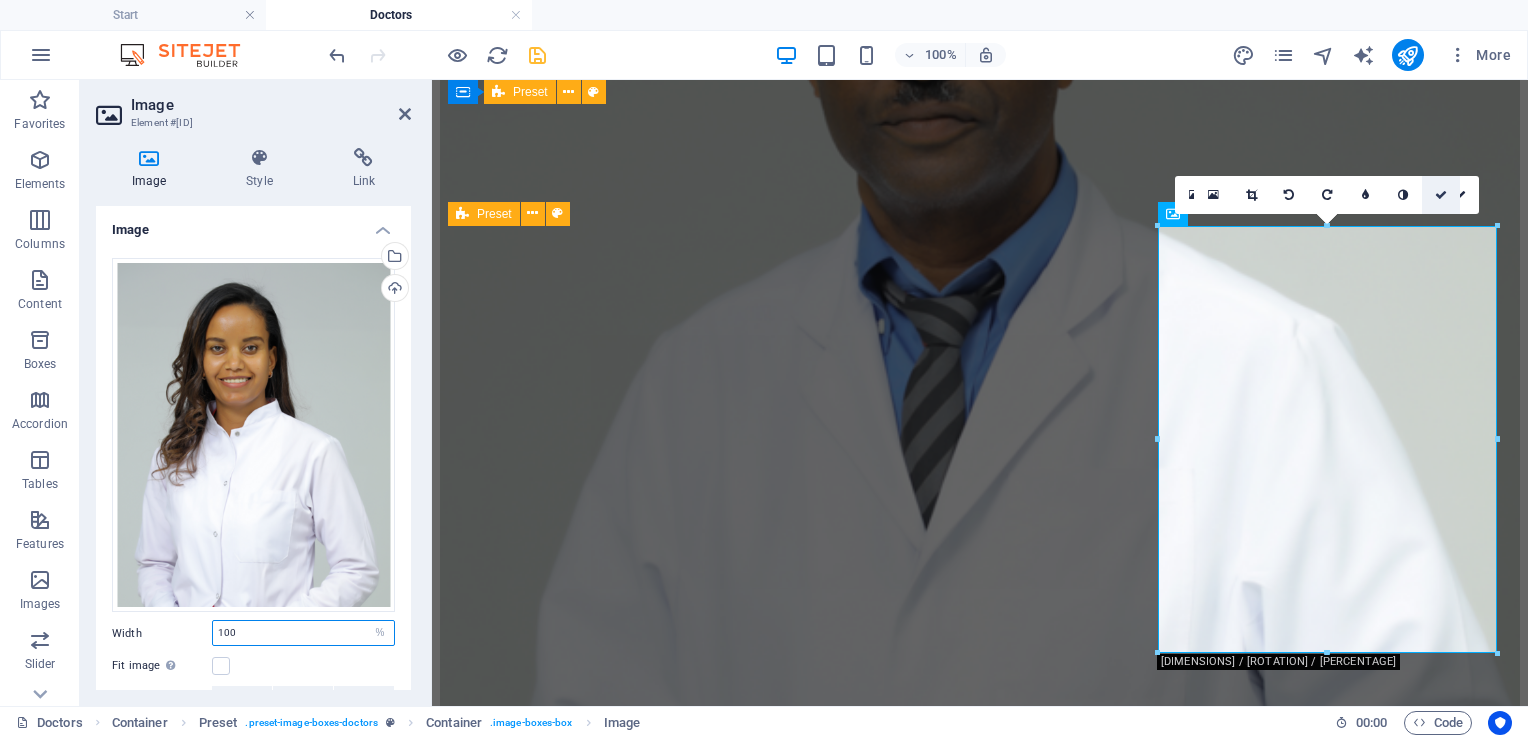 type on "100" 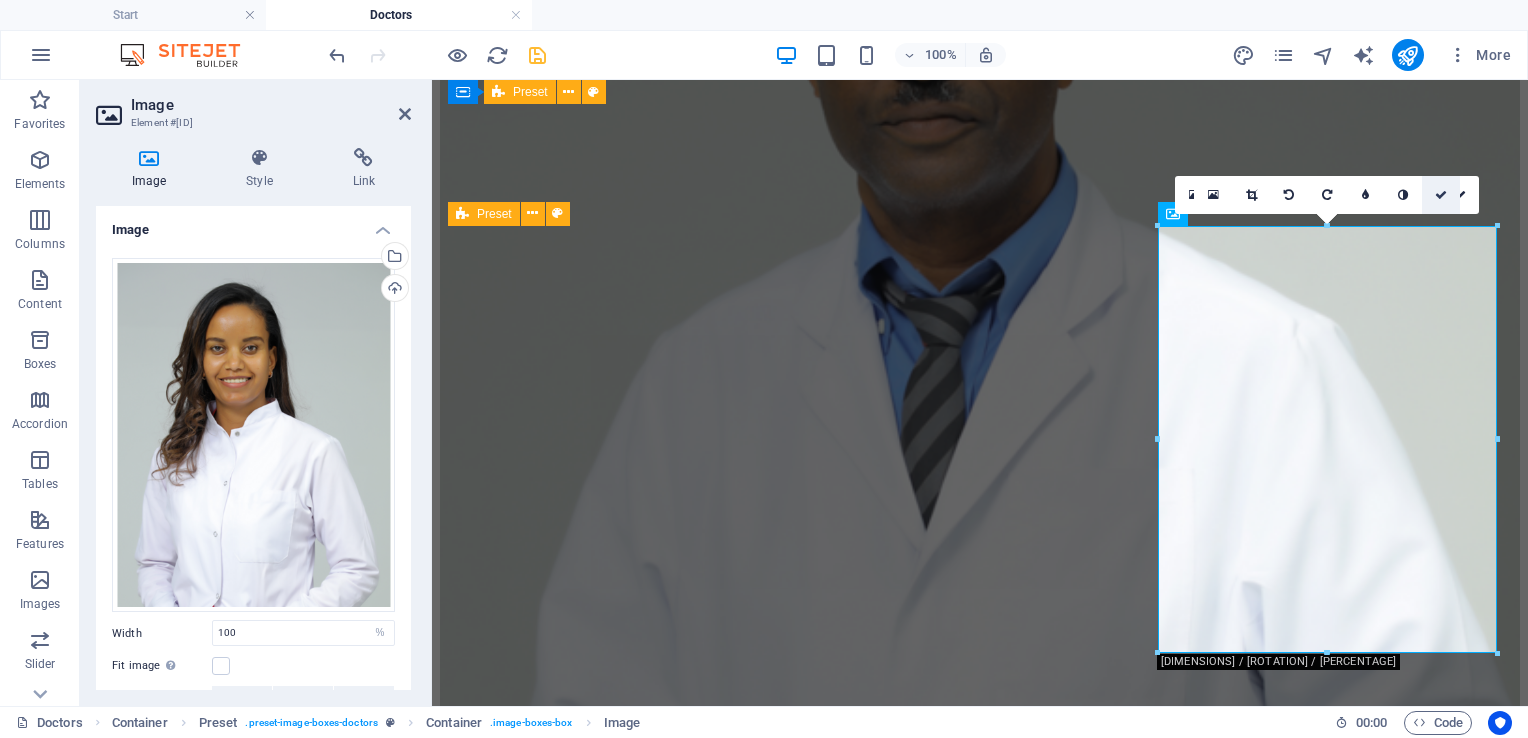 click at bounding box center (1441, 195) 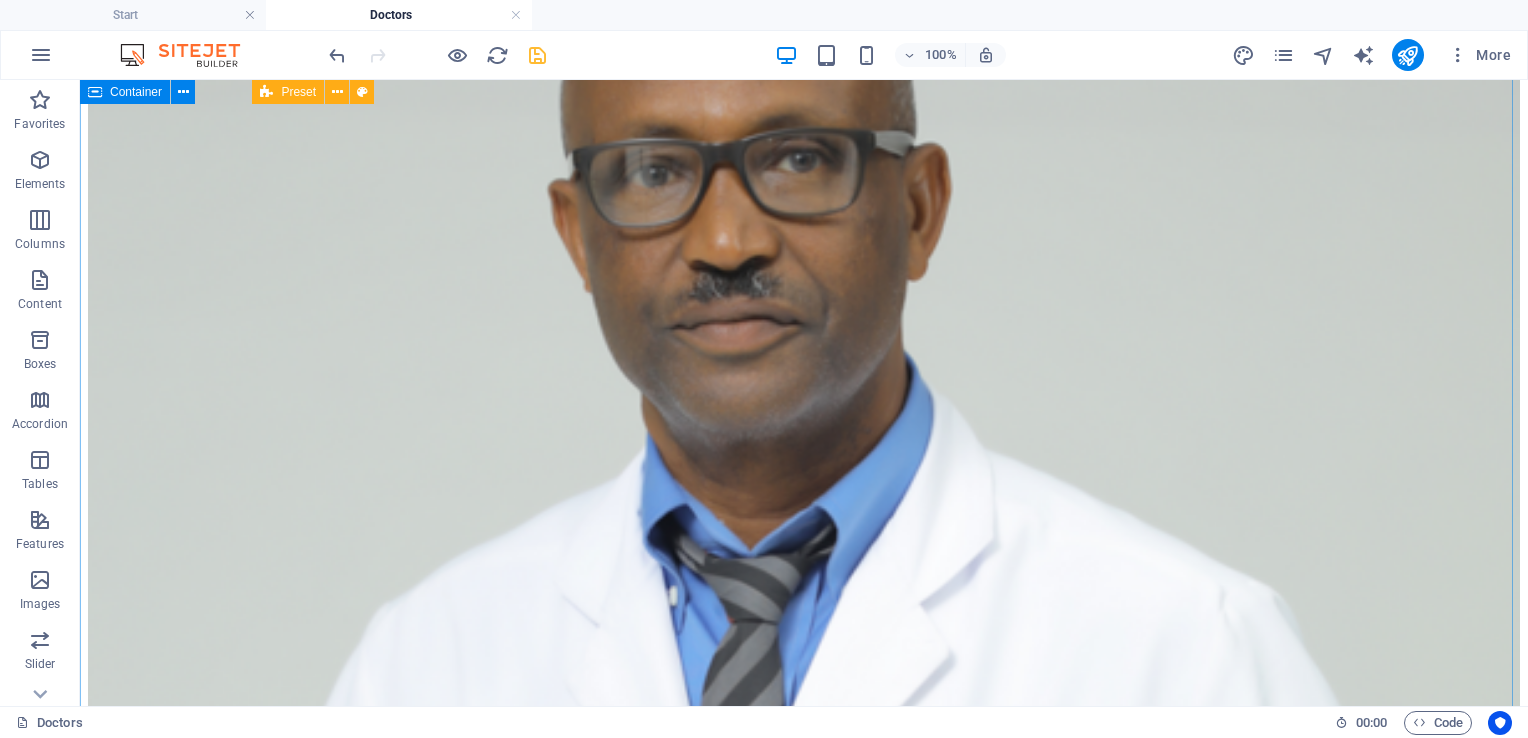 scroll, scrollTop: 7616, scrollLeft: 0, axis: vertical 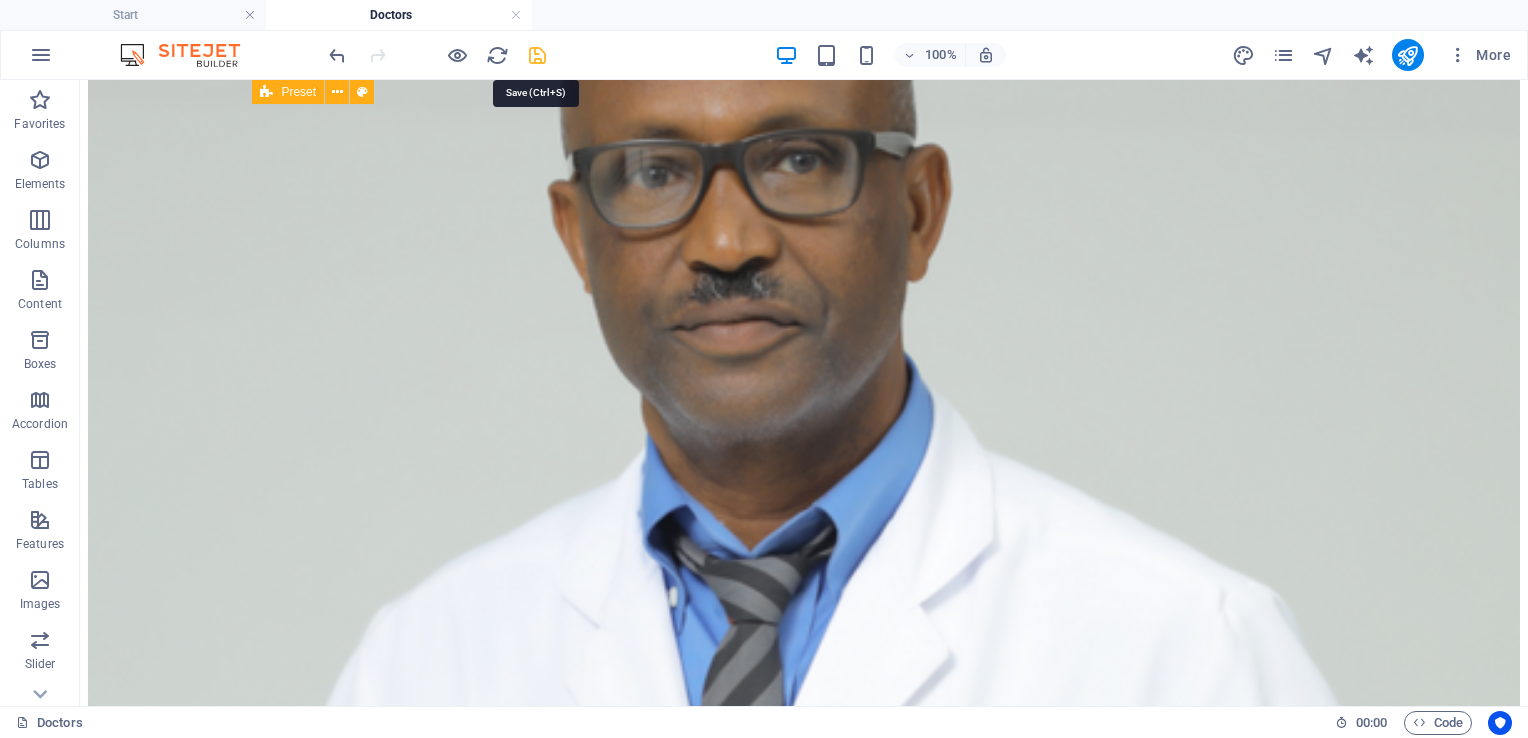 drag, startPoint x: 537, startPoint y: 60, endPoint x: 471, endPoint y: 38, distance: 69.57011 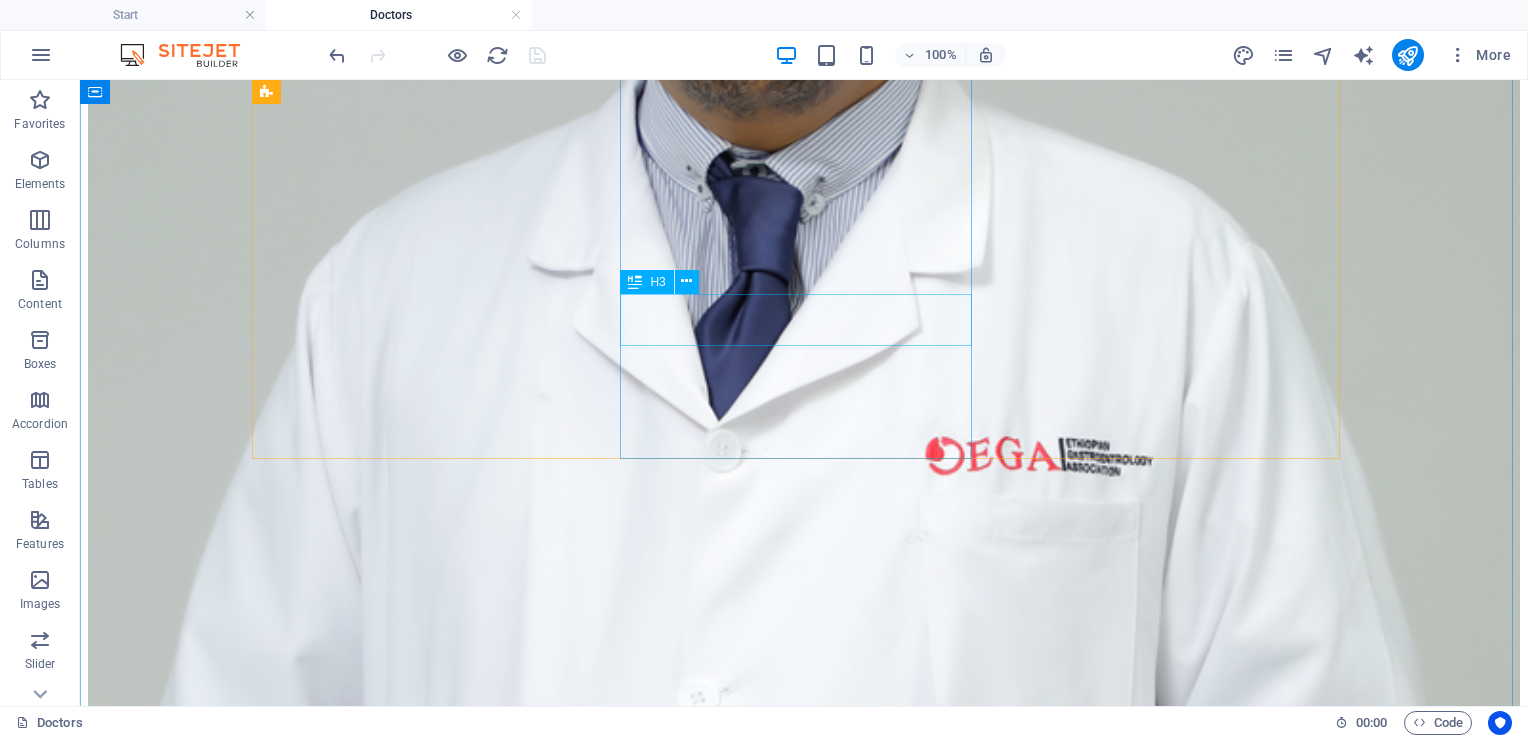 scroll, scrollTop: 3413, scrollLeft: 0, axis: vertical 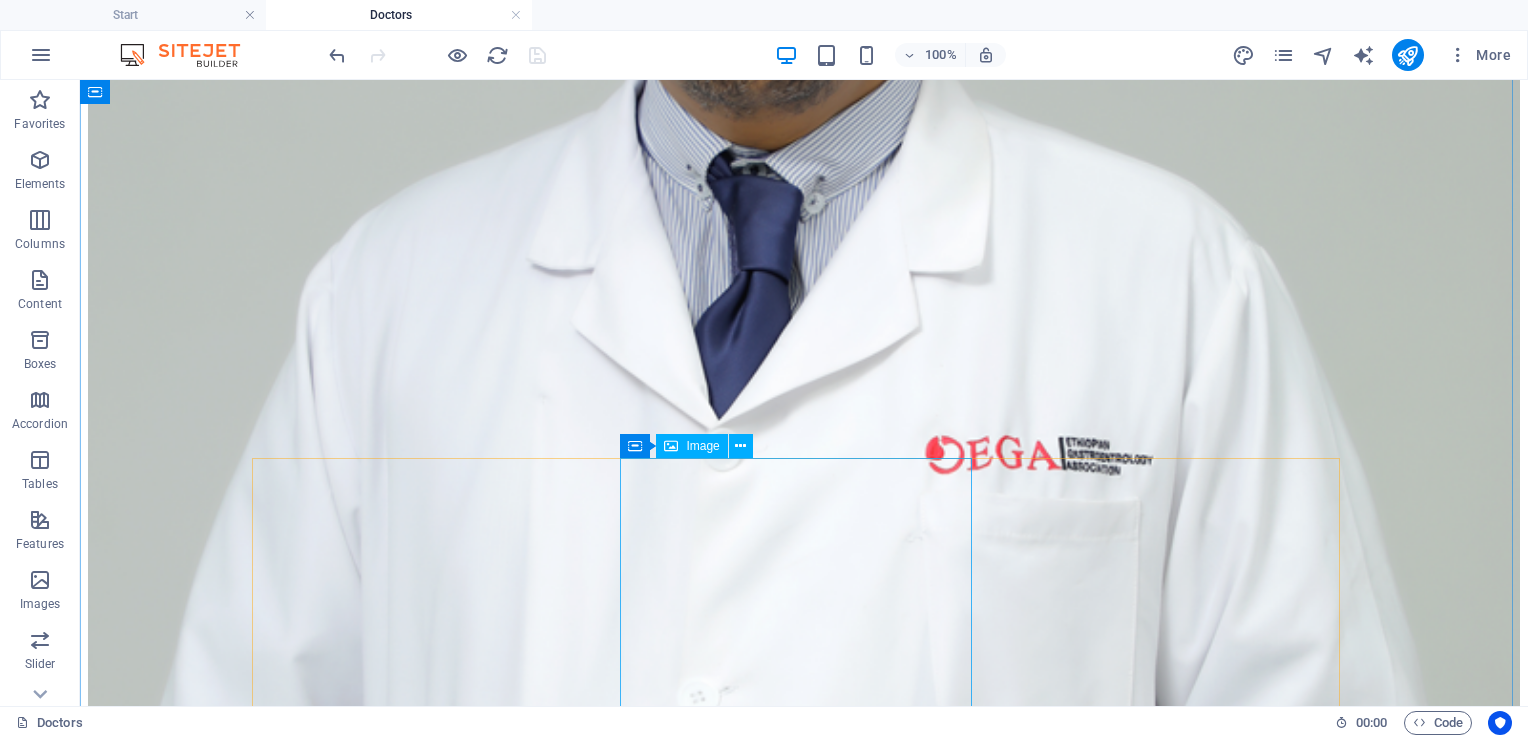 click at bounding box center [804, 27297] 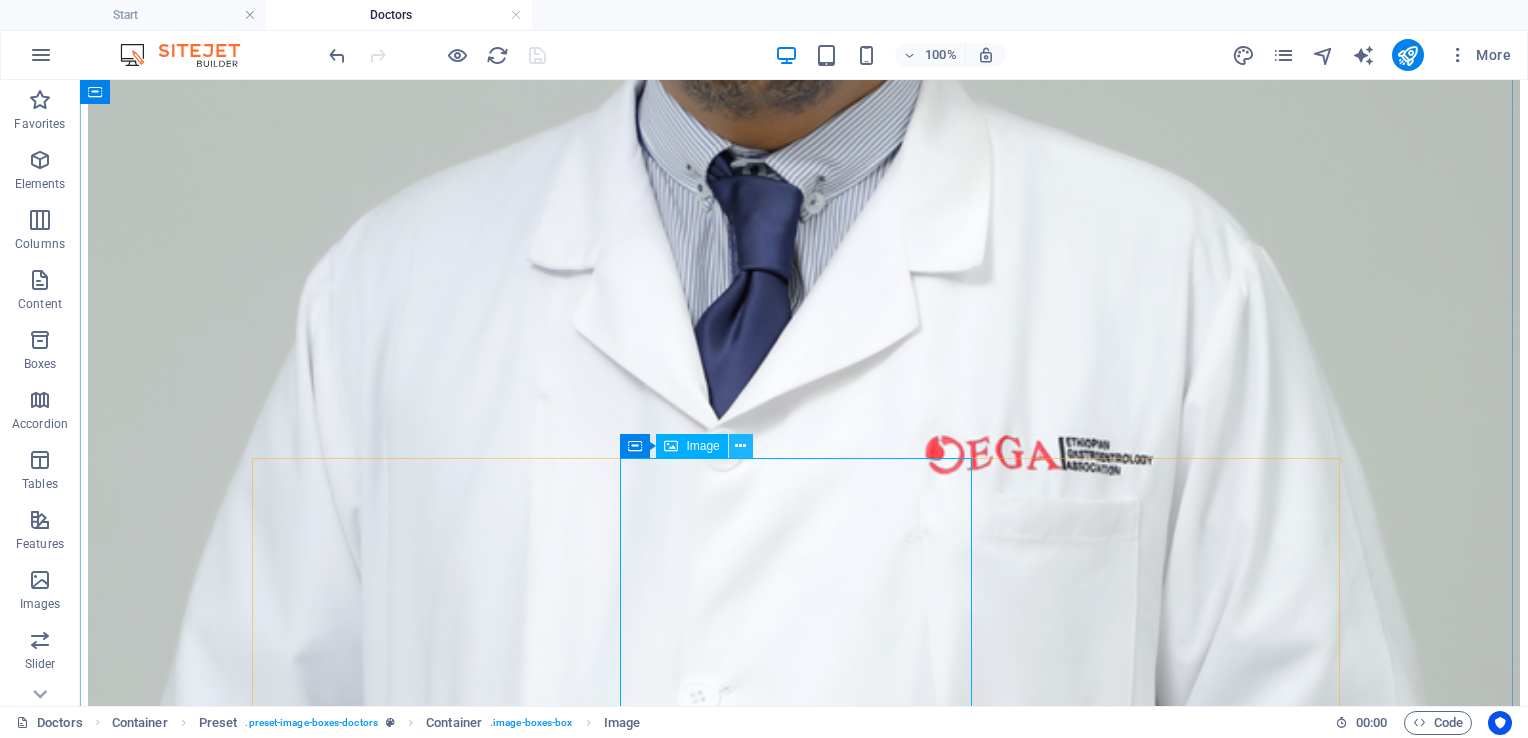 click at bounding box center [740, 446] 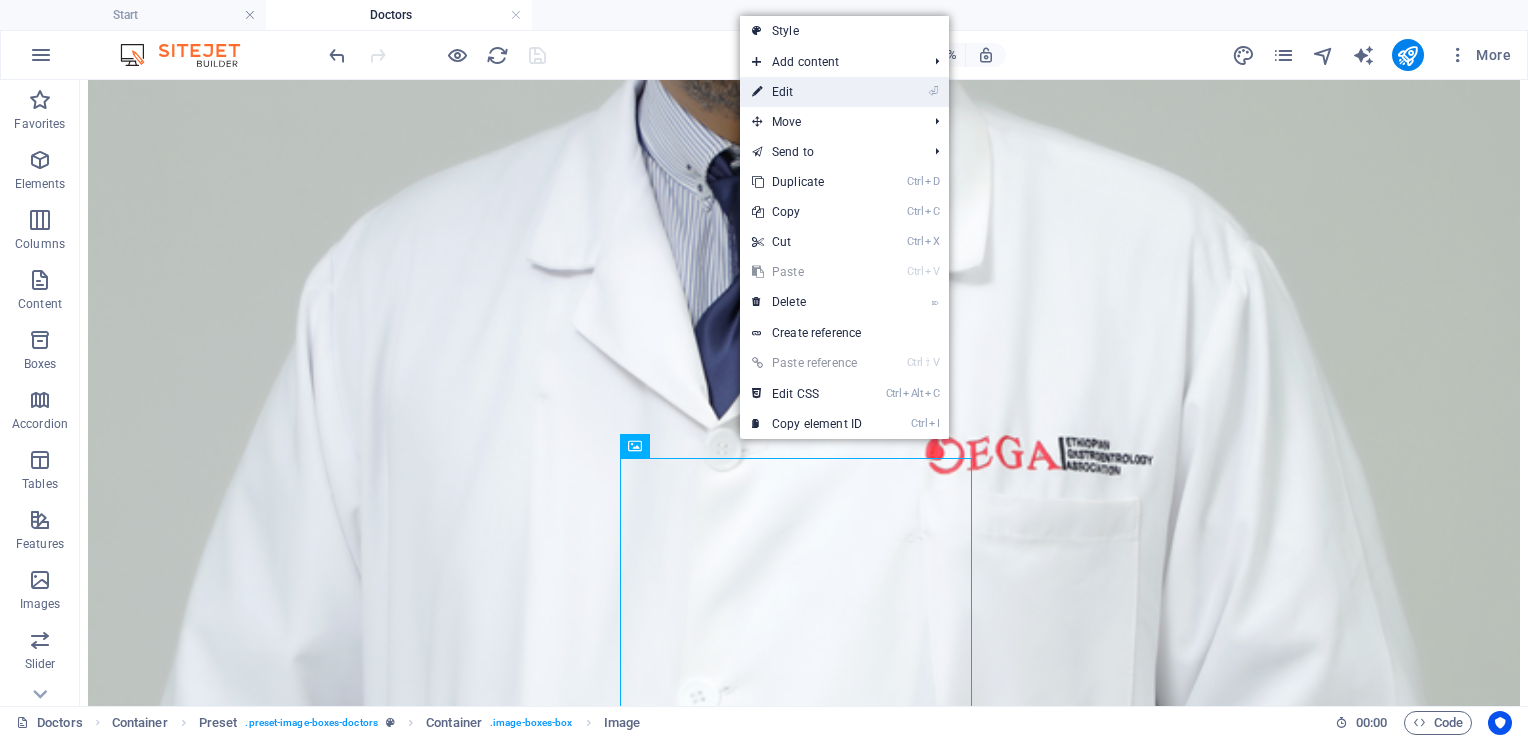 click on "⏎  Edit" at bounding box center [807, 92] 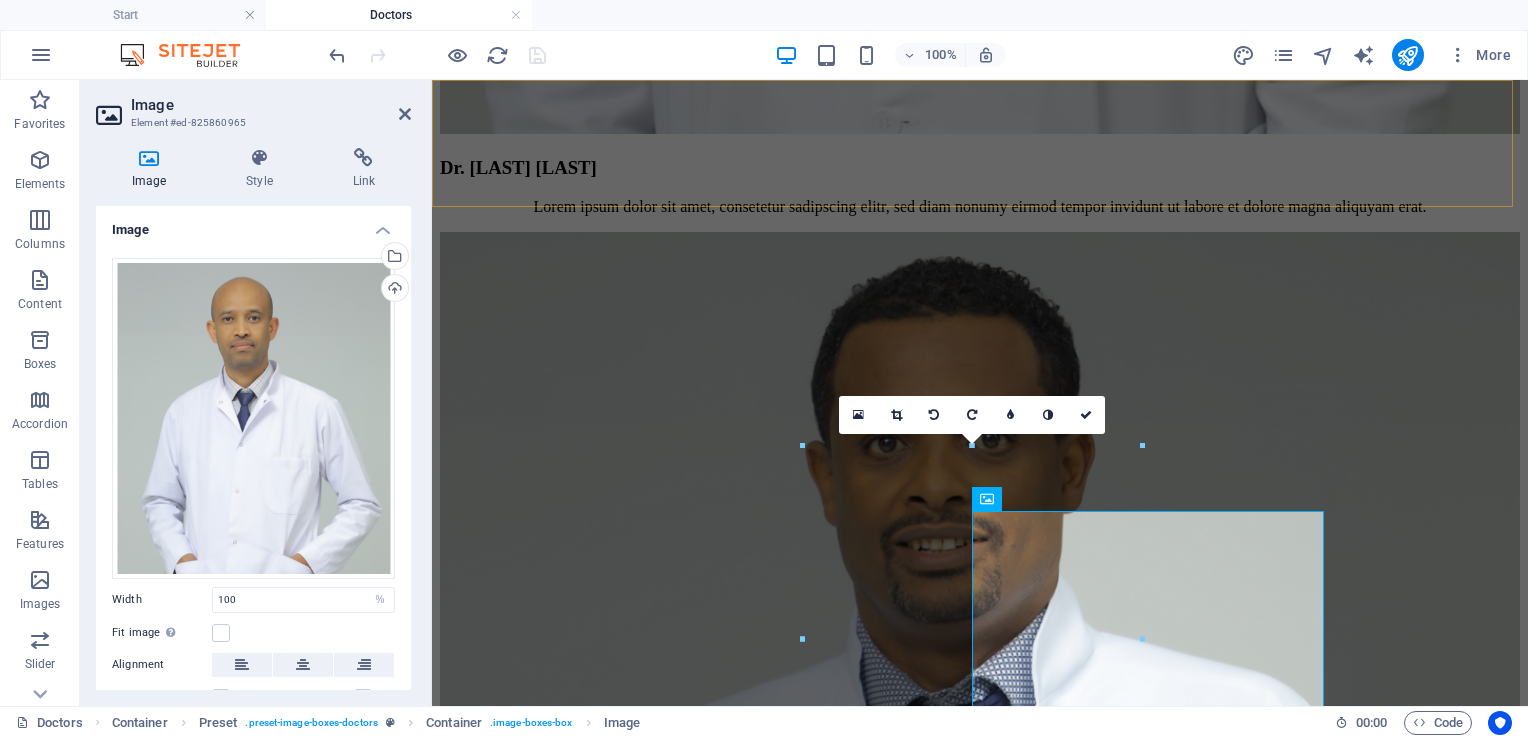 scroll, scrollTop: 3360, scrollLeft: 0, axis: vertical 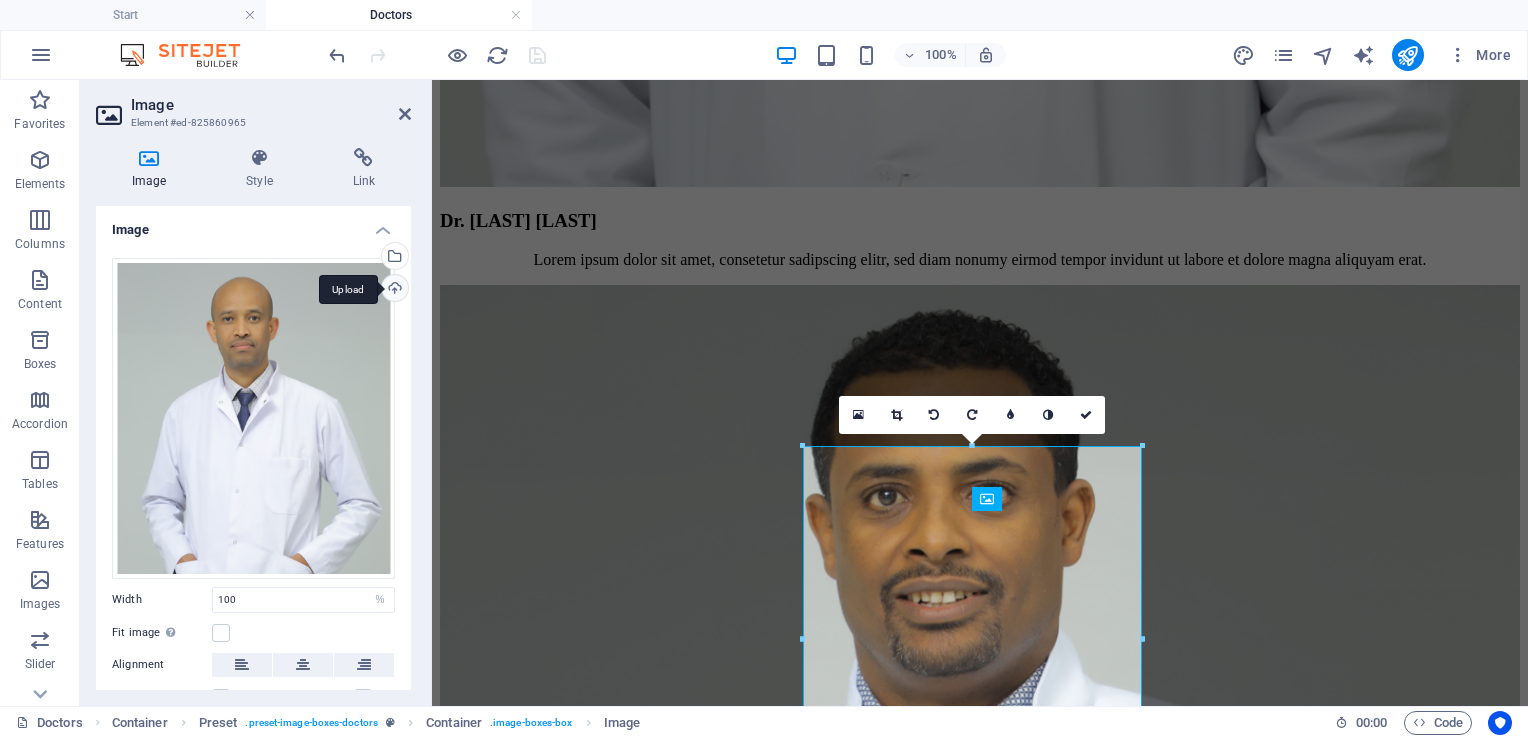 click on "Upload" at bounding box center (393, 290) 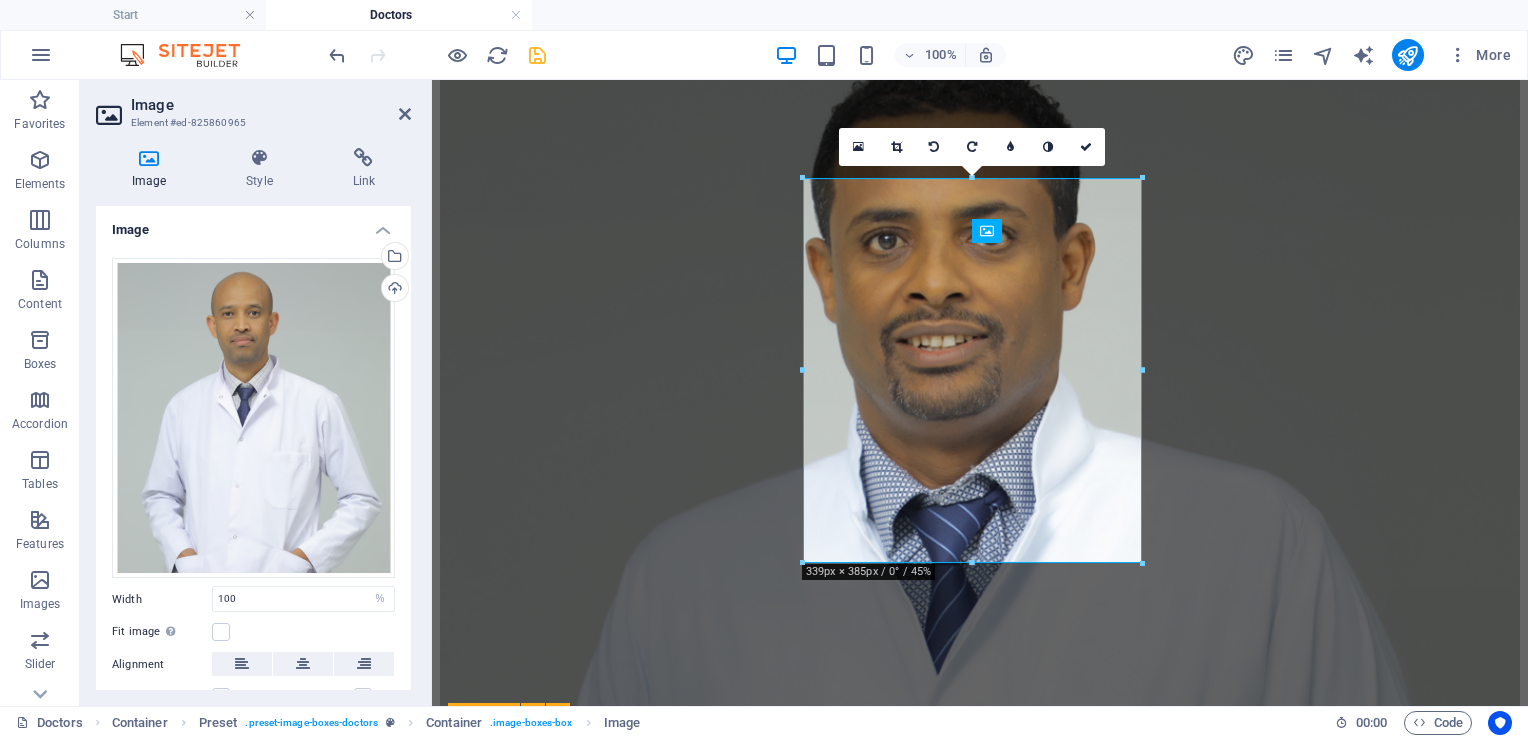 scroll, scrollTop: 3628, scrollLeft: 0, axis: vertical 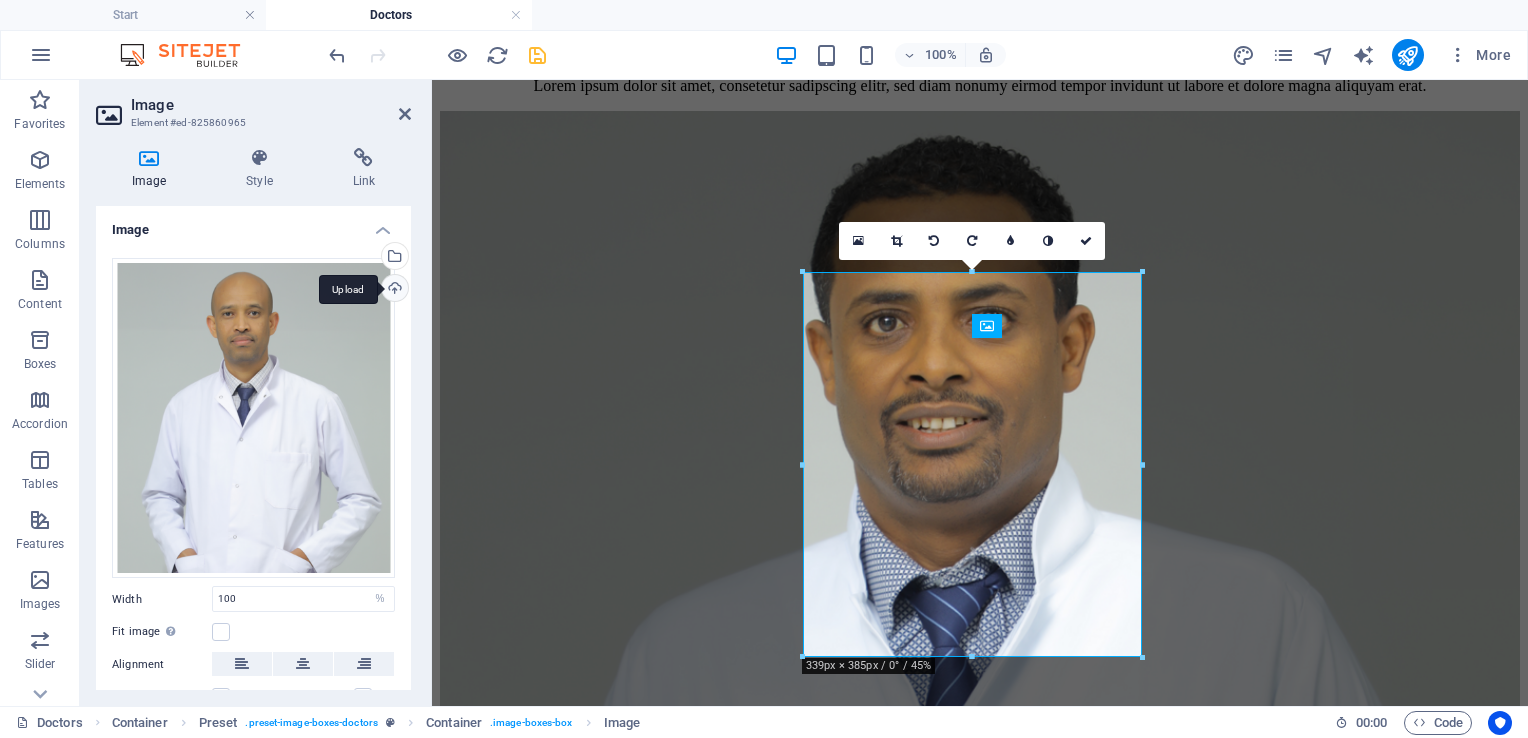 click on "Upload" at bounding box center [393, 290] 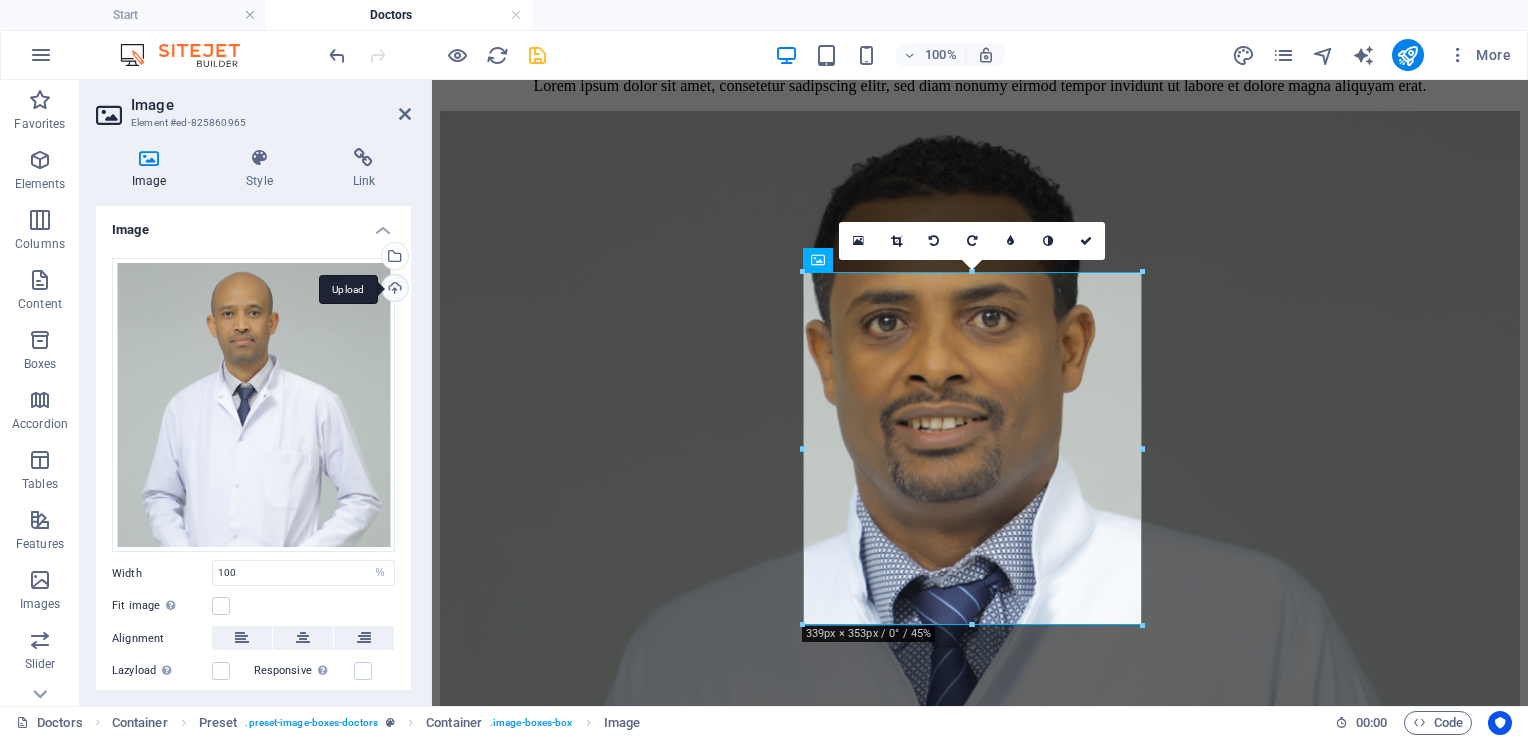 click on "Upload" at bounding box center (393, 290) 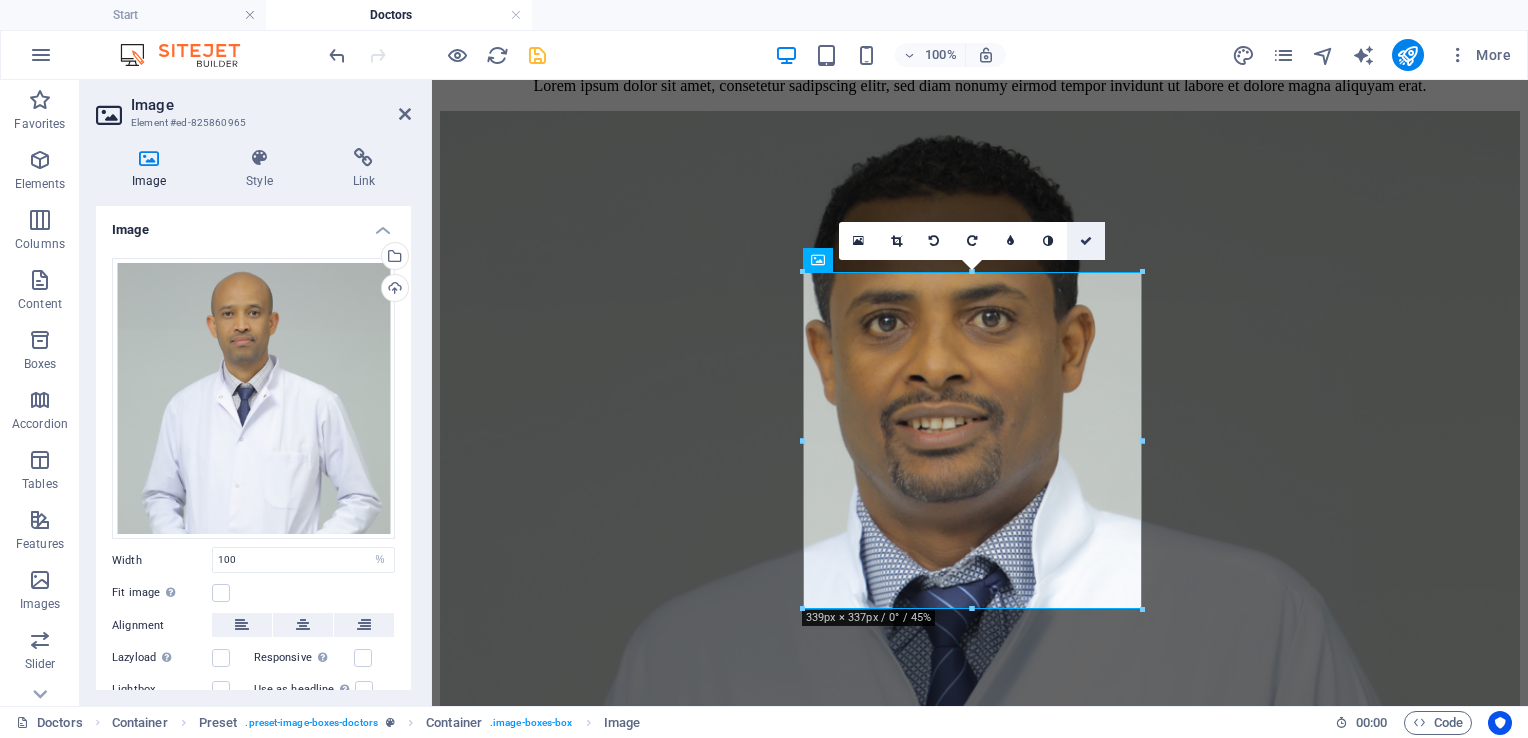 click at bounding box center [1086, 241] 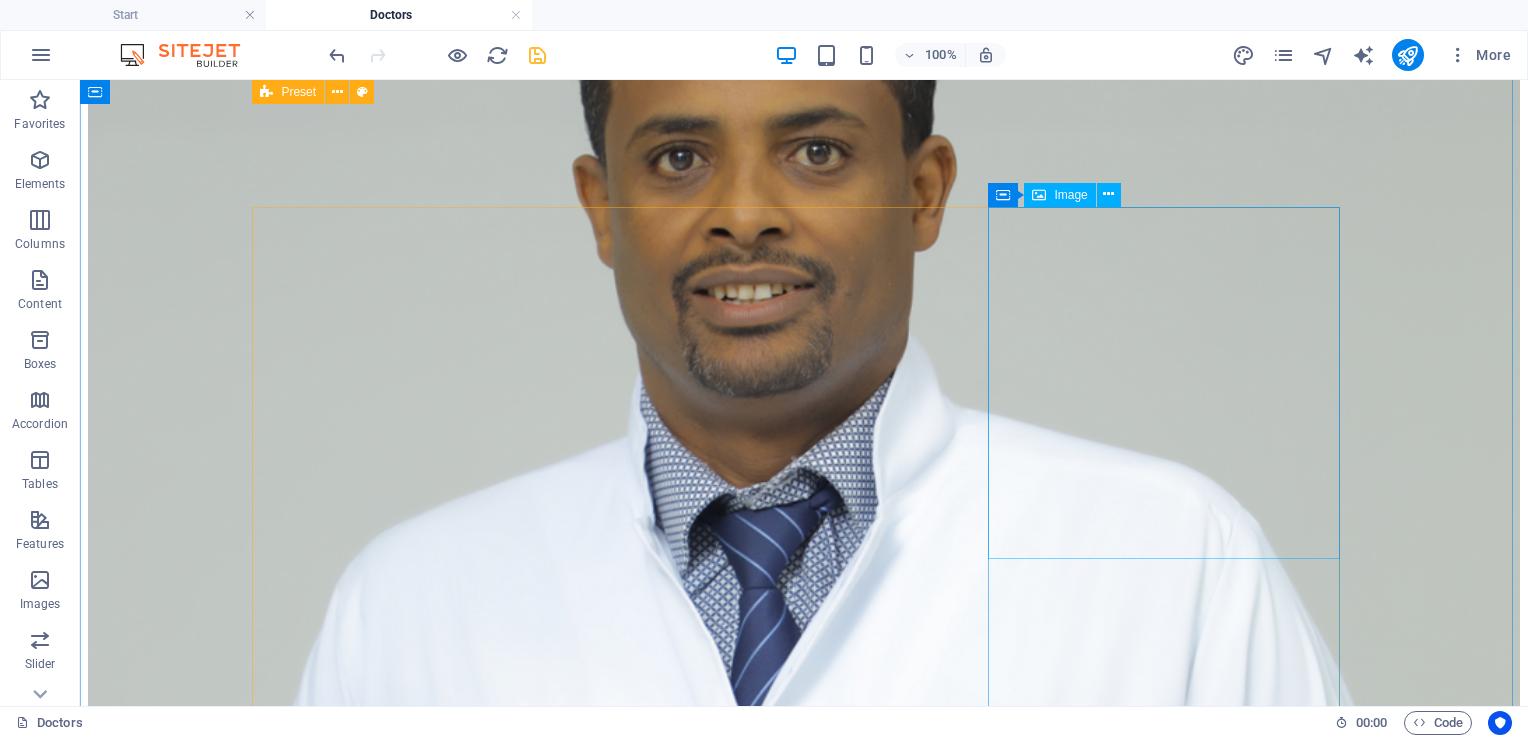 scroll, scrollTop: 4709, scrollLeft: 0, axis: vertical 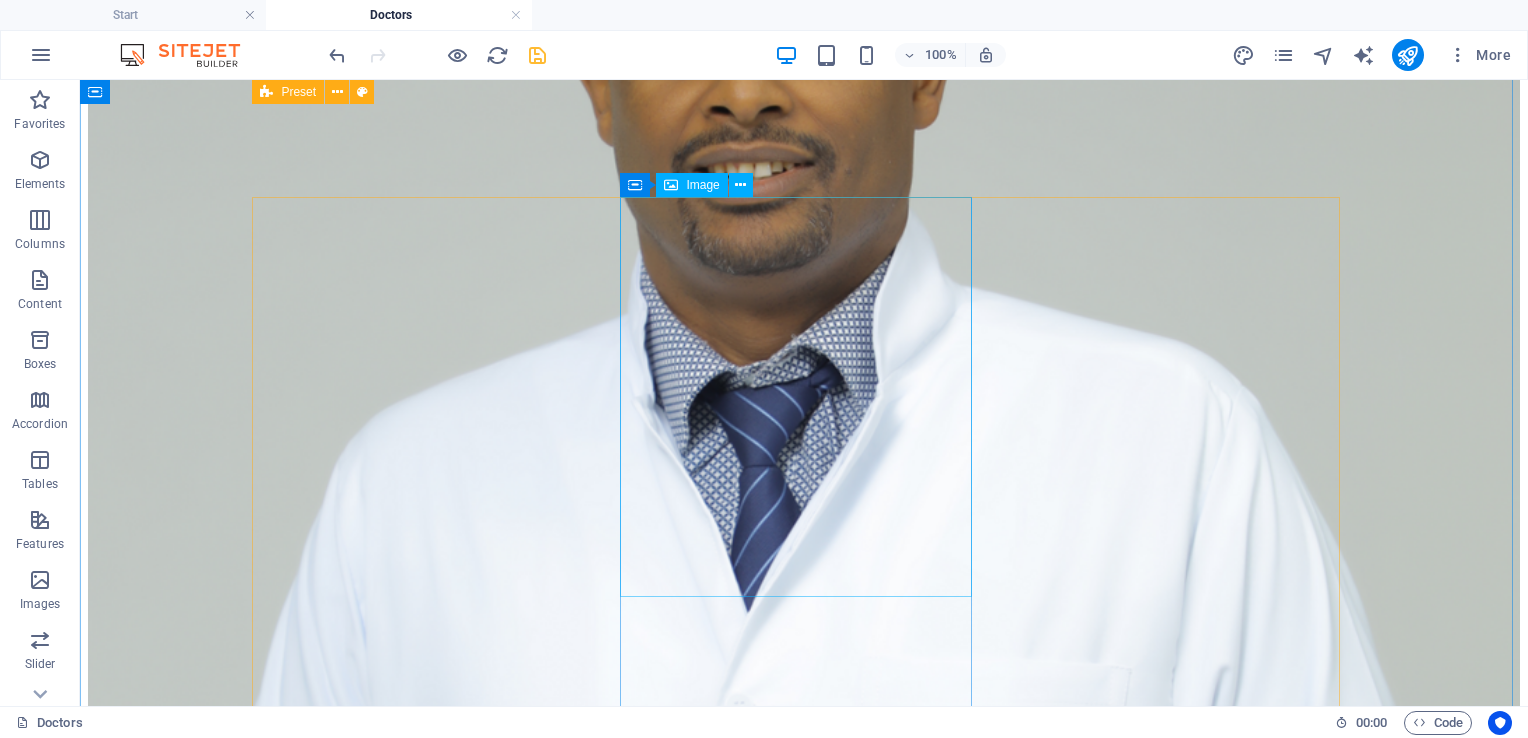 click at bounding box center (804, 35174) 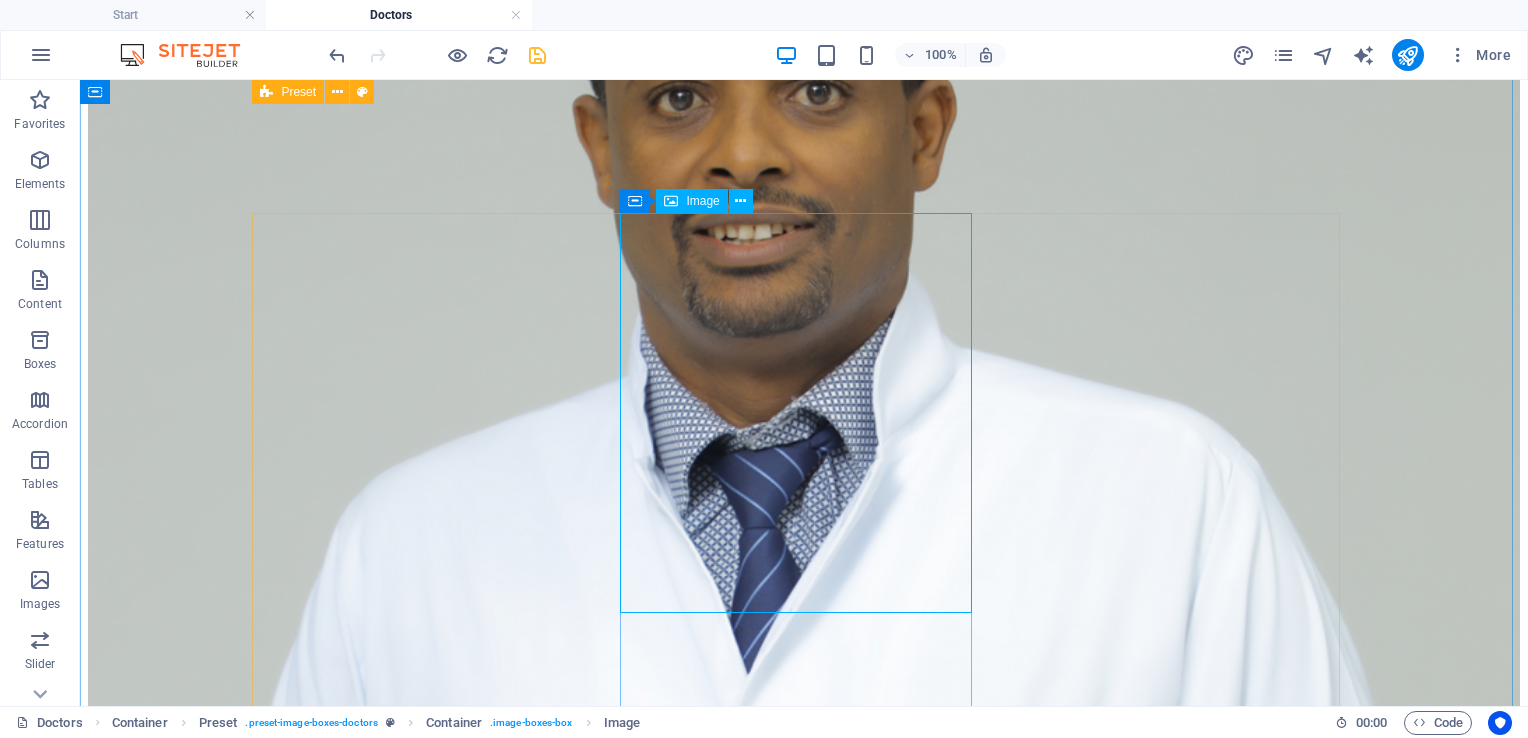 scroll, scrollTop: 4646, scrollLeft: 0, axis: vertical 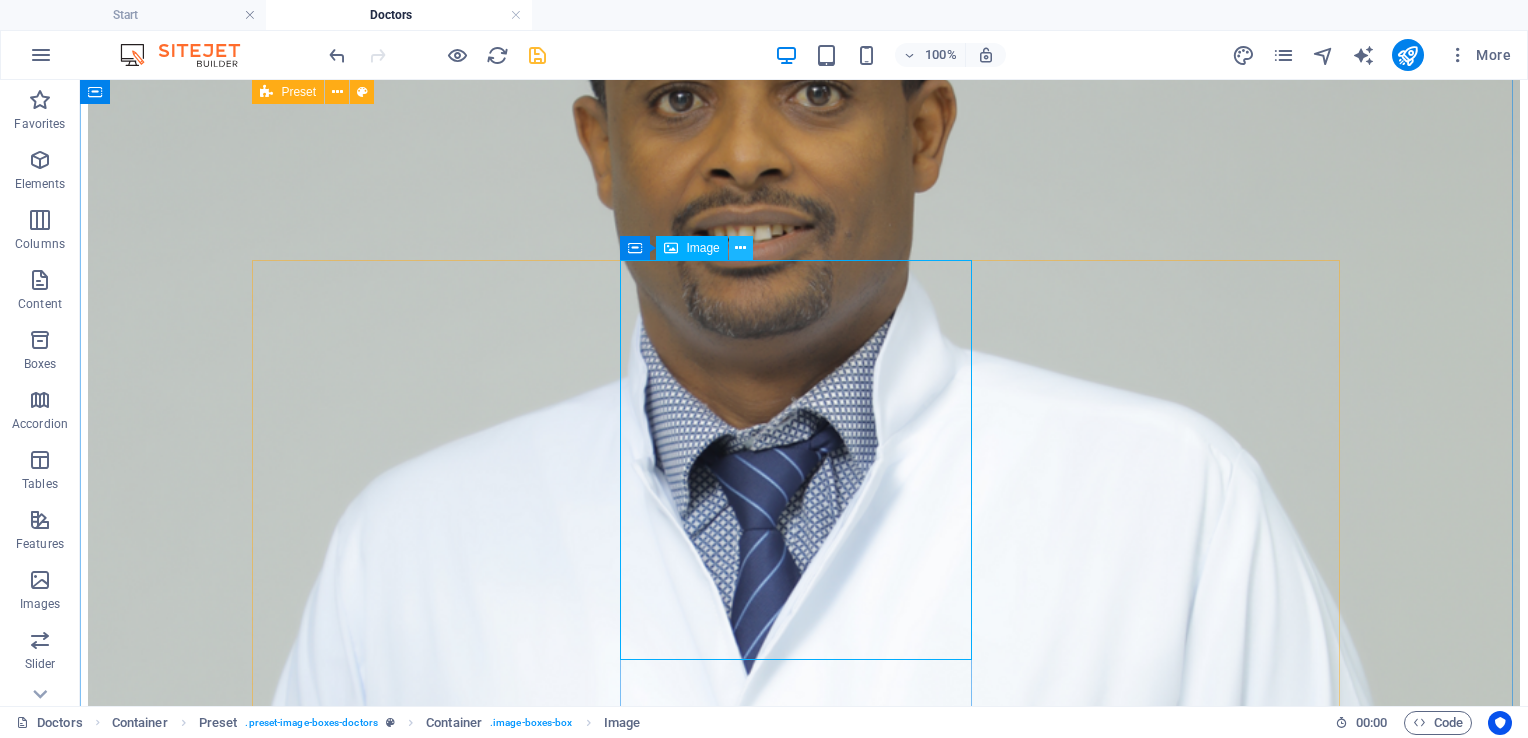 click at bounding box center [740, 248] 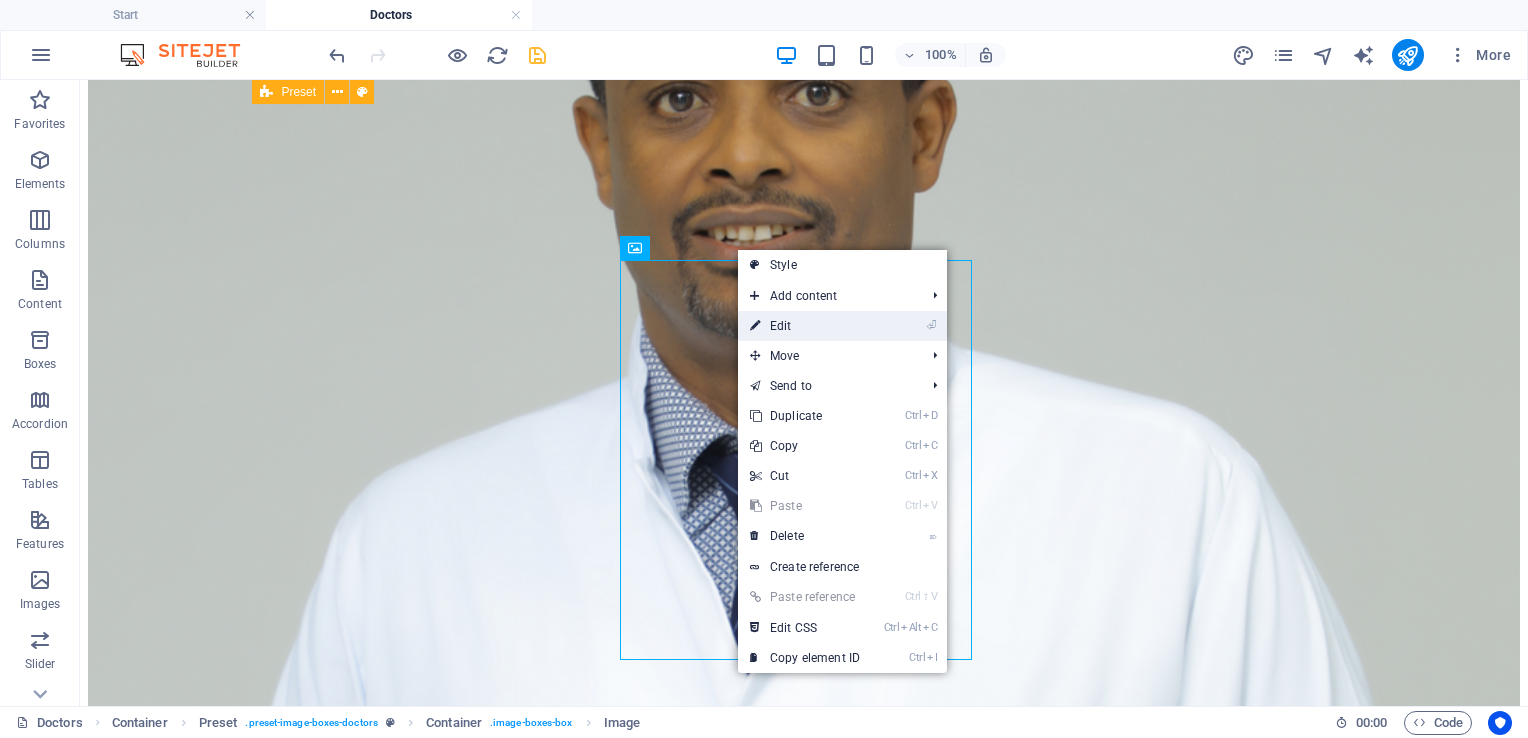 click on "⏎  Edit" at bounding box center (805, 326) 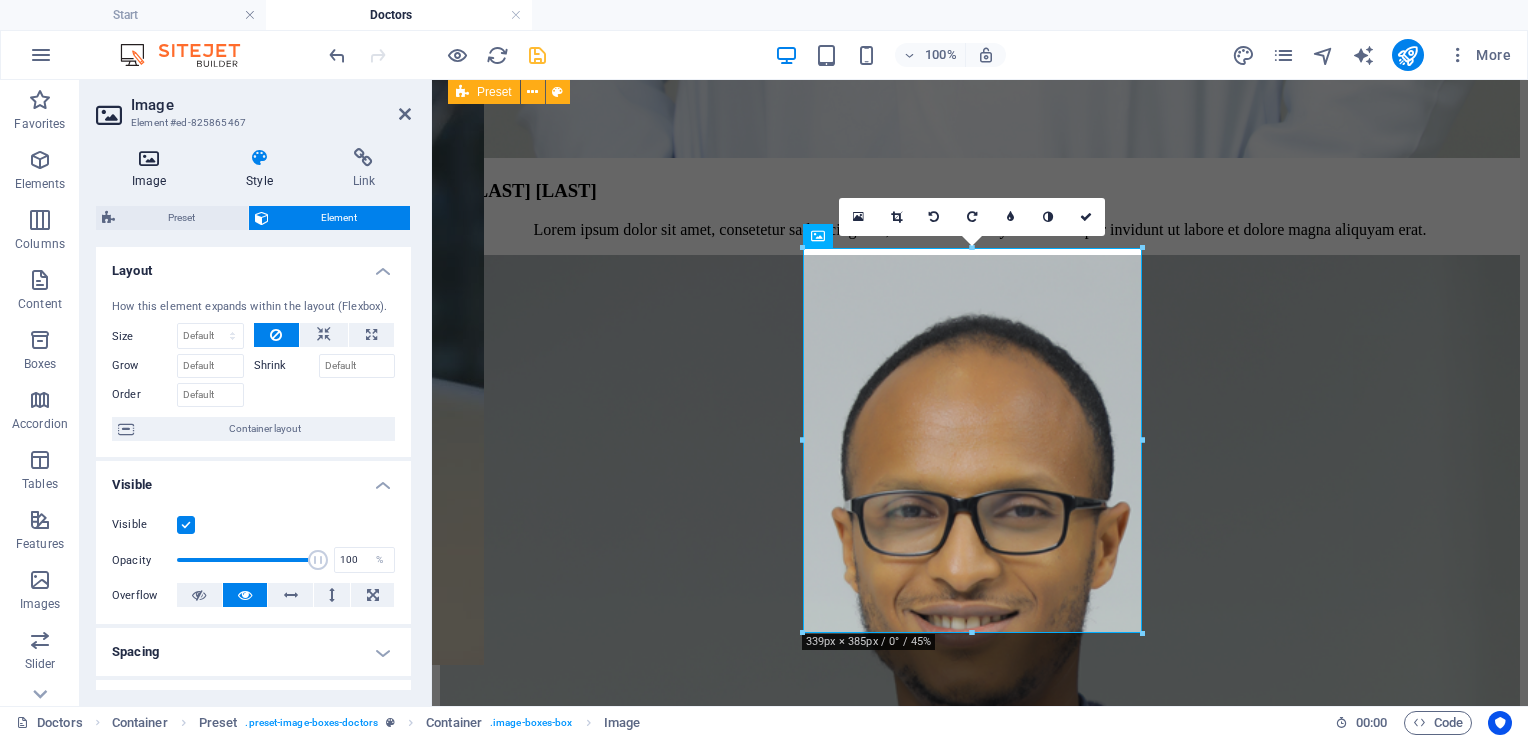 click on "Image" at bounding box center [153, 169] 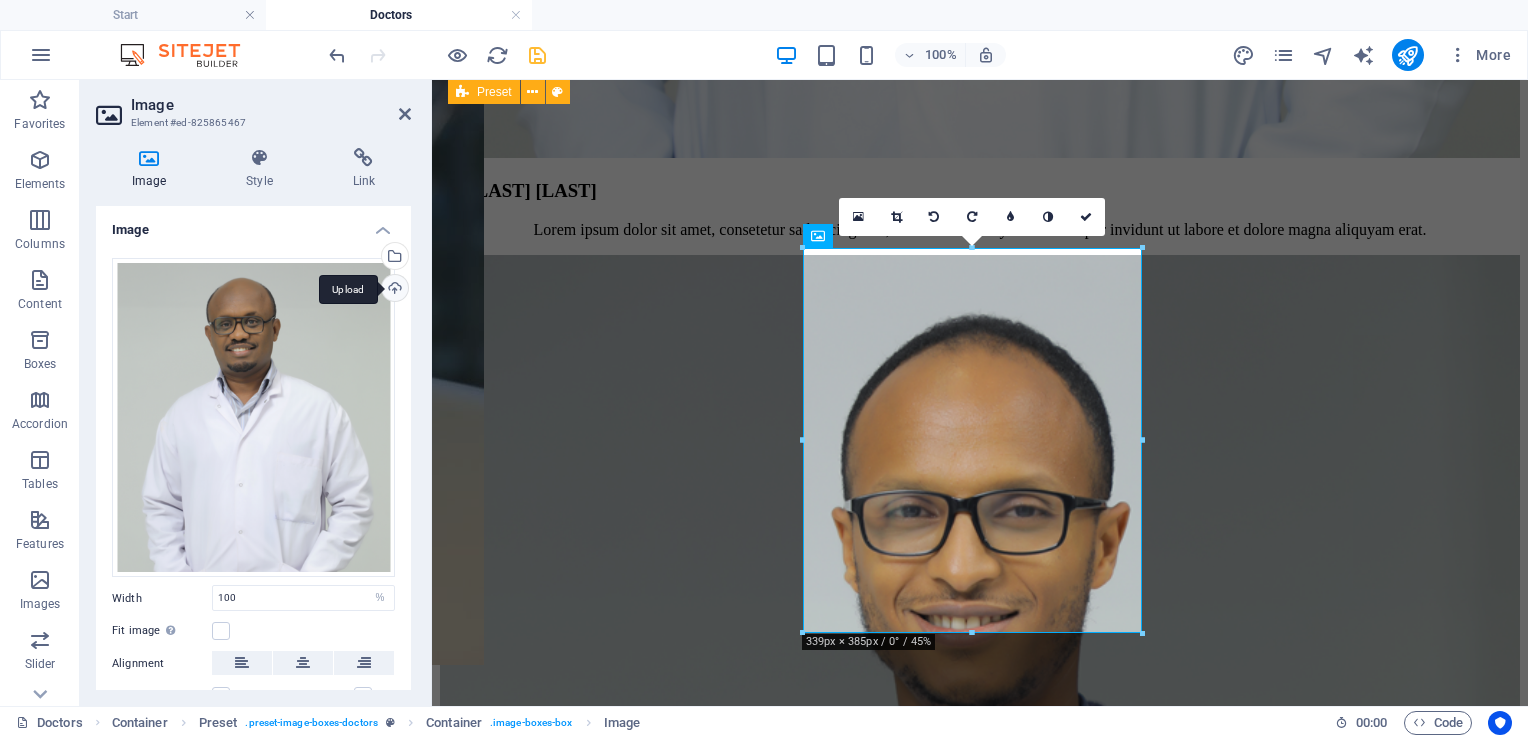 click on "Upload" at bounding box center [393, 290] 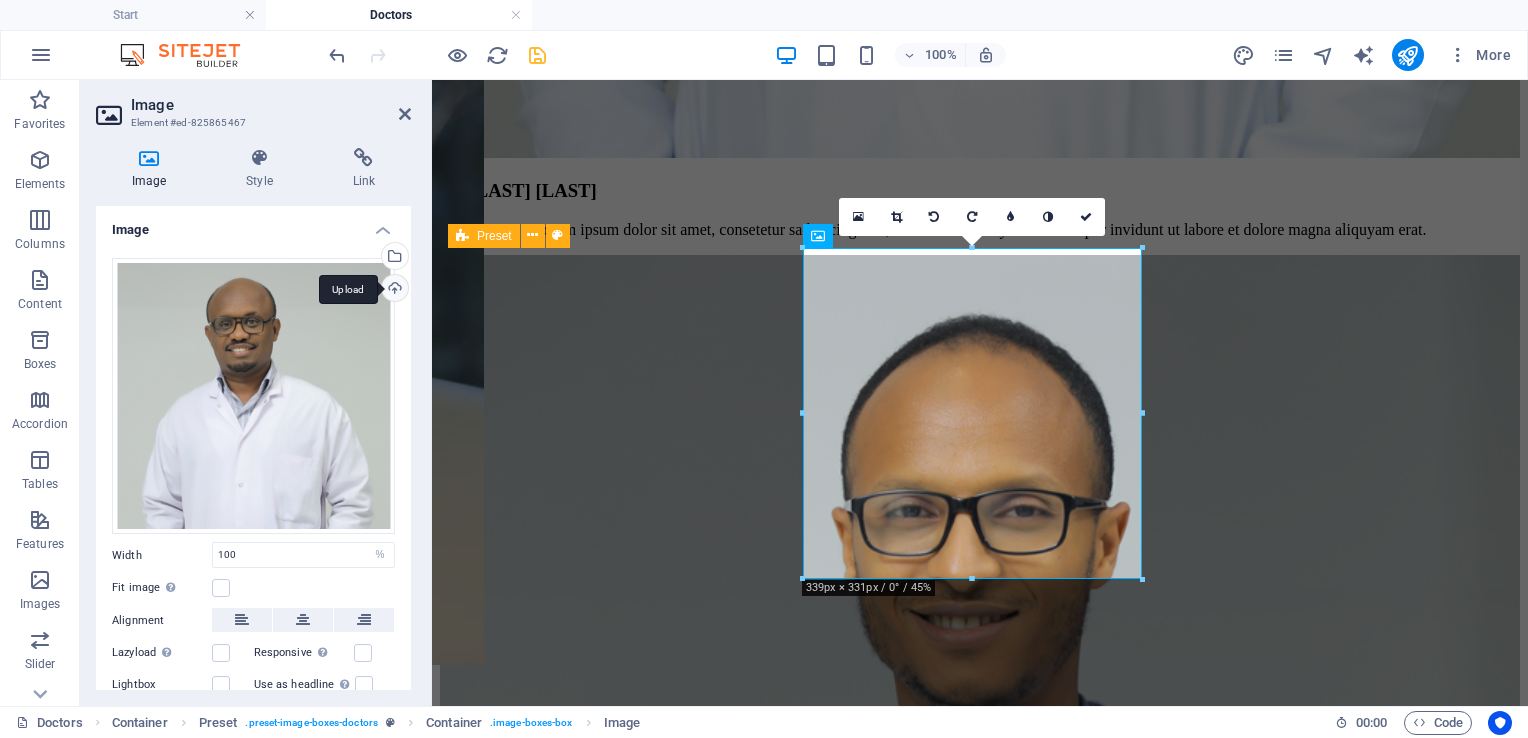 click on "Upload" at bounding box center (393, 290) 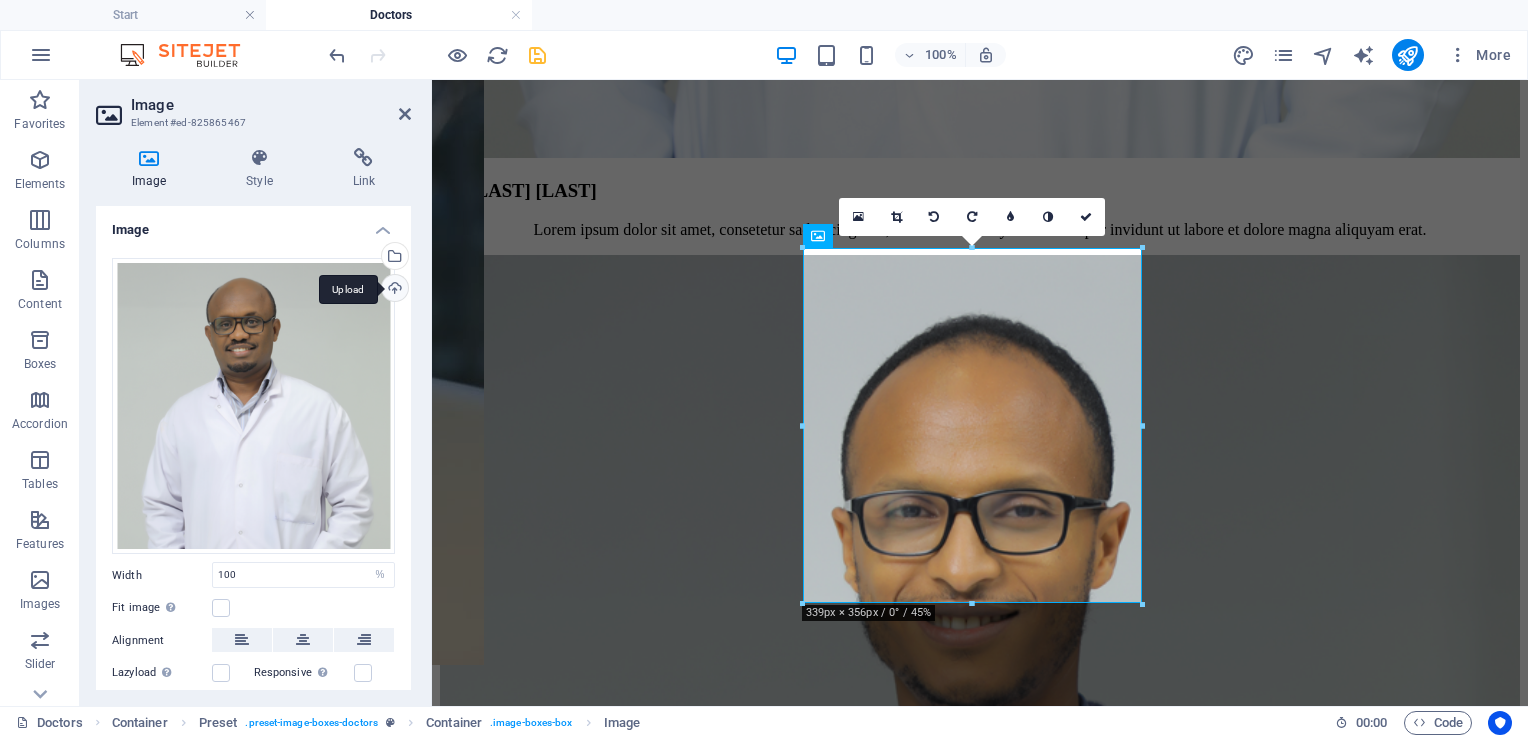click on "Upload" at bounding box center (393, 290) 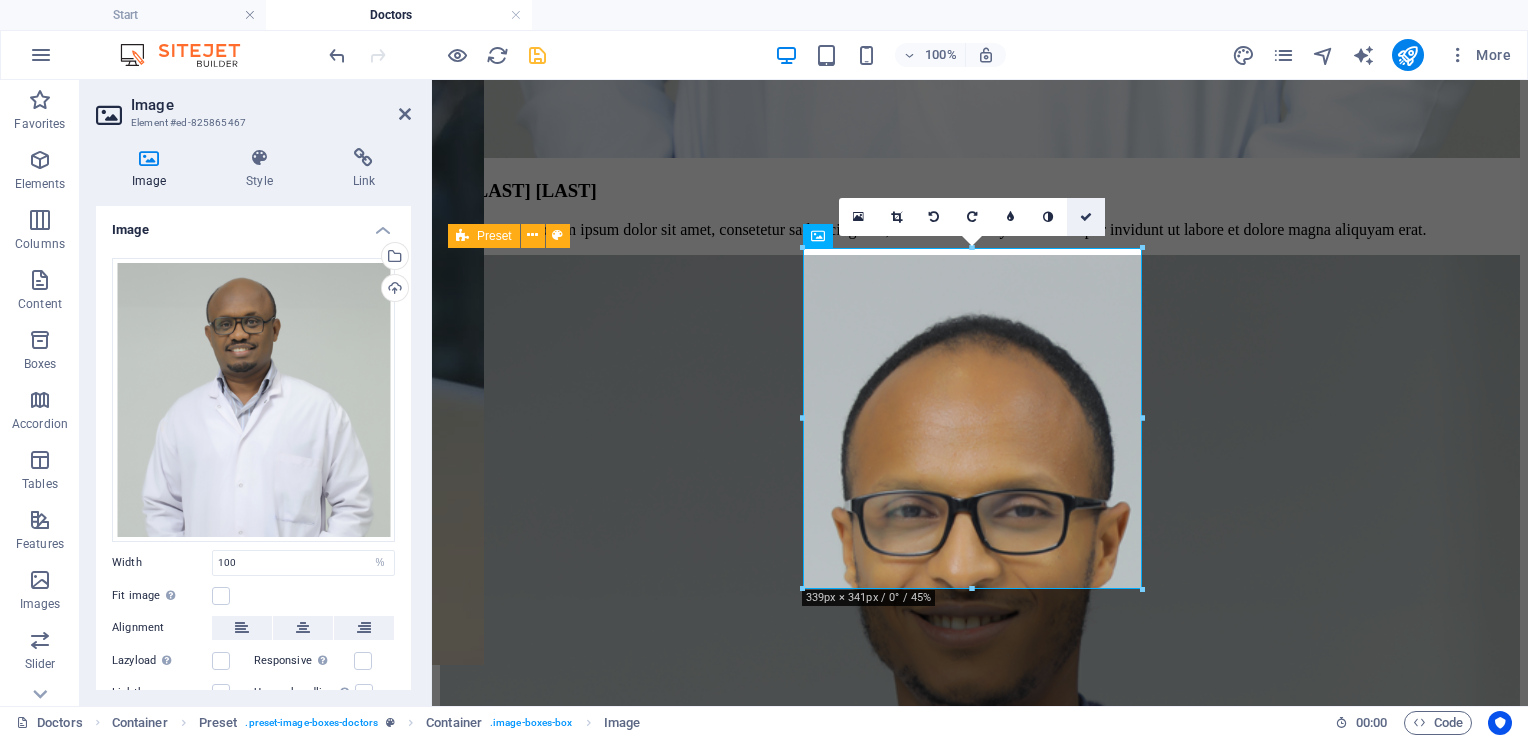 drag, startPoint x: 1084, startPoint y: 219, endPoint x: 976, endPoint y: 132, distance: 138.68309 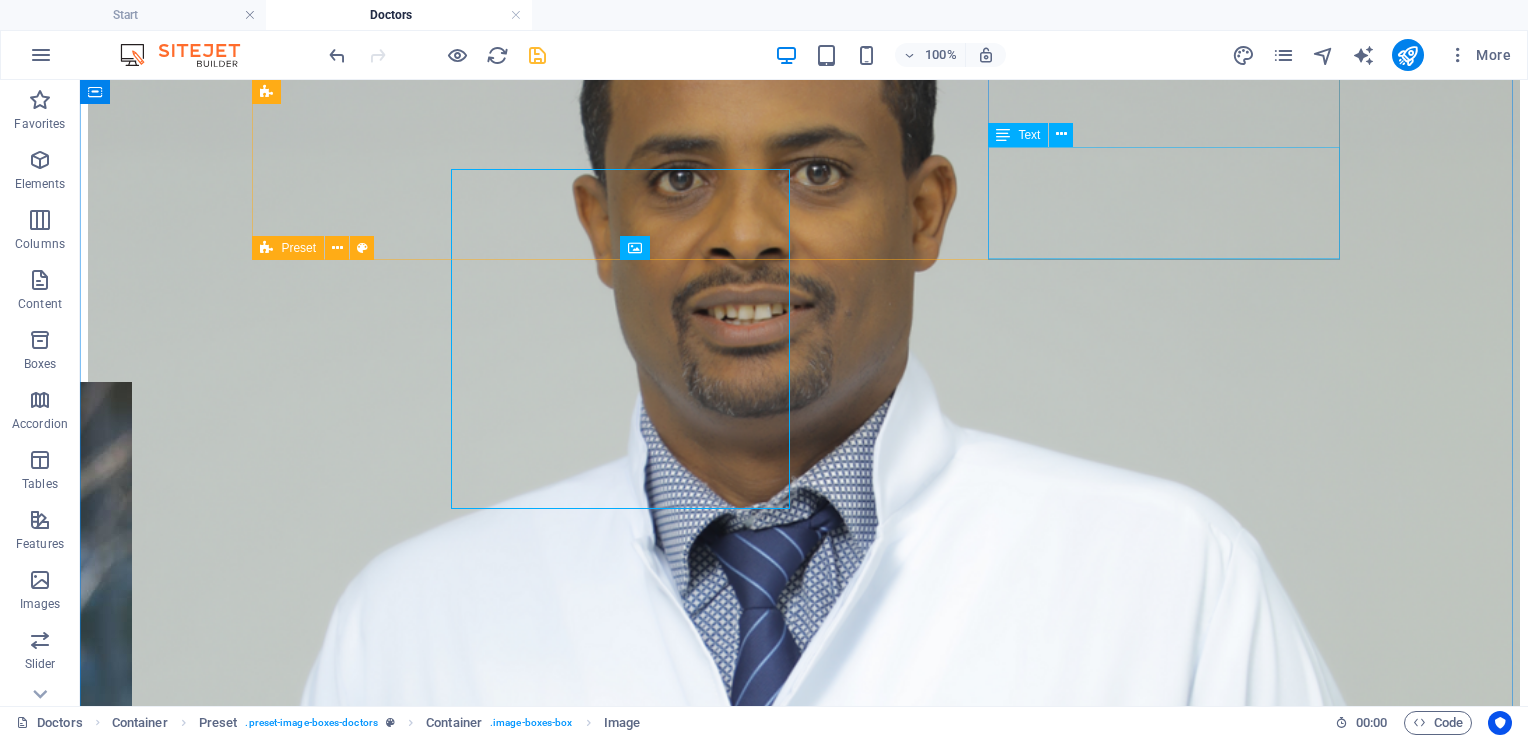 scroll, scrollTop: 4646, scrollLeft: 0, axis: vertical 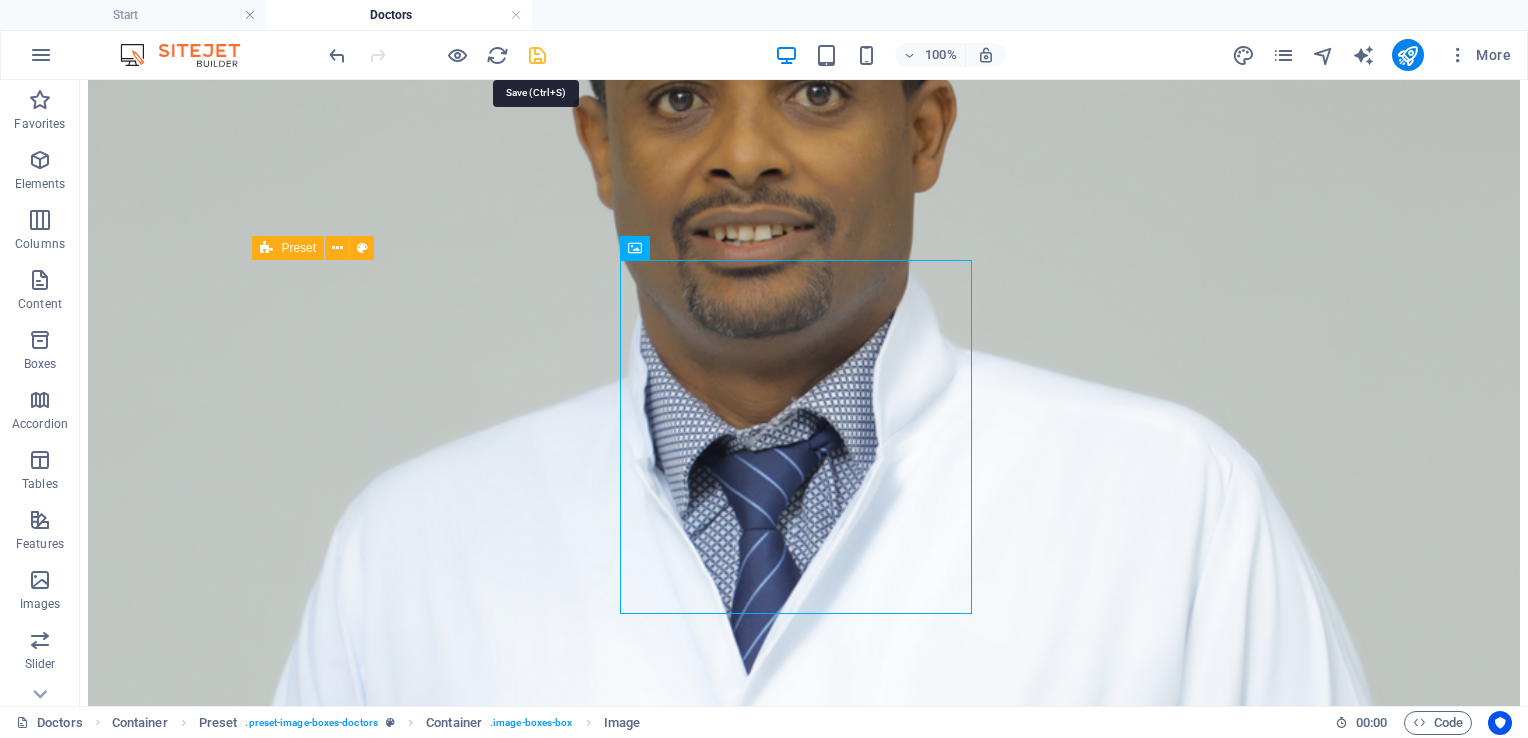 click at bounding box center (537, 55) 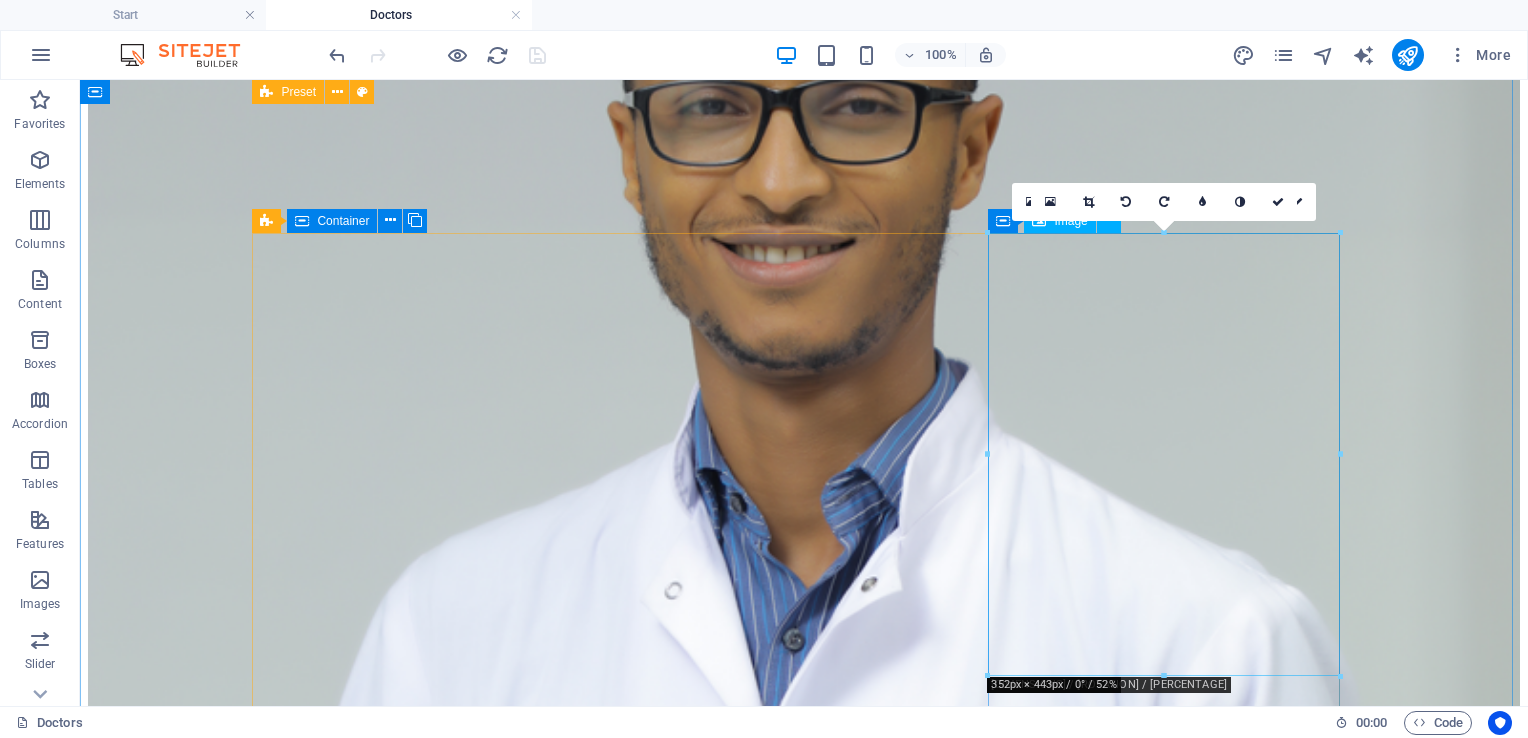 scroll, scrollTop: 6226, scrollLeft: 0, axis: vertical 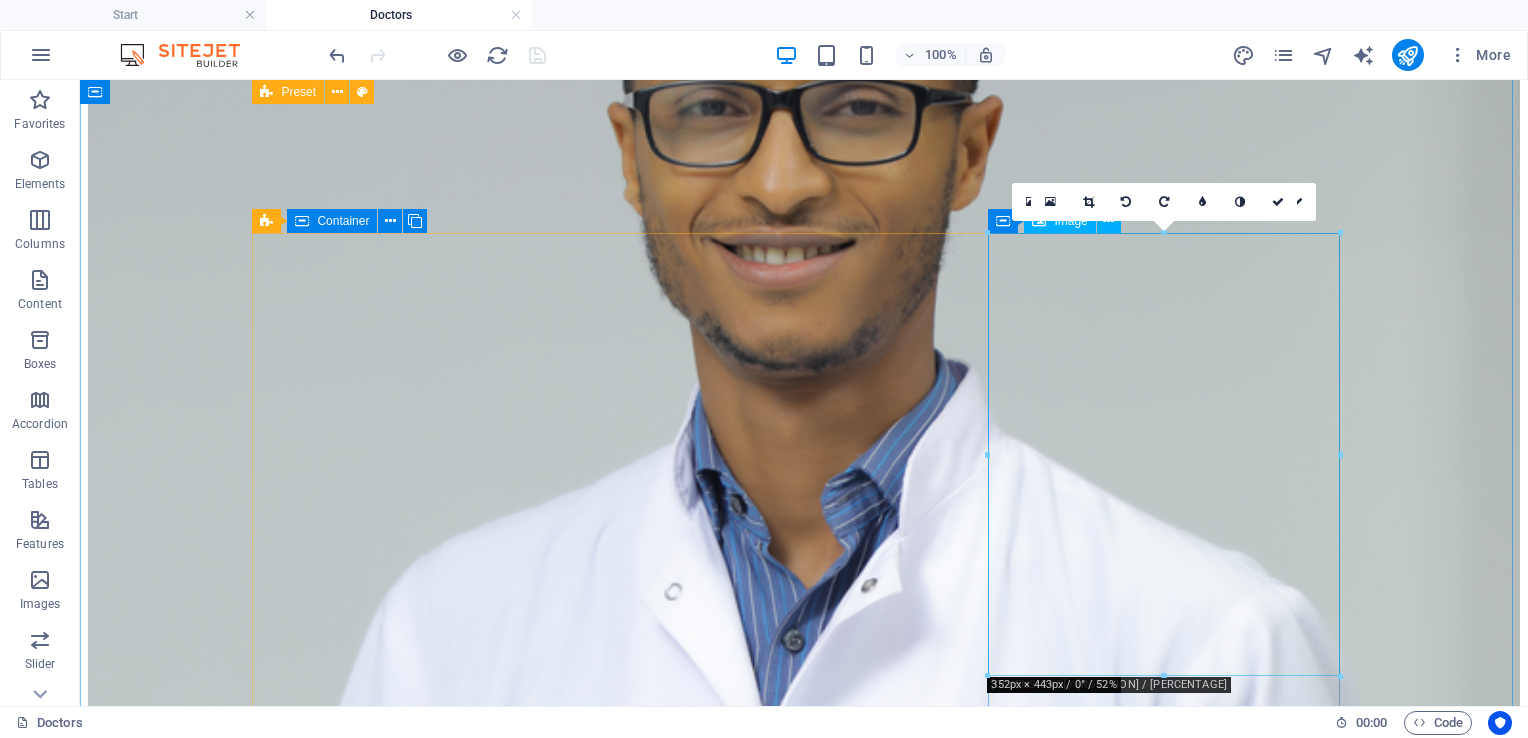 click at bounding box center [804, 47975] 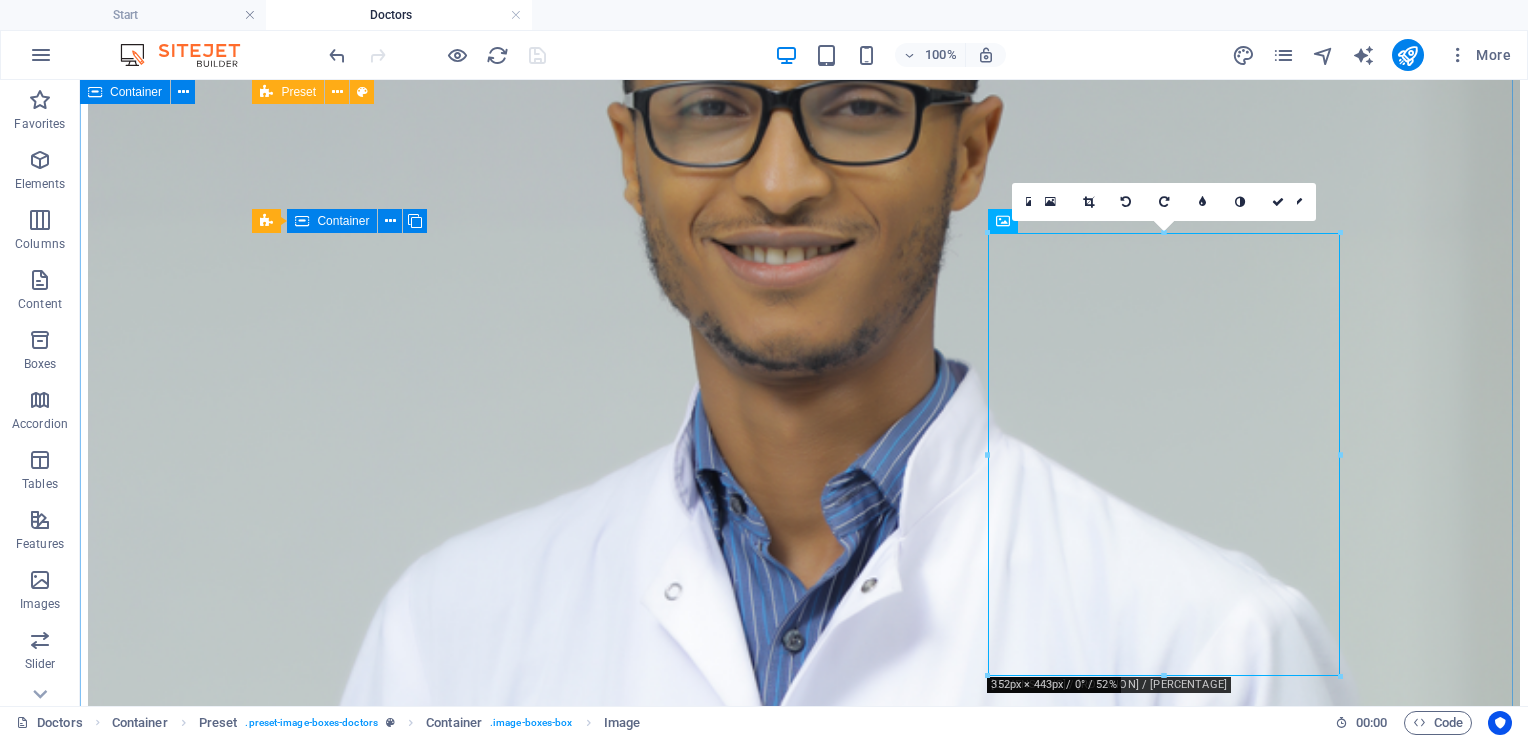 click on "Meet our Doctors Dr. [LAST] [LAST] Lorem ipsum dolor sit amet, consetetur sadipscing elitr, sed diam nonumy eirmod tempor invidunt ut labore et dolore magna aliquyam erat. Dr. [LAST] [LAST] Lorem ipsum dolor sit amet, consetetur sadipscing elitr, sed diam nonumy eirmod tempor invidunt ut labore et dolore magna aliquyam erat. Dr. [LAST] [LAST] Lorem ipsum dolor sit amet, consetetur sadipscing elitr, sed diam nonumy eirmod tempor invidunt ut labore et dolore magna aliquyam erat. Dr. [LAST] [LAST] Lorem ipsum dolor sit amet, consetetur sadipscing elitr, sed diam nonumy eirmod tempor invidunt ut labore et dolore magna aliquyam erat. Dr. [LAST] [LAST] Lorem ipsum dolor sit amet, consetetur sadipscing elitr, sed diam nonumy eirmod tempor invidunt ut labore et dolore magna aliquyam erat. Dr. [LAST] [LAST] Lorem ipsum dolor sit amet, consetetur sadipscing elitr, sed diam nonumy eirmod tempor invidunt ut labore et dolore magna aliquyam erat. Dr. [LAST] [LAST] Dr. [LAST] [LAST] Dr. [LAST] [LAST] Dr. [LAST] [LAST]" at bounding box center [804, 29652] 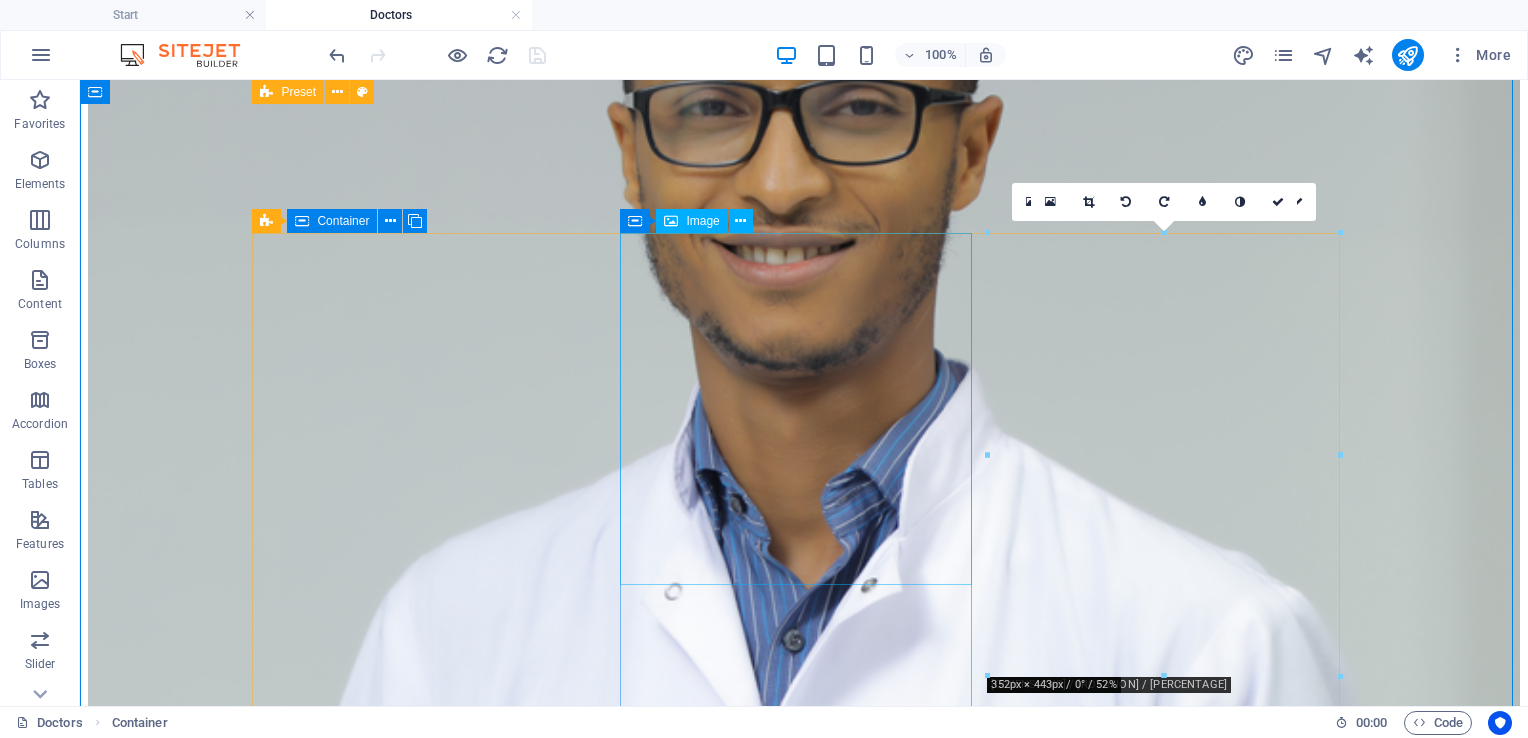 click at bounding box center (804, 46261) 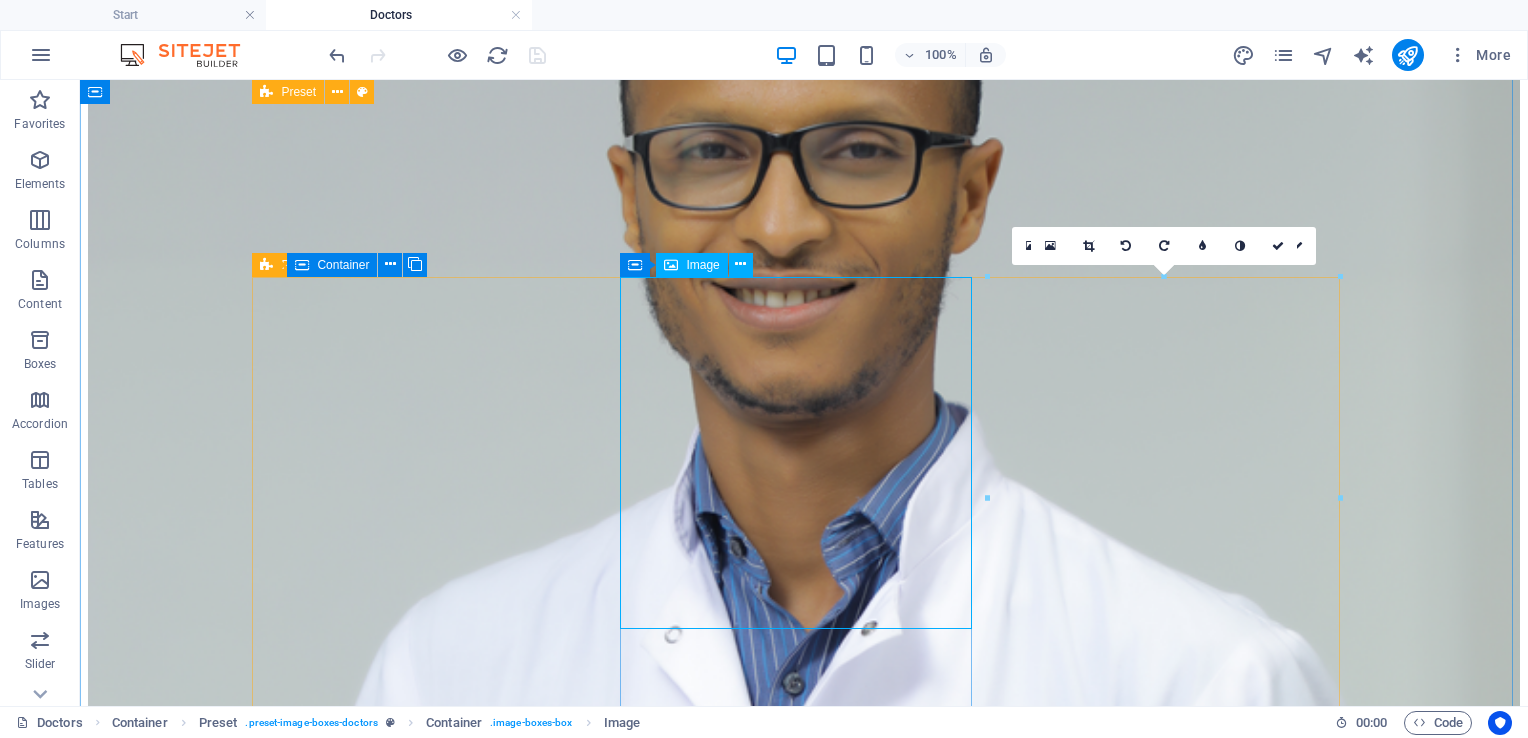 scroll, scrollTop: 6182, scrollLeft: 0, axis: vertical 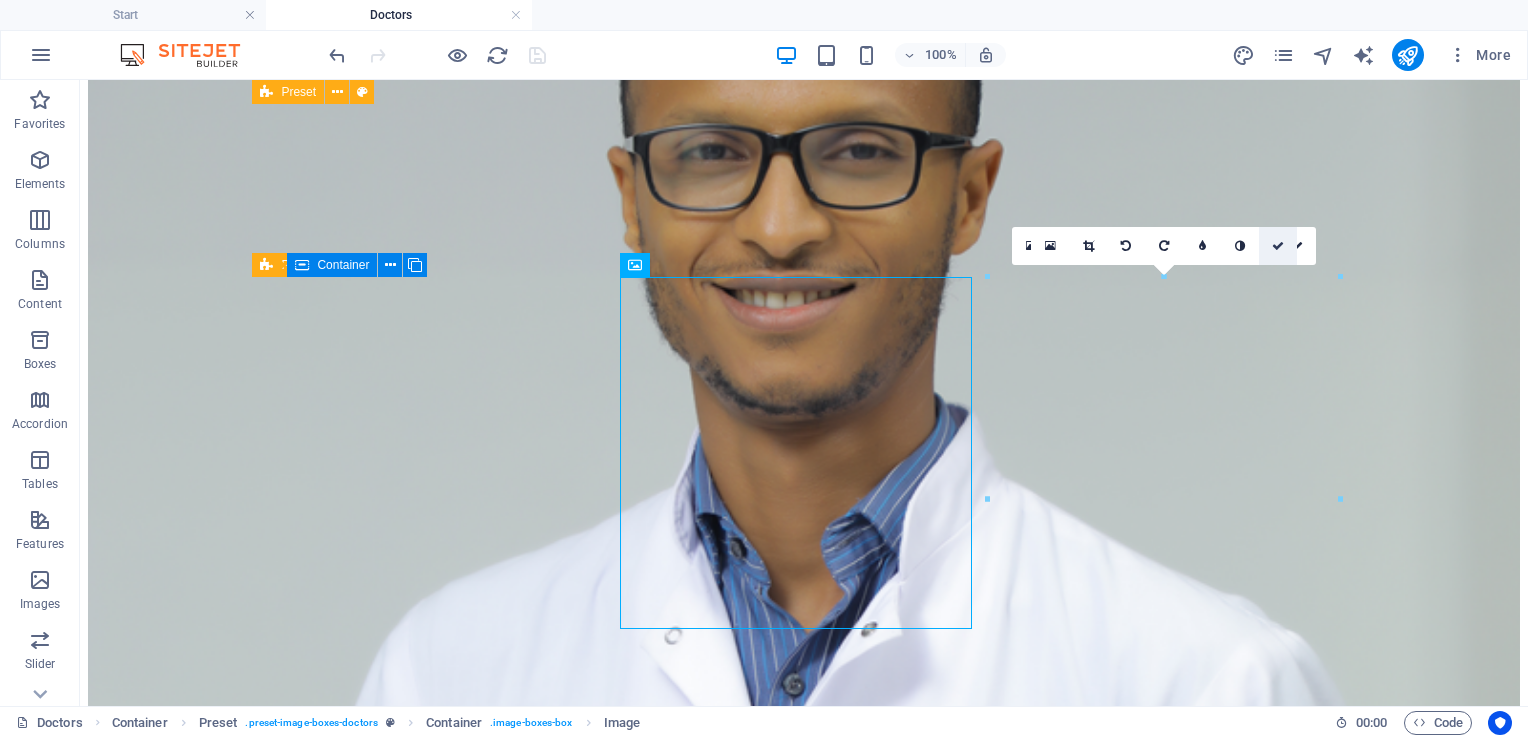 click at bounding box center [1278, 246] 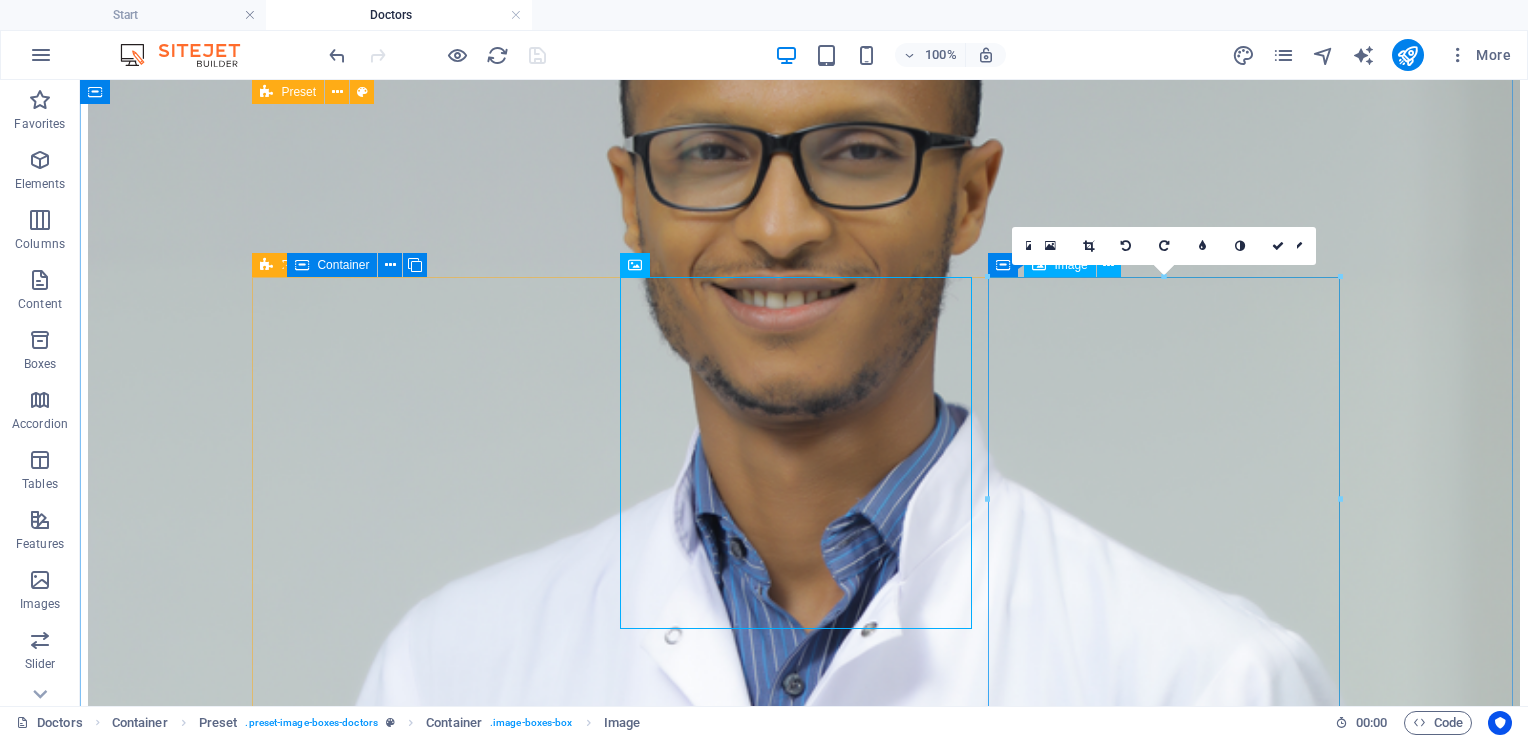 click at bounding box center [804, 48019] 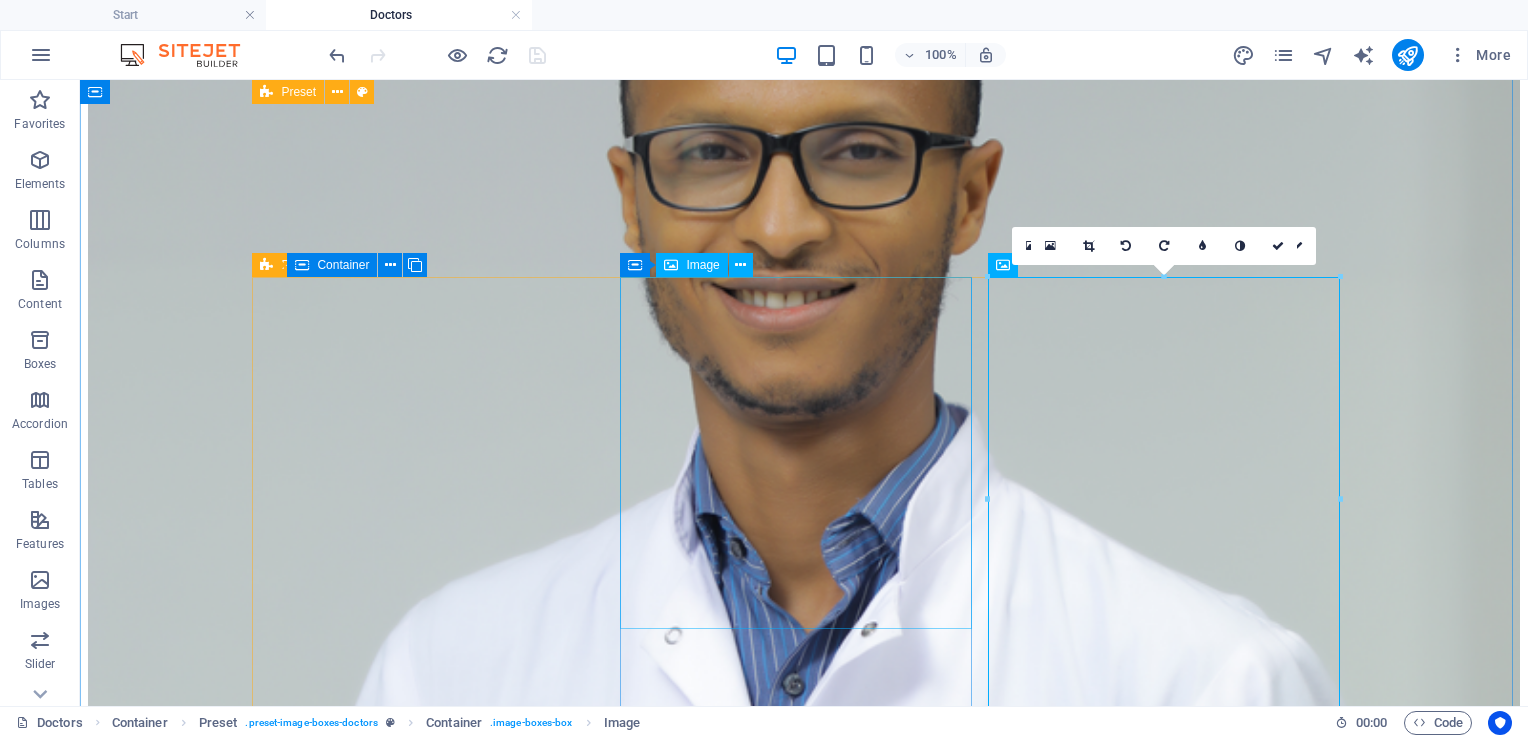click at bounding box center [804, 46305] 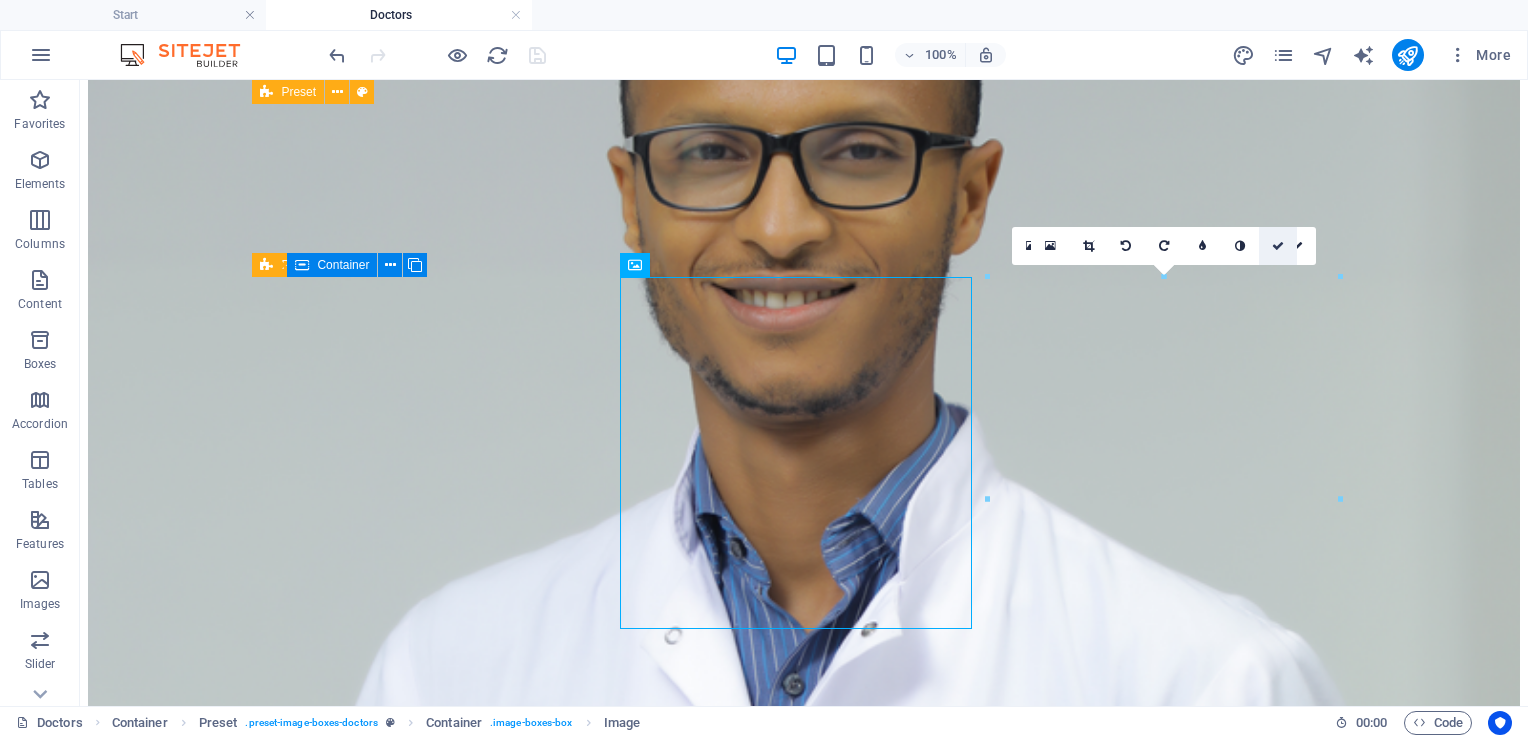 click at bounding box center (1278, 246) 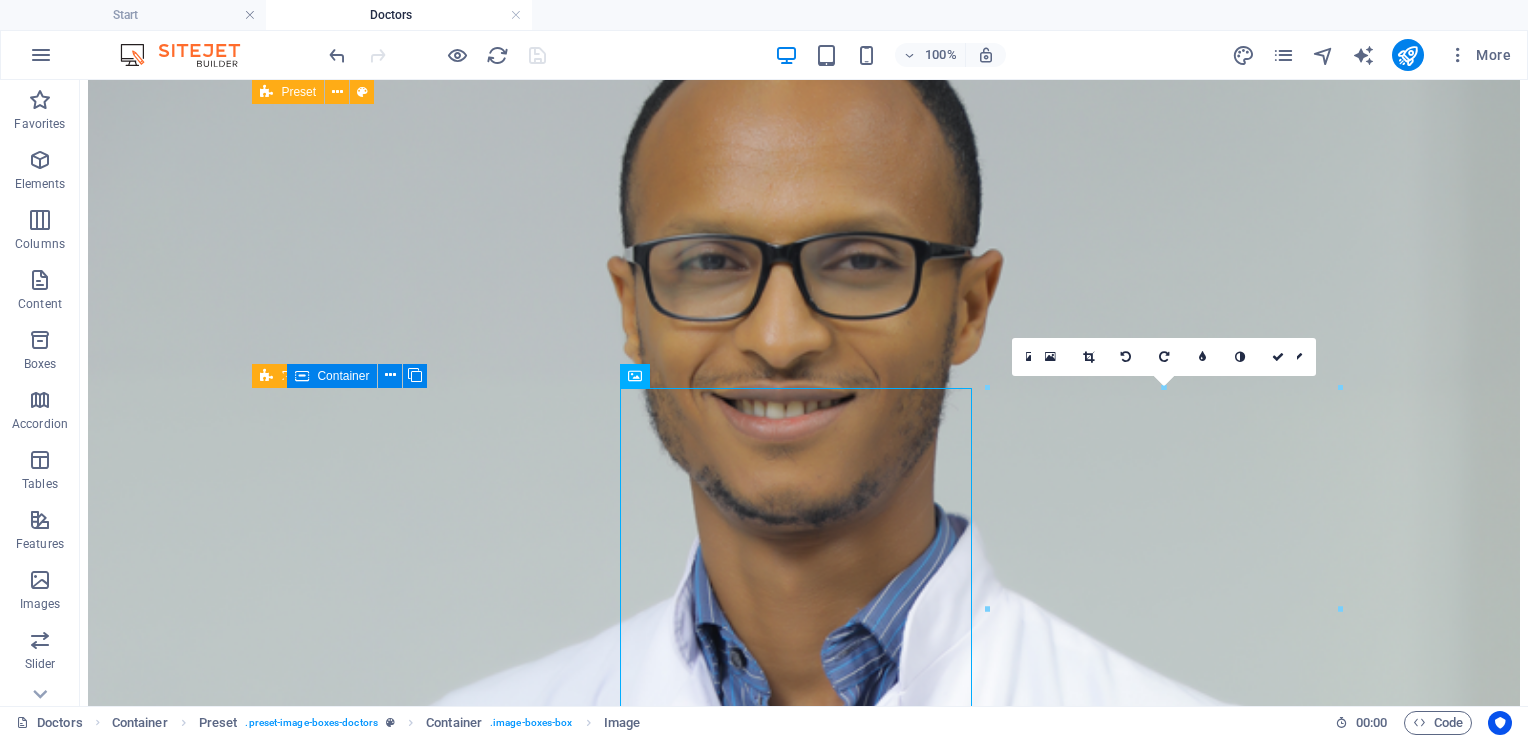 scroll, scrollTop: 6073, scrollLeft: 0, axis: vertical 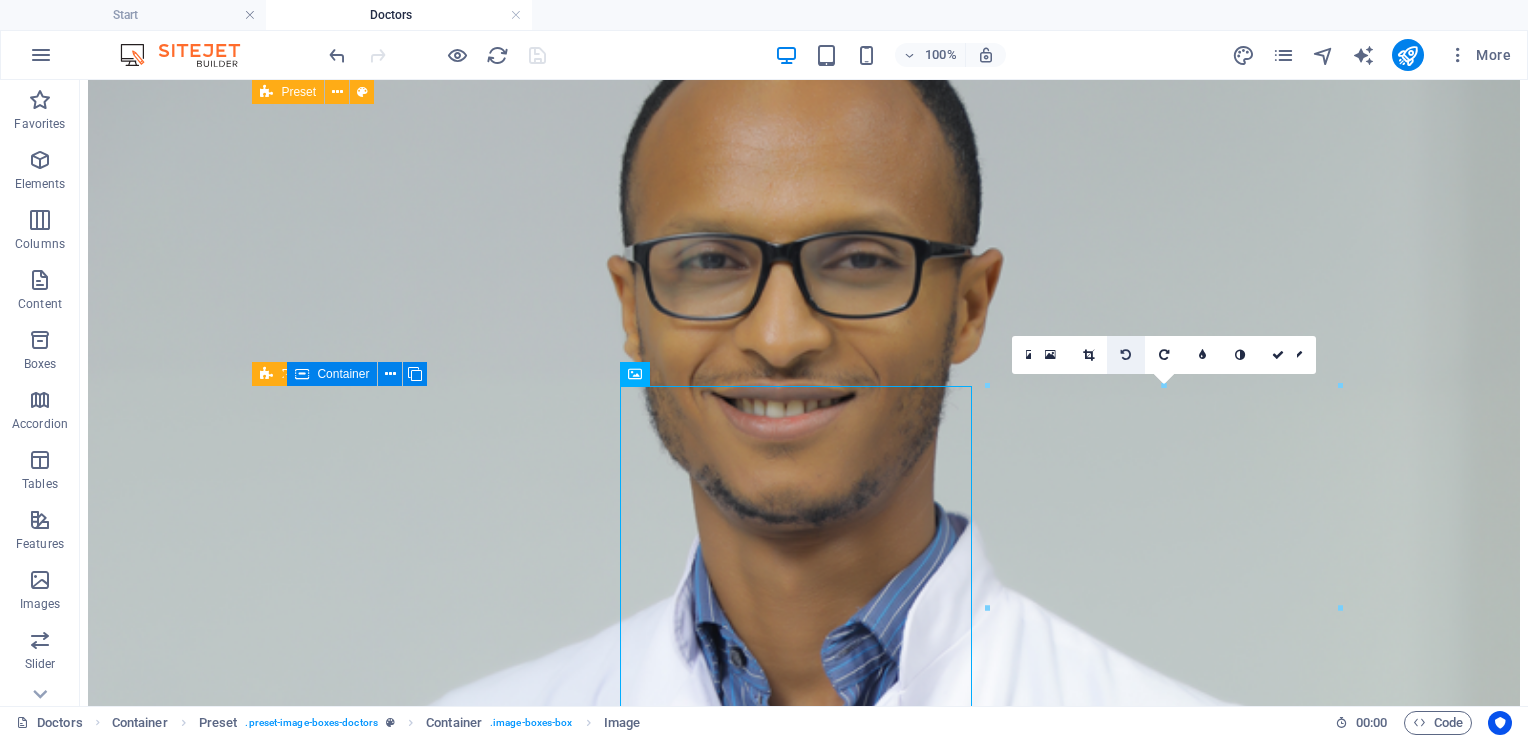 click at bounding box center [1126, 355] 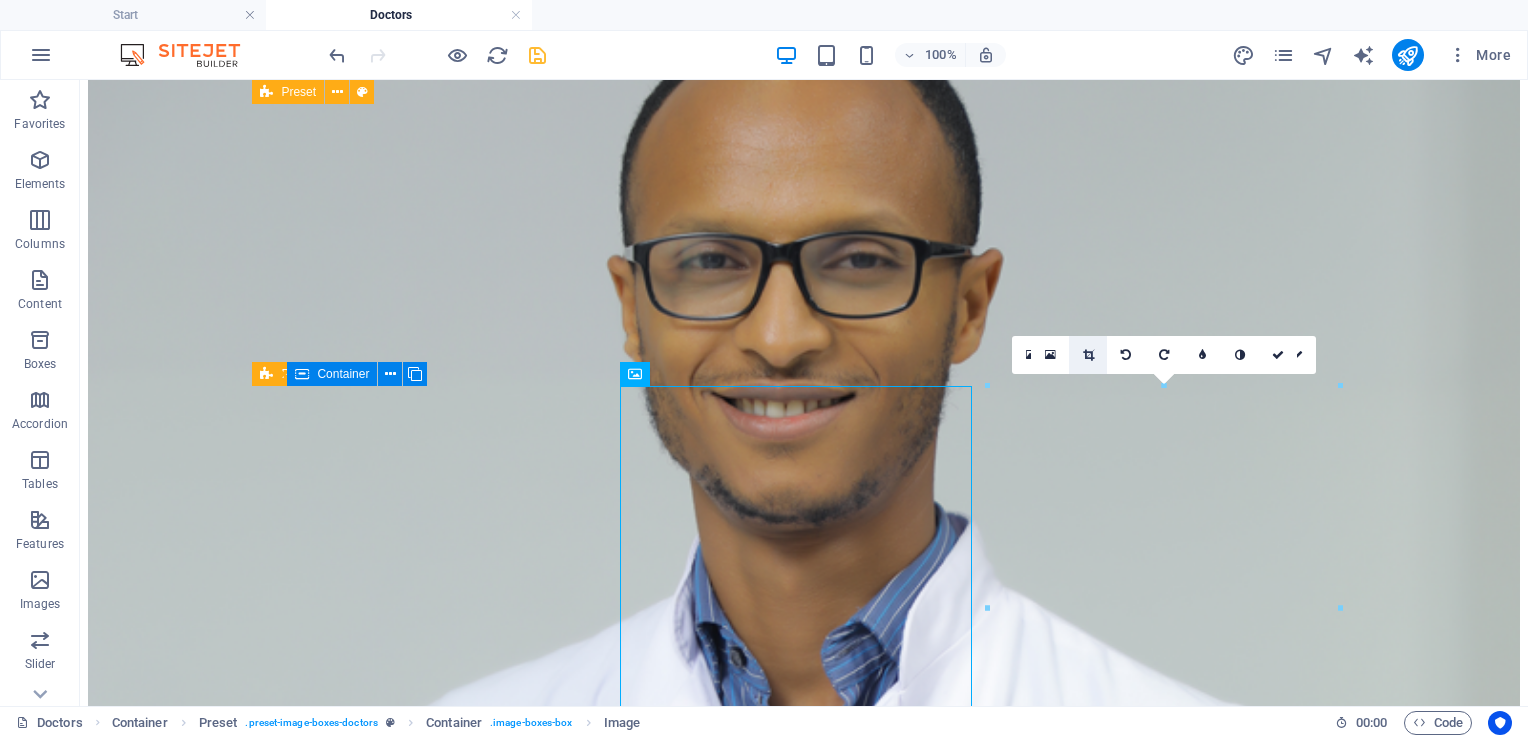 click at bounding box center (1088, 355) 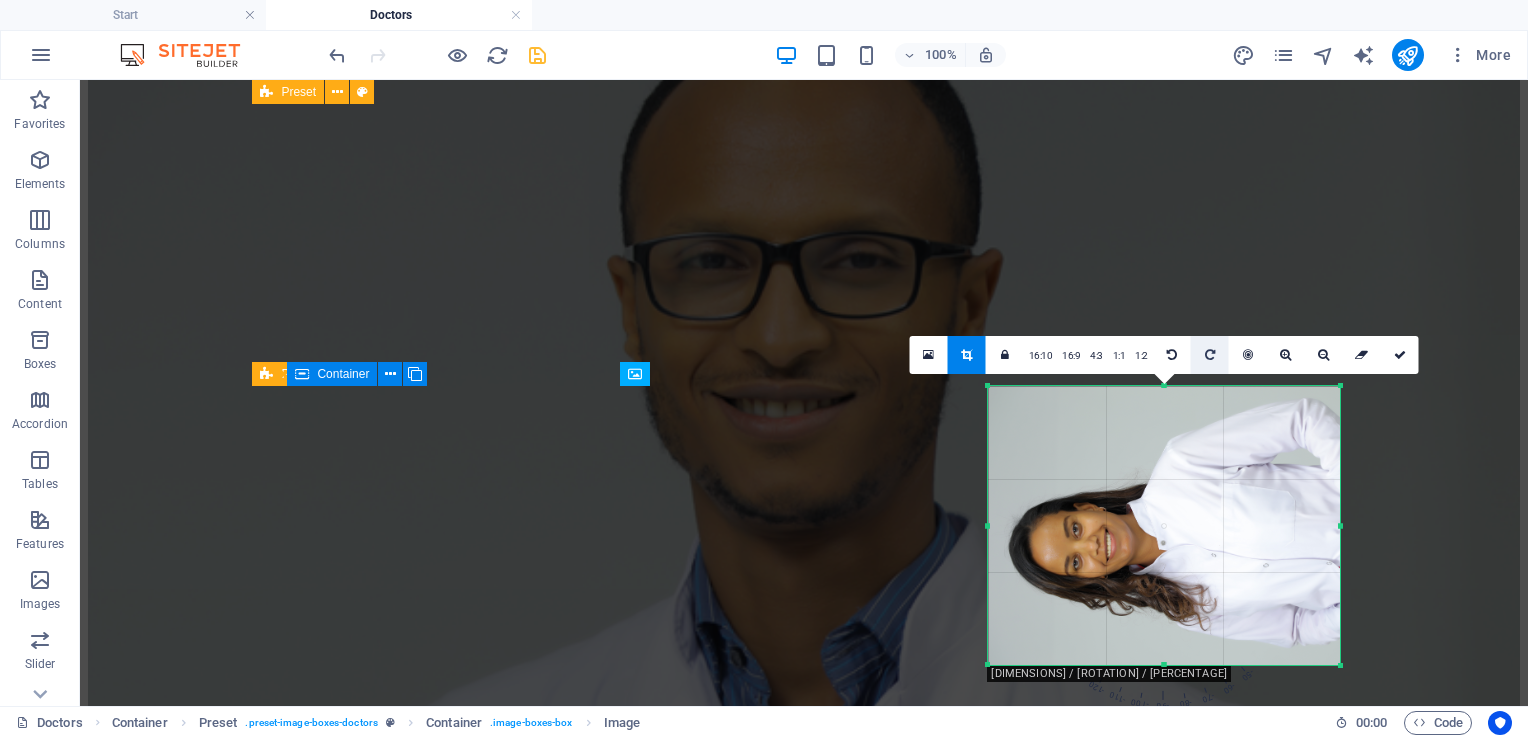 click at bounding box center (1210, 355) 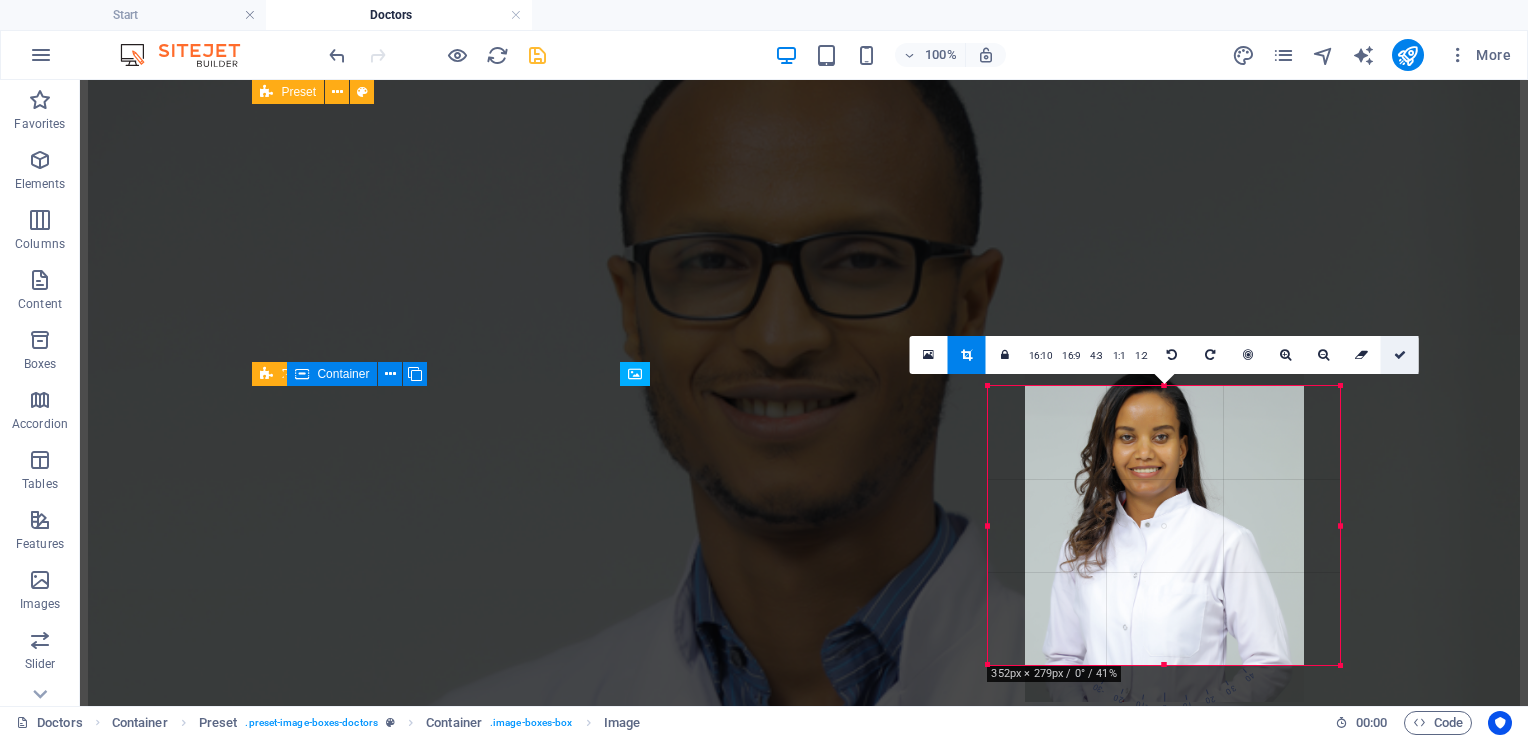click at bounding box center [1400, 355] 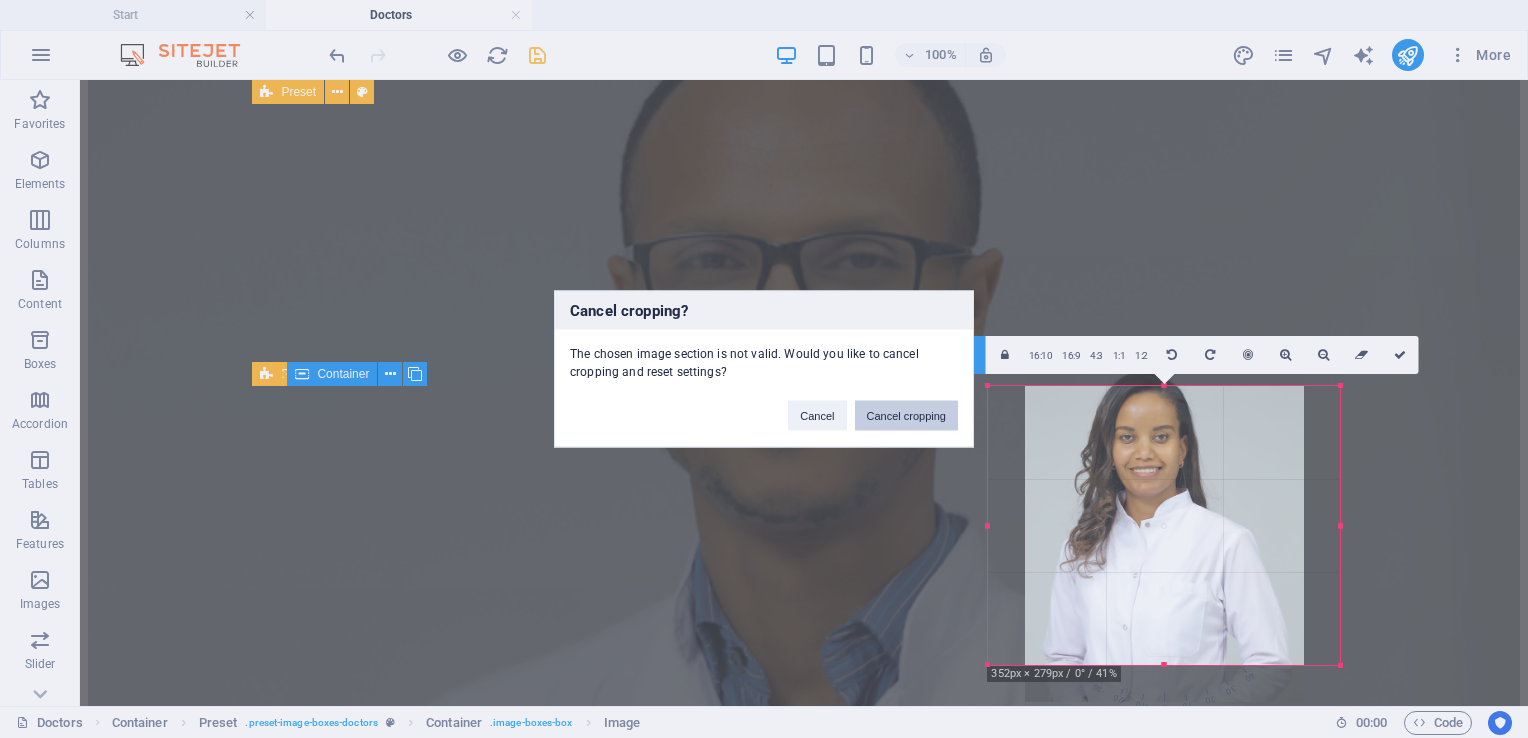 click on "Cancel cropping" at bounding box center (907, 416) 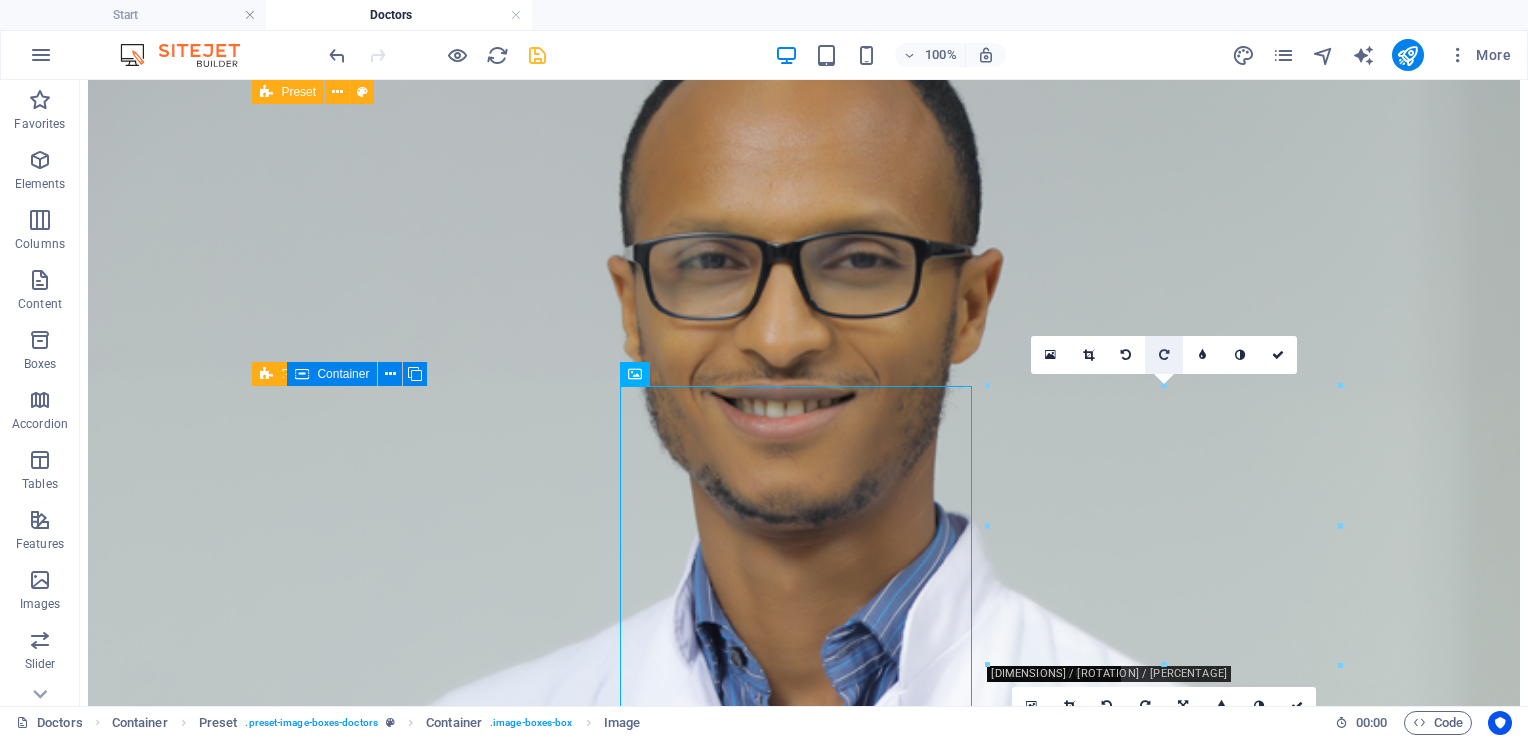 click at bounding box center [1164, 355] 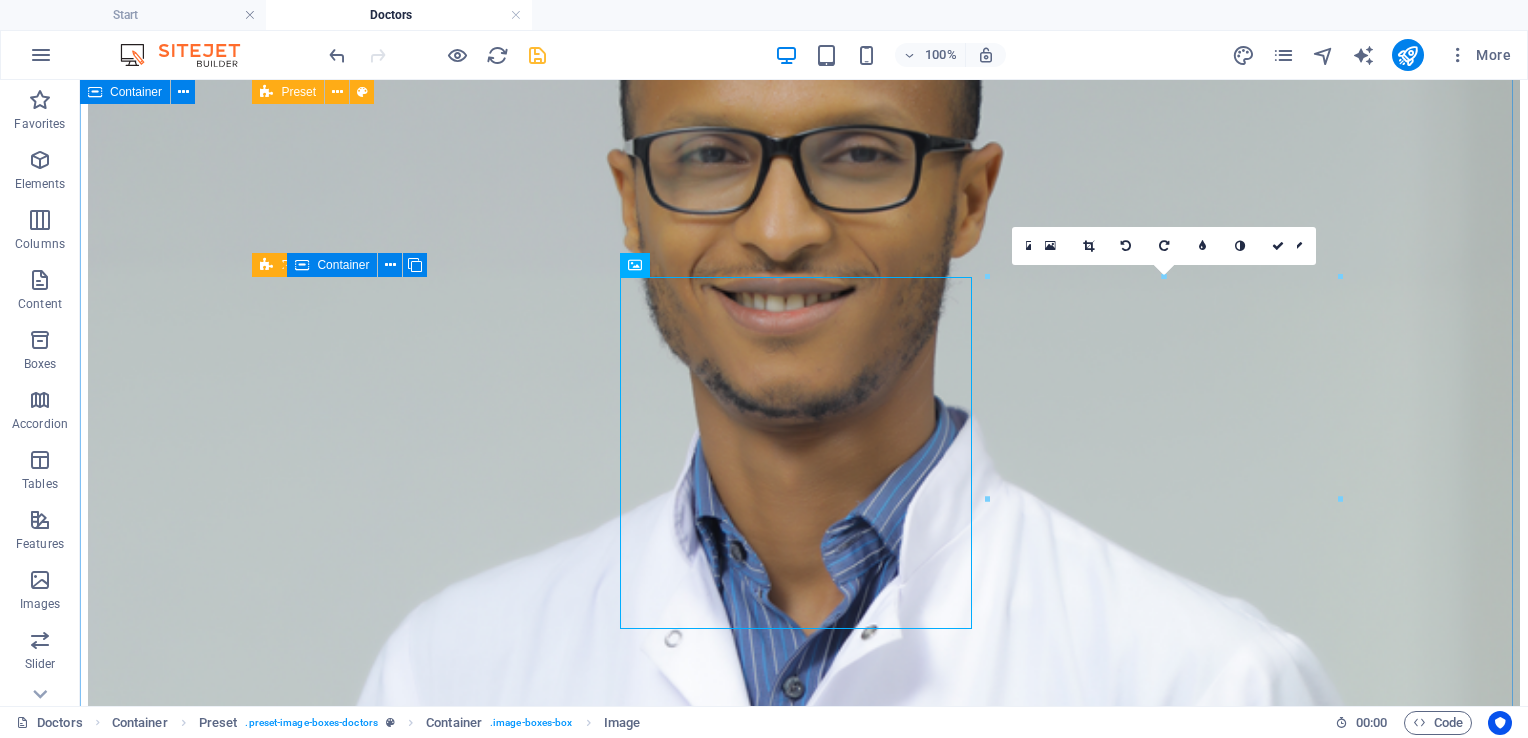 scroll, scrollTop: 6182, scrollLeft: 0, axis: vertical 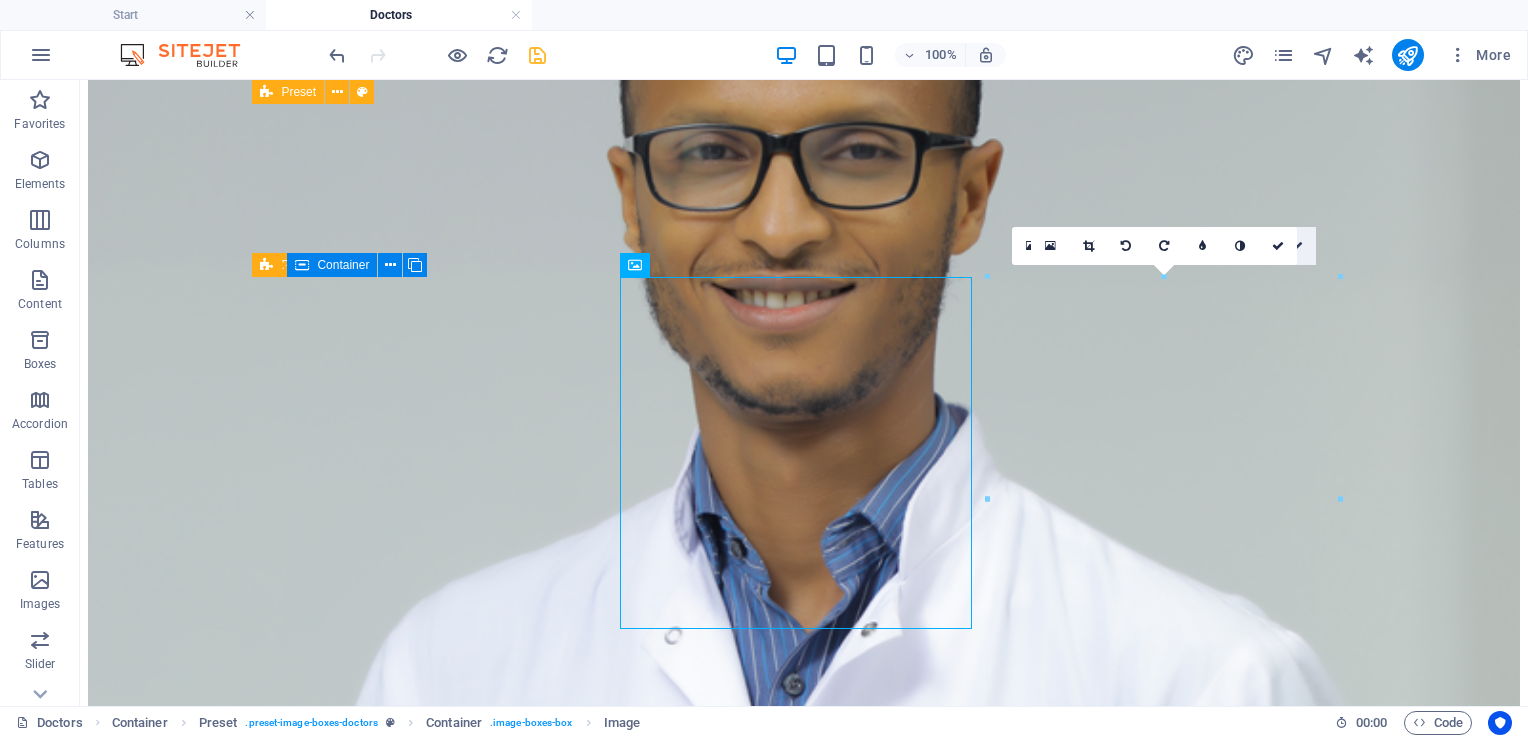 click at bounding box center (1297, 246) 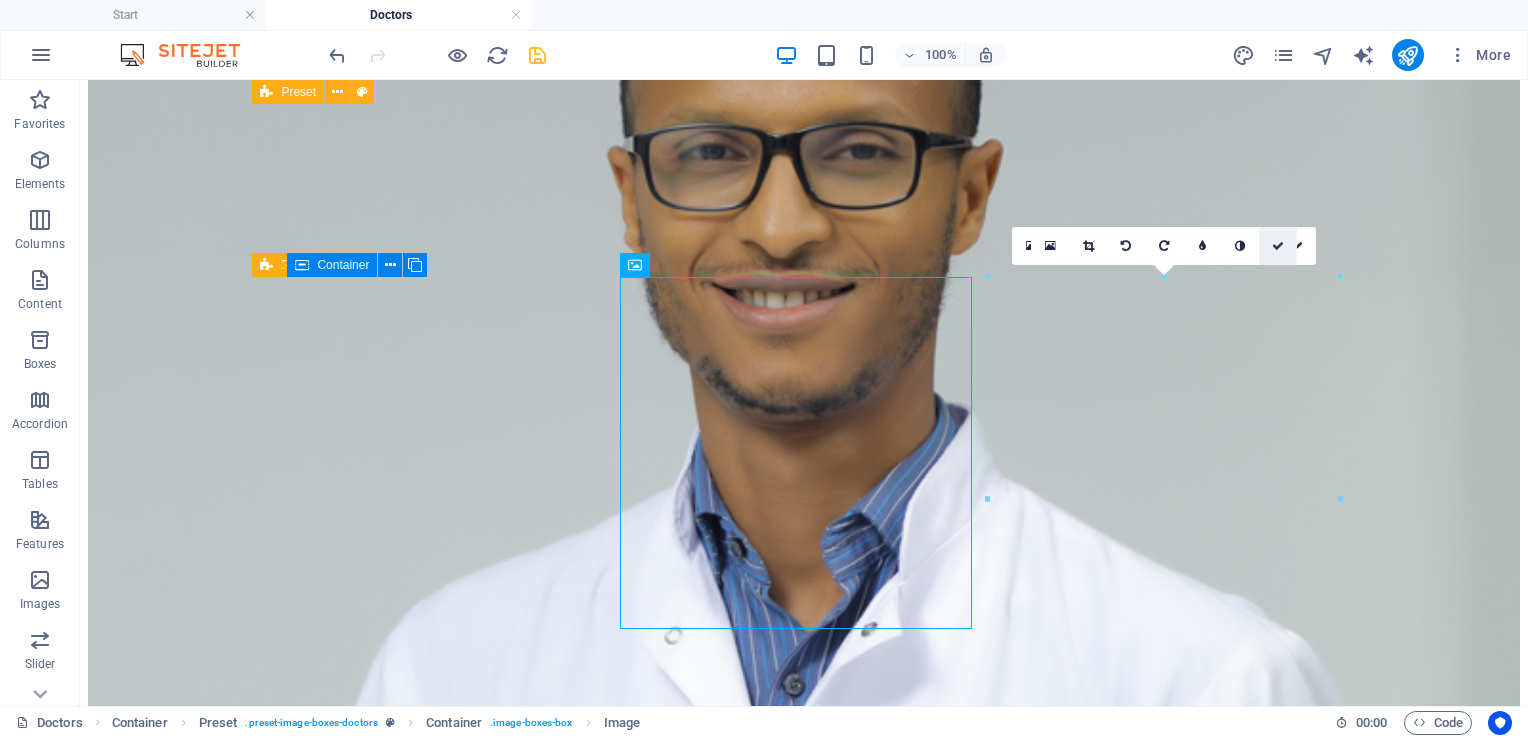 click at bounding box center (1278, 246) 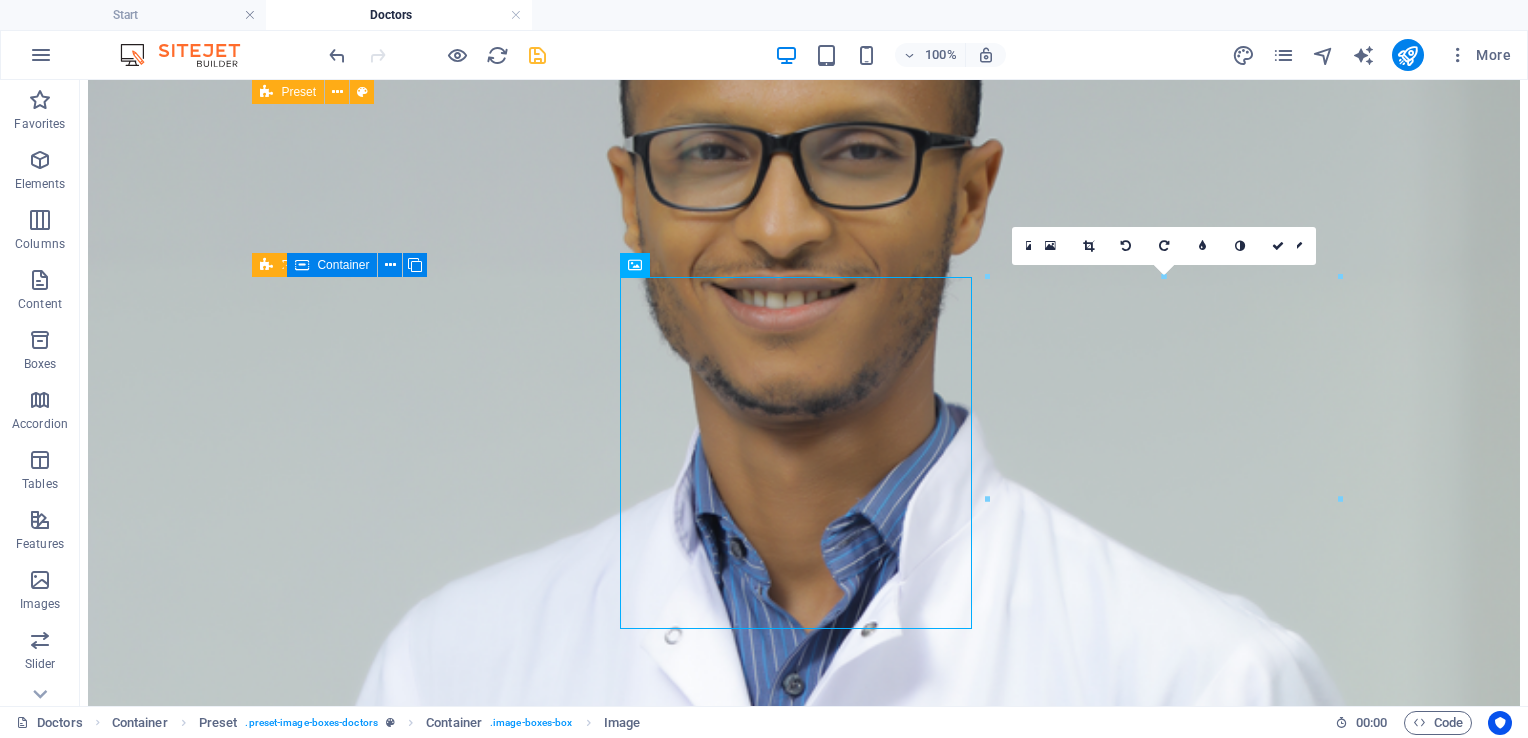 click at bounding box center (437, 55) 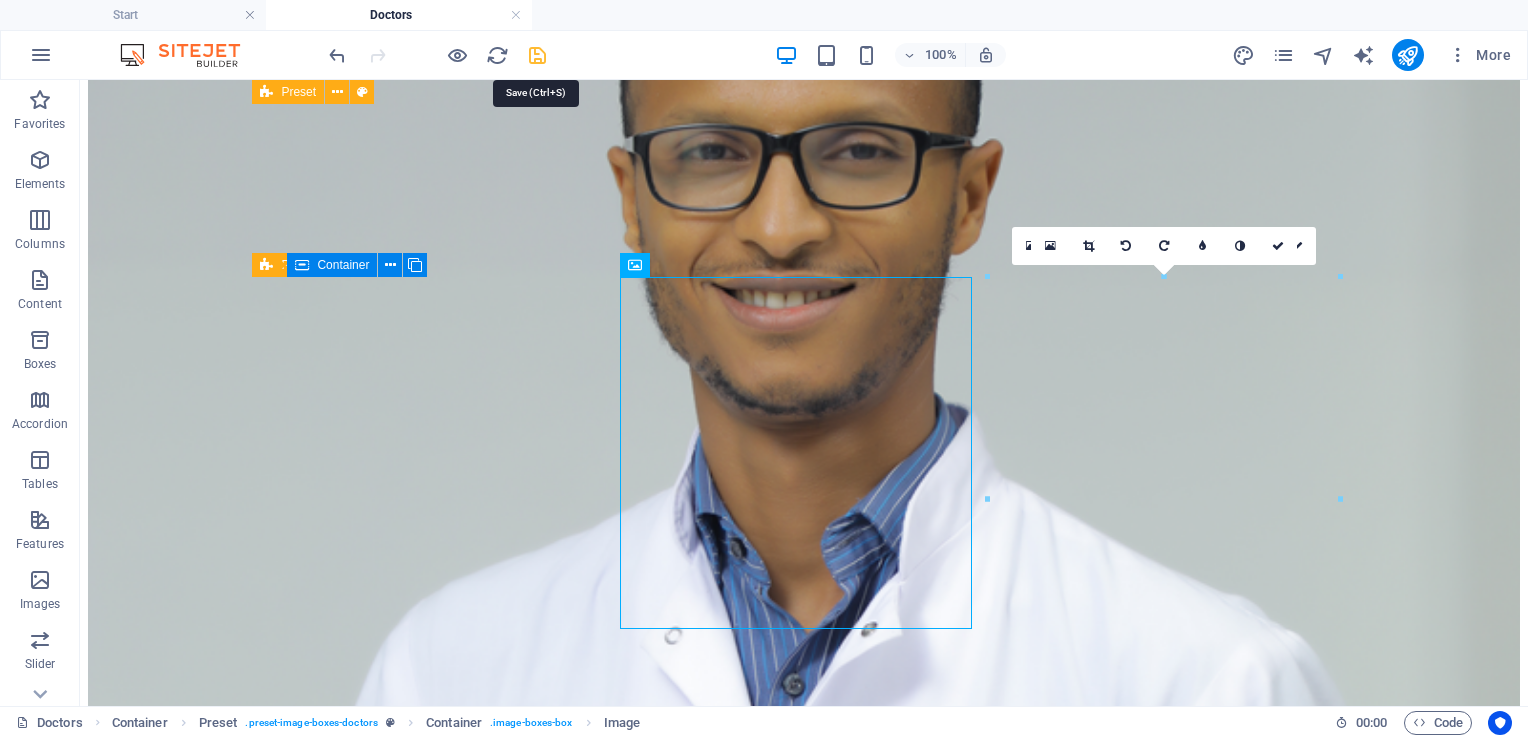 drag, startPoint x: 536, startPoint y: 58, endPoint x: 736, endPoint y: 93, distance: 203.0394 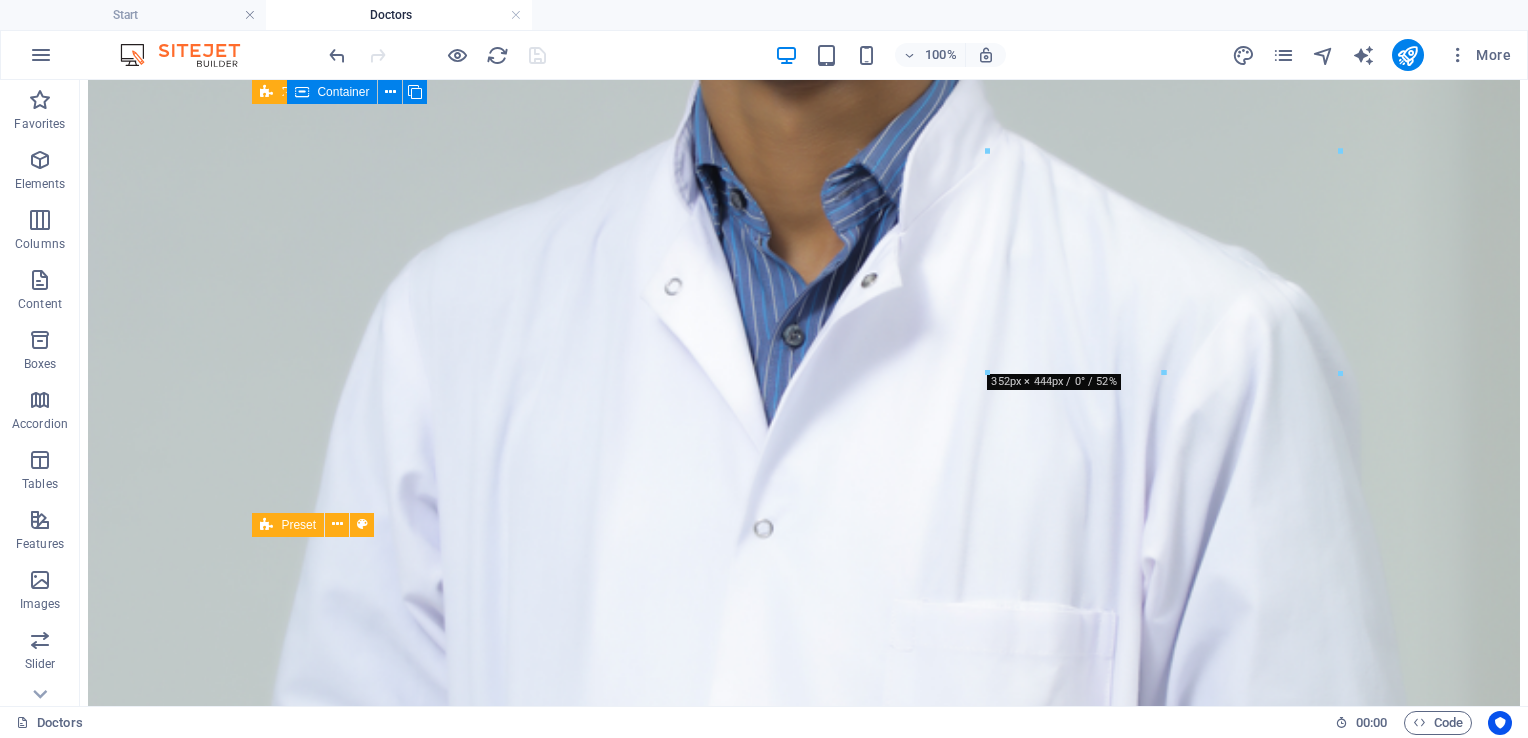 scroll, scrollTop: 6421, scrollLeft: 0, axis: vertical 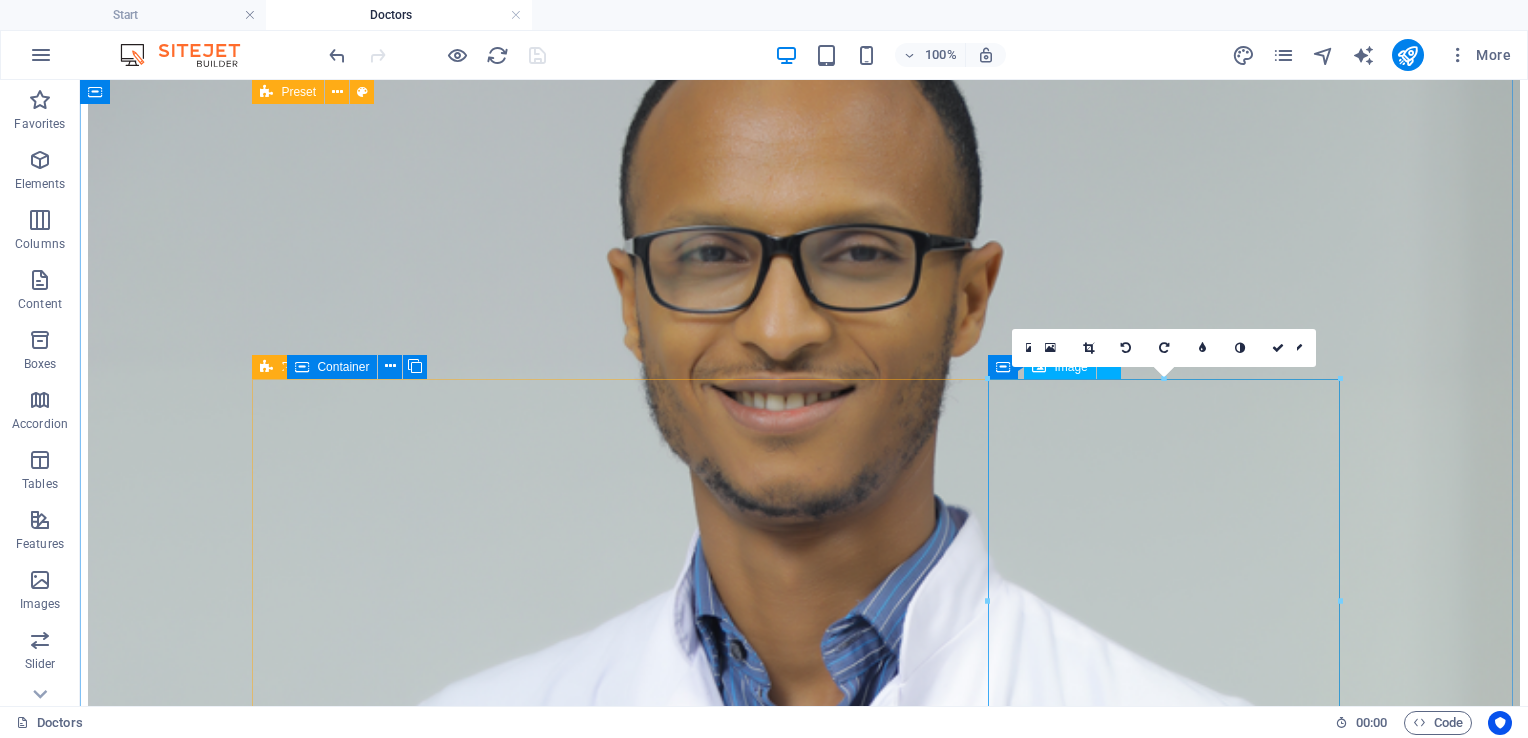 click at bounding box center (804, 48123) 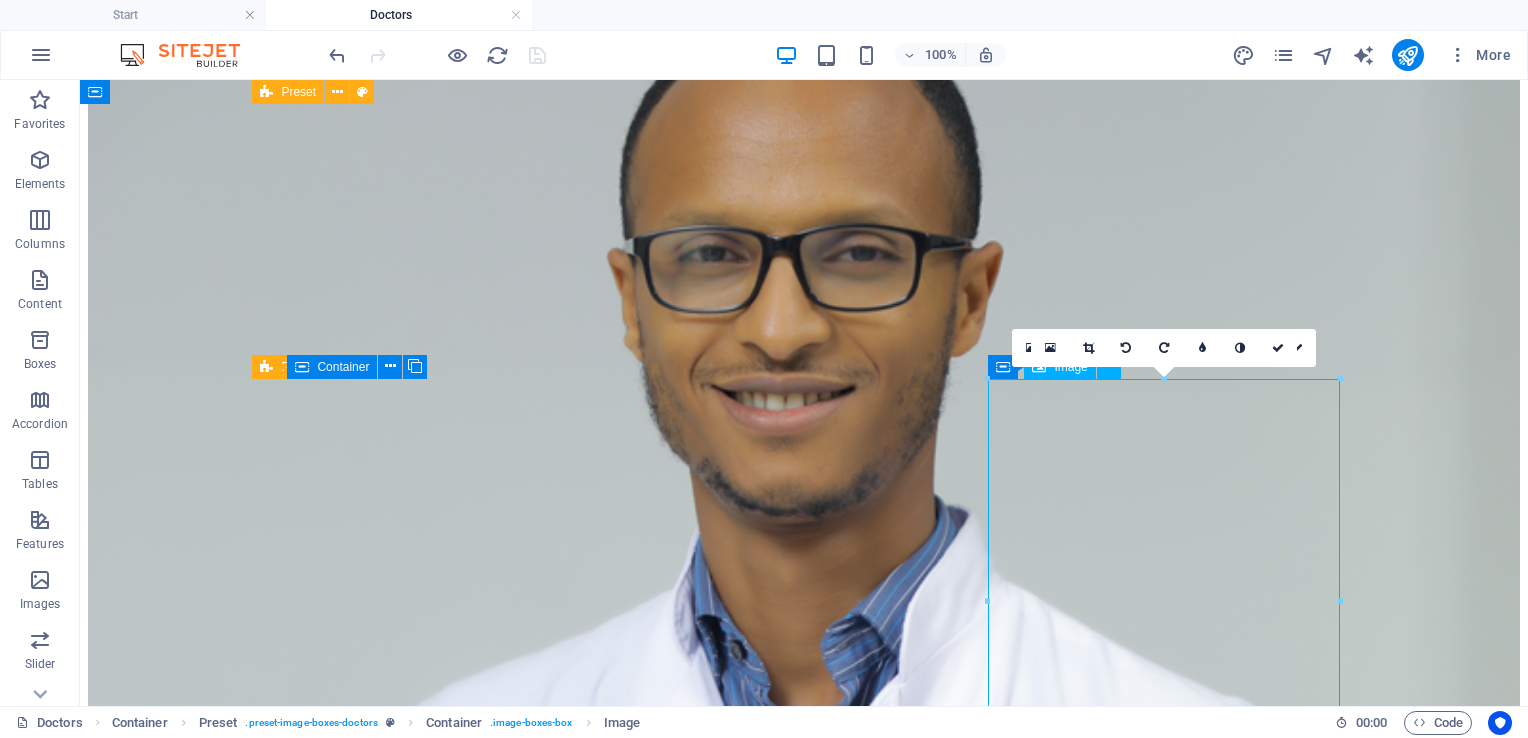 click at bounding box center (804, 48123) 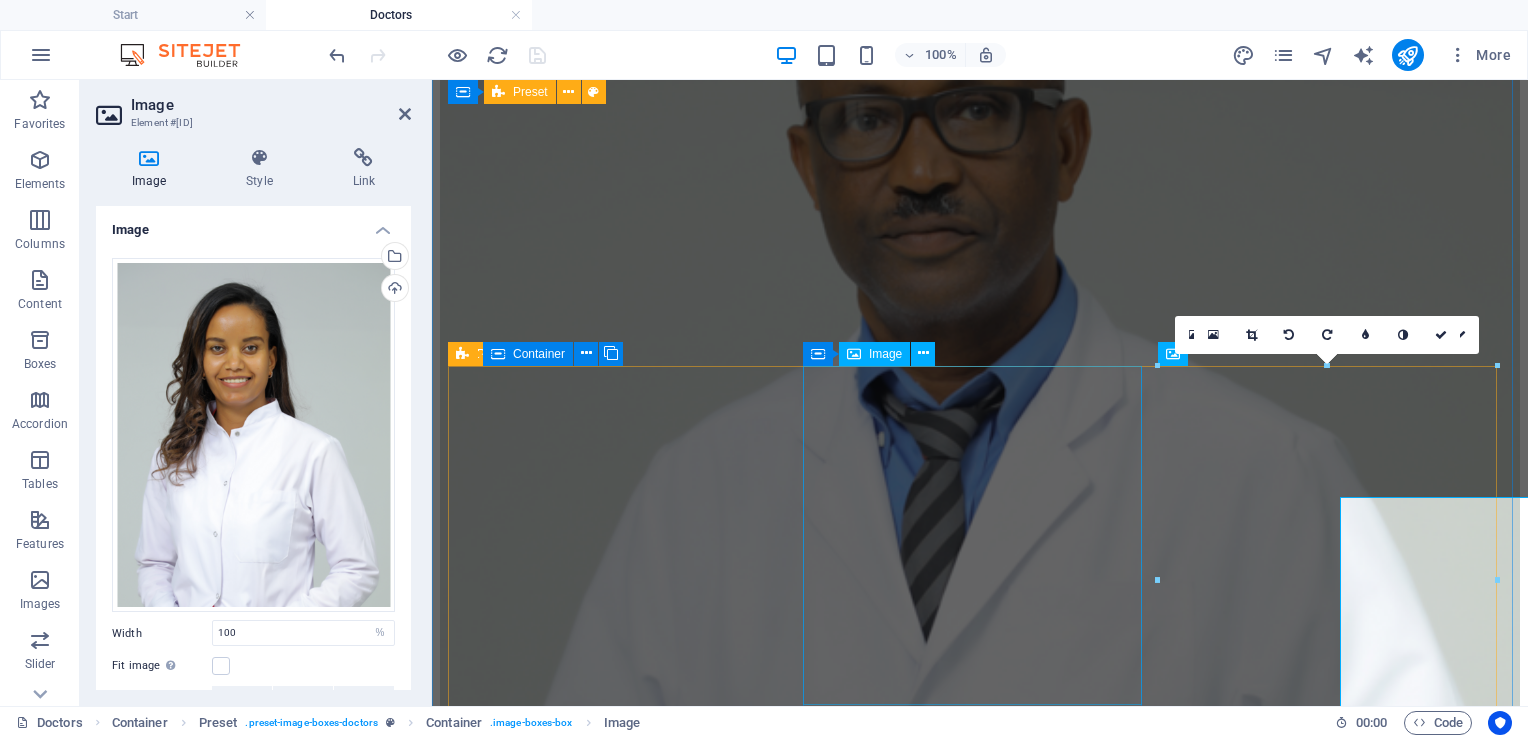 scroll, scrollTop: 5963, scrollLeft: 0, axis: vertical 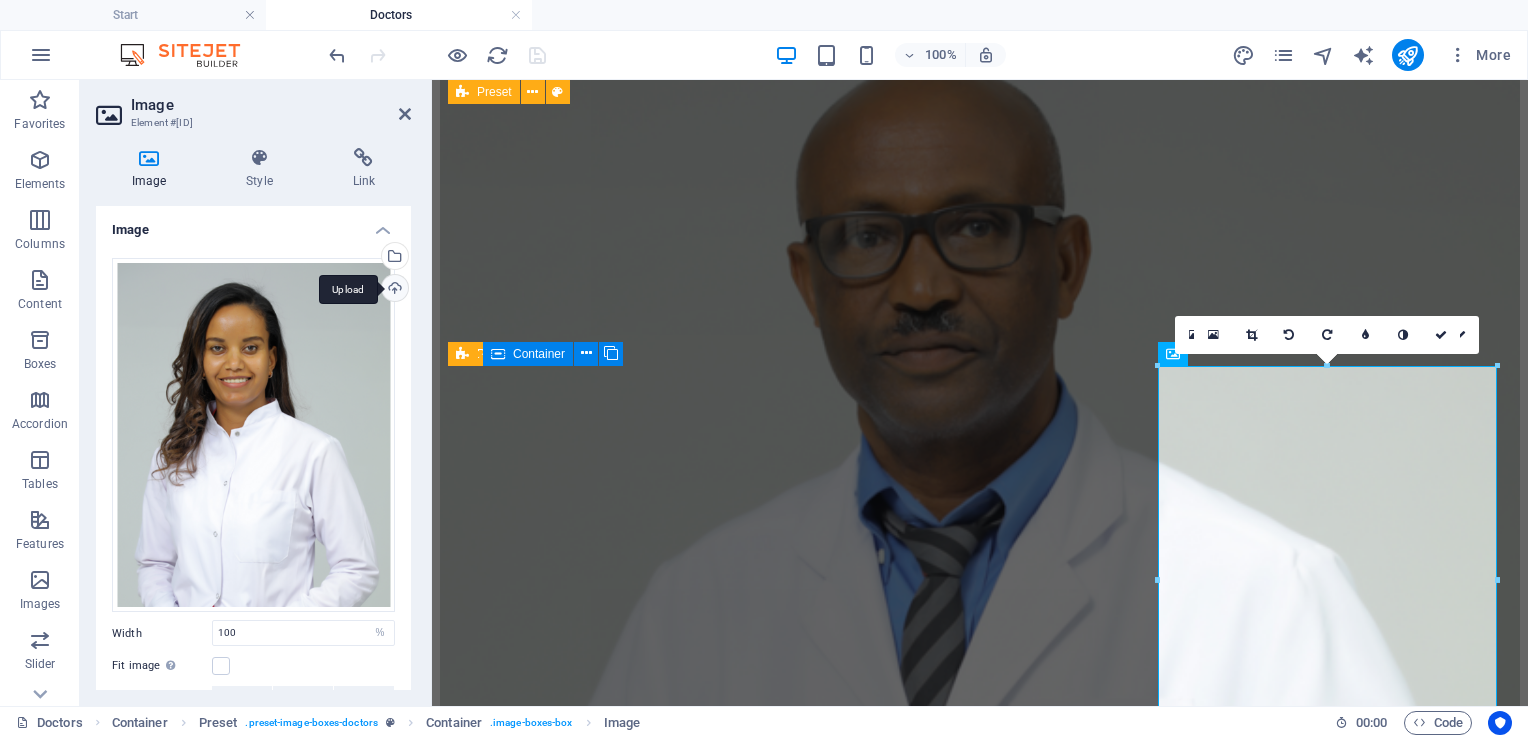 click on "Upload" at bounding box center [393, 290] 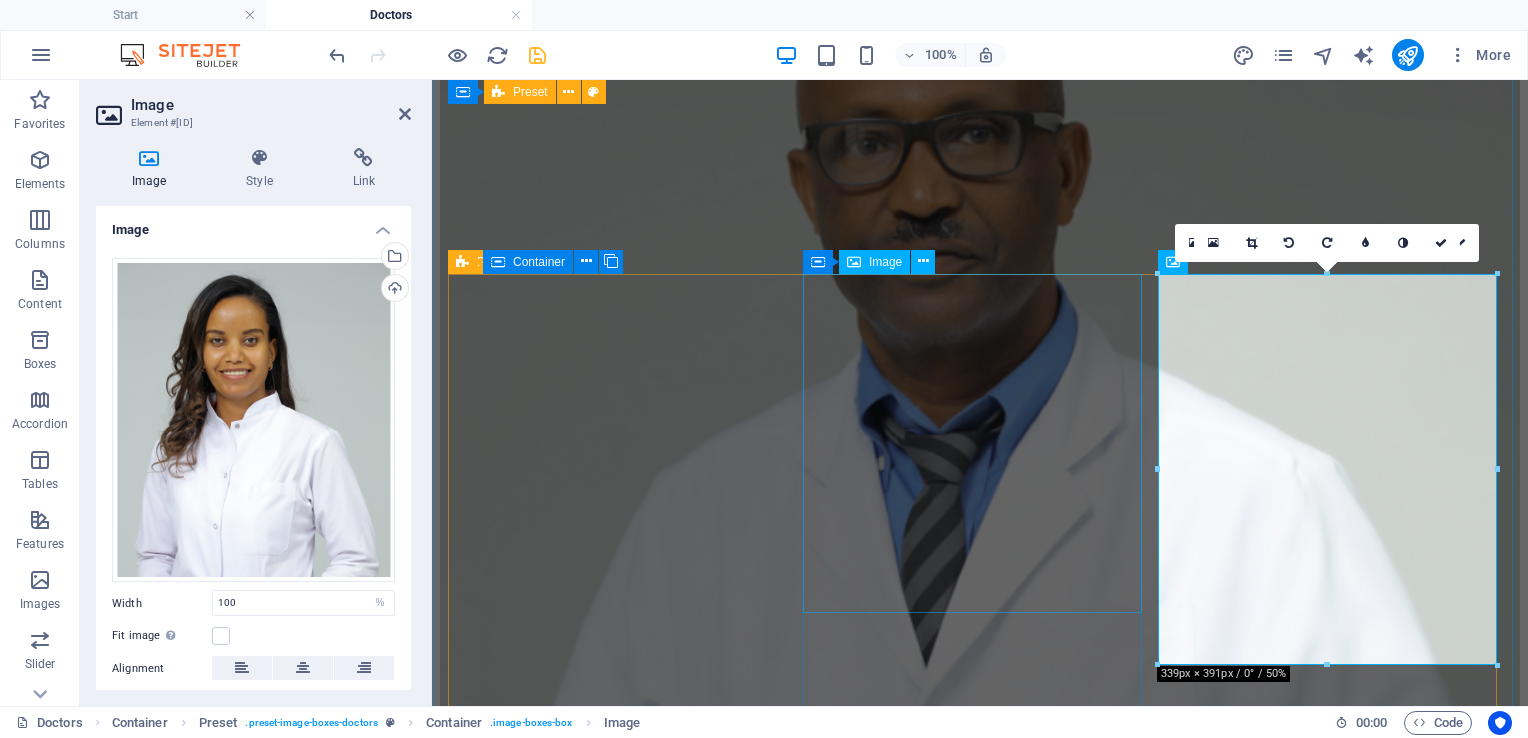 scroll, scrollTop: 6056, scrollLeft: 0, axis: vertical 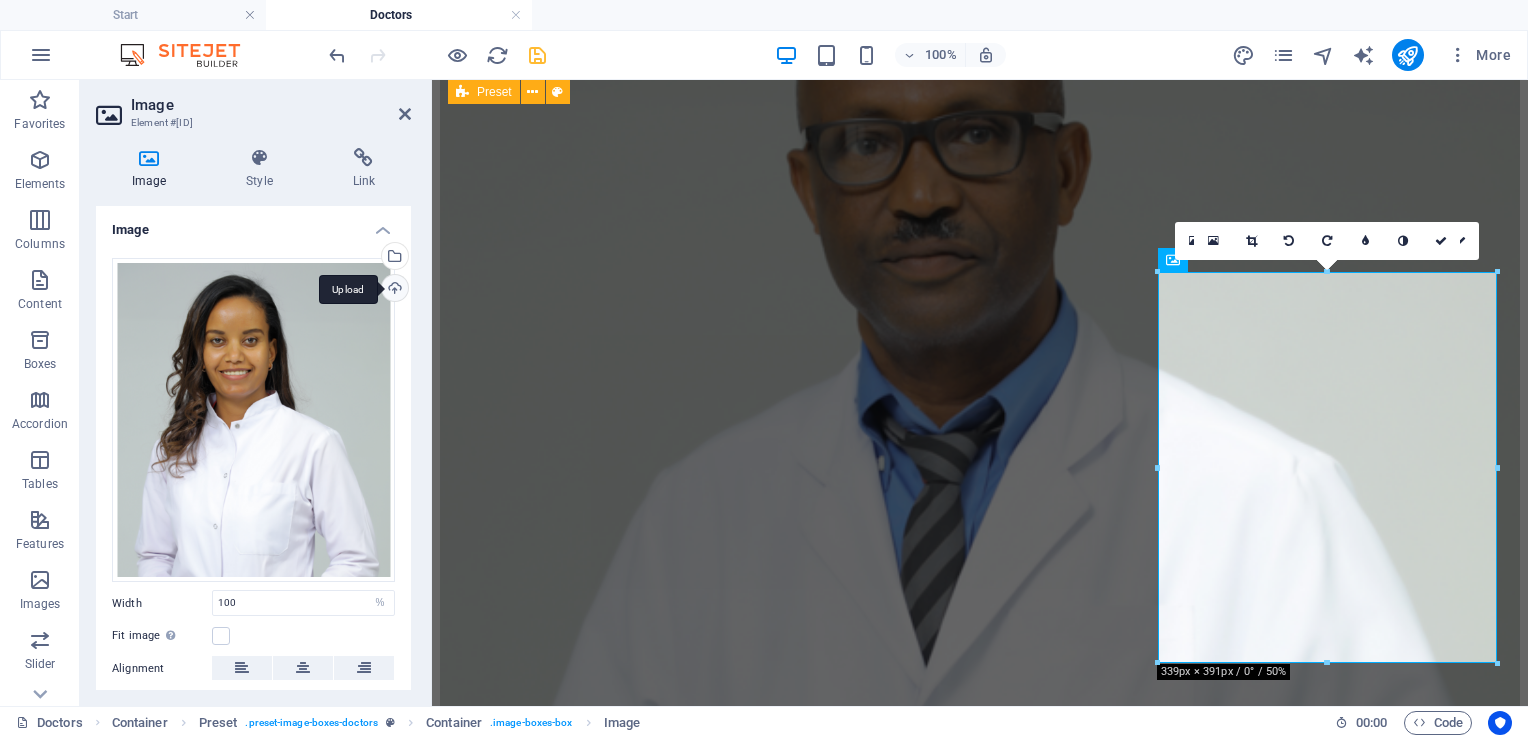 click on "Upload" at bounding box center [393, 290] 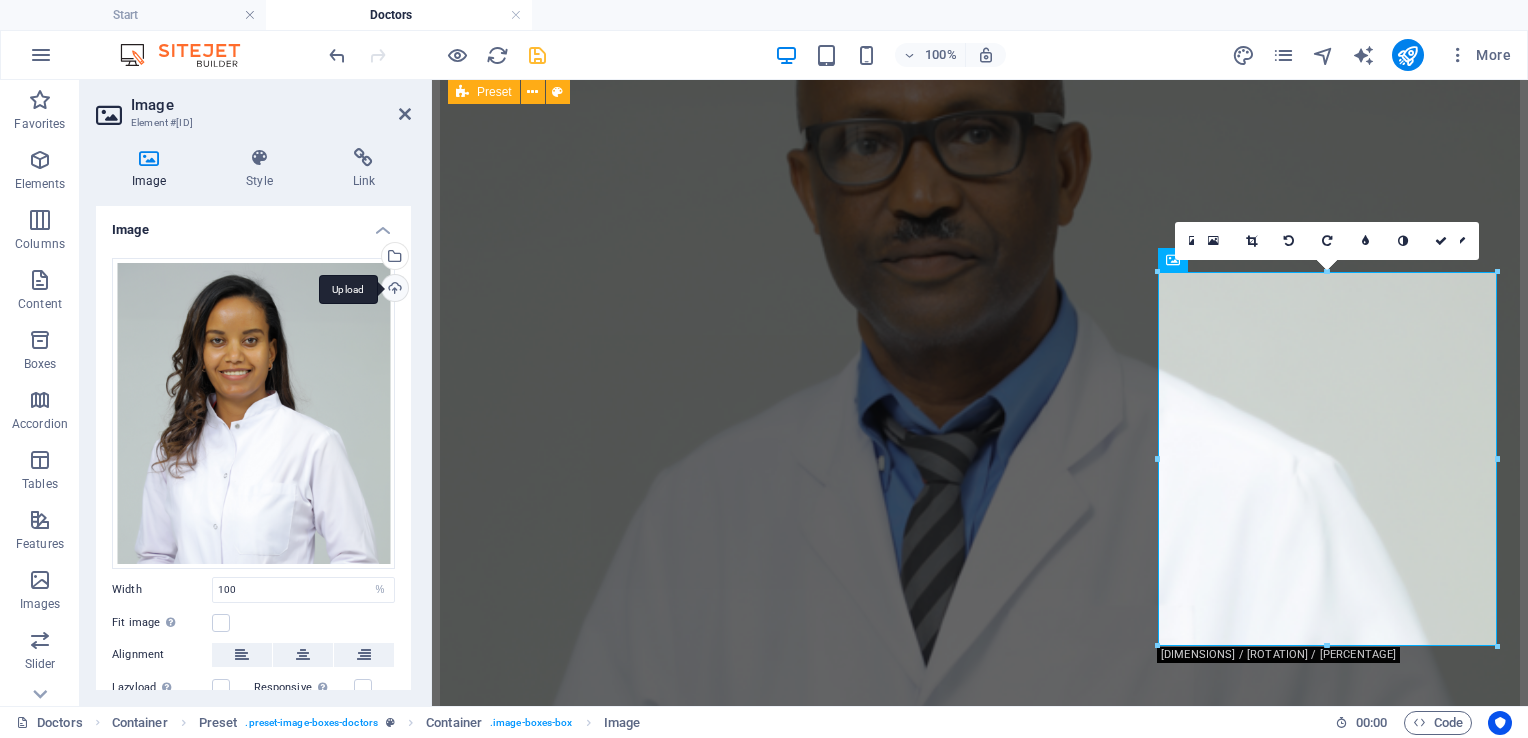 click on "Upload" at bounding box center [393, 290] 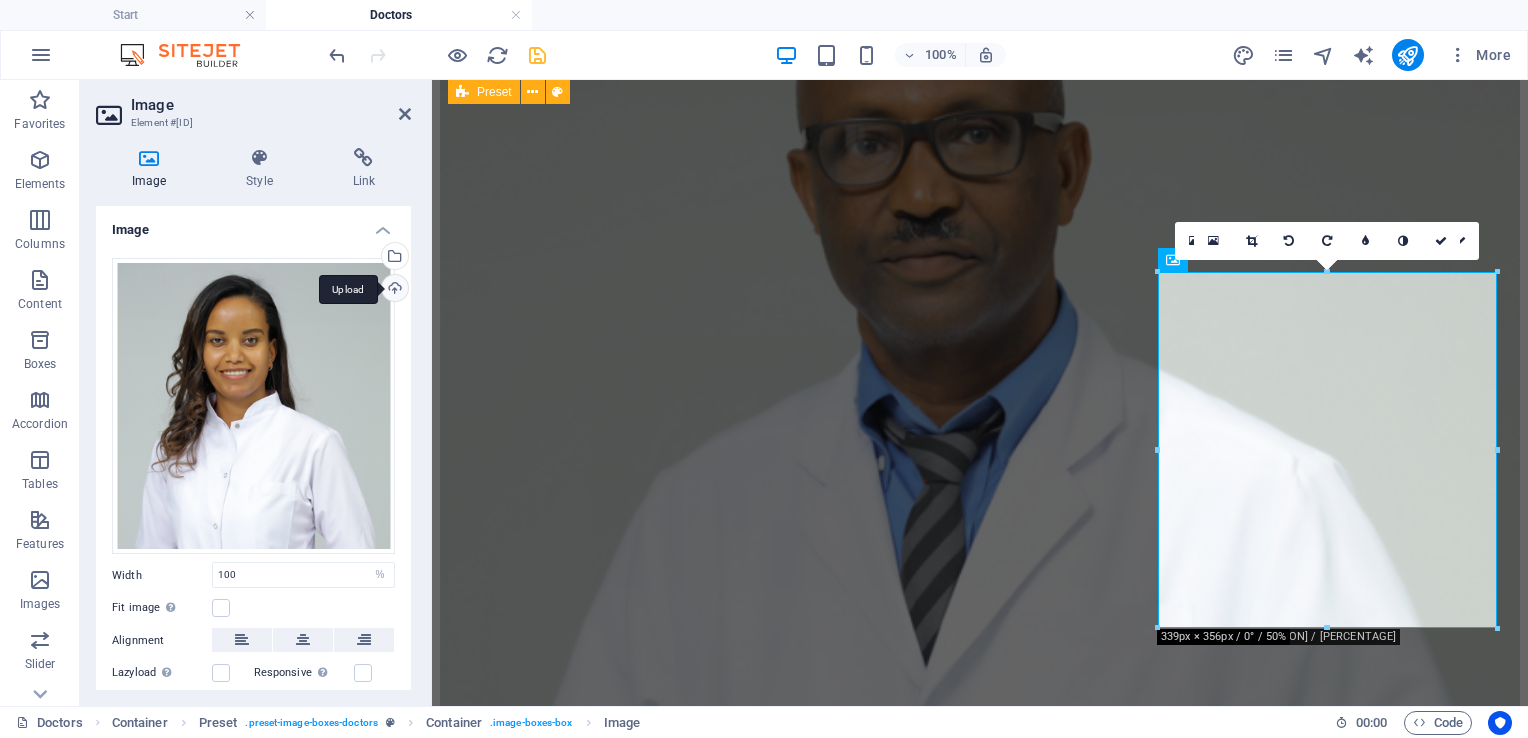 click on "Upload" at bounding box center (393, 290) 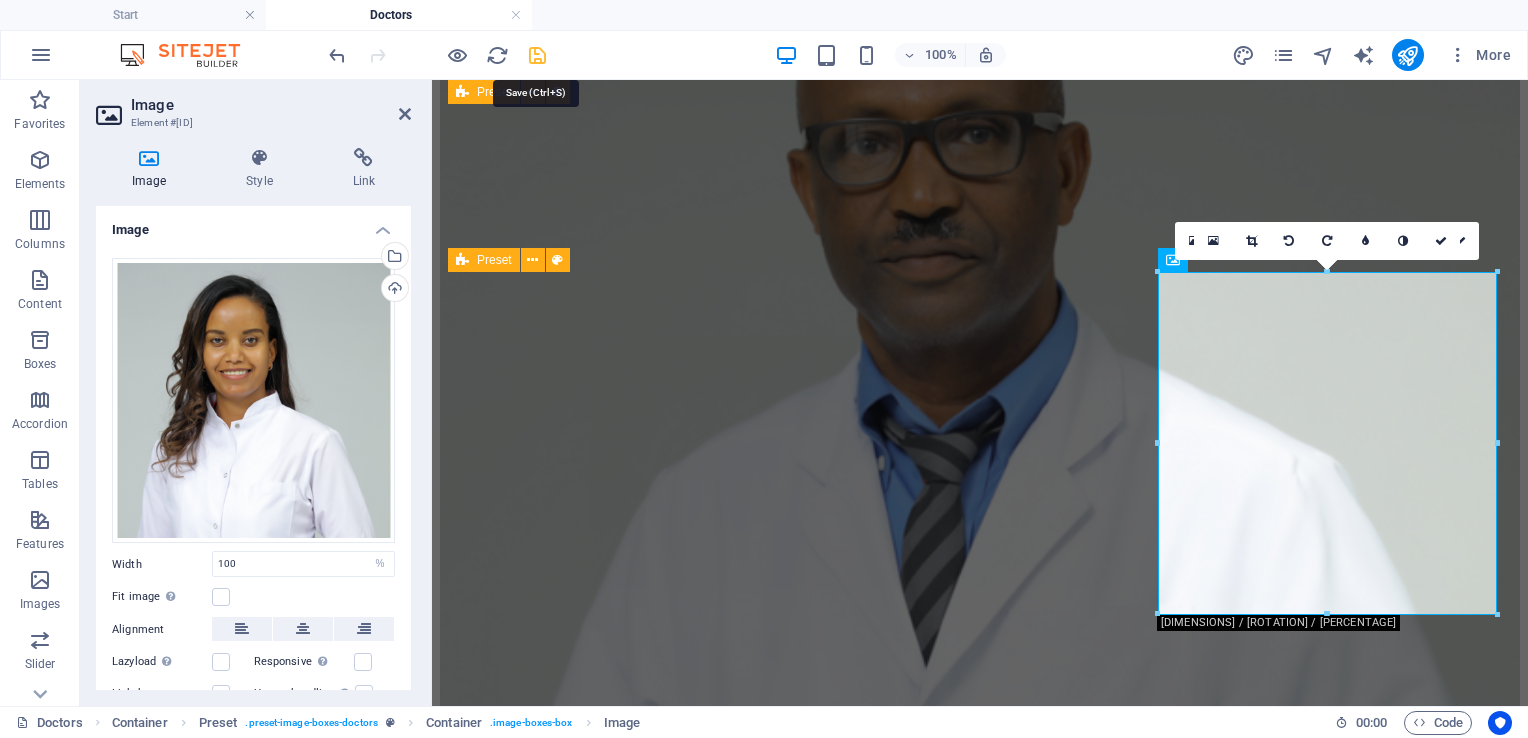 drag, startPoint x: 540, startPoint y: 63, endPoint x: 693, endPoint y: 219, distance: 218.50629 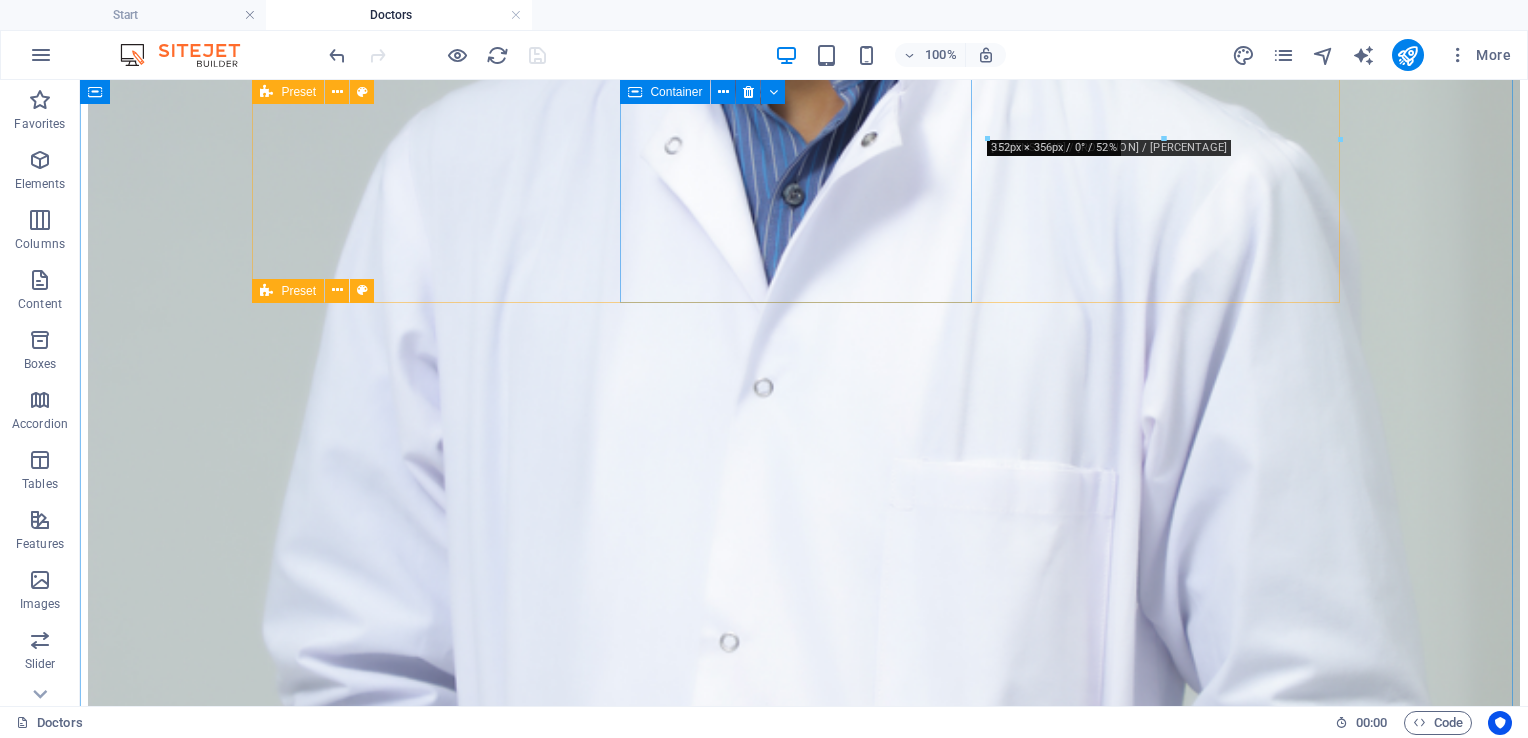 scroll, scrollTop: 6676, scrollLeft: 0, axis: vertical 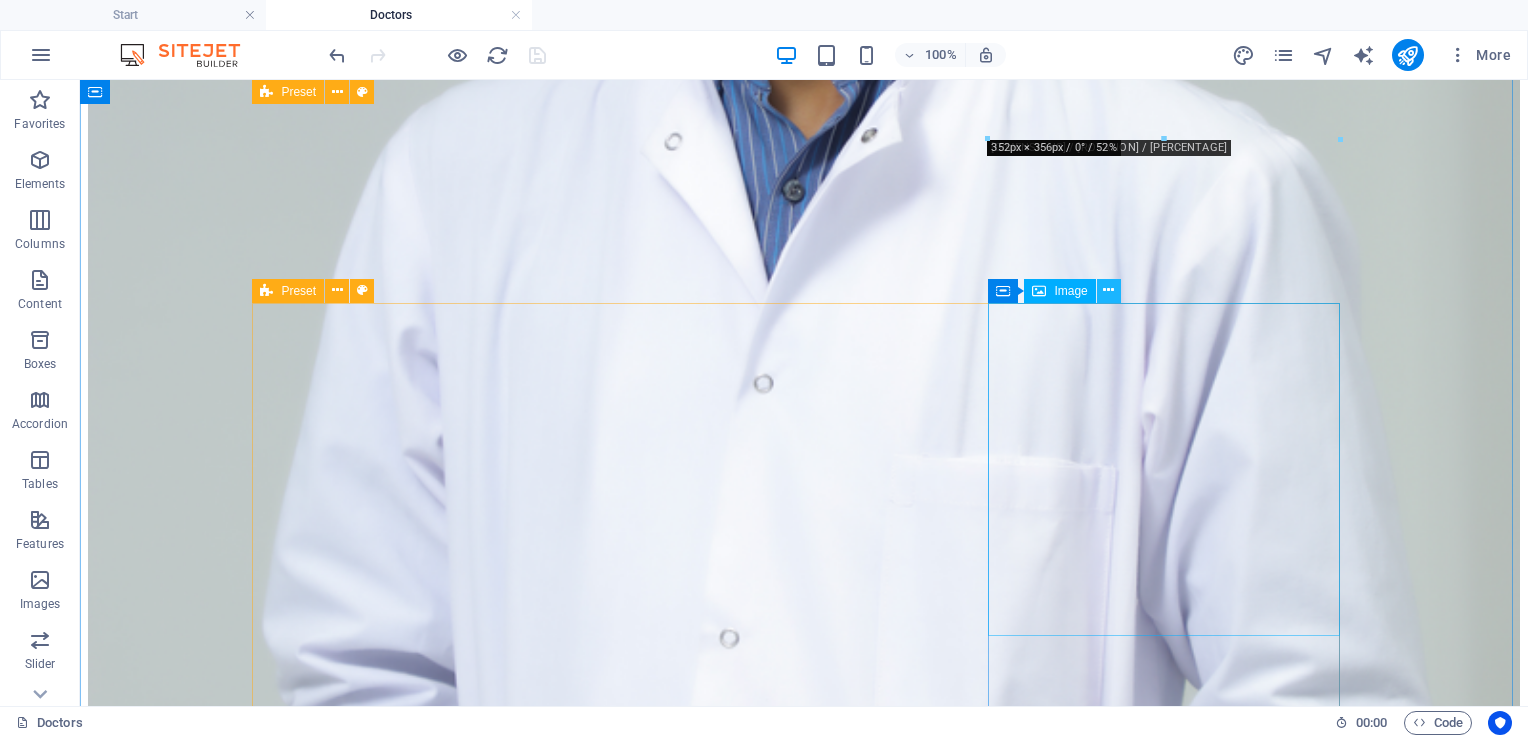 click at bounding box center [1108, 290] 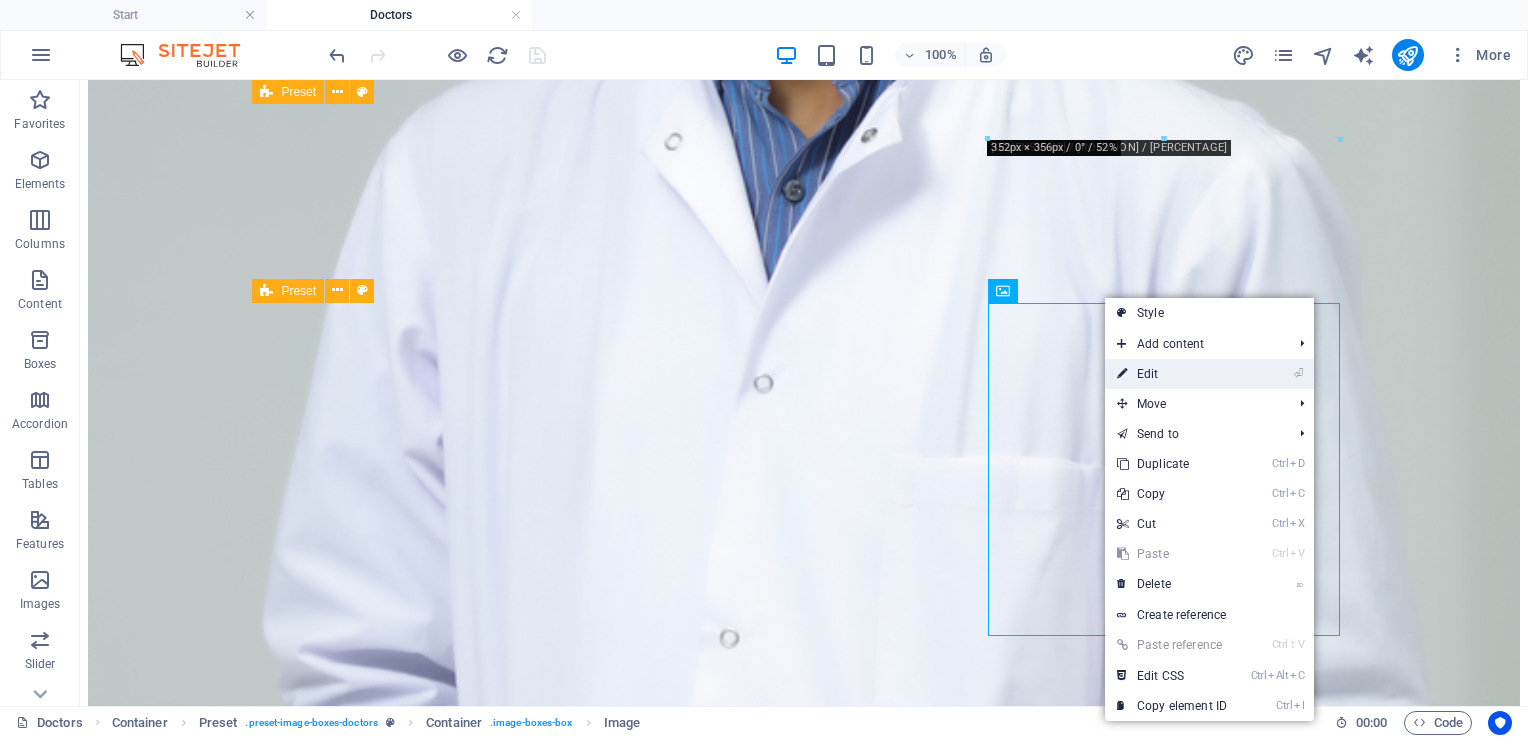 click on "⏎  Edit" at bounding box center [1172, 374] 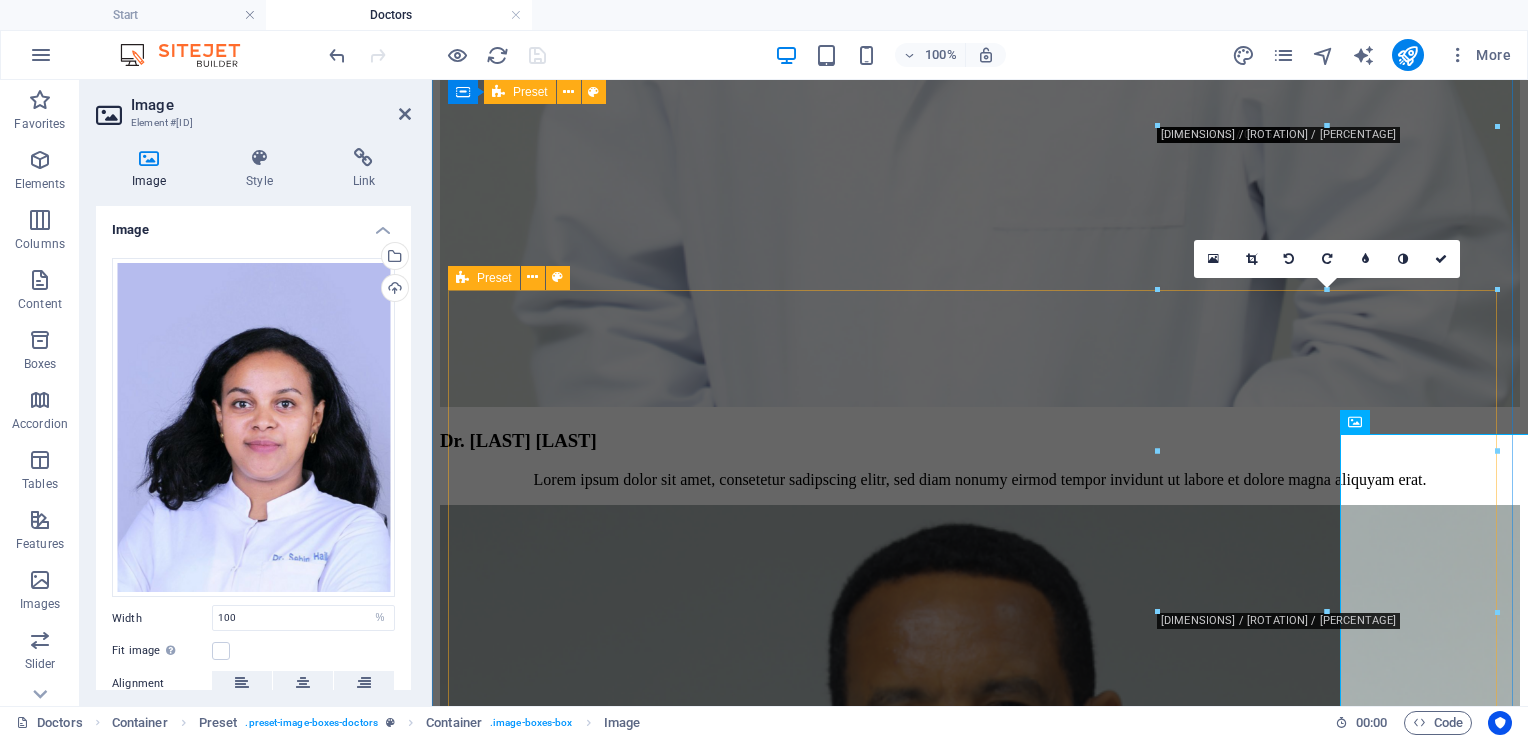 scroll, scrollTop: 6545, scrollLeft: 0, axis: vertical 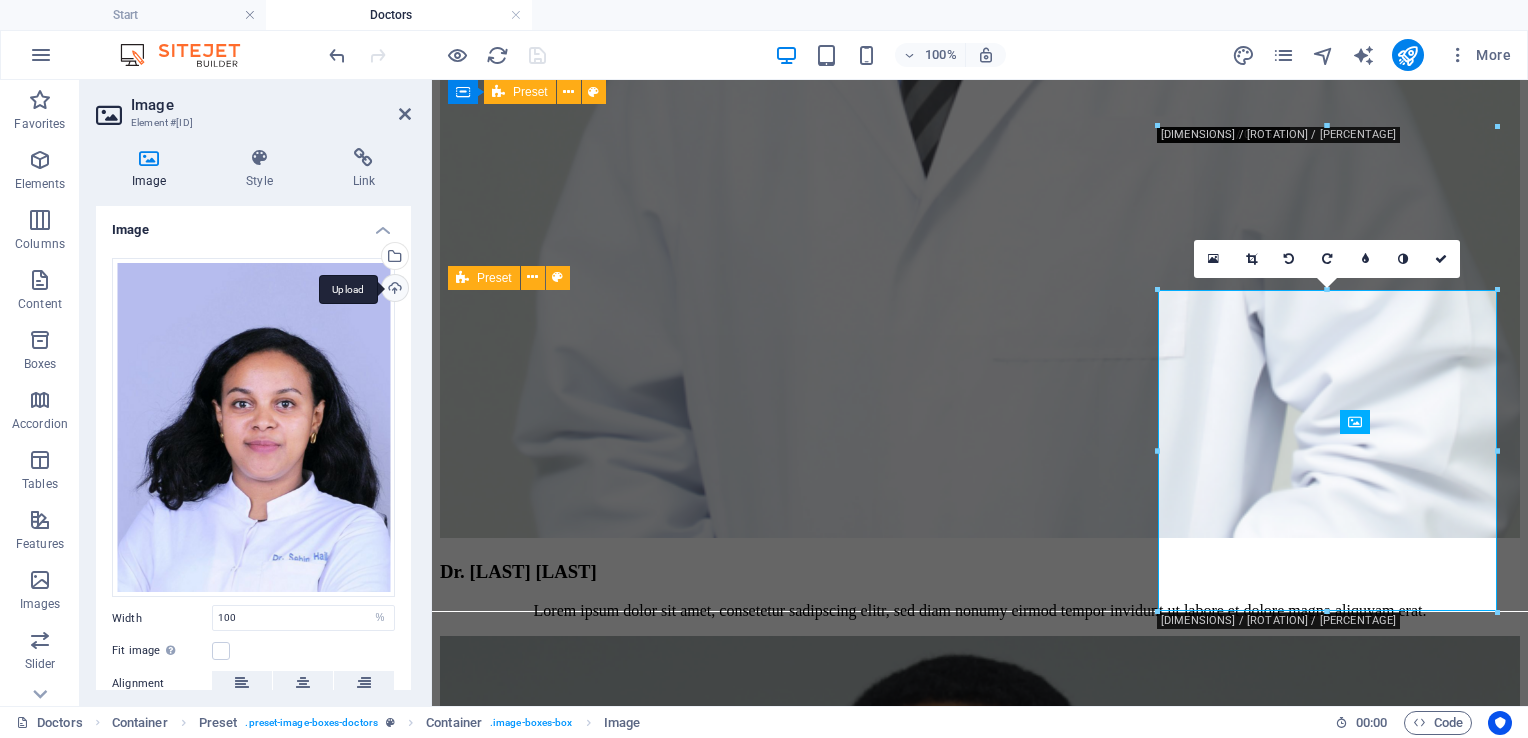click on "Upload" at bounding box center [393, 290] 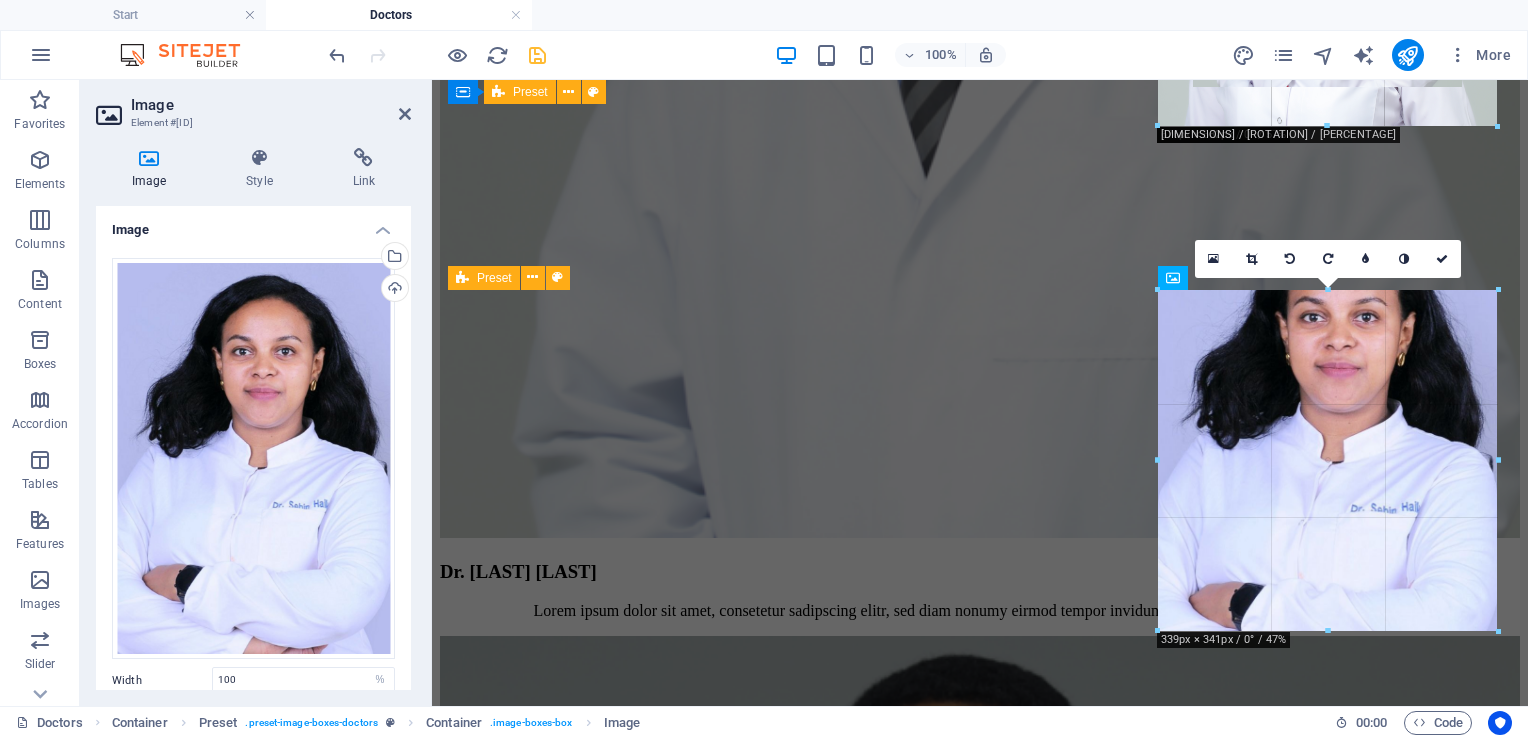 drag, startPoint x: 1328, startPoint y: 611, endPoint x: 1328, endPoint y: 629, distance: 18 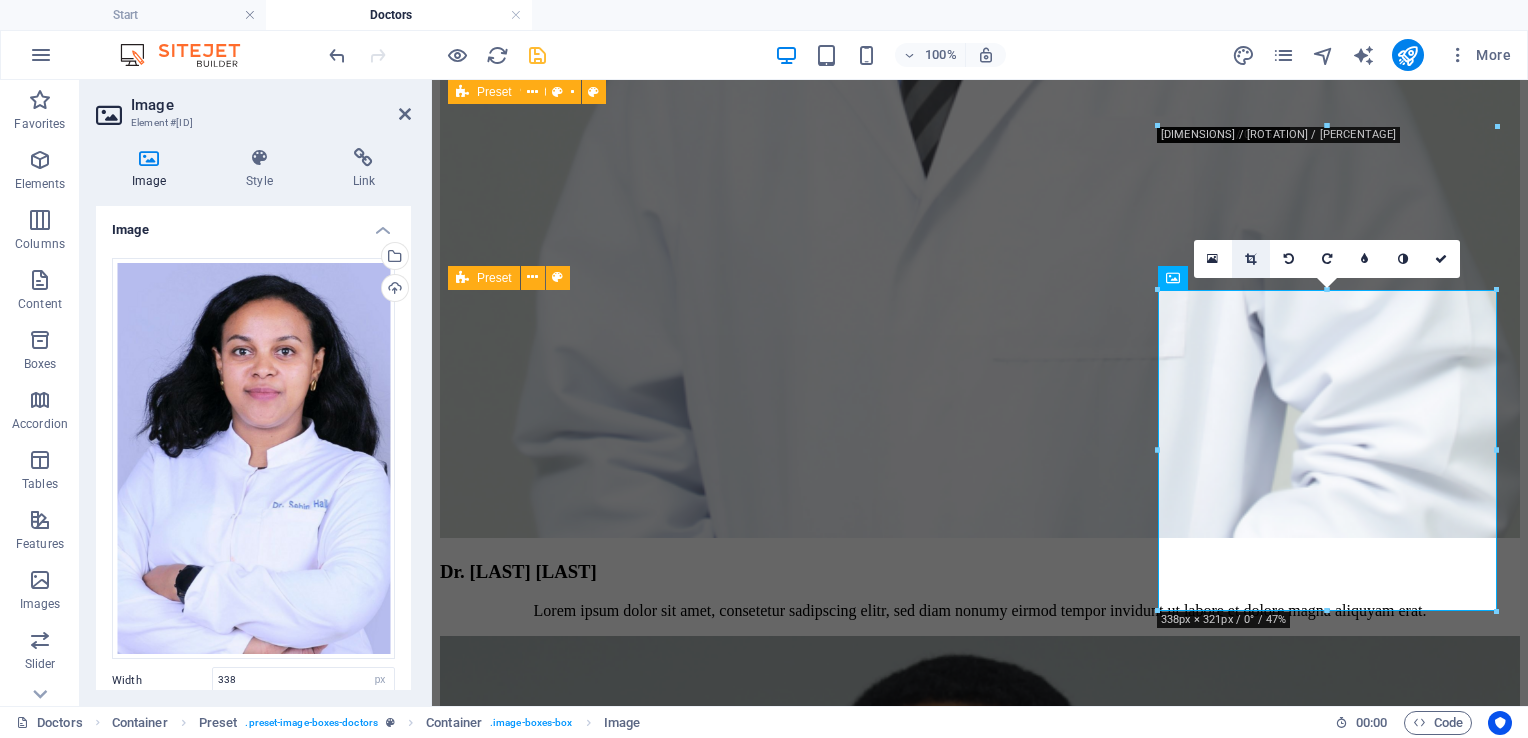 click at bounding box center [1250, 259] 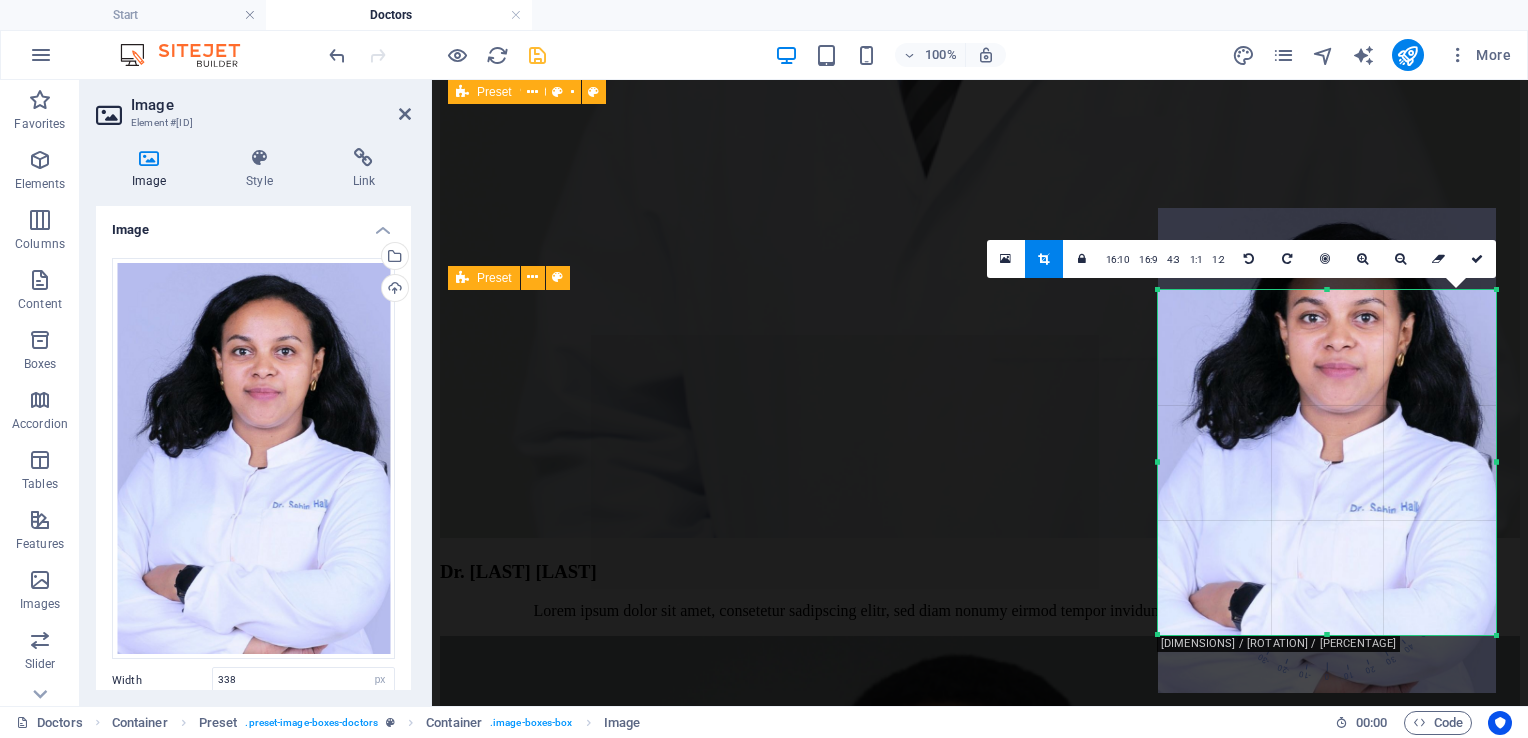 drag, startPoint x: 1327, startPoint y: 610, endPoint x: 1327, endPoint y: 634, distance: 24 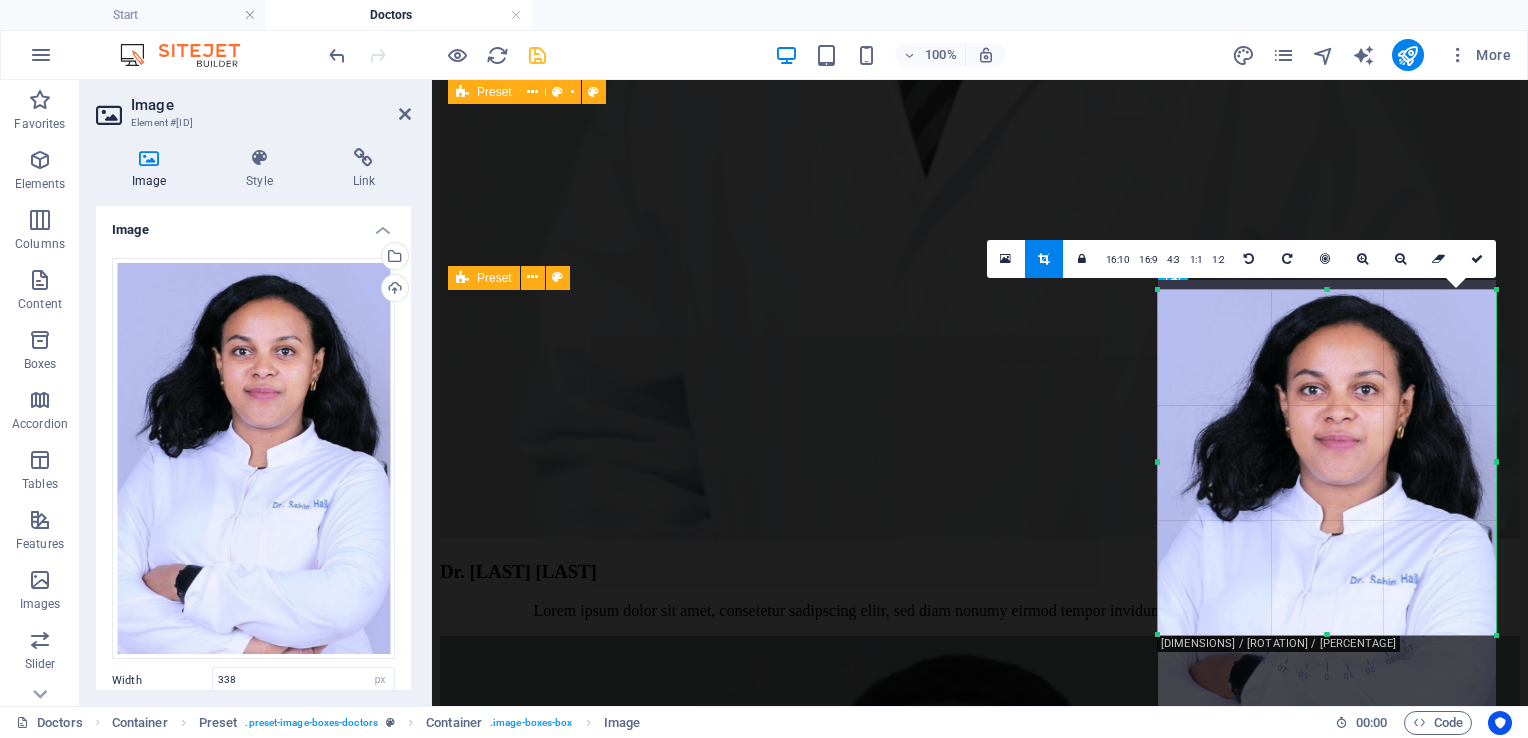 drag, startPoint x: 1325, startPoint y: 349, endPoint x: 1331, endPoint y: 421, distance: 72.249565 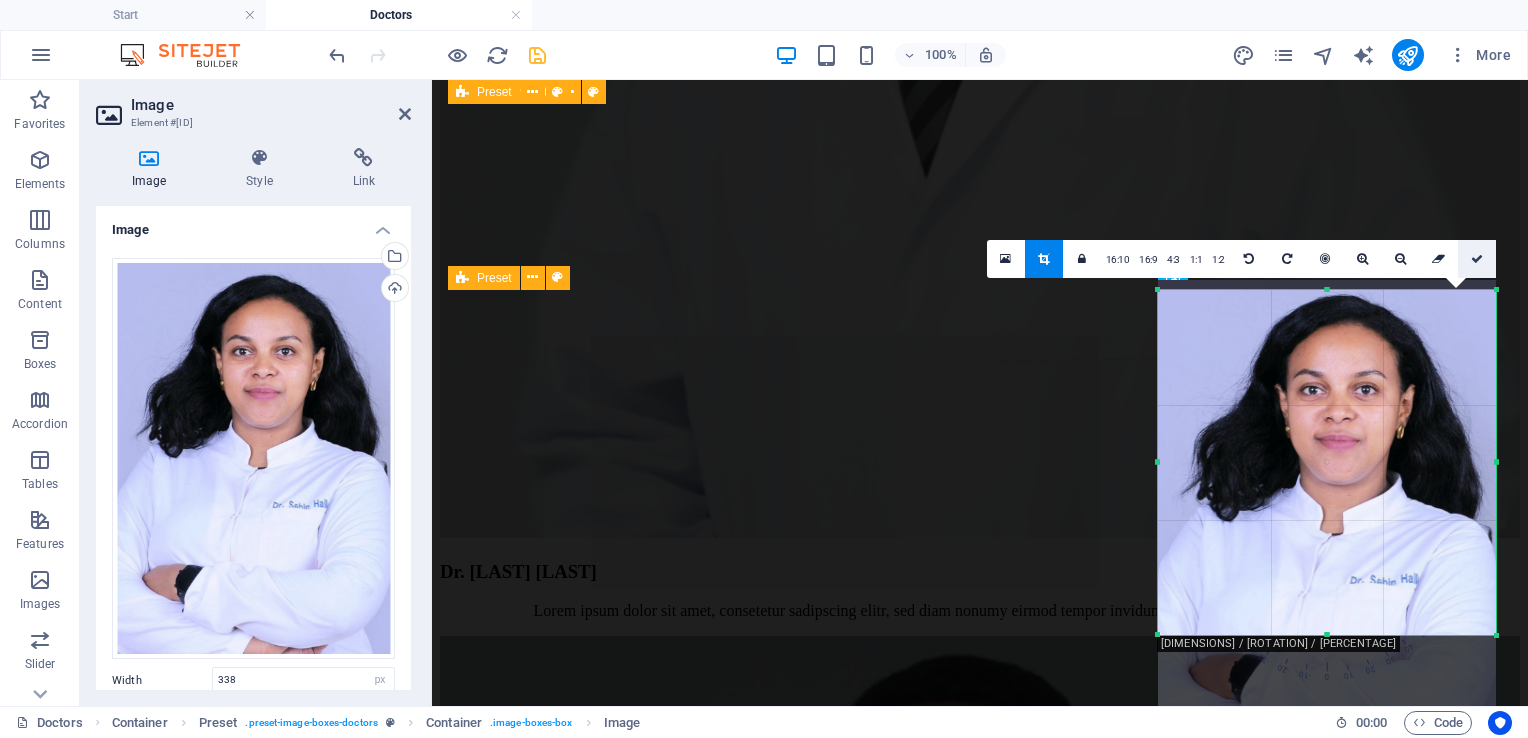 click at bounding box center [1477, 259] 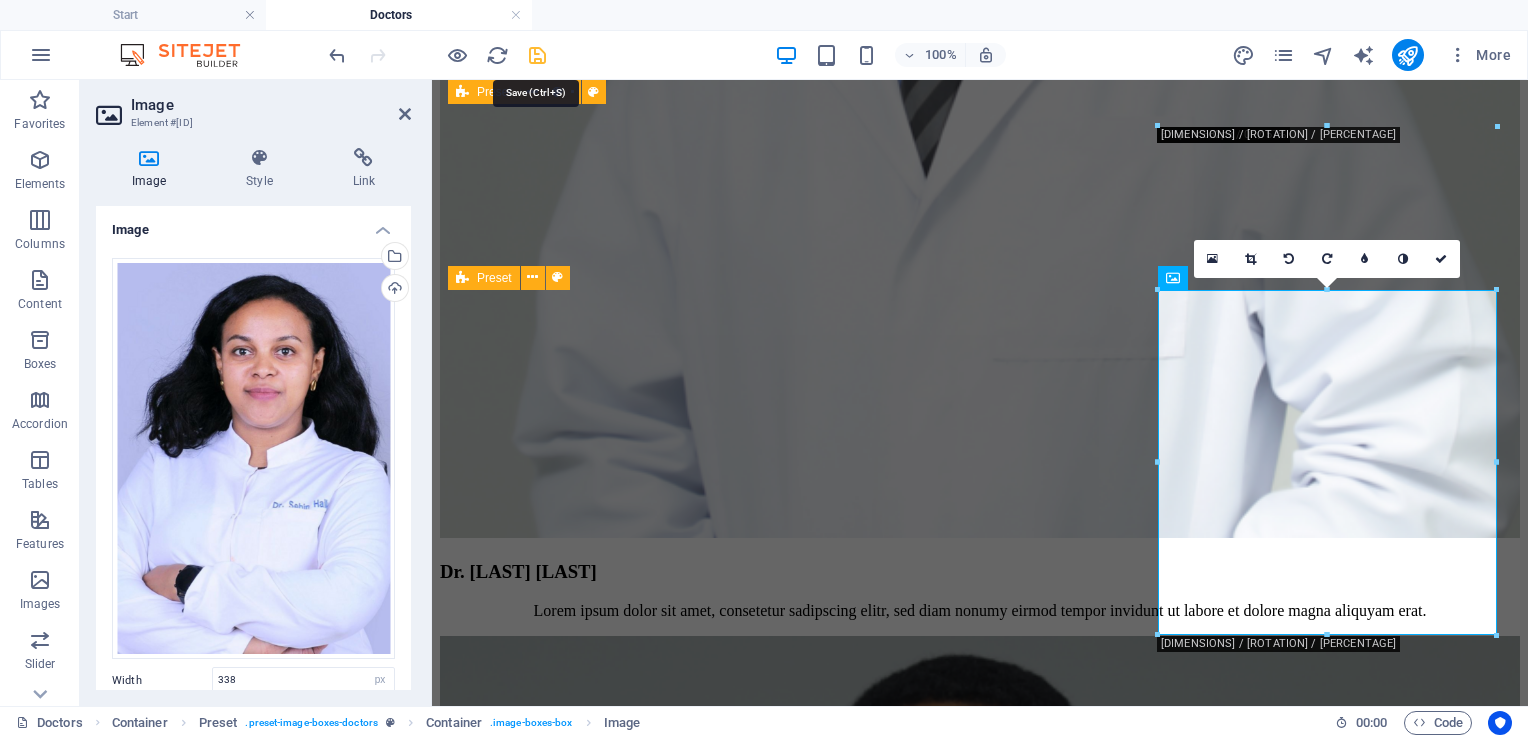 click at bounding box center (537, 55) 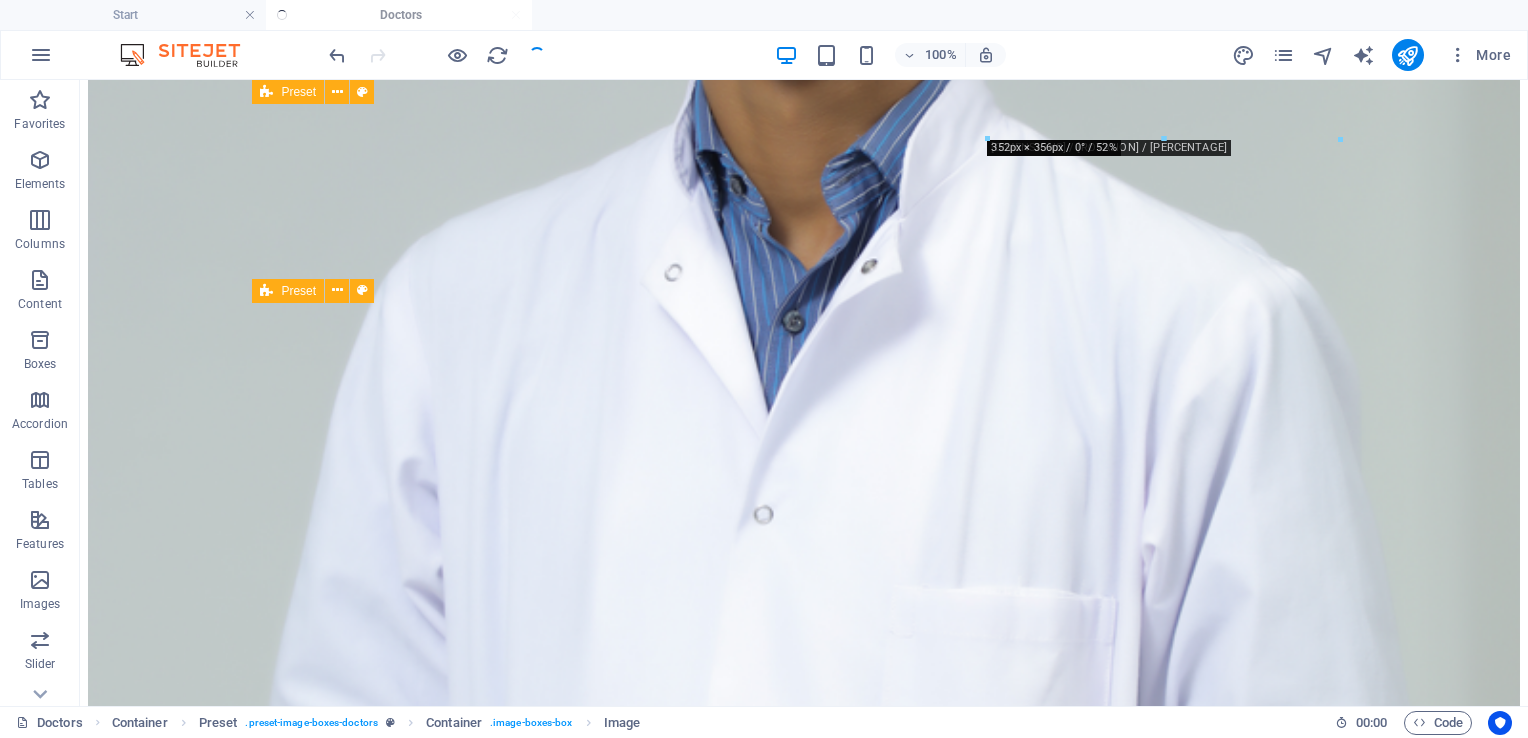 scroll, scrollTop: 6676, scrollLeft: 0, axis: vertical 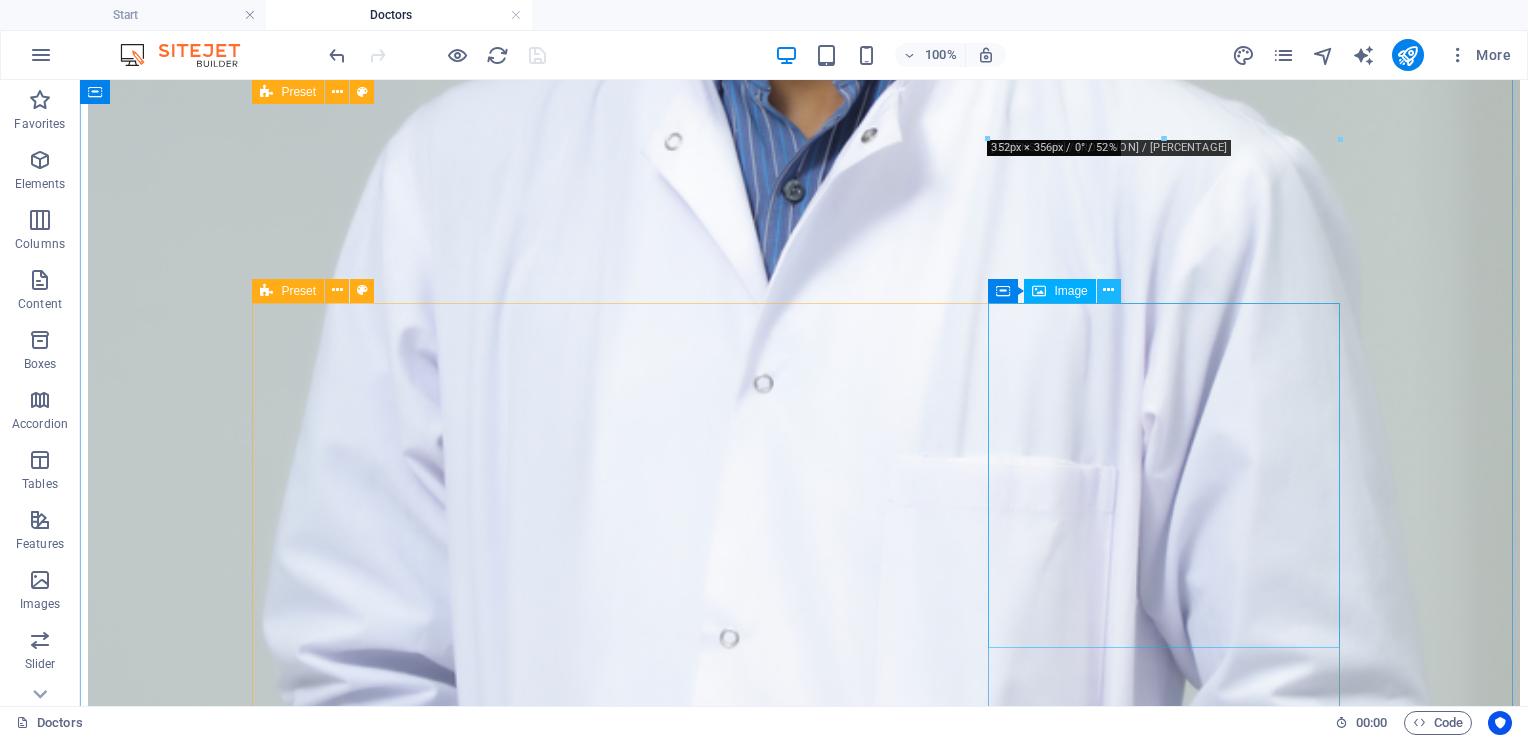 click at bounding box center (1108, 290) 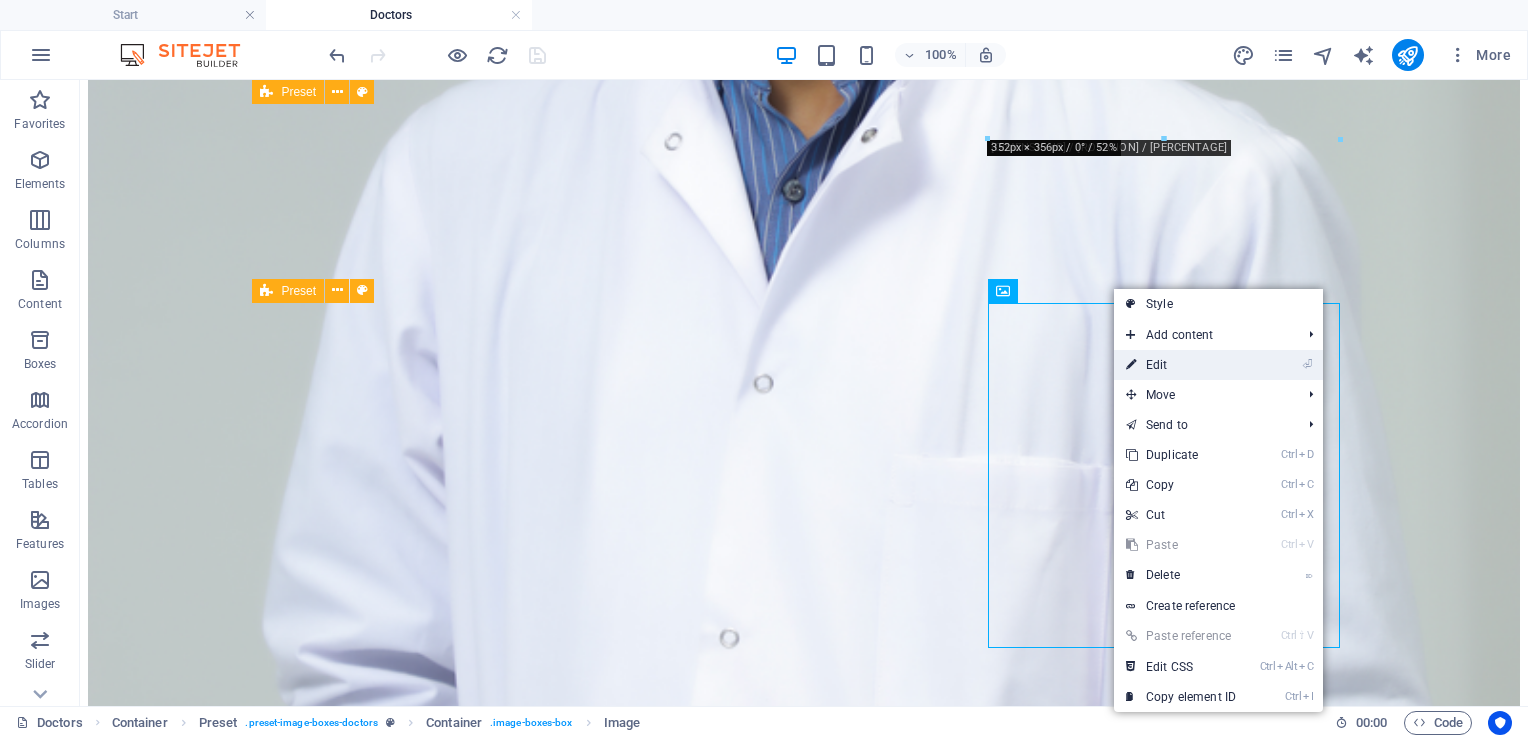 click on "⏎  Edit" at bounding box center (1181, 365) 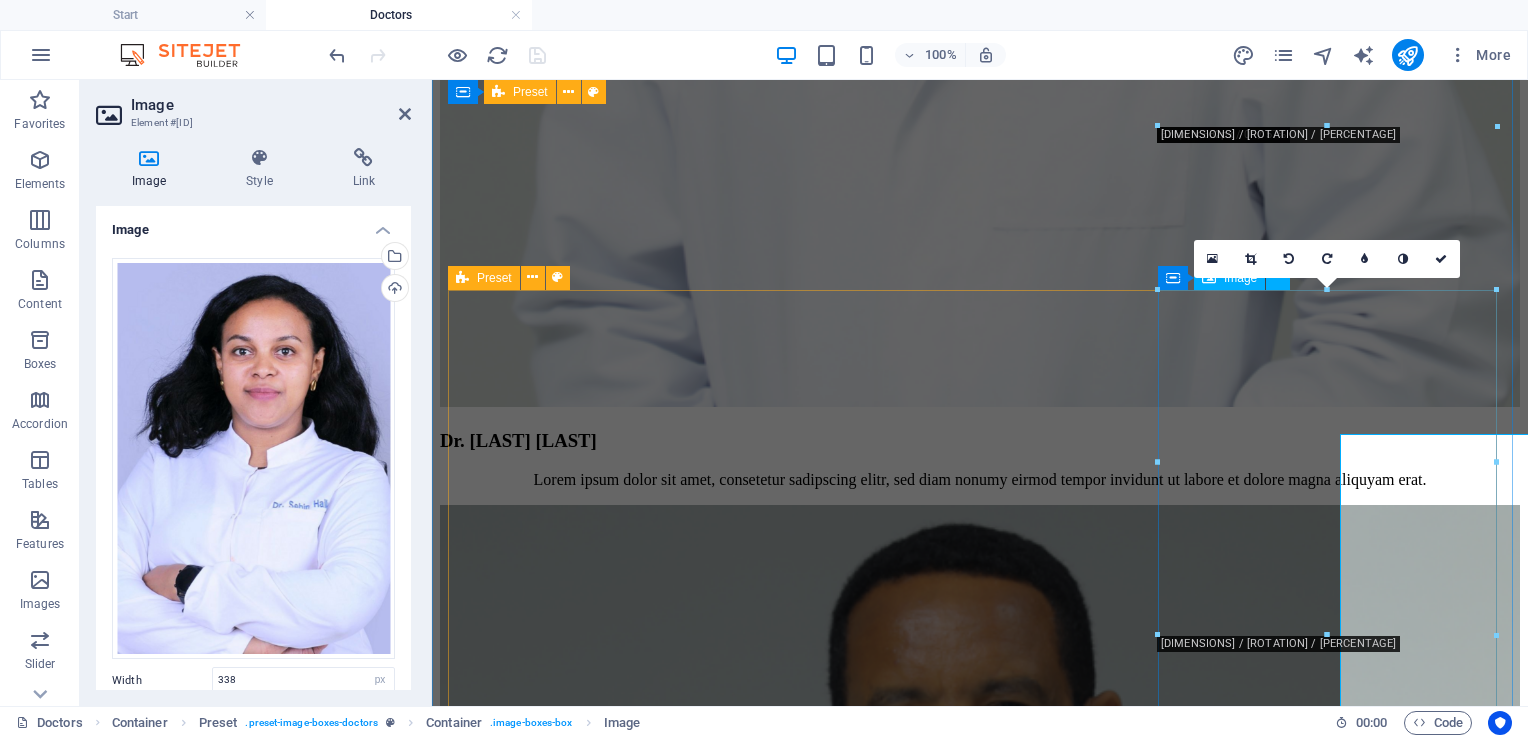 scroll, scrollTop: 6545, scrollLeft: 0, axis: vertical 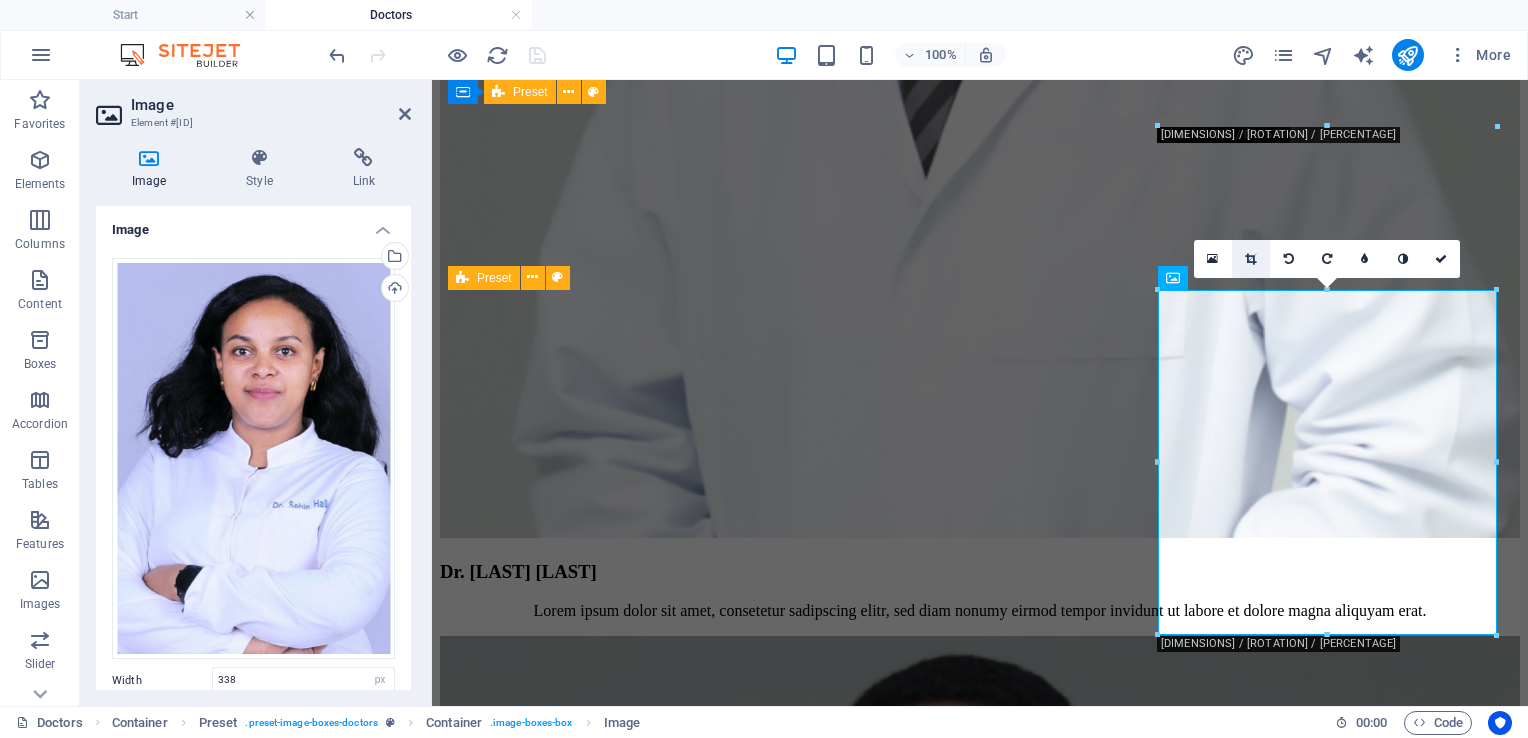 click at bounding box center (1250, 259) 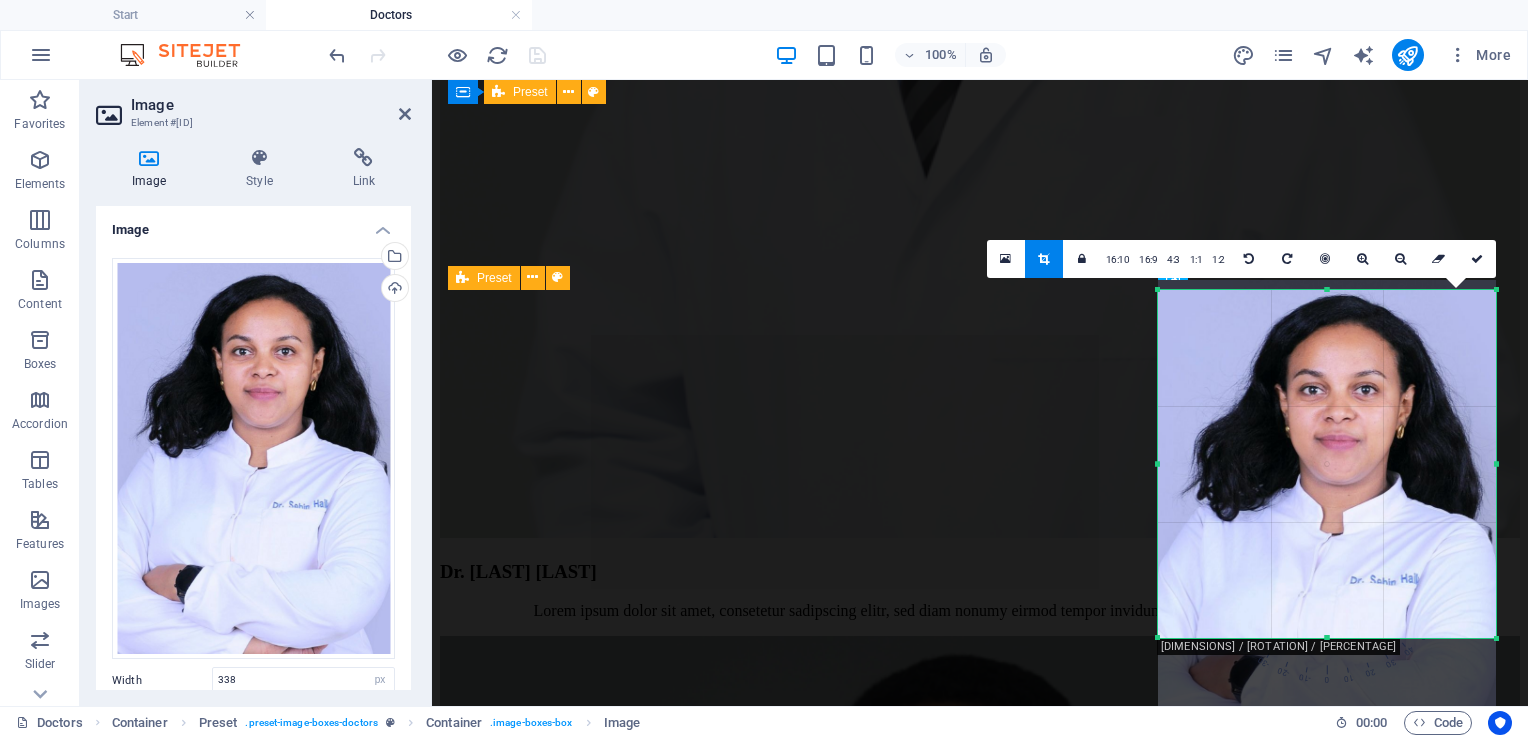 click at bounding box center [1327, 638] 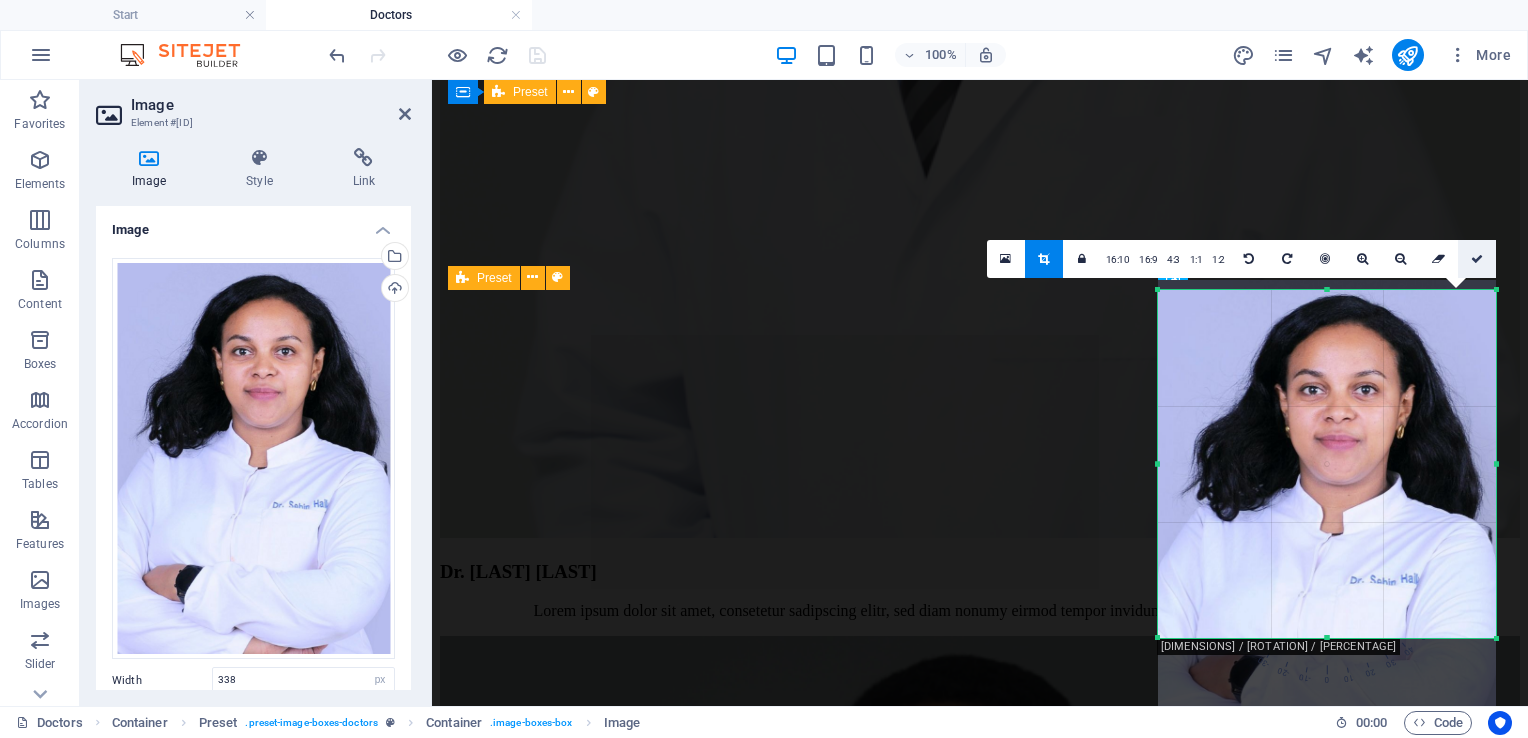 click at bounding box center [1477, 259] 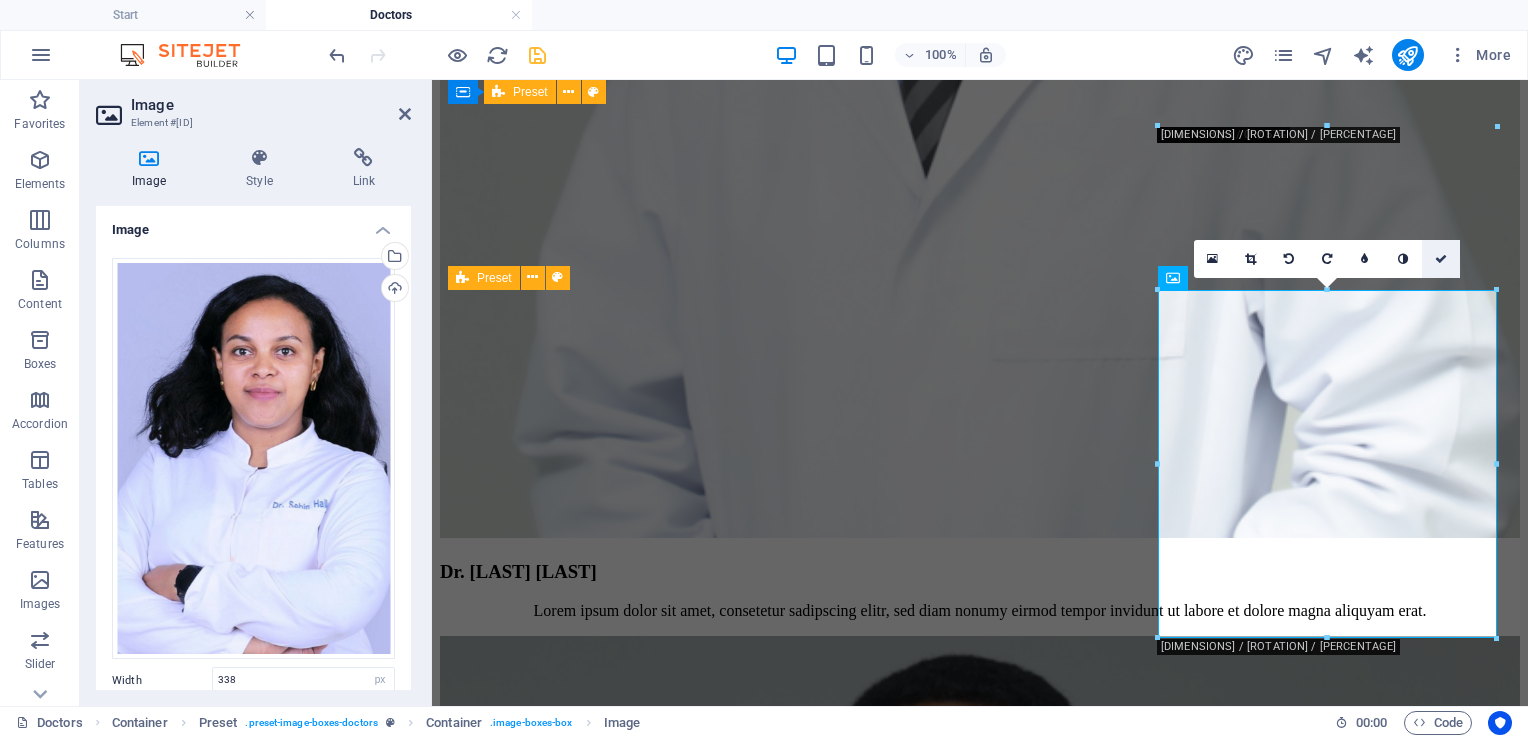 click at bounding box center (1441, 259) 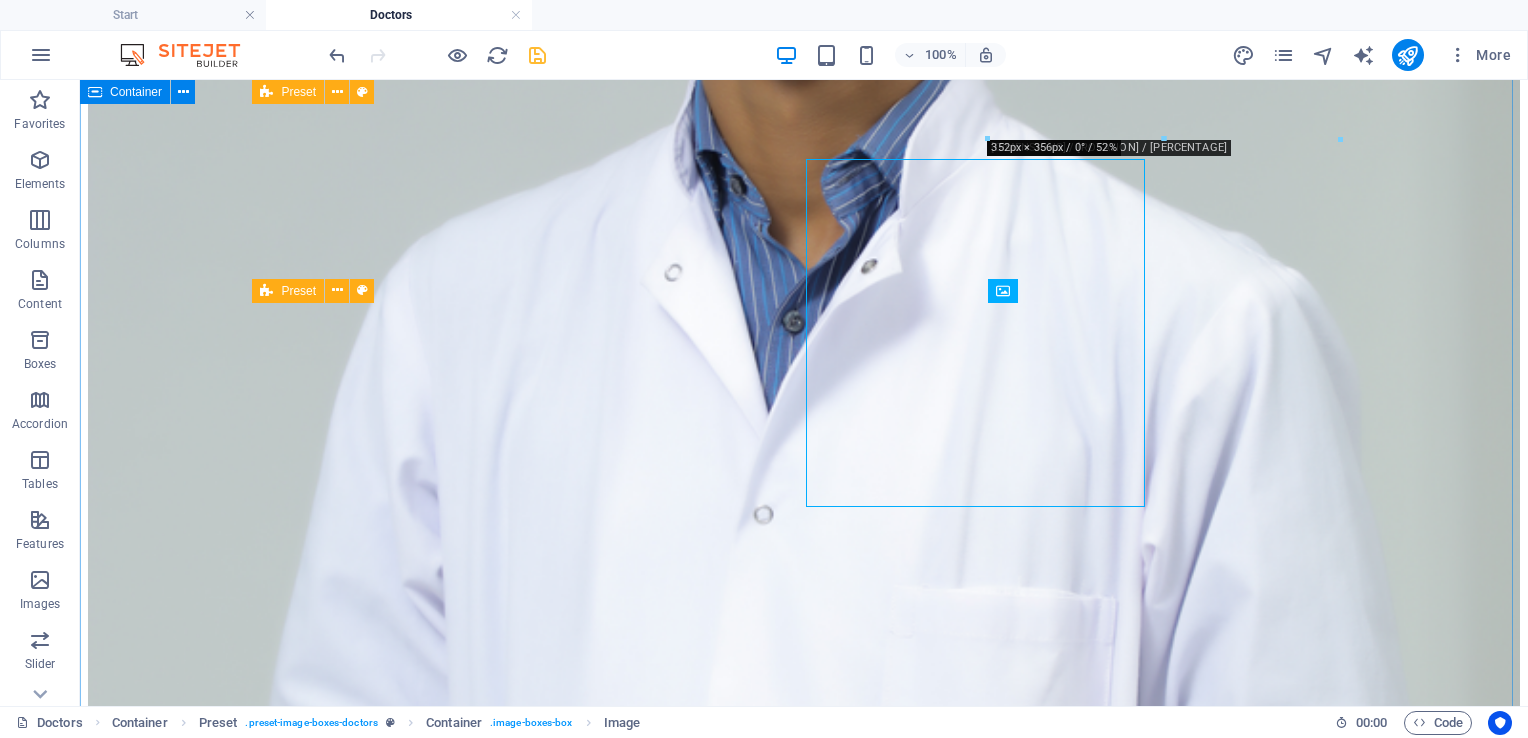 scroll, scrollTop: 6676, scrollLeft: 0, axis: vertical 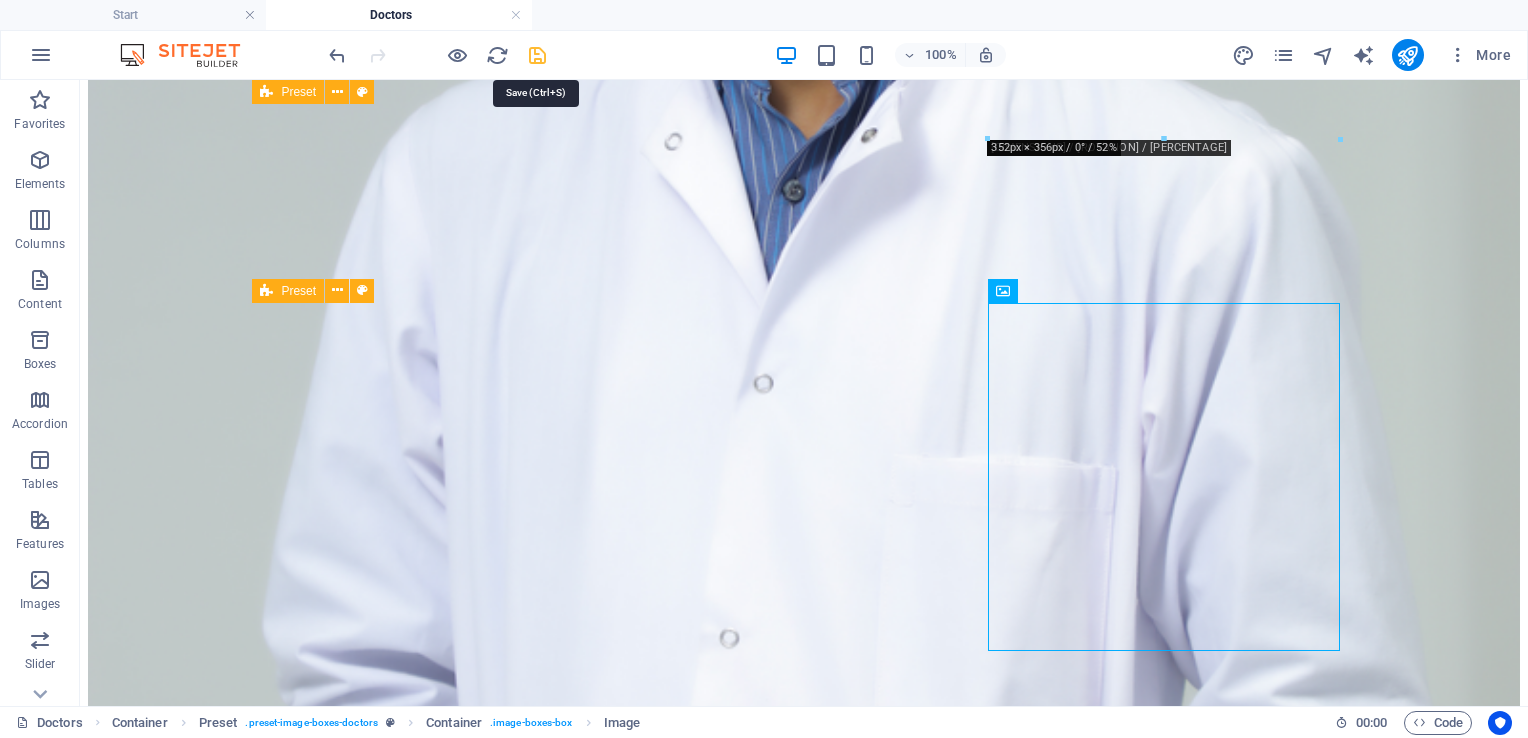 drag, startPoint x: 536, startPoint y: 63, endPoint x: 476, endPoint y: 26, distance: 70.491135 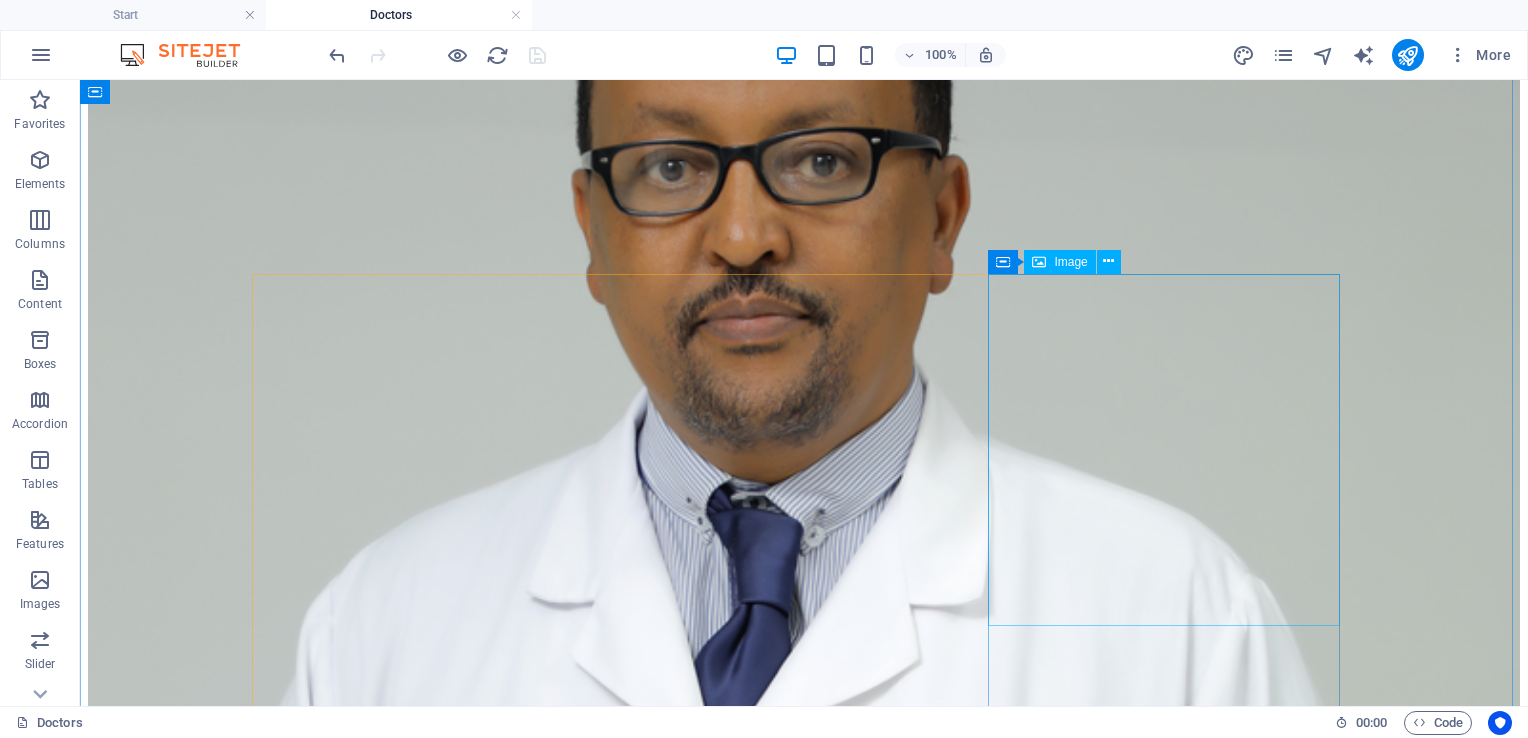 scroll, scrollTop: 3080, scrollLeft: 0, axis: vertical 